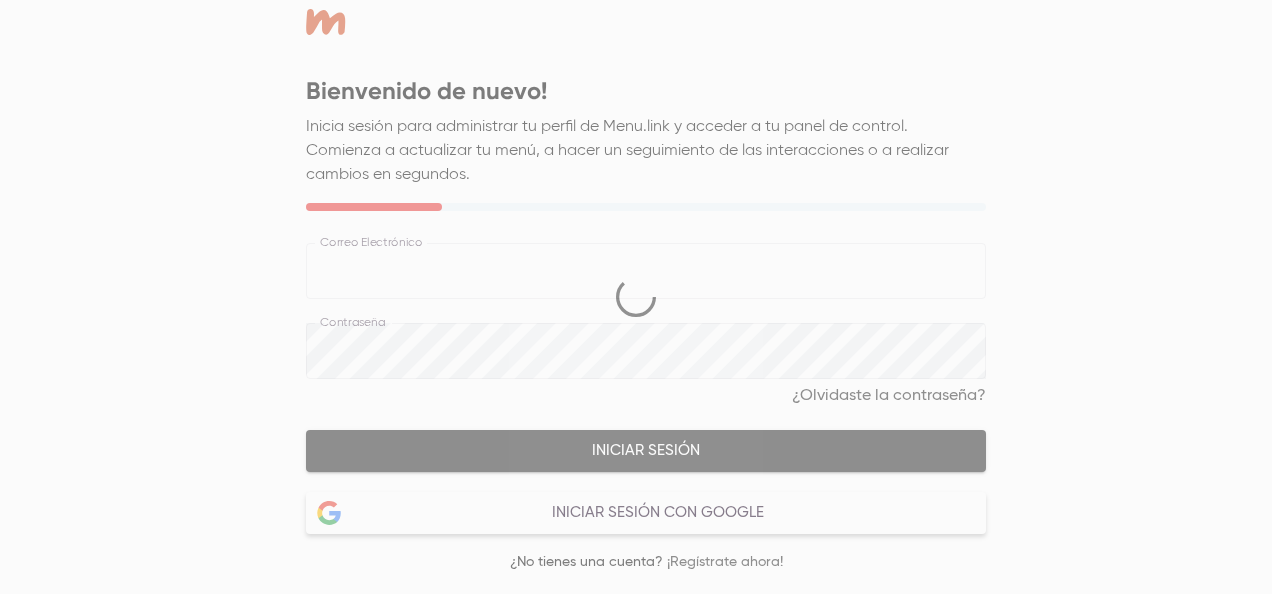 scroll, scrollTop: 0, scrollLeft: 0, axis: both 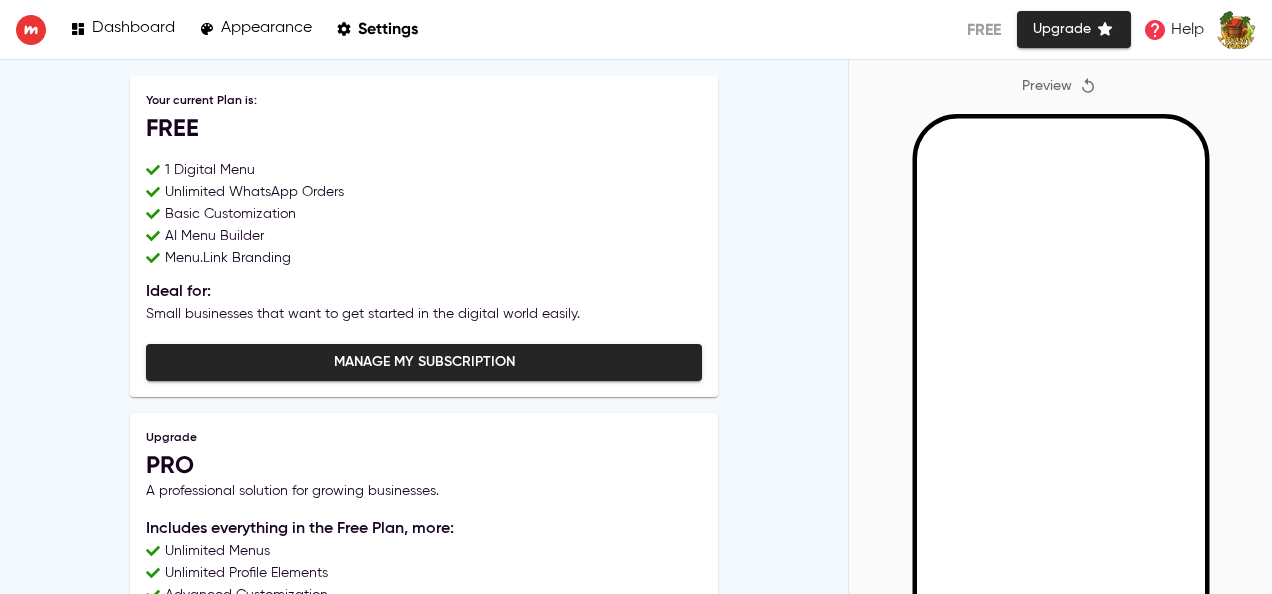 click on "Appearance" at bounding box center (266, 28) 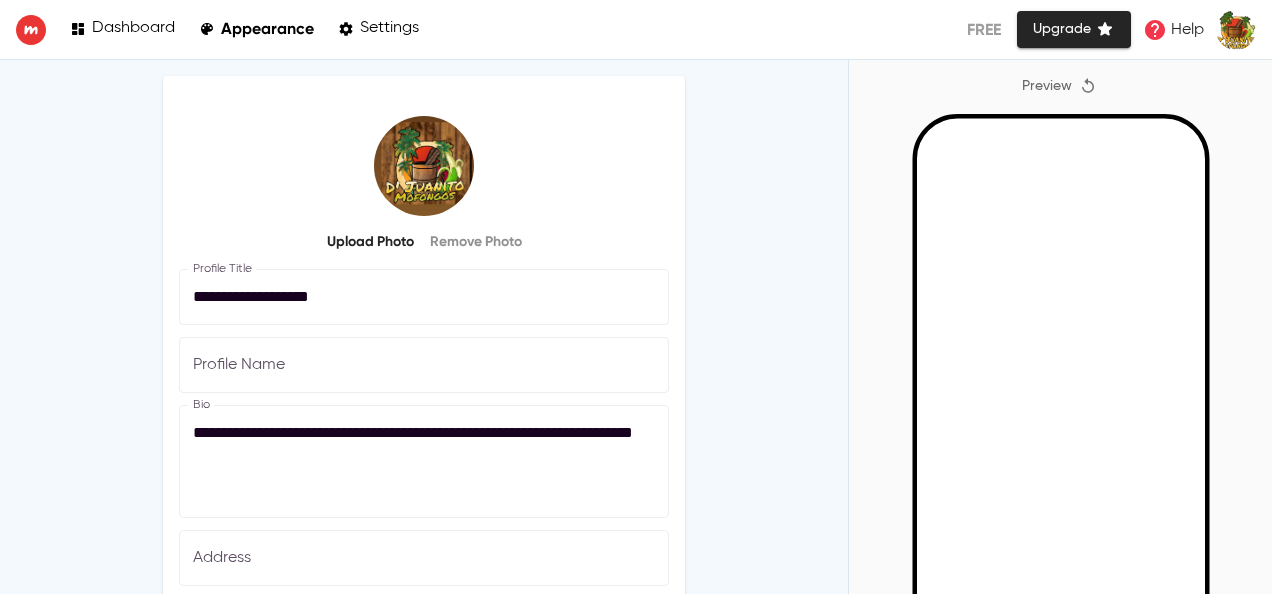 click on "Dashboard" at bounding box center (133, 28) 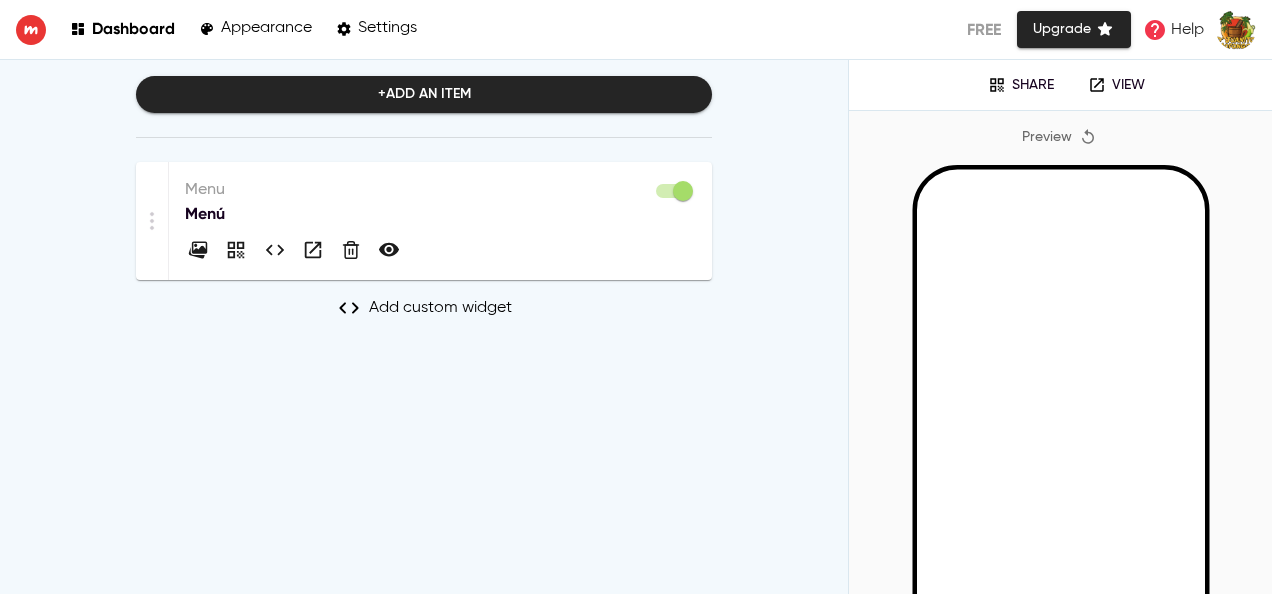 click on "Menu" at bounding box center [440, 190] 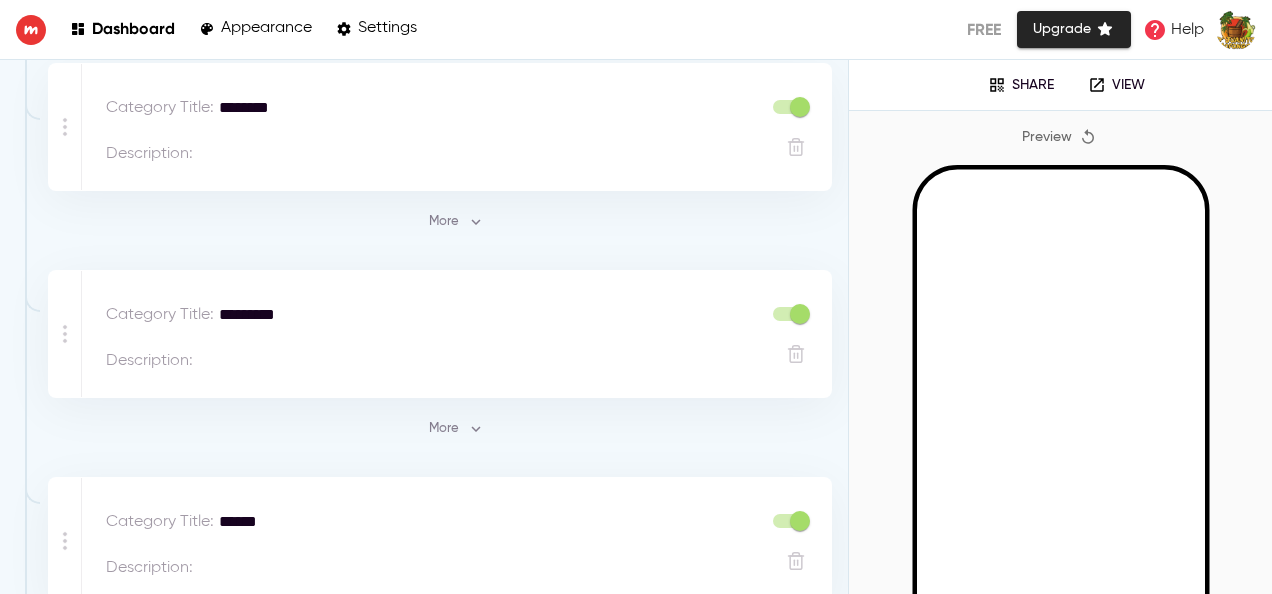 scroll, scrollTop: 0, scrollLeft: 0, axis: both 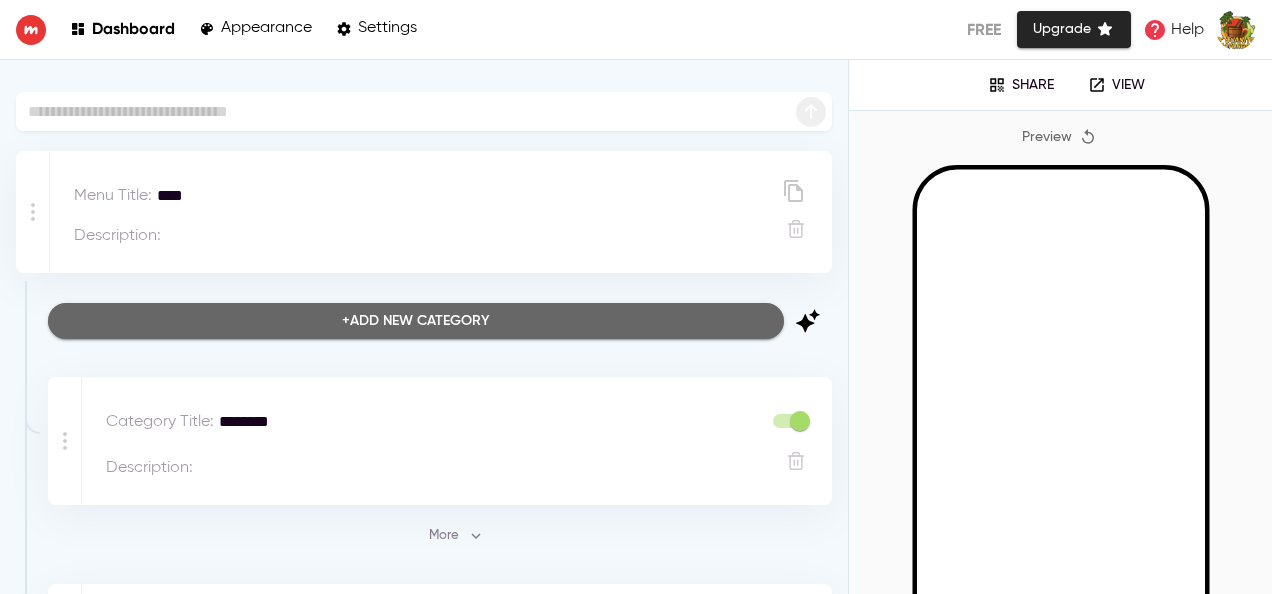 click on "+  Add new category" at bounding box center [416, 321] 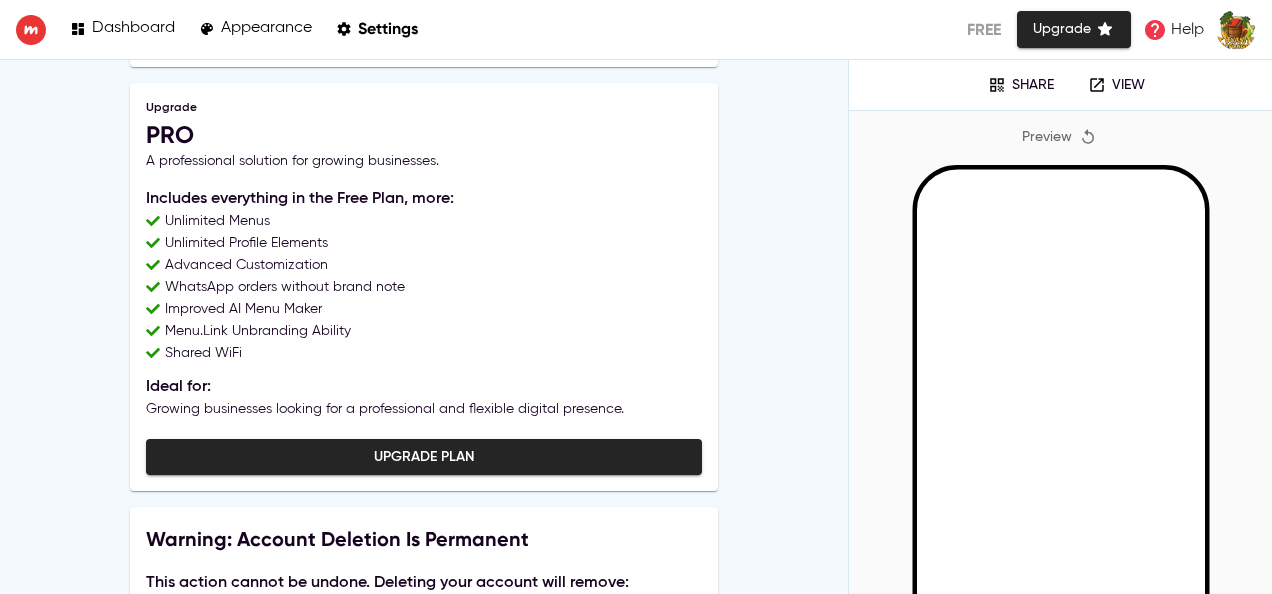 scroll, scrollTop: 352, scrollLeft: 0, axis: vertical 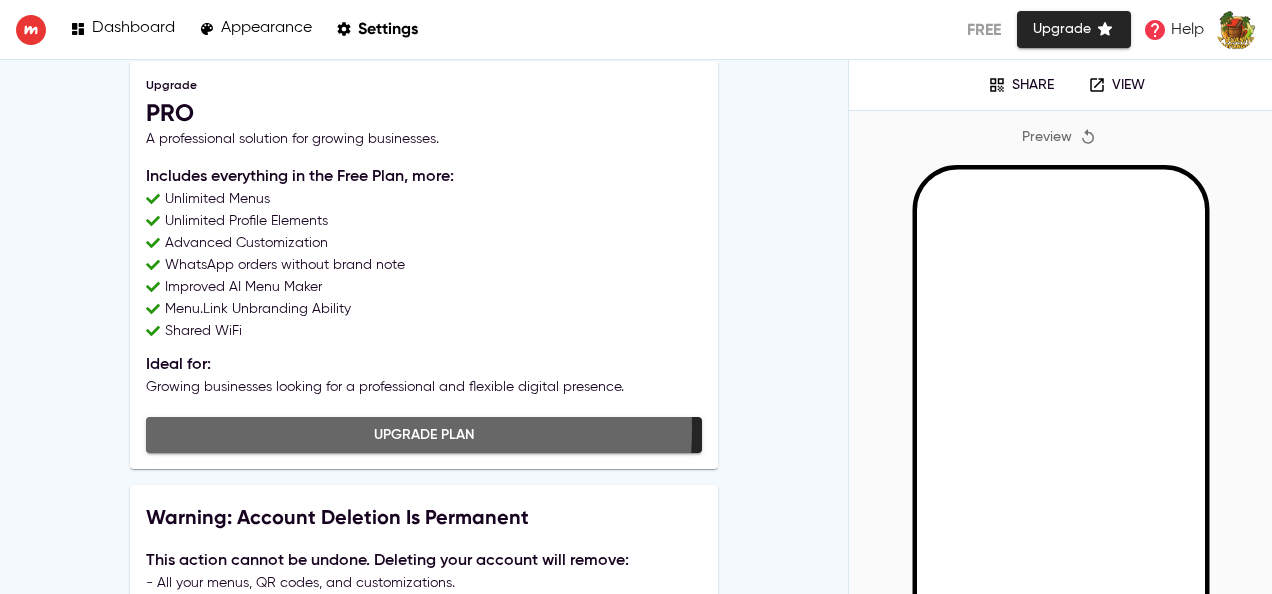 click on "Upgrade Plan" at bounding box center [424, 435] 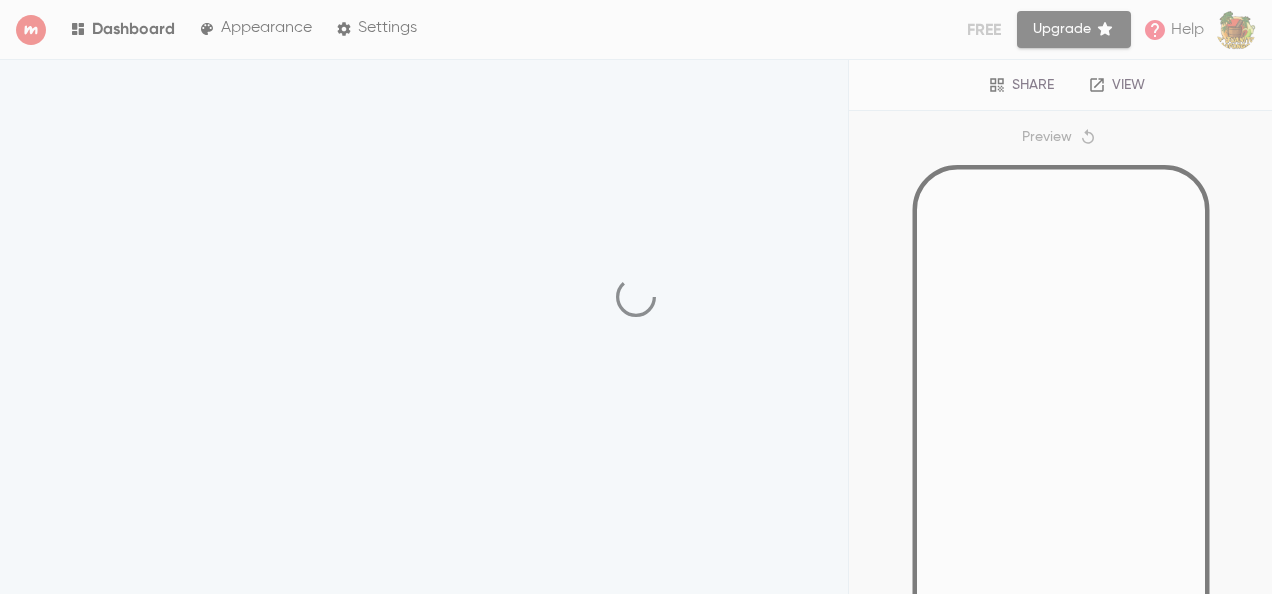 scroll, scrollTop: 0, scrollLeft: 0, axis: both 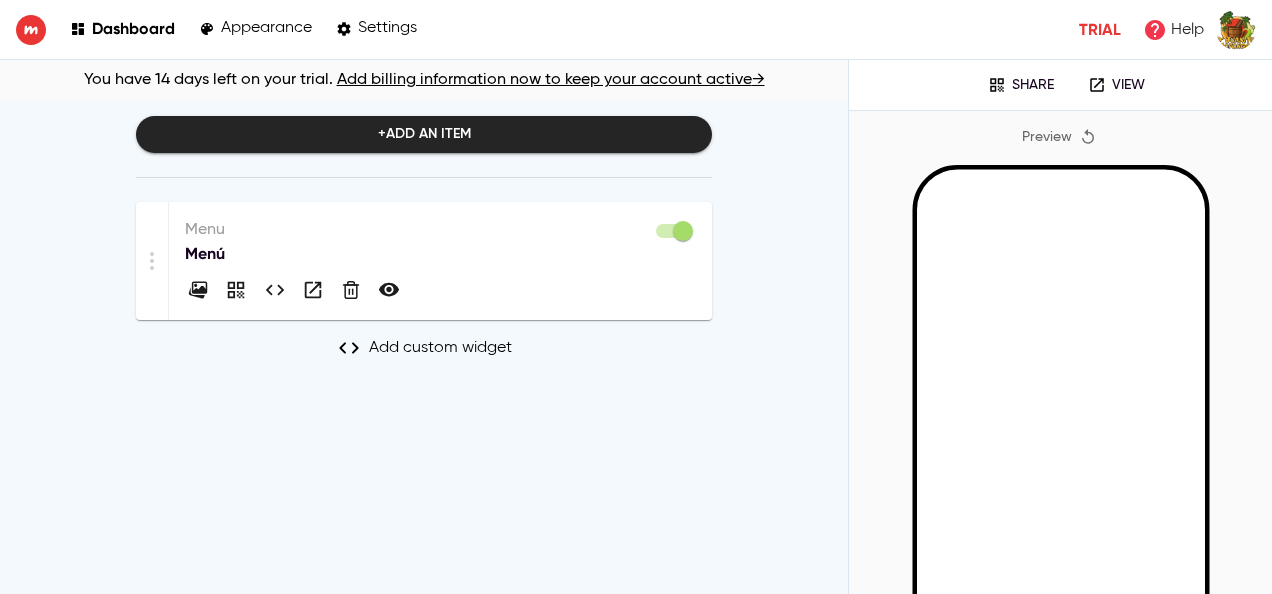 click on "Menu Menú" at bounding box center [440, 261] 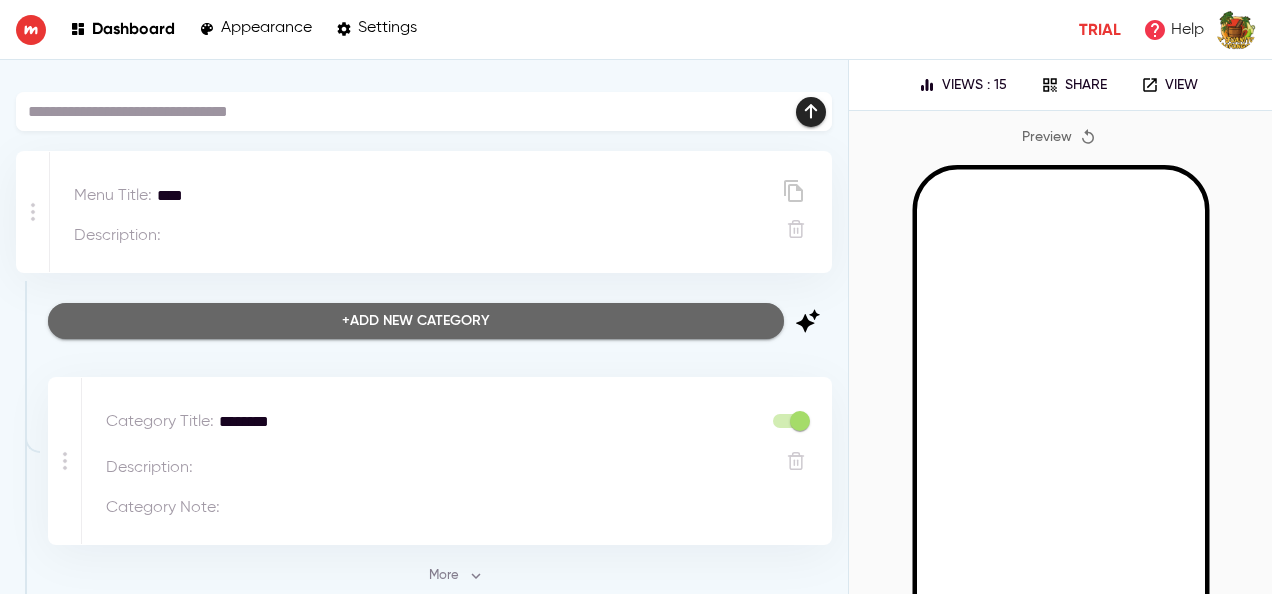 click on "+  Add new category" at bounding box center [416, 321] 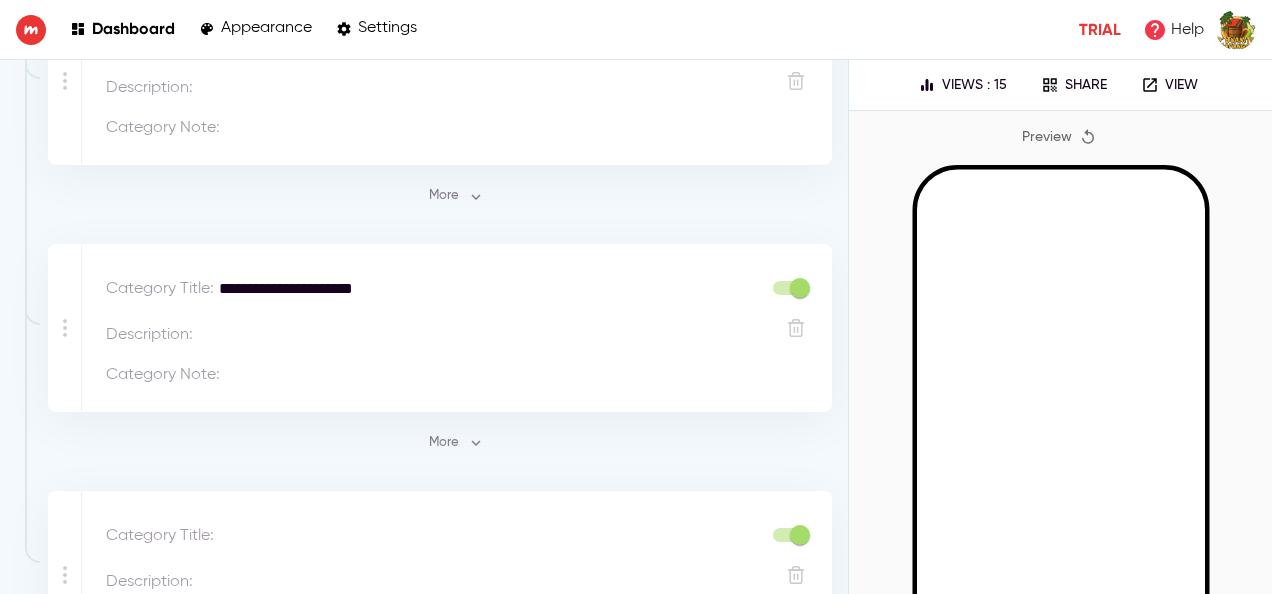 scroll, scrollTop: 1326, scrollLeft: 0, axis: vertical 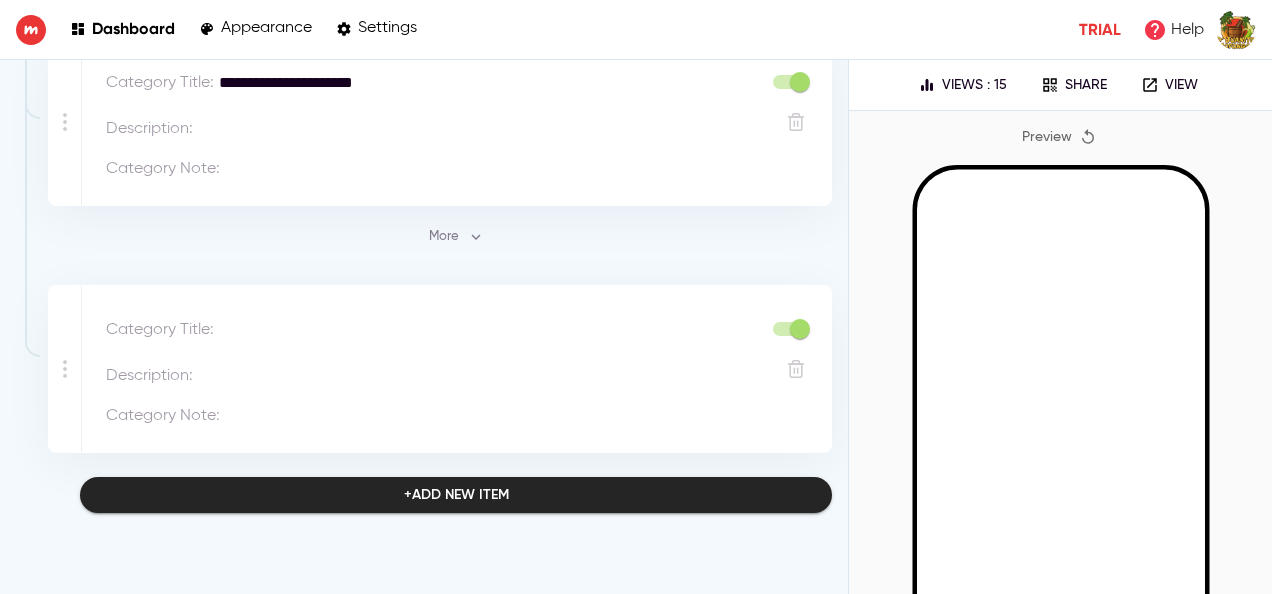 click at bounding box center (490, 330) 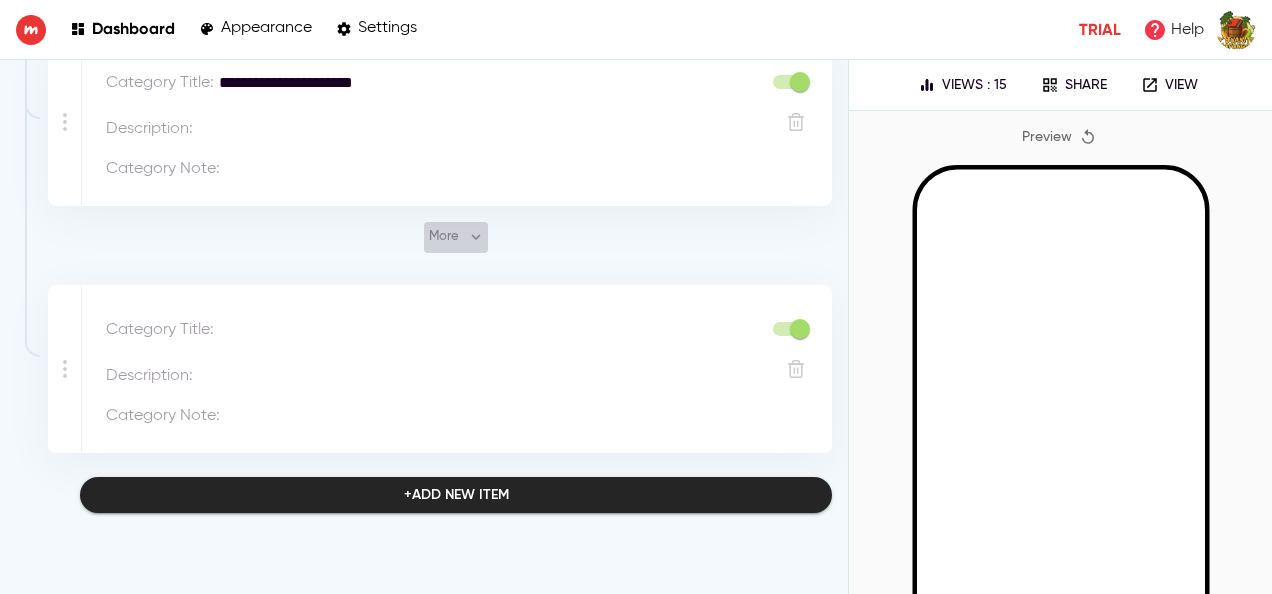 click 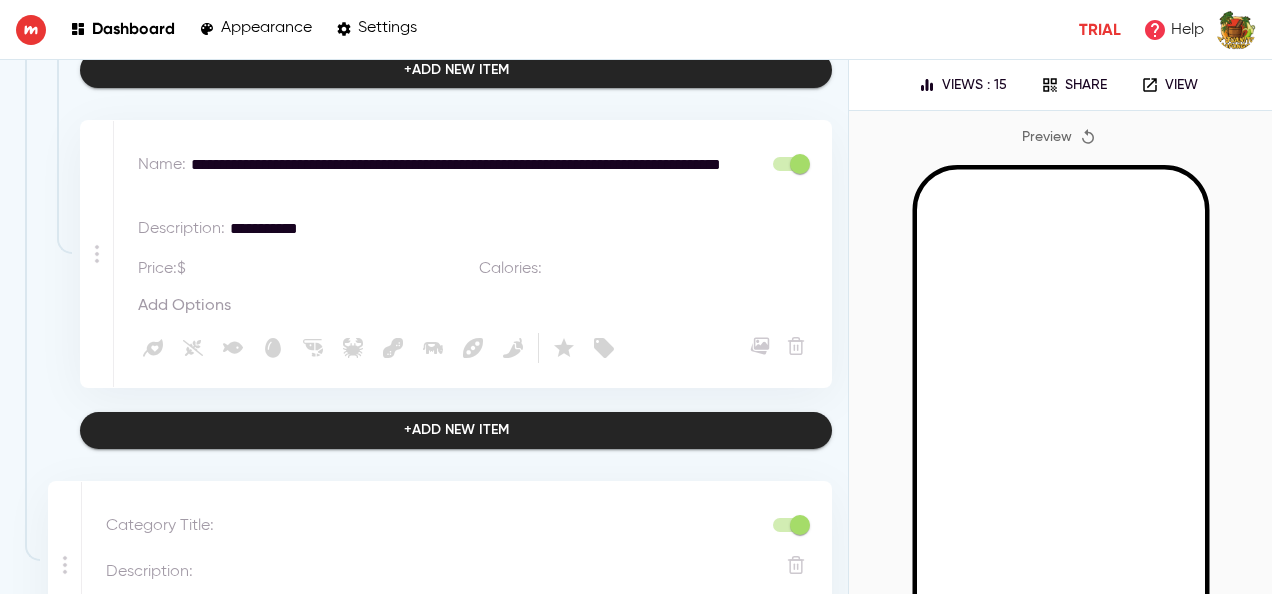 scroll, scrollTop: 1545, scrollLeft: 0, axis: vertical 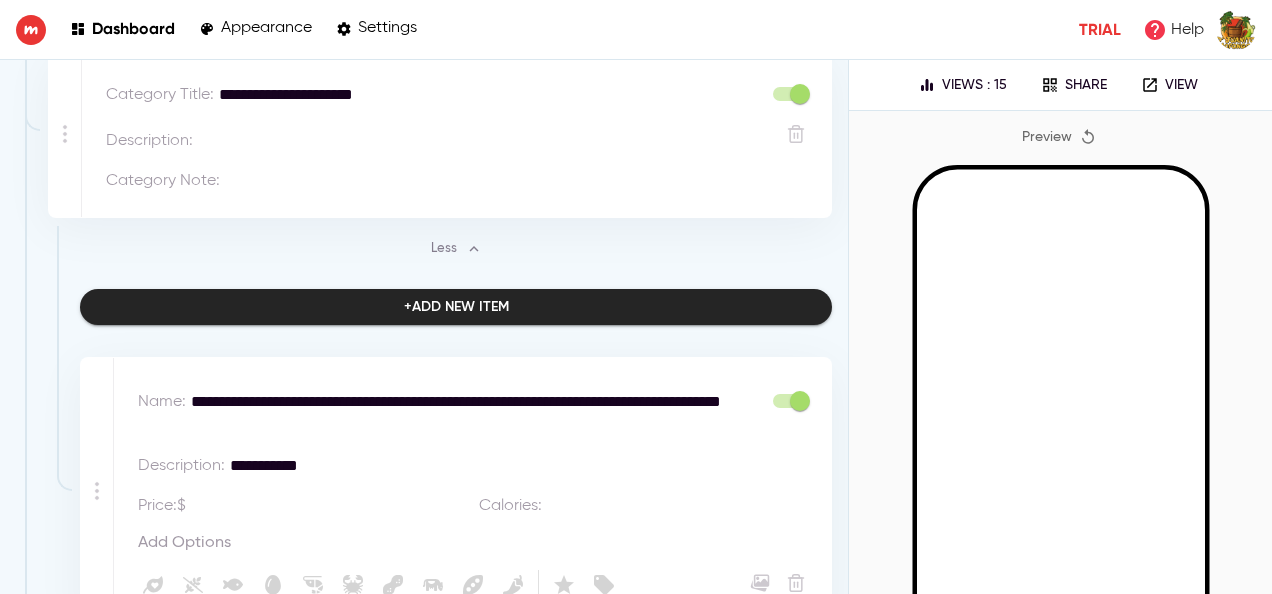 click on "**********" at bounding box center [517, 466] 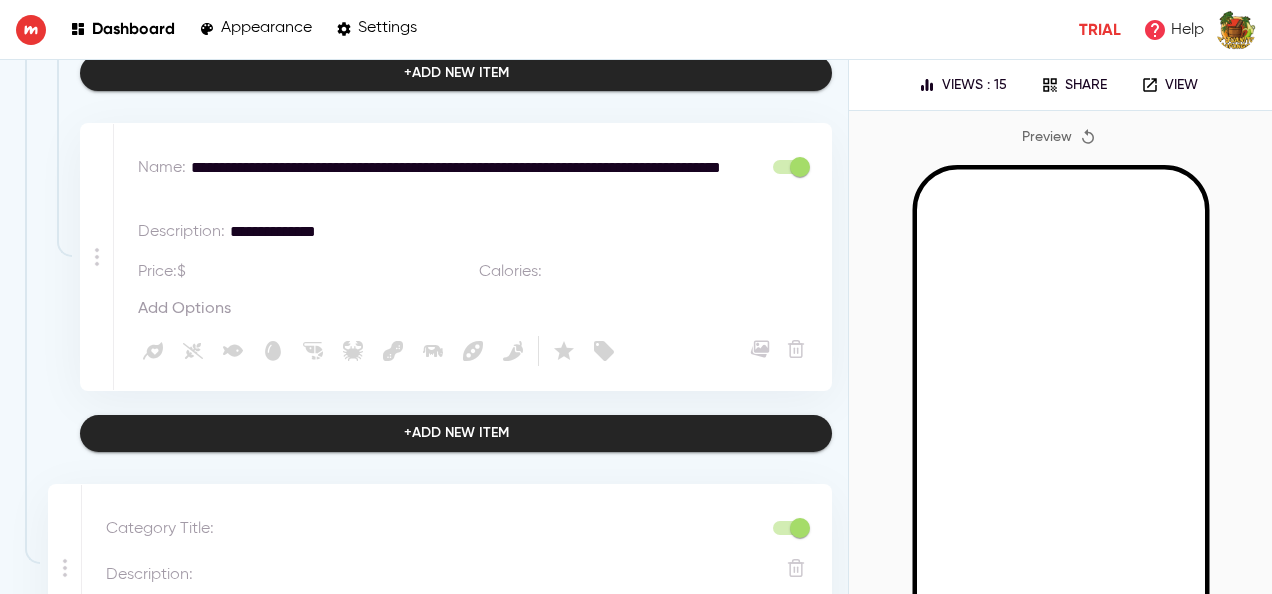 scroll, scrollTop: 1747, scrollLeft: 0, axis: vertical 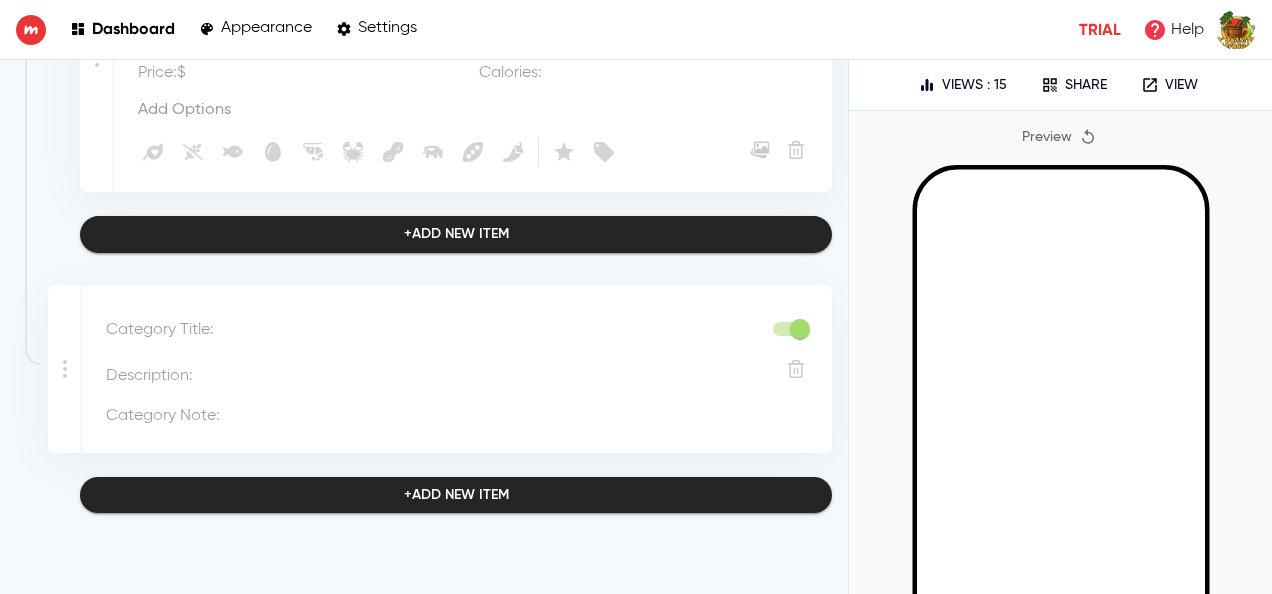 type on "**********" 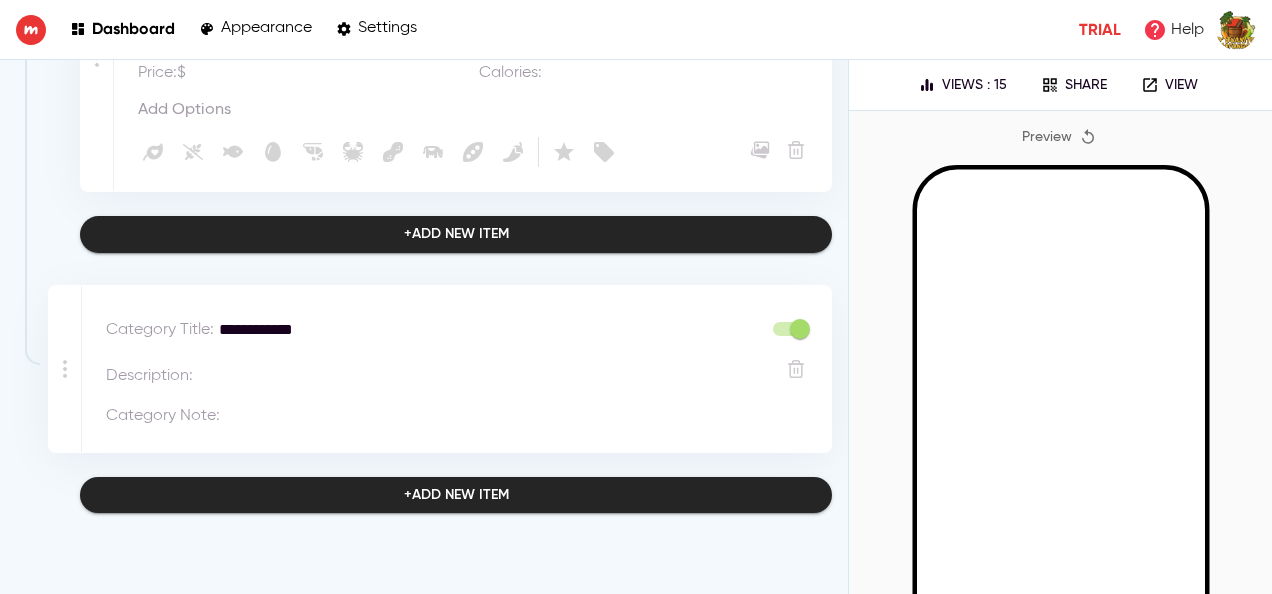 type on "**********" 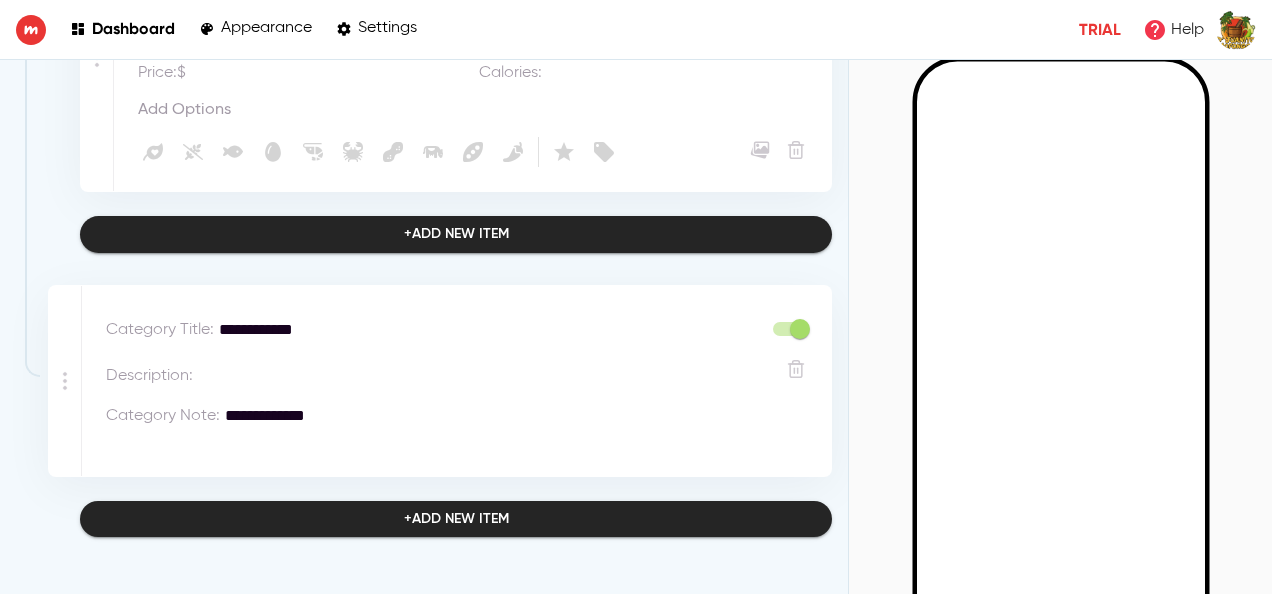 scroll, scrollTop: 115, scrollLeft: 0, axis: vertical 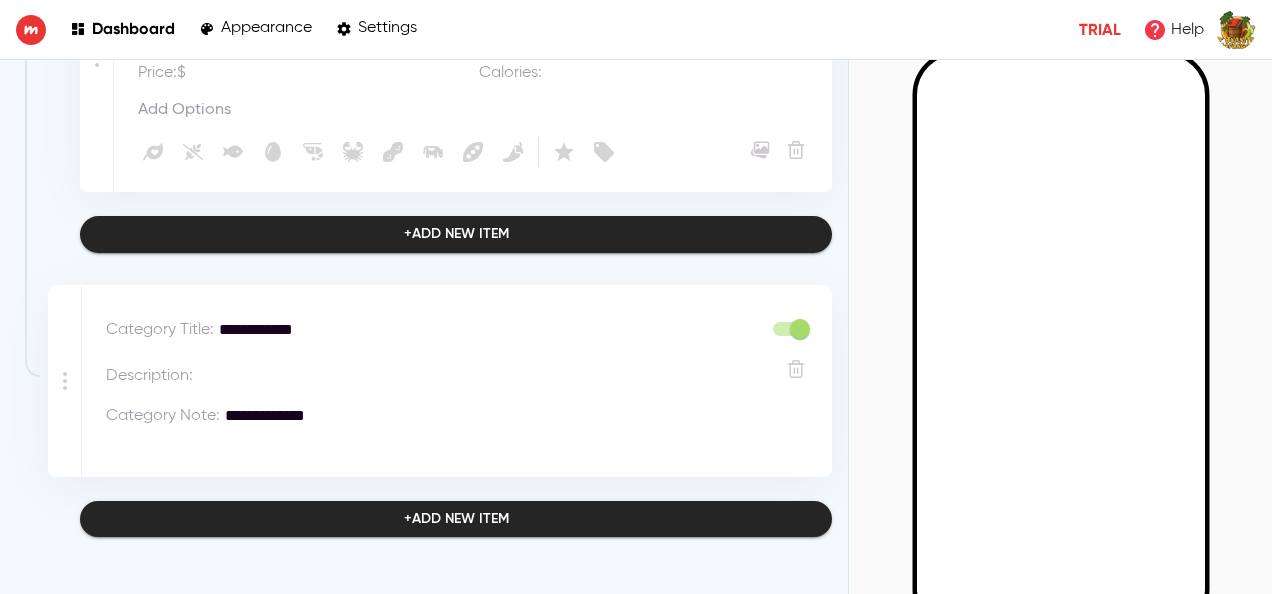 type on "**********" 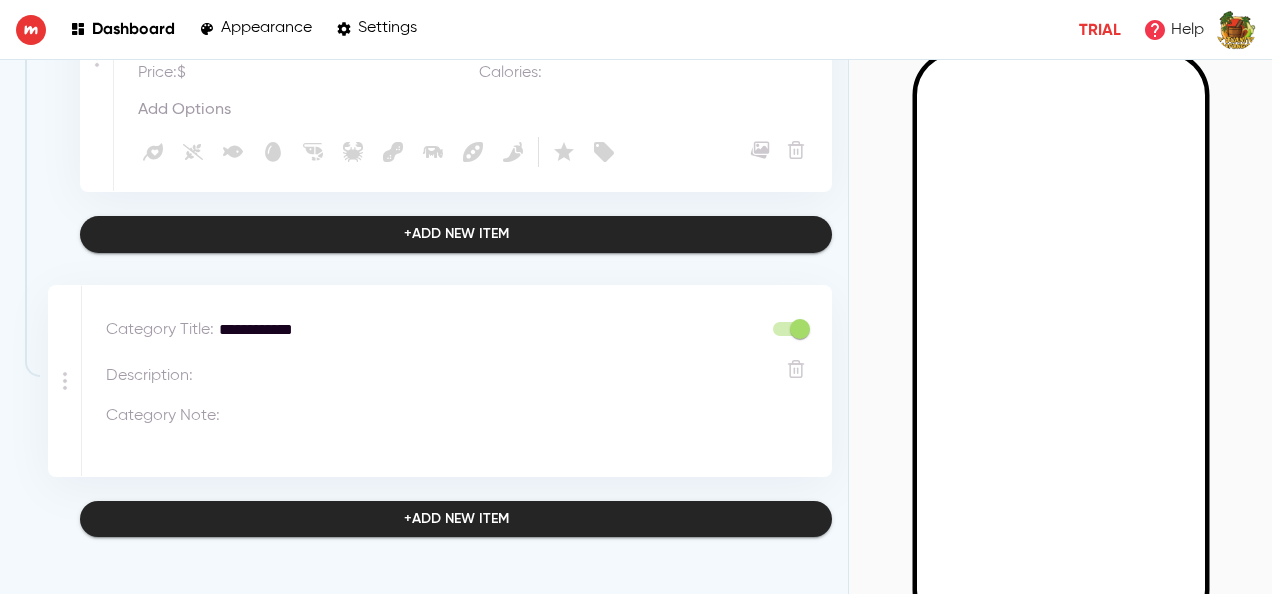 type 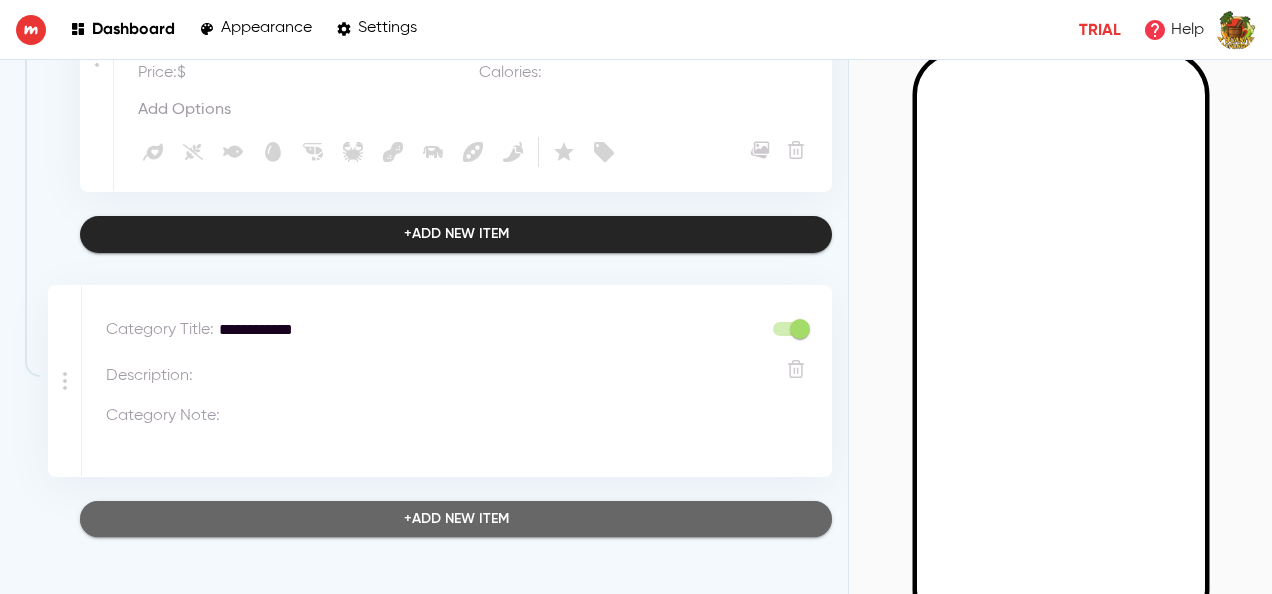 click on "+  Add new item" at bounding box center (456, 519) 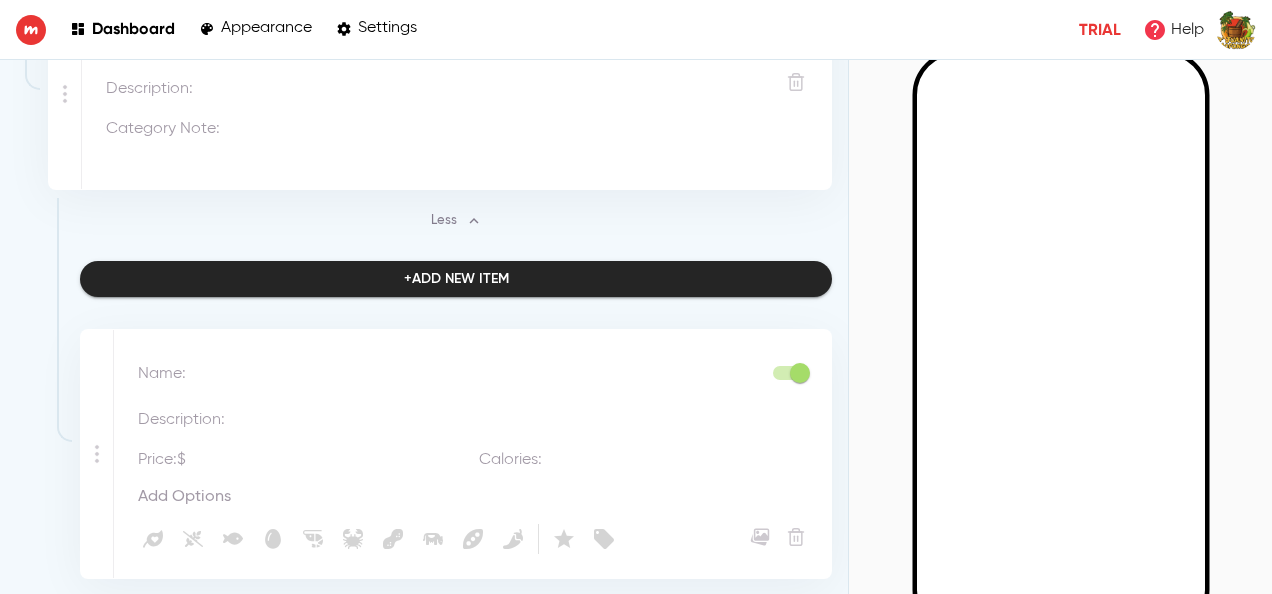 scroll, scrollTop: 2060, scrollLeft: 0, axis: vertical 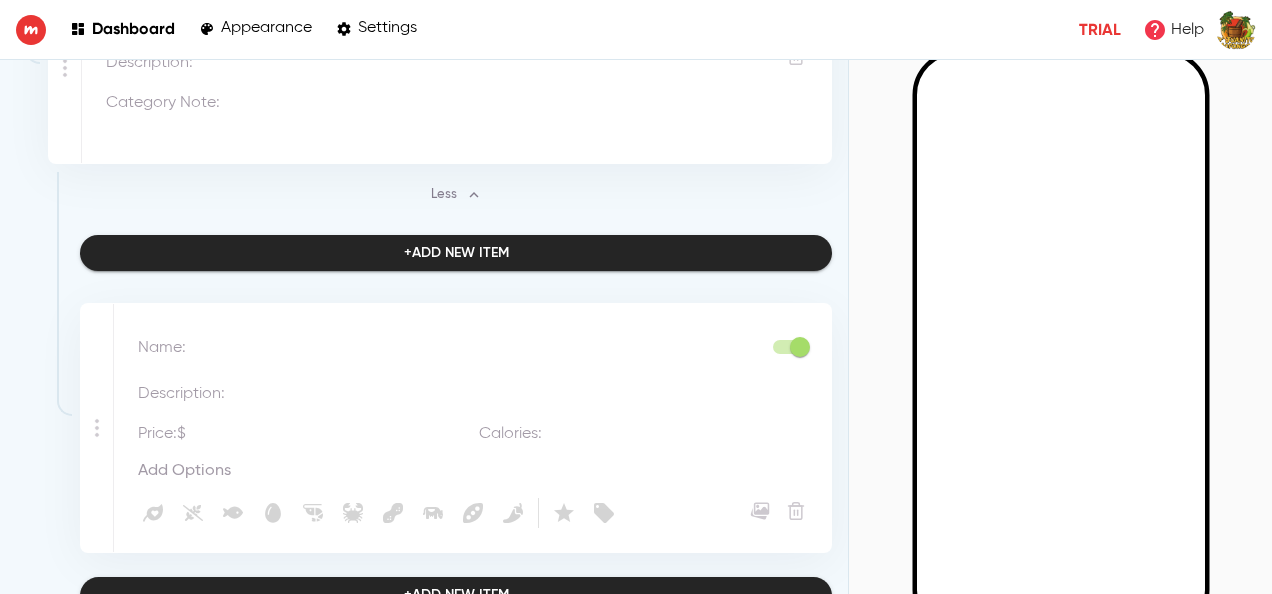 click at bounding box center (524, 394) 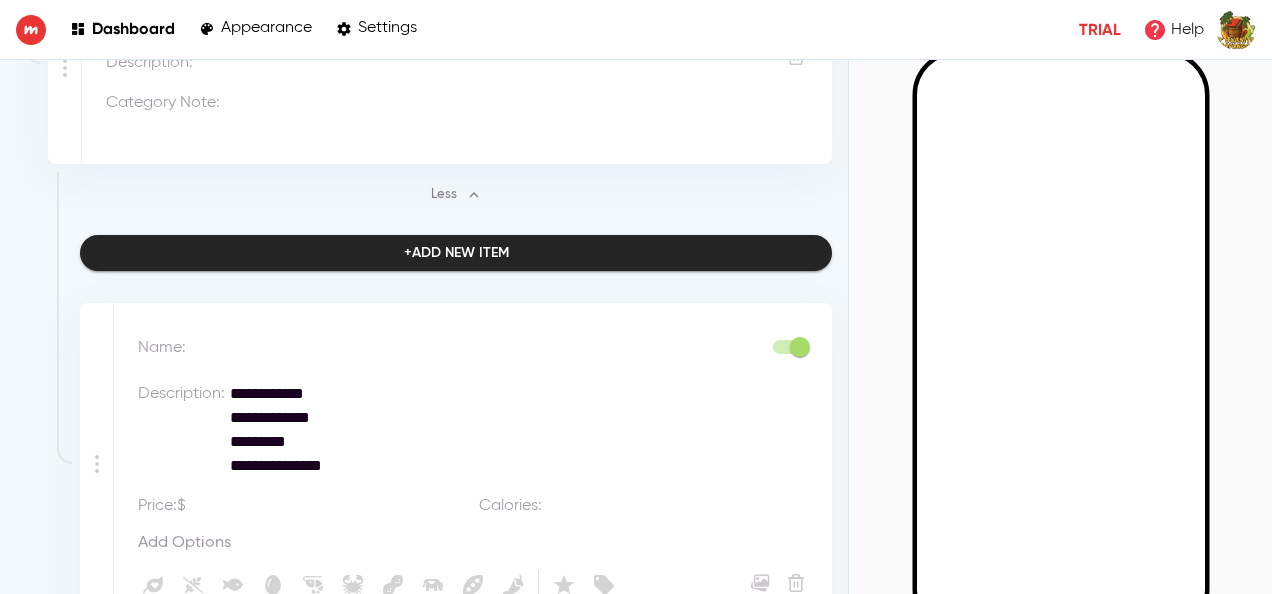click on "**********" at bounding box center [478, 430] 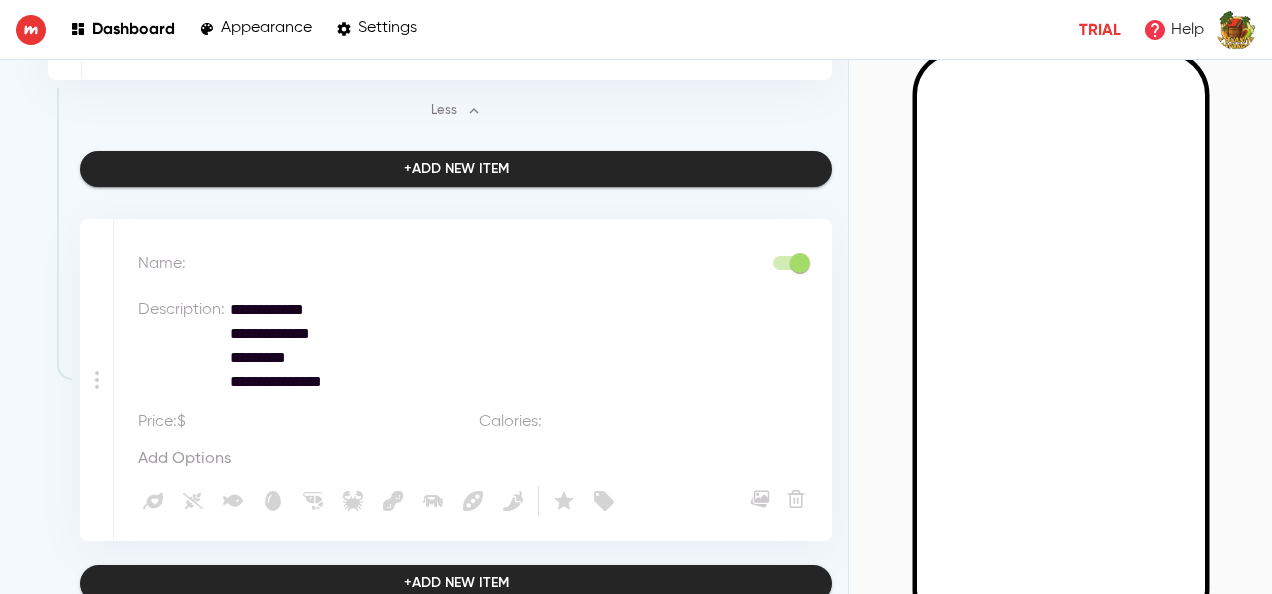 drag, startPoint x: 360, startPoint y: 386, endPoint x: 225, endPoint y: 330, distance: 146.15402 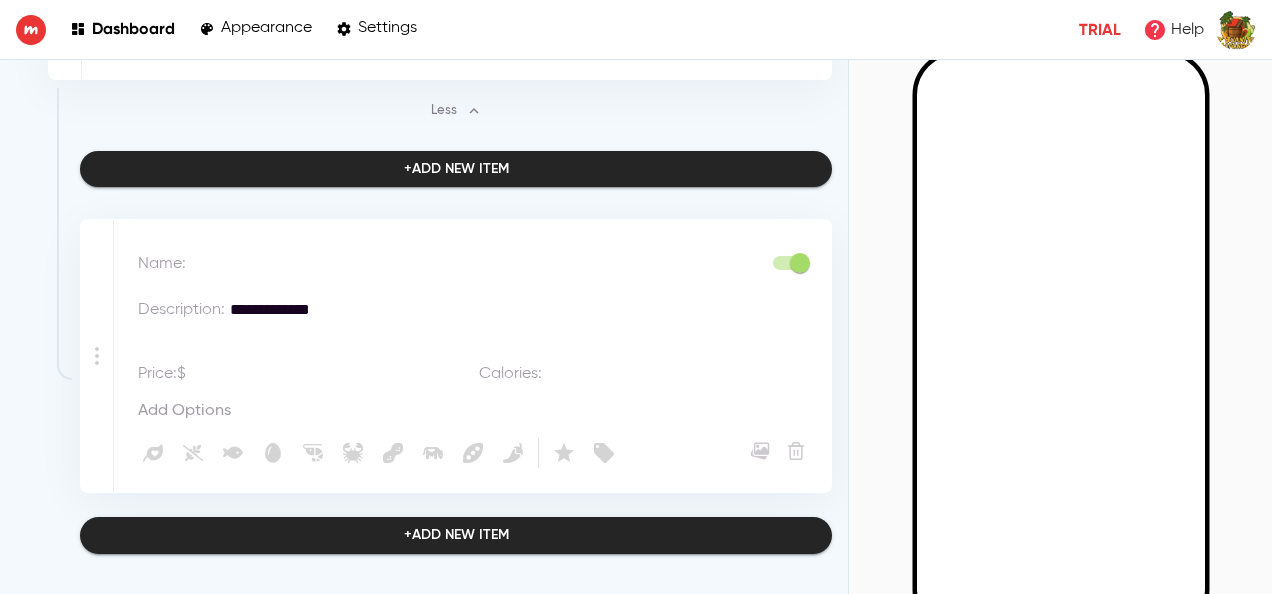 type on "**********" 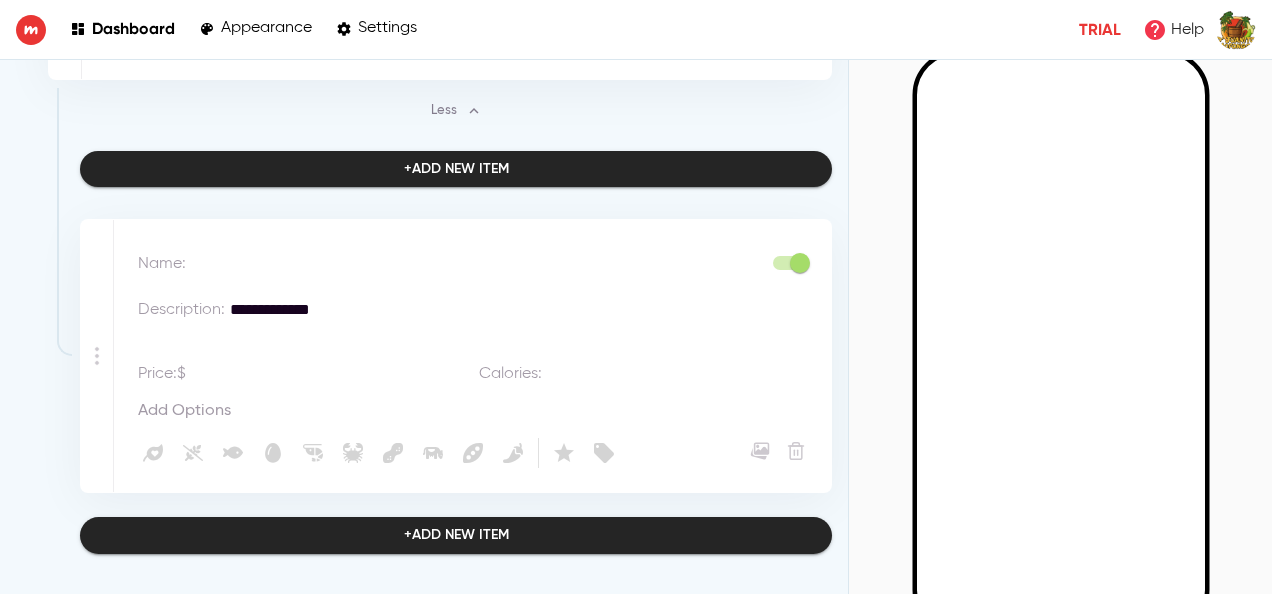 click on "Add Options" at bounding box center [478, 411] 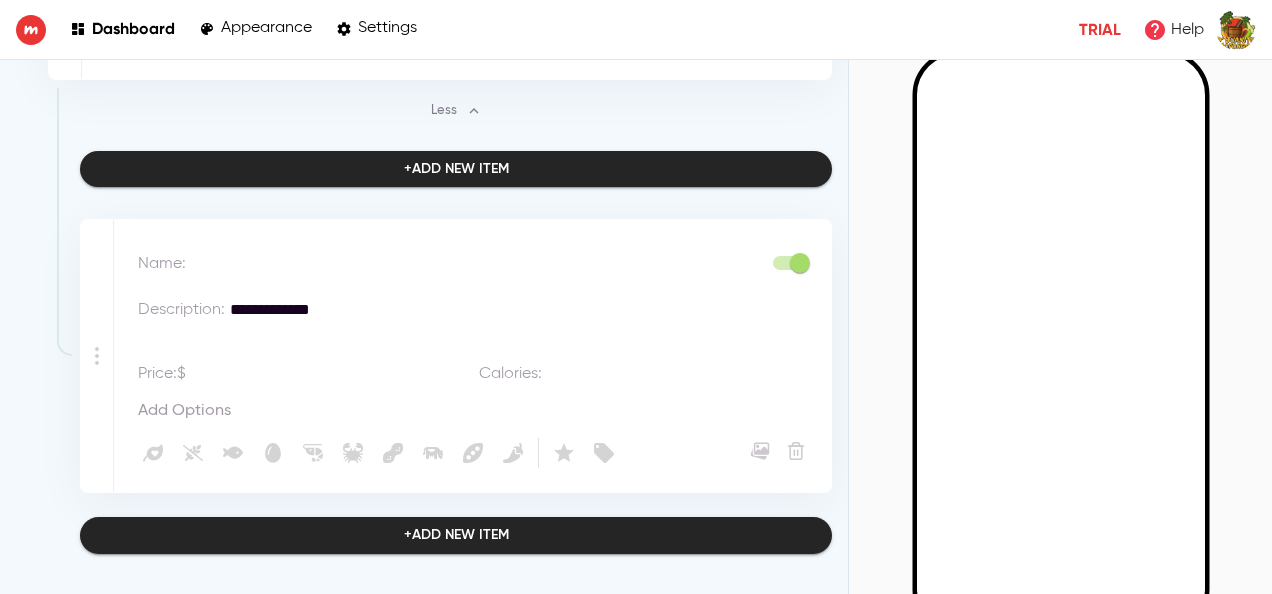 click at bounding box center (476, 264) 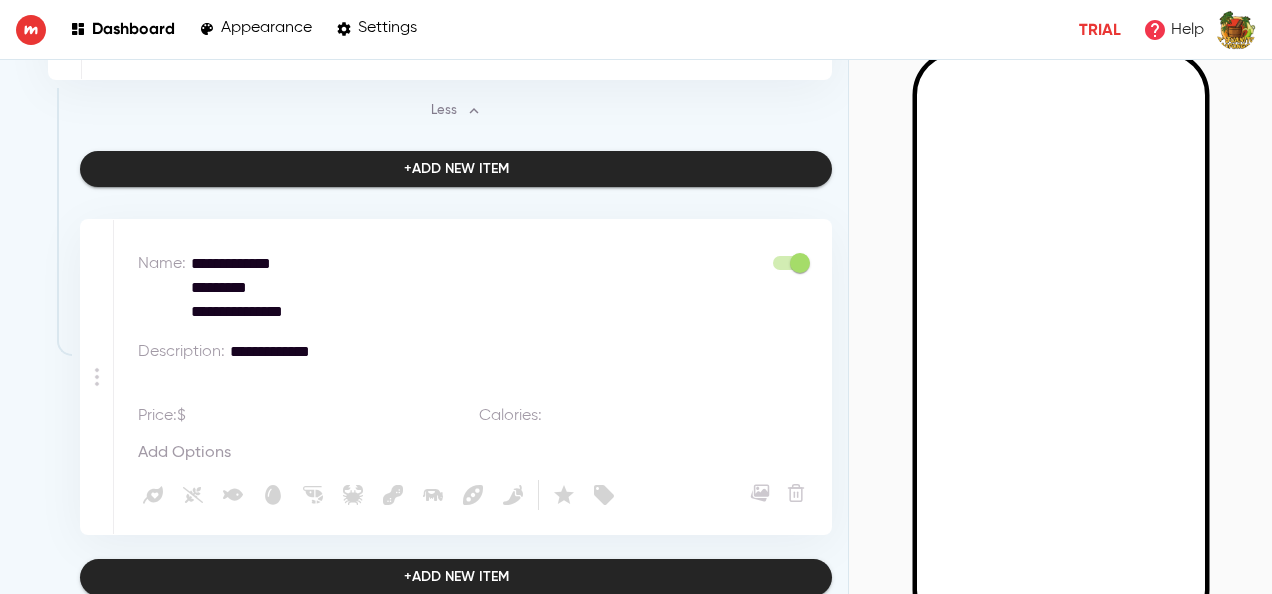 type on "**********" 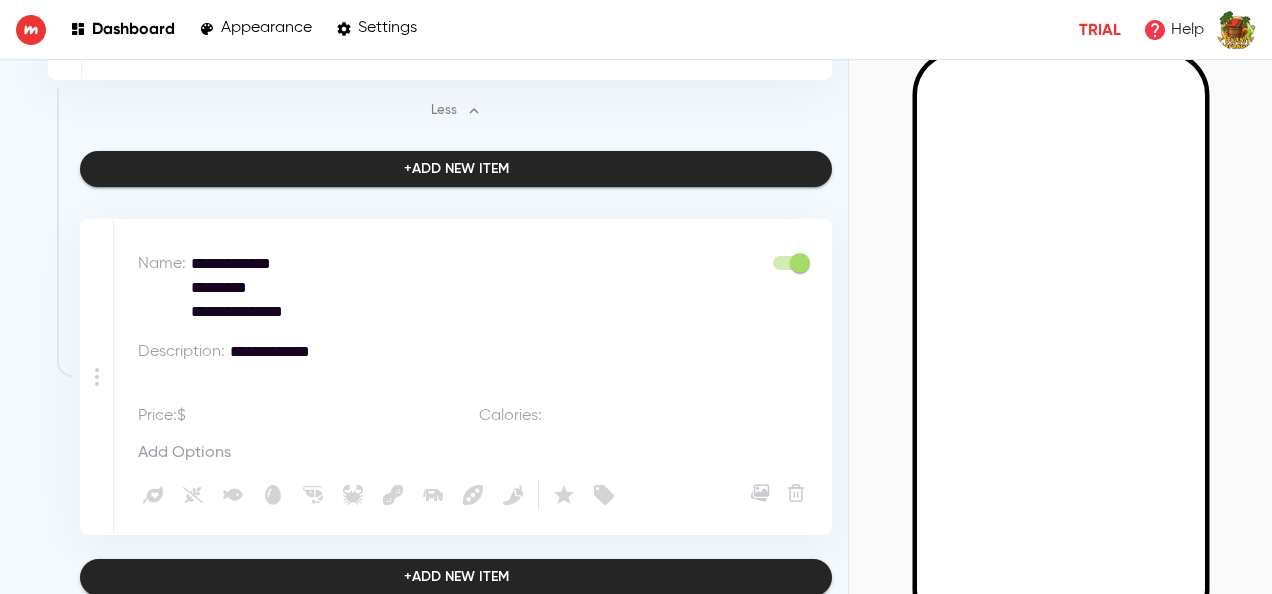 drag, startPoint x: 320, startPoint y: 354, endPoint x: 230, endPoint y: 354, distance: 90 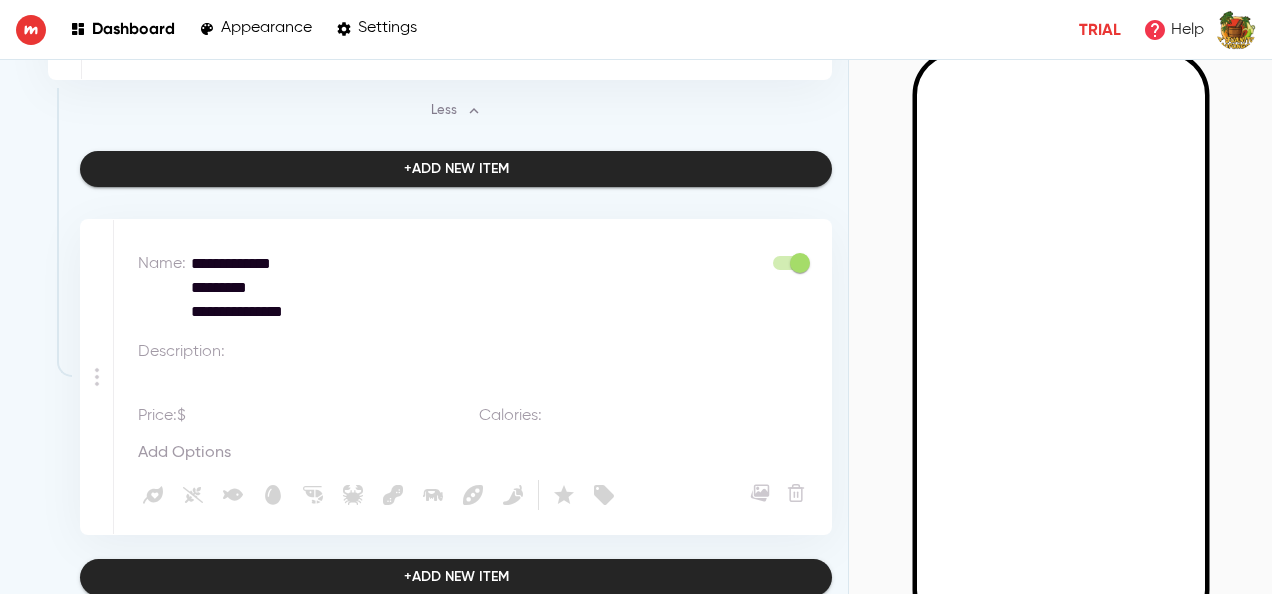 type 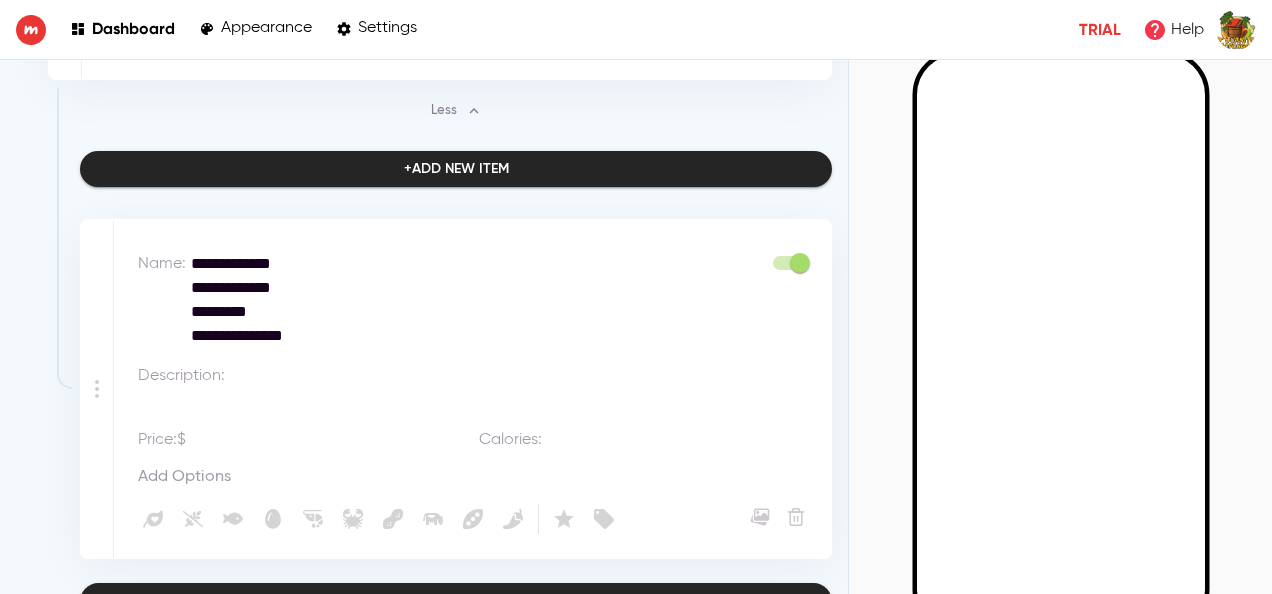drag, startPoint x: 194, startPoint y: 283, endPoint x: 382, endPoint y: 262, distance: 189.16924 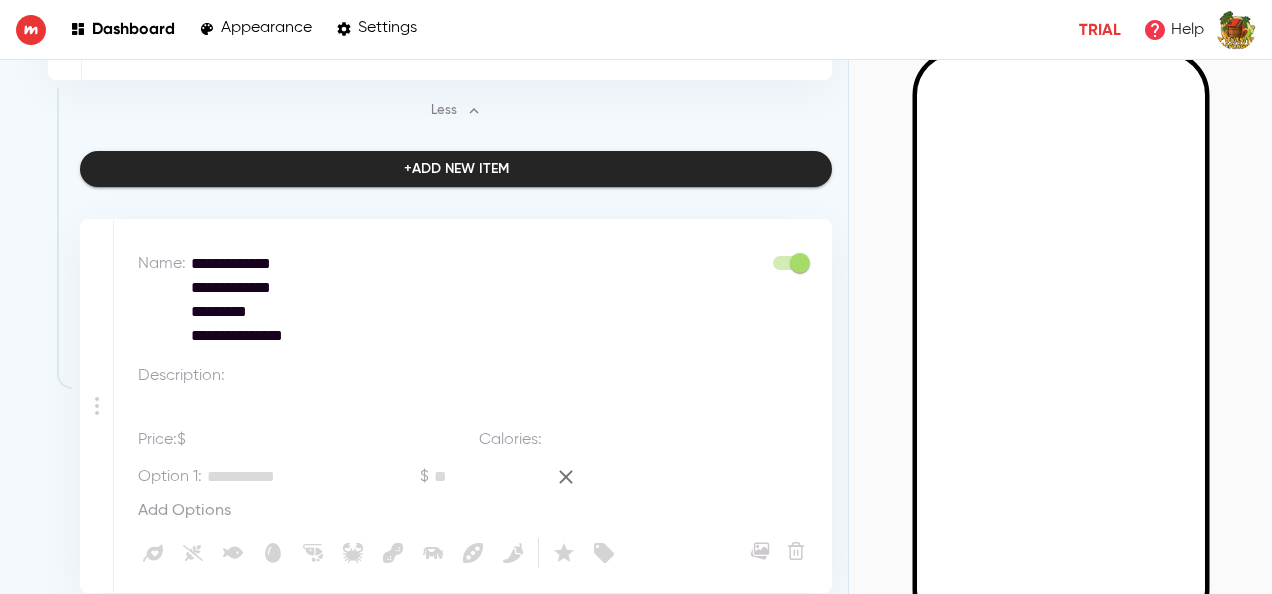 drag, startPoint x: 187, startPoint y: 282, endPoint x: 309, endPoint y: 282, distance: 122 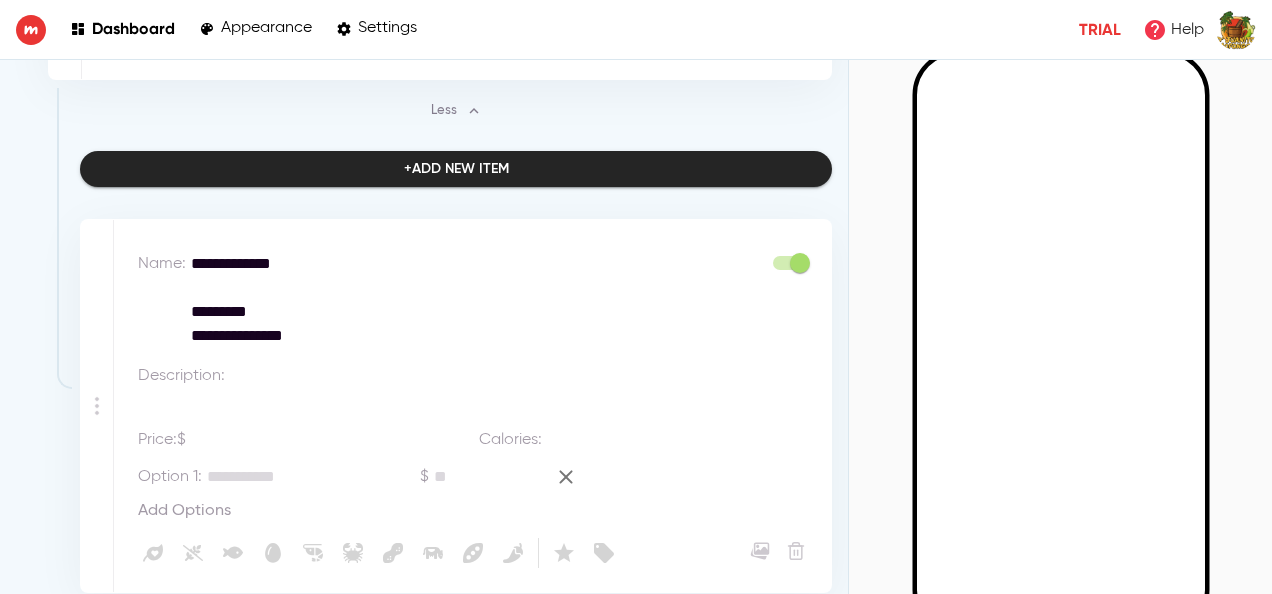 type on "**********" 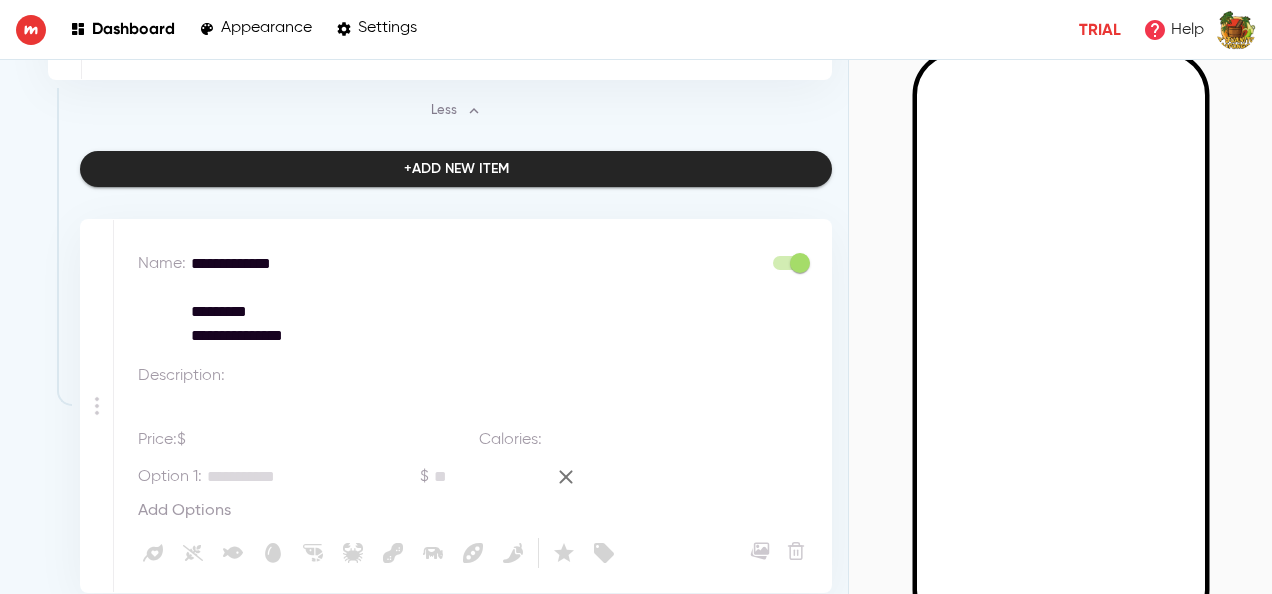 paste on "**********" 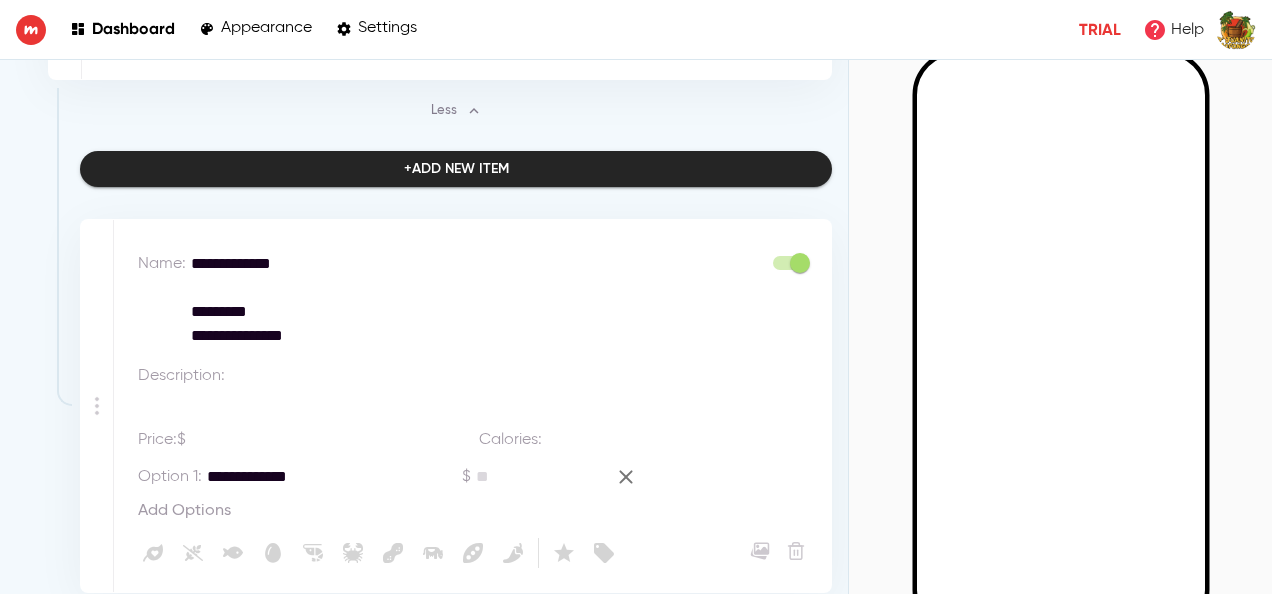 type on "**********" 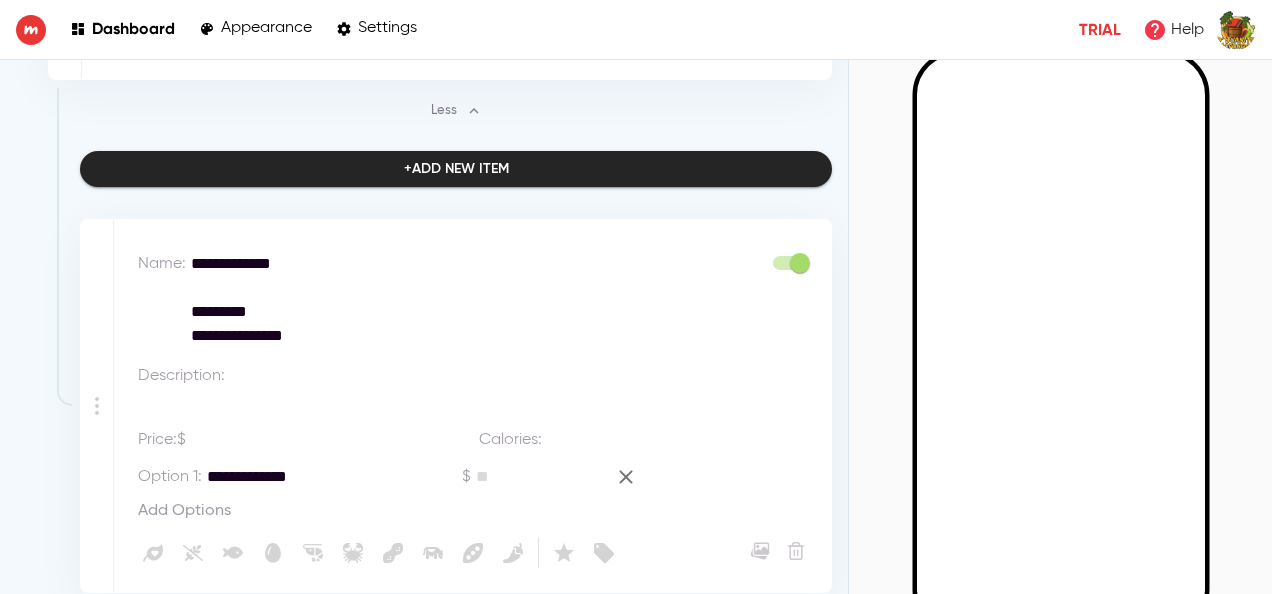 click on "Add Options" at bounding box center (184, 511) 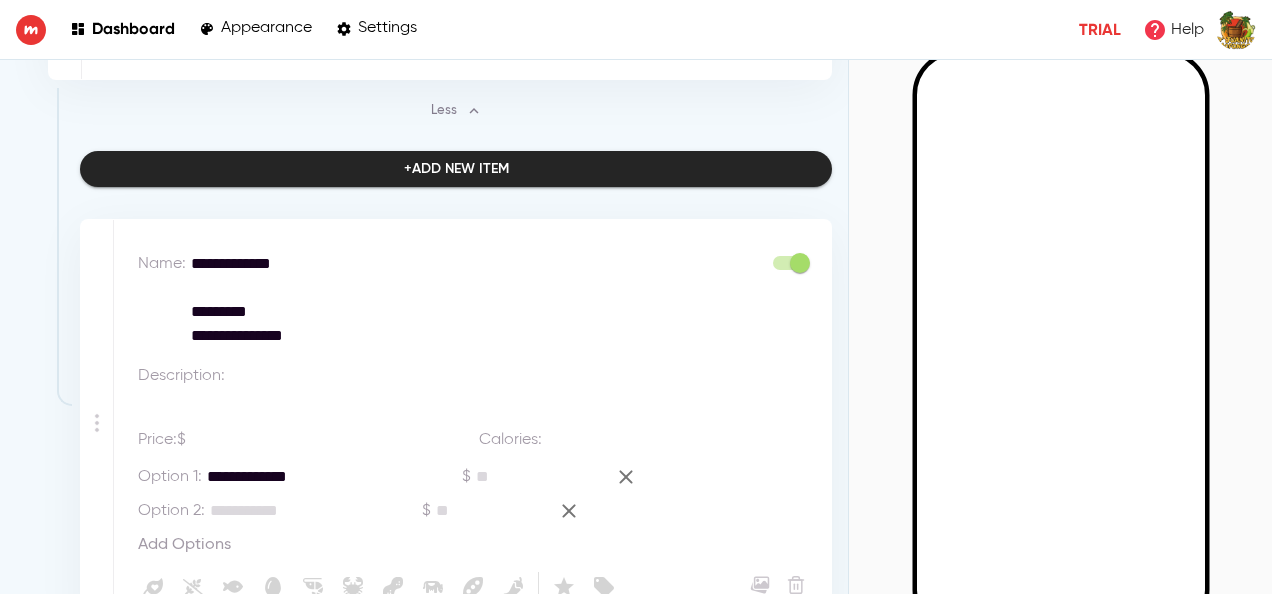 drag, startPoint x: 191, startPoint y: 309, endPoint x: 284, endPoint y: 306, distance: 93.04838 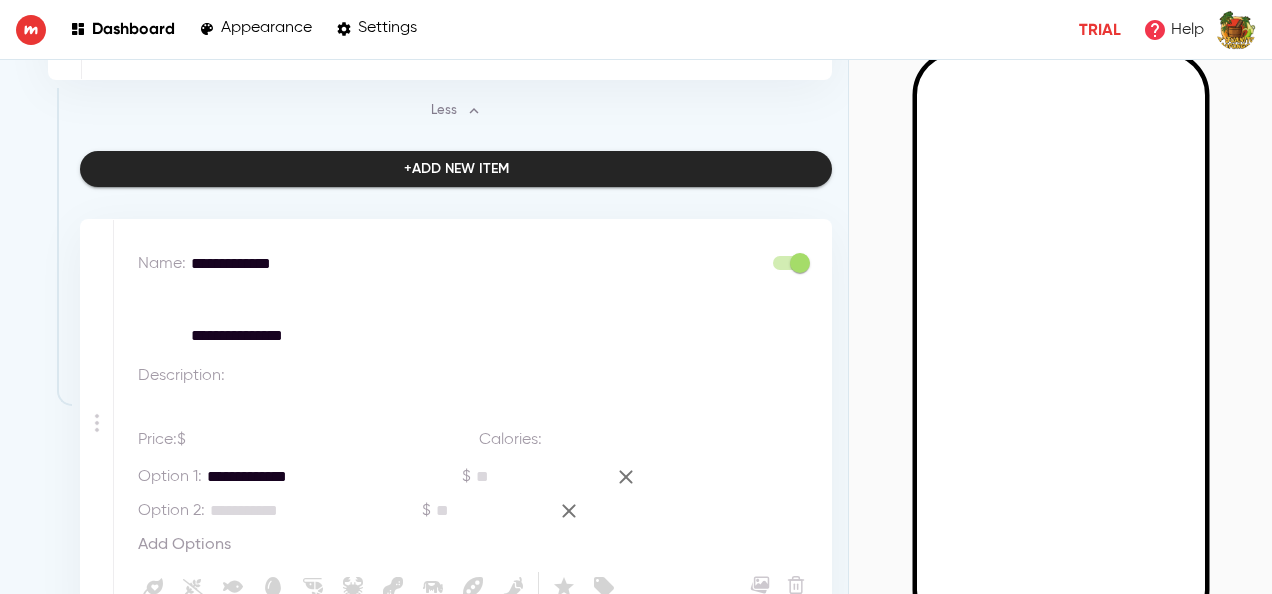 type on "**********" 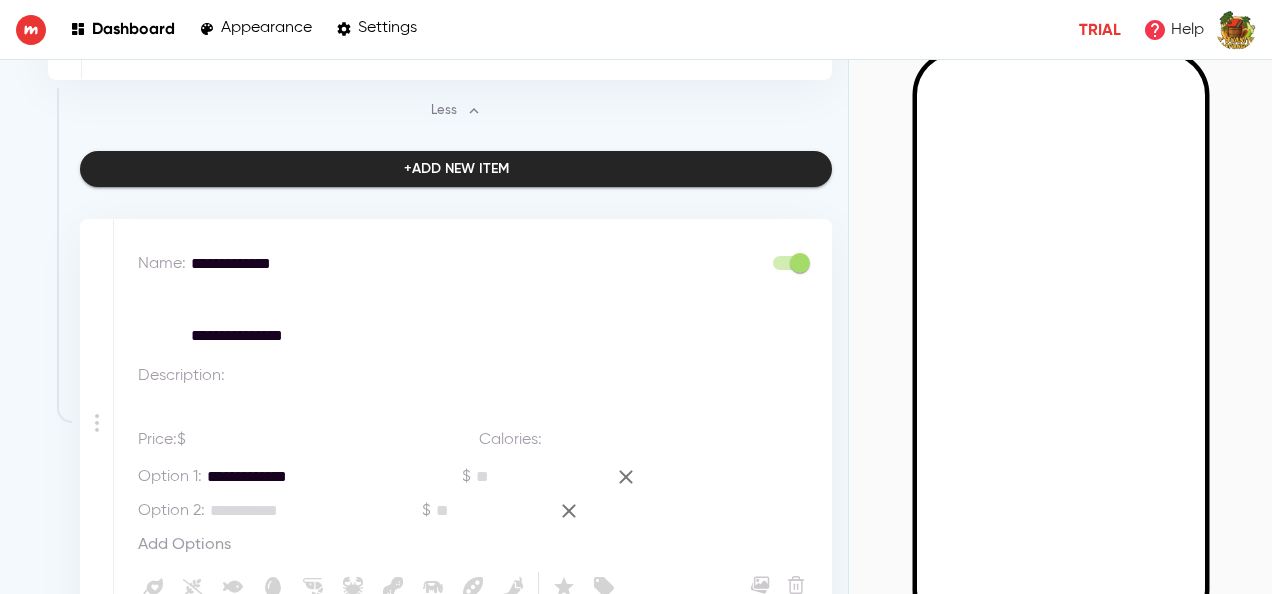 click at bounding box center (316, 511) 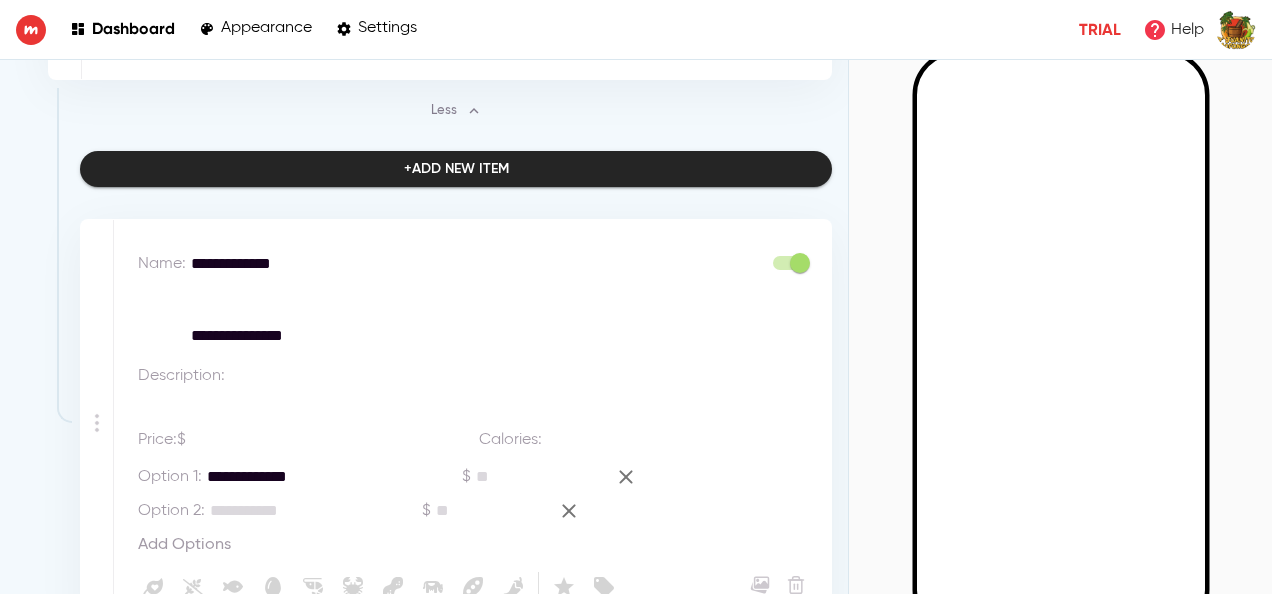paste on "********" 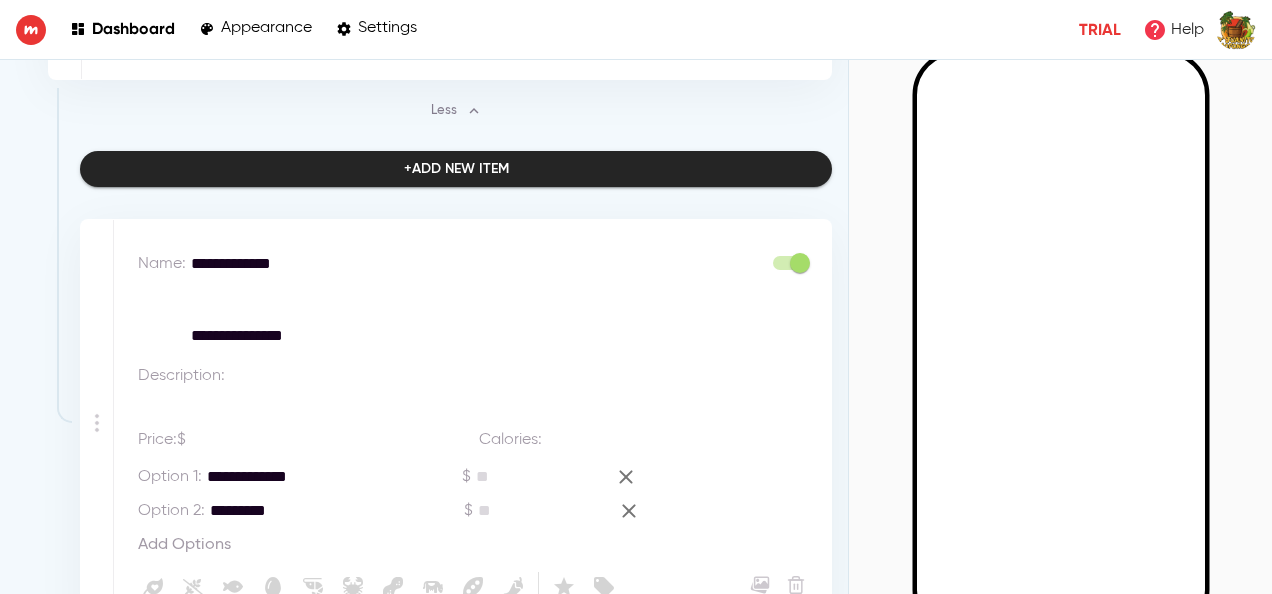 type on "********" 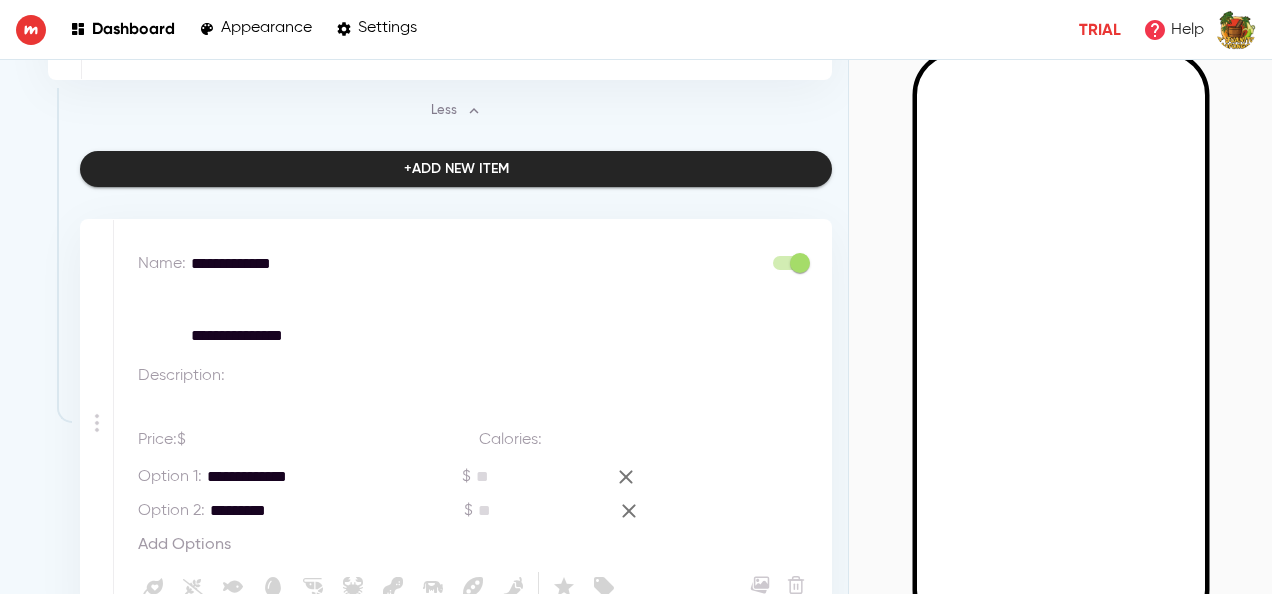 drag, startPoint x: 192, startPoint y: 333, endPoint x: 368, endPoint y: 338, distance: 176.07101 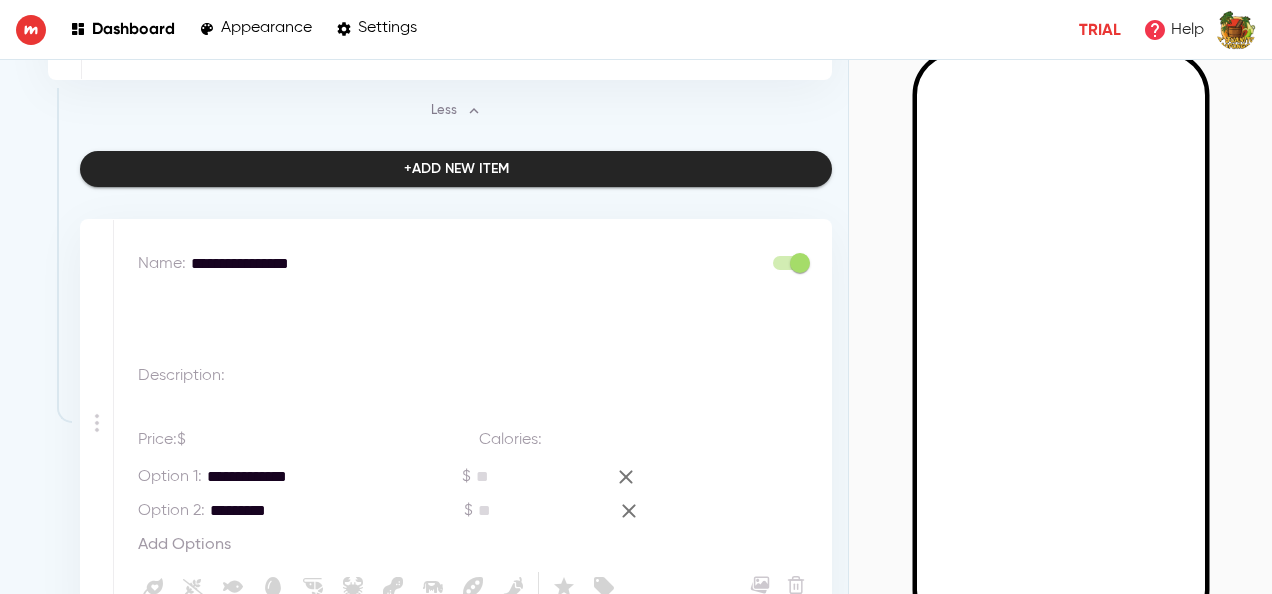 type on "**********" 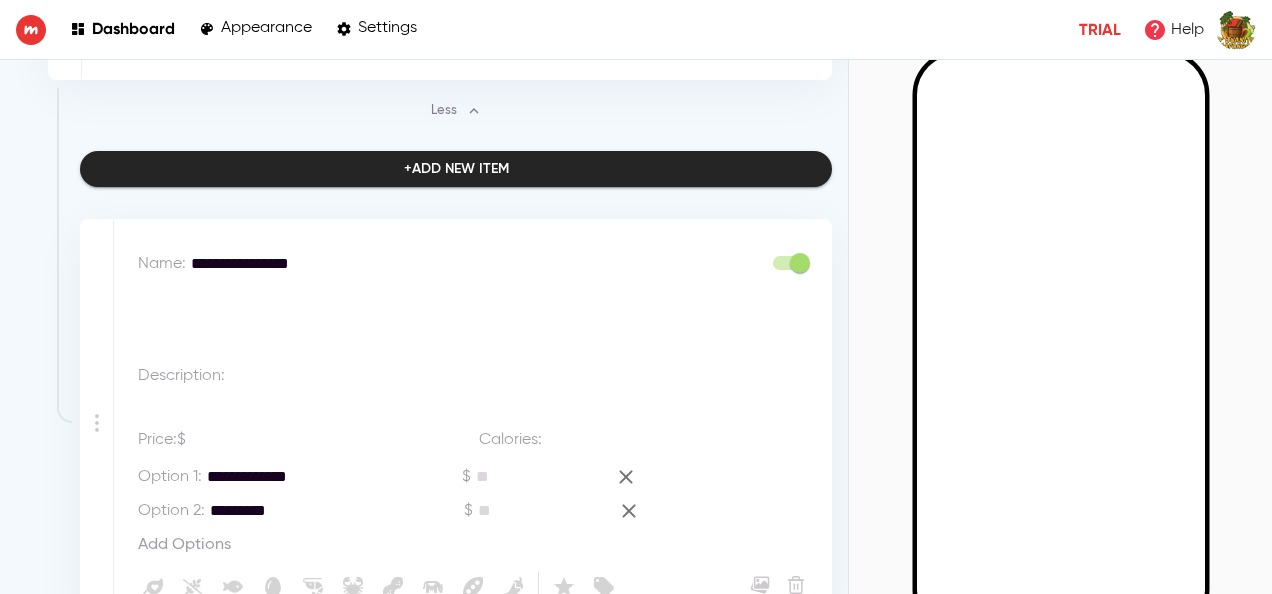 click on "Add Options" at bounding box center [184, 545] 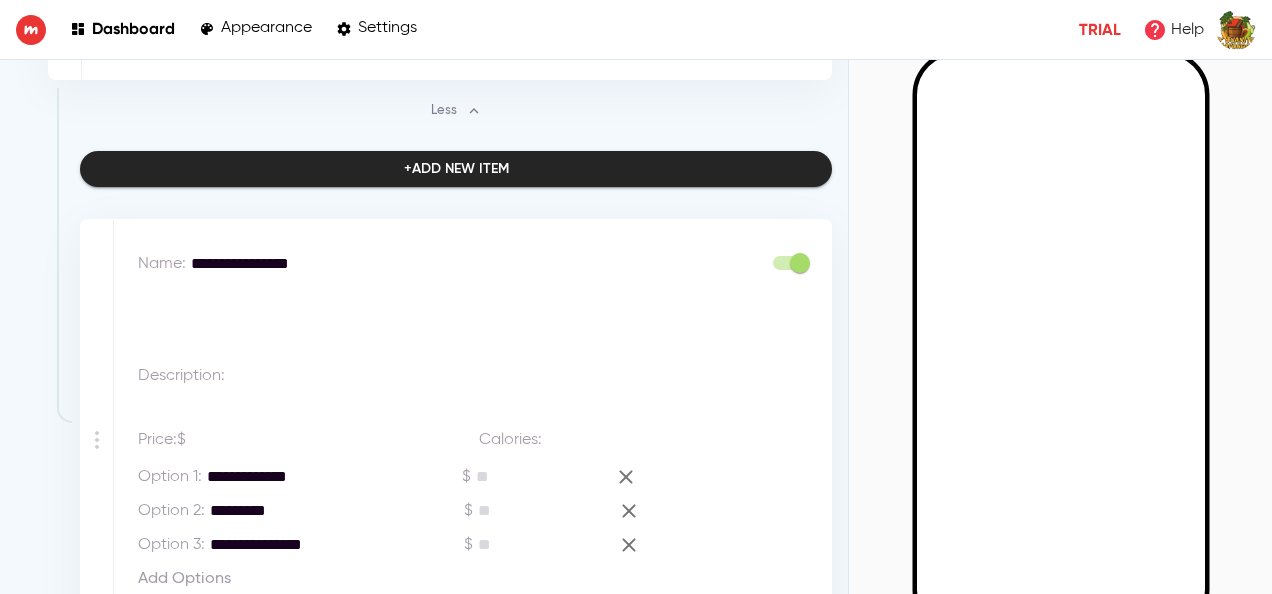 scroll, scrollTop: 2266, scrollLeft: 0, axis: vertical 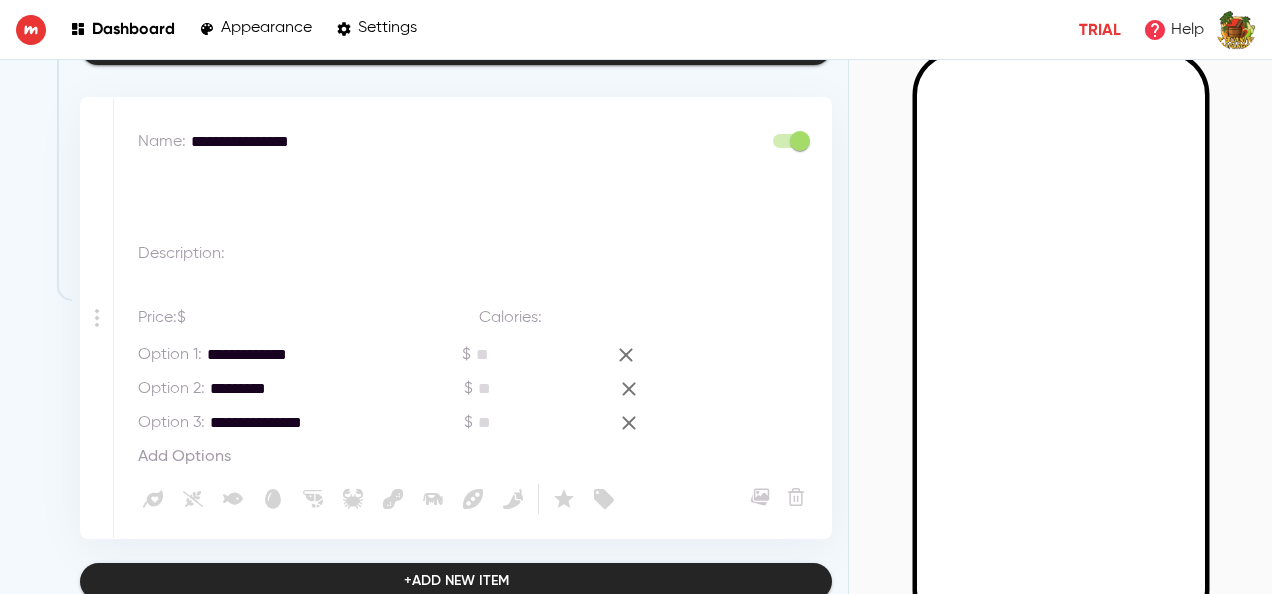 type on "**********" 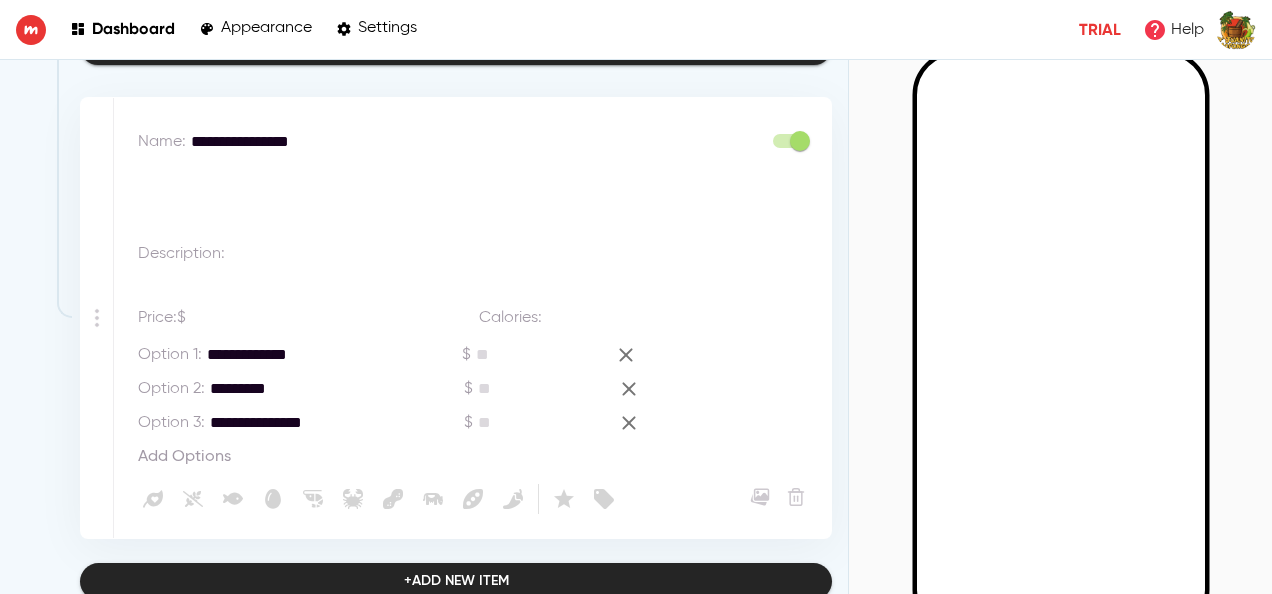 click on "Add Options" at bounding box center (184, 457) 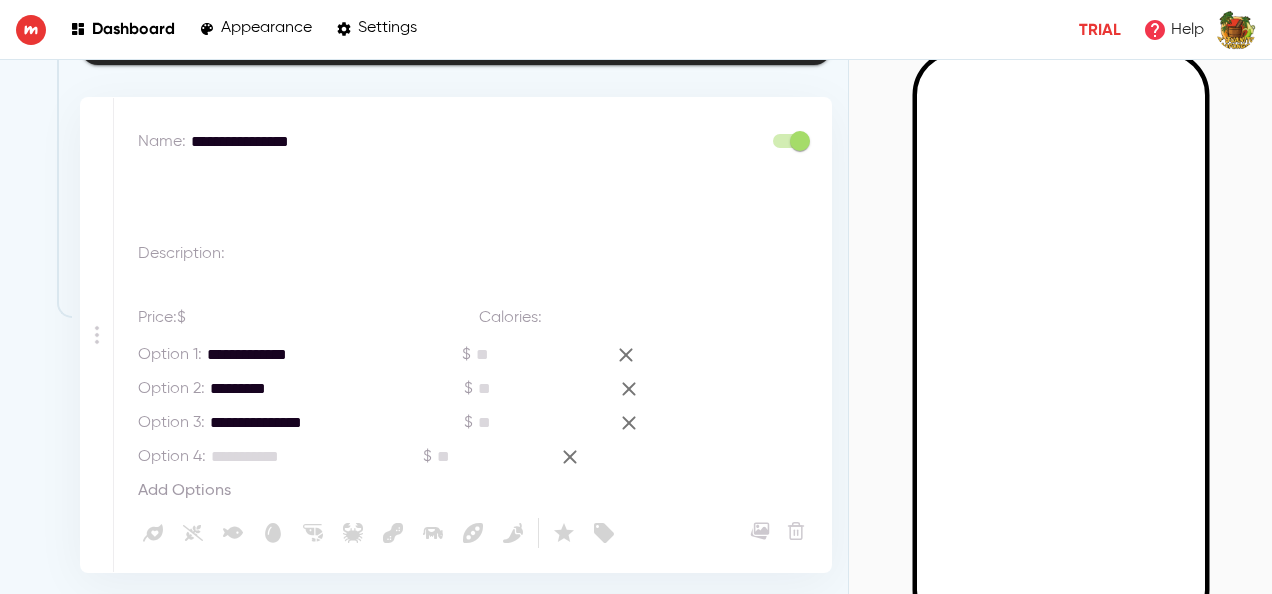 scroll, scrollTop: 2300, scrollLeft: 0, axis: vertical 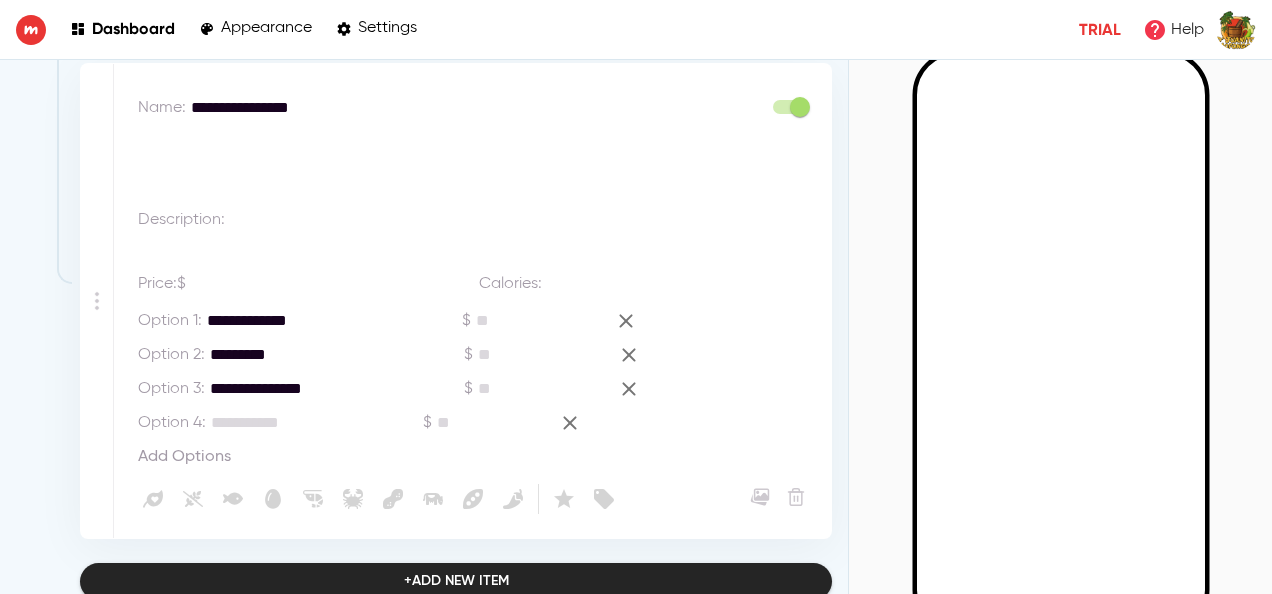 drag, startPoint x: 185, startPoint y: 104, endPoint x: 296, endPoint y: 109, distance: 111.11256 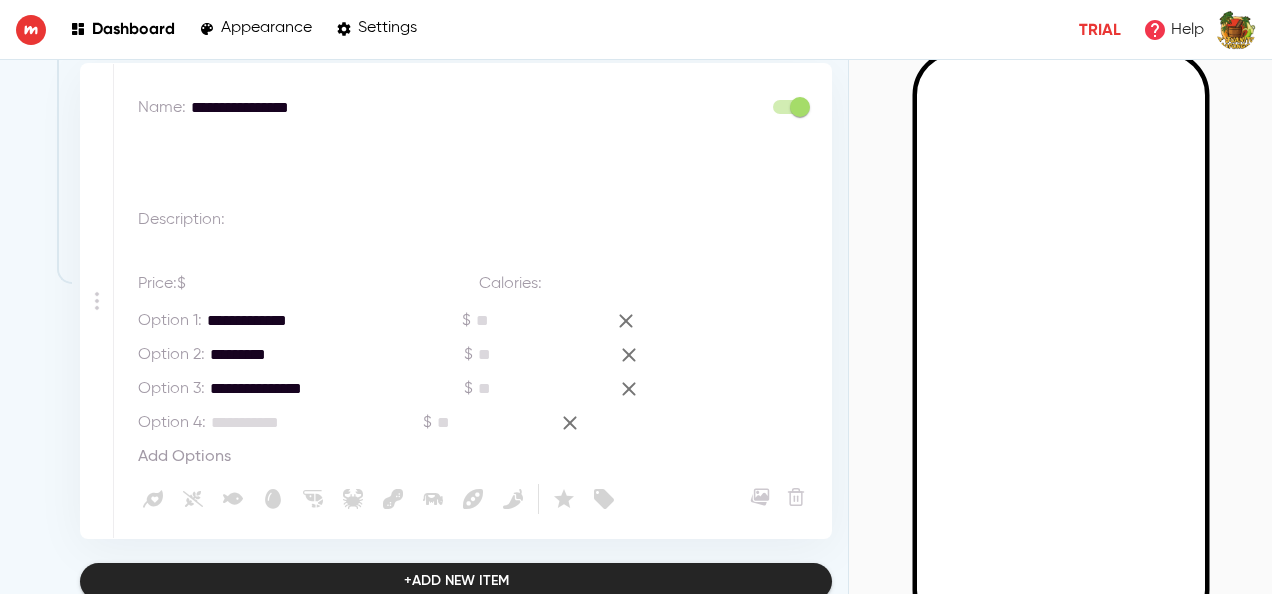 click on "**********" at bounding box center (449, 144) 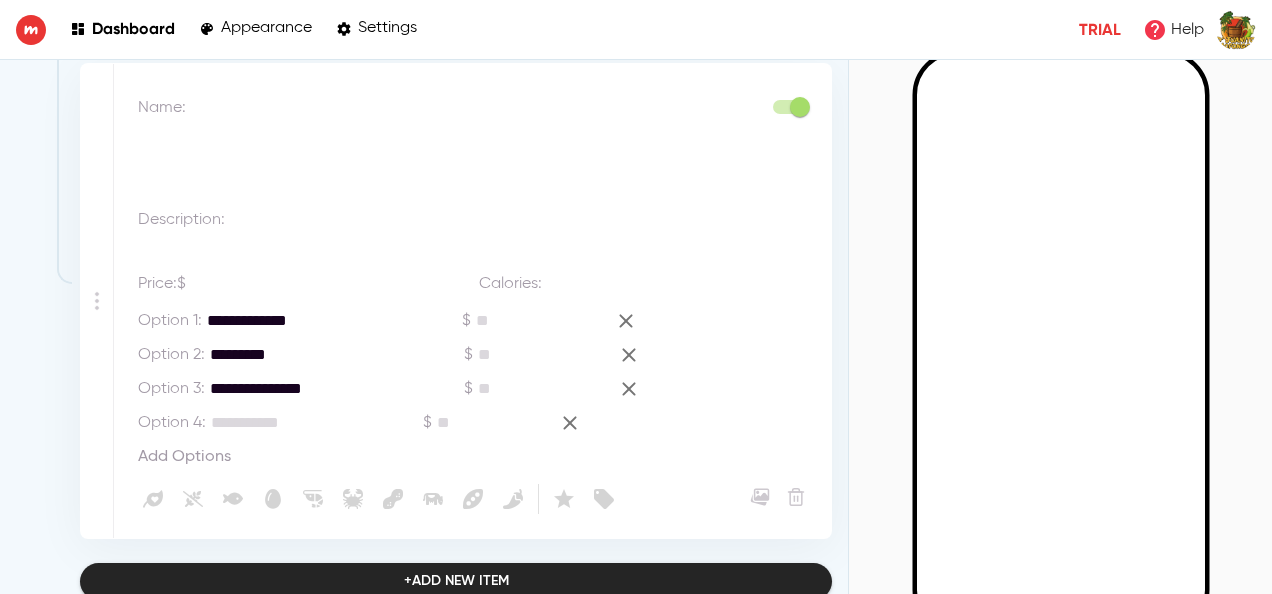 type 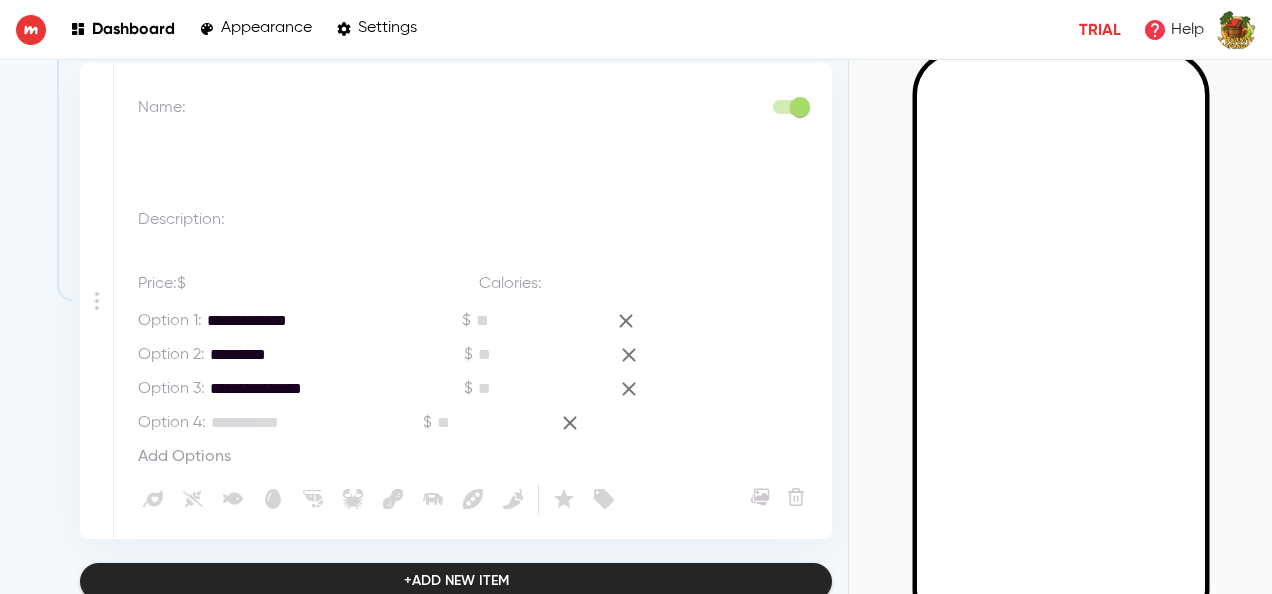 click on "********" at bounding box center (320, 355) 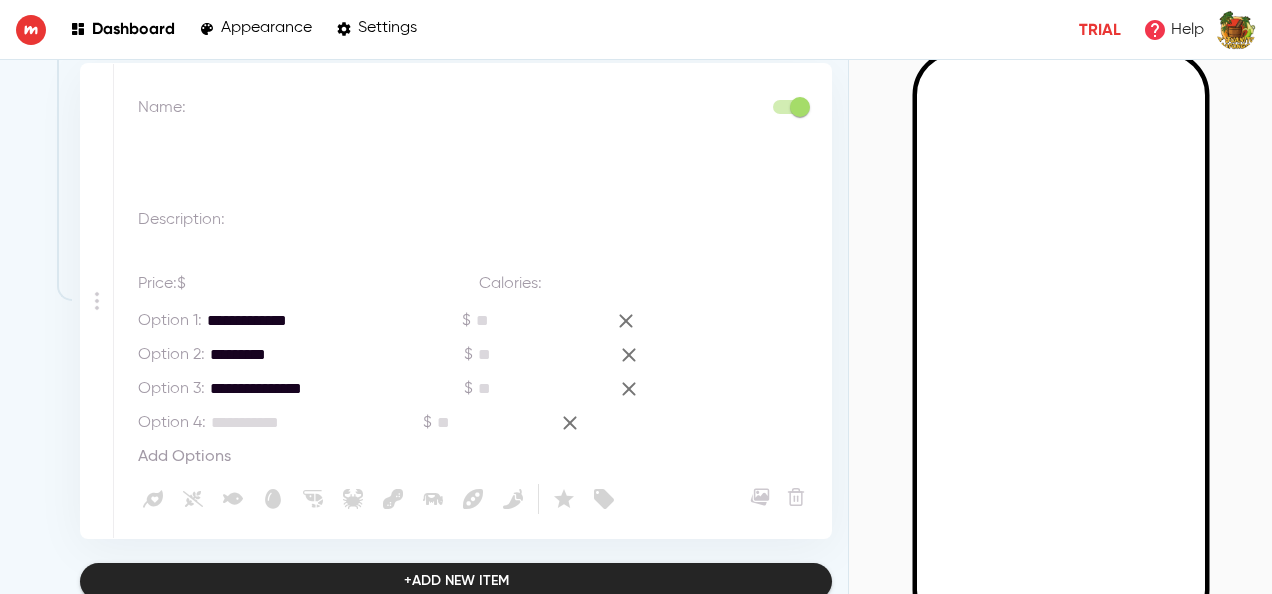 click on "********" at bounding box center [320, 355] 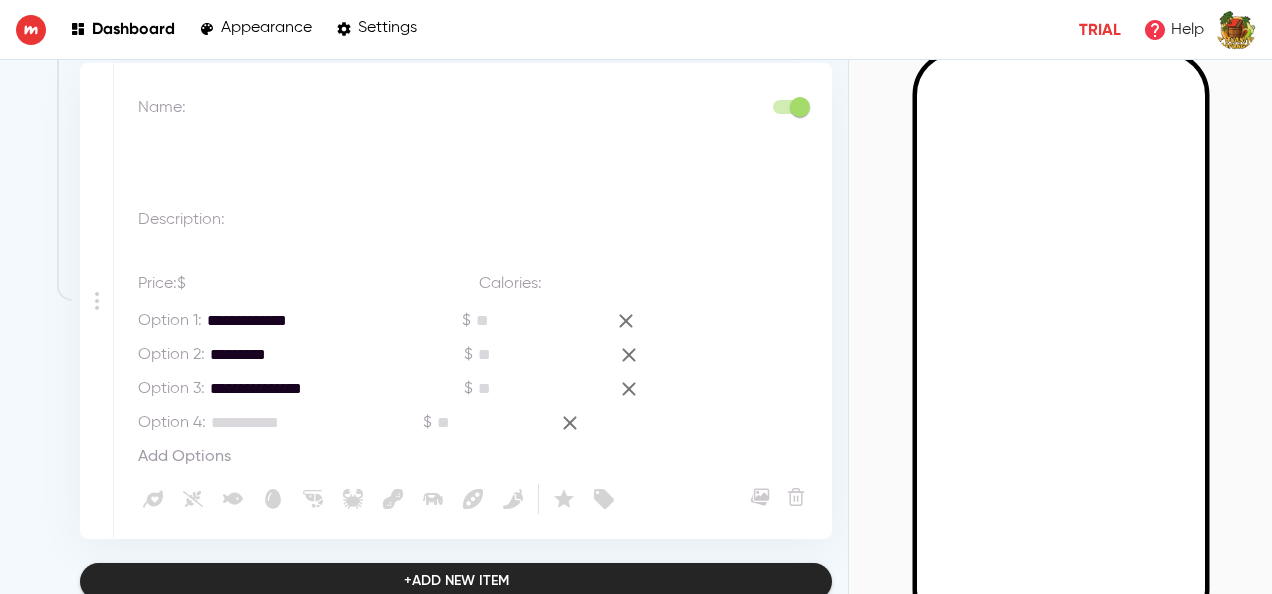 paste on "****" 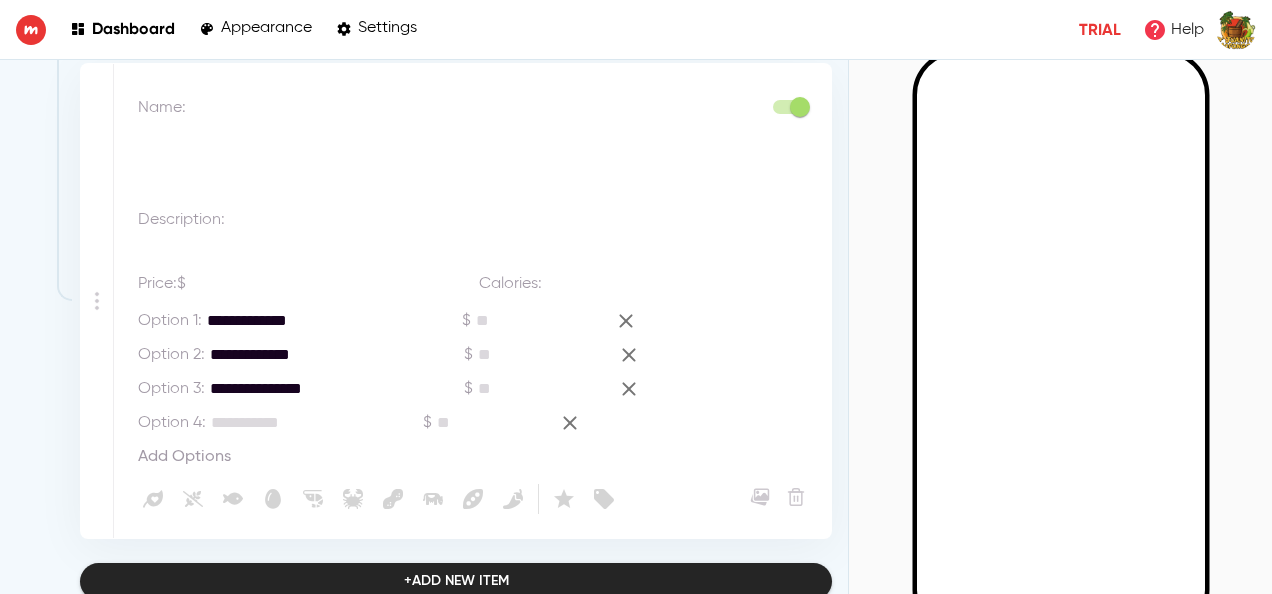 type on "**********" 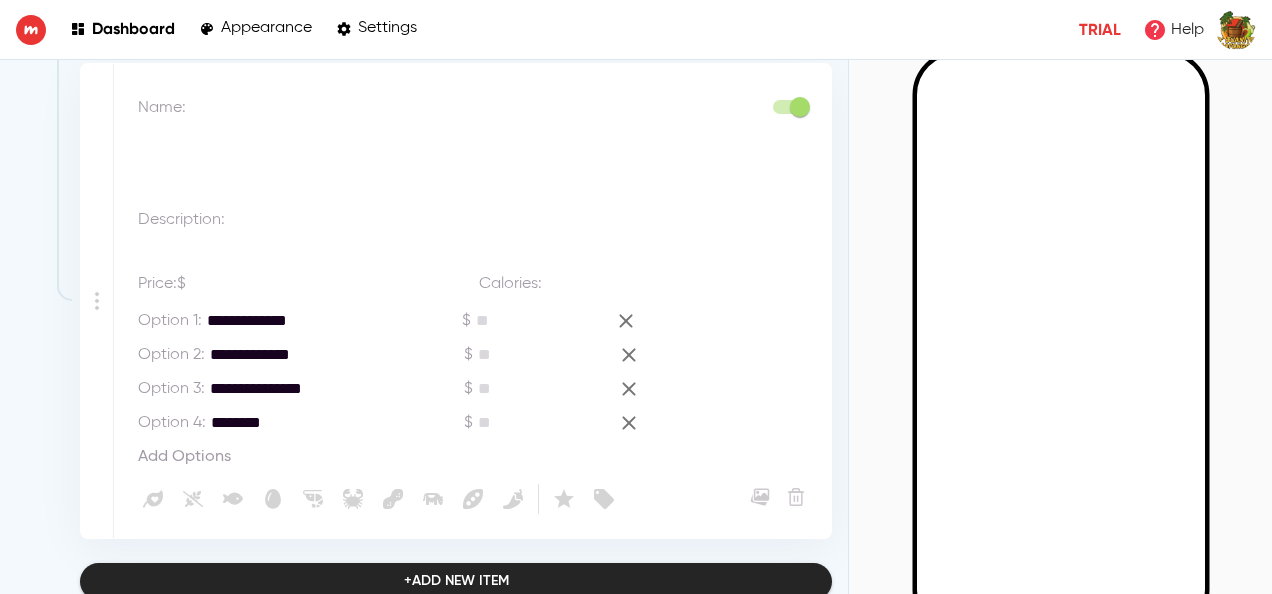 type on "********" 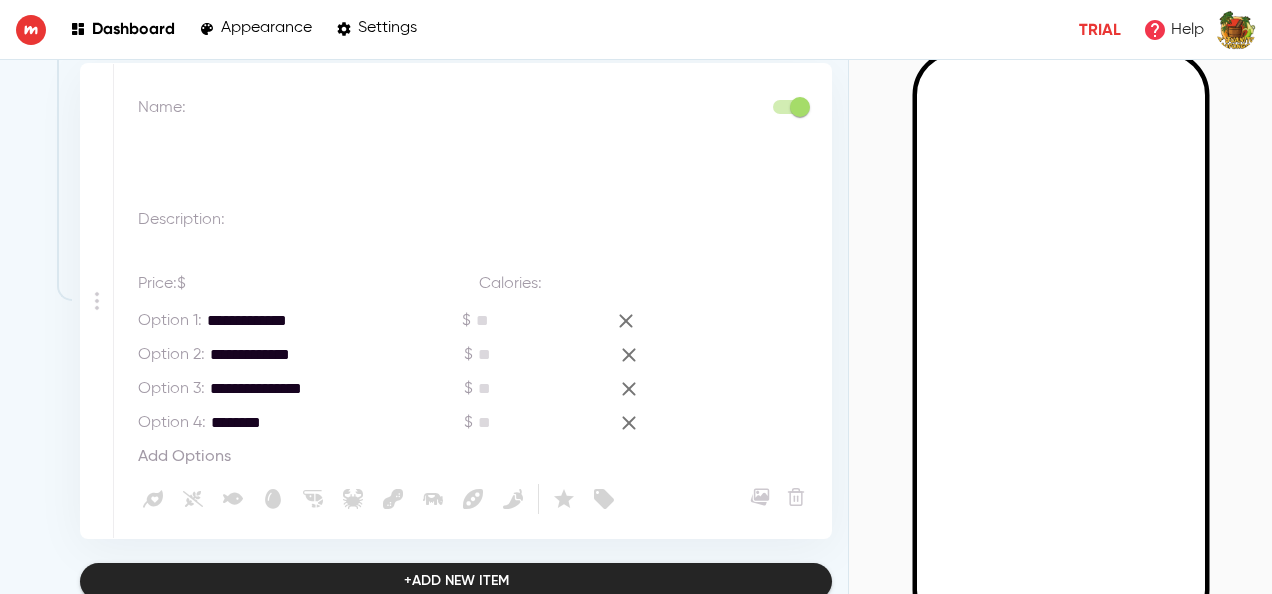 click at bounding box center (517, 232) 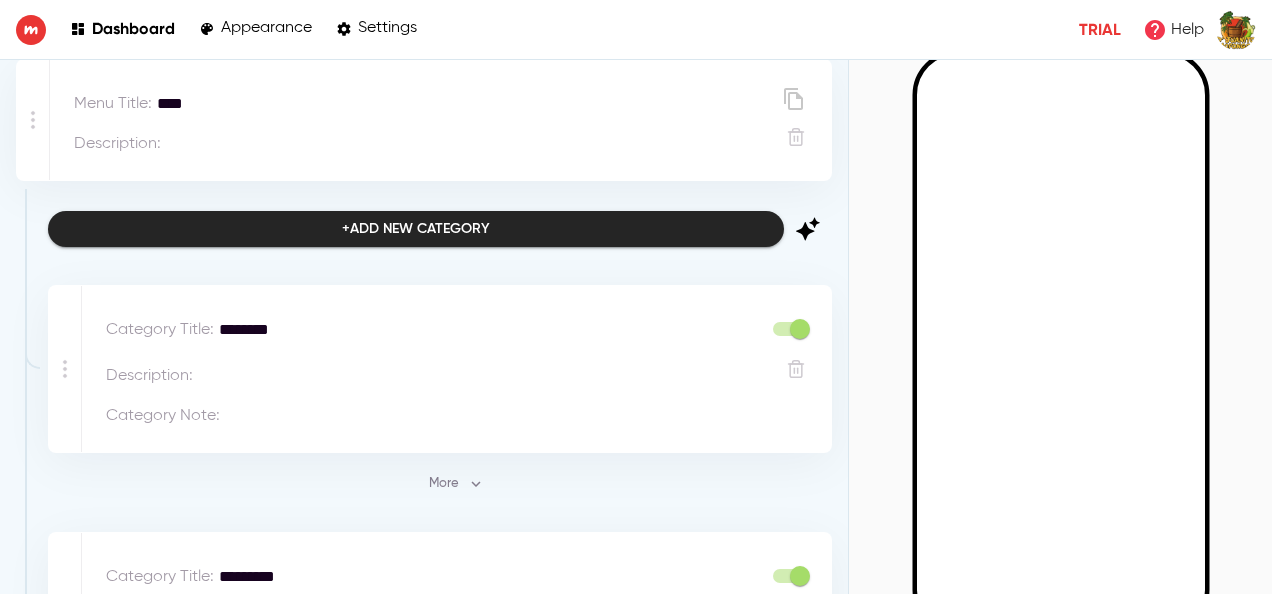 scroll, scrollTop: 0, scrollLeft: 0, axis: both 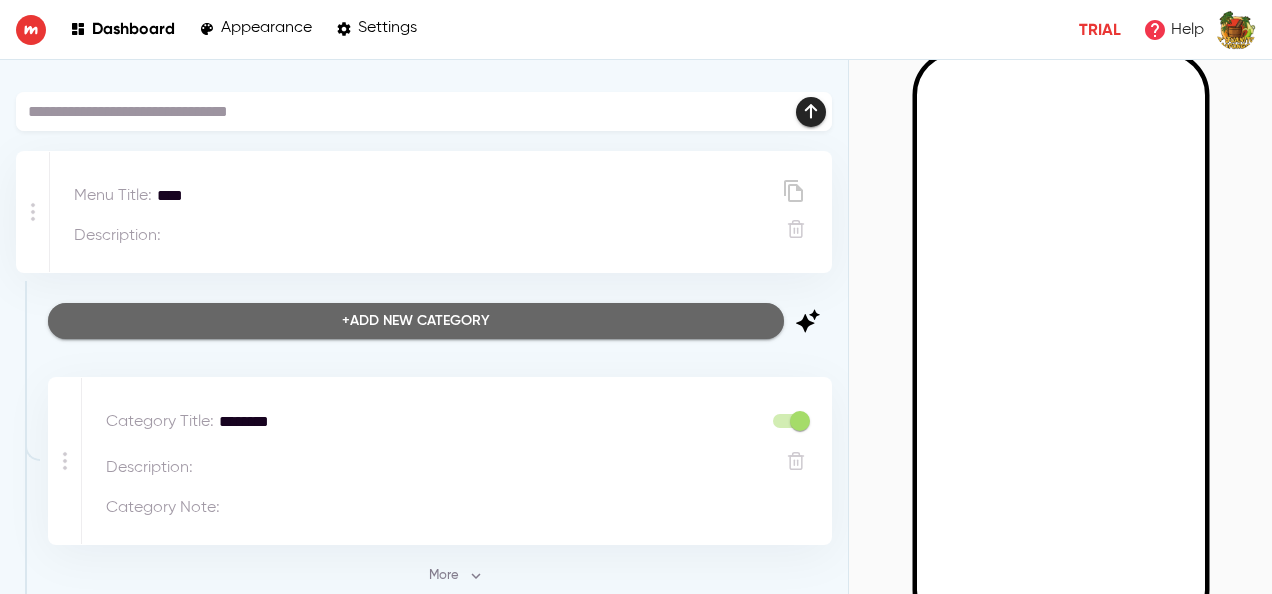 click on "+  Add new category" at bounding box center (416, 321) 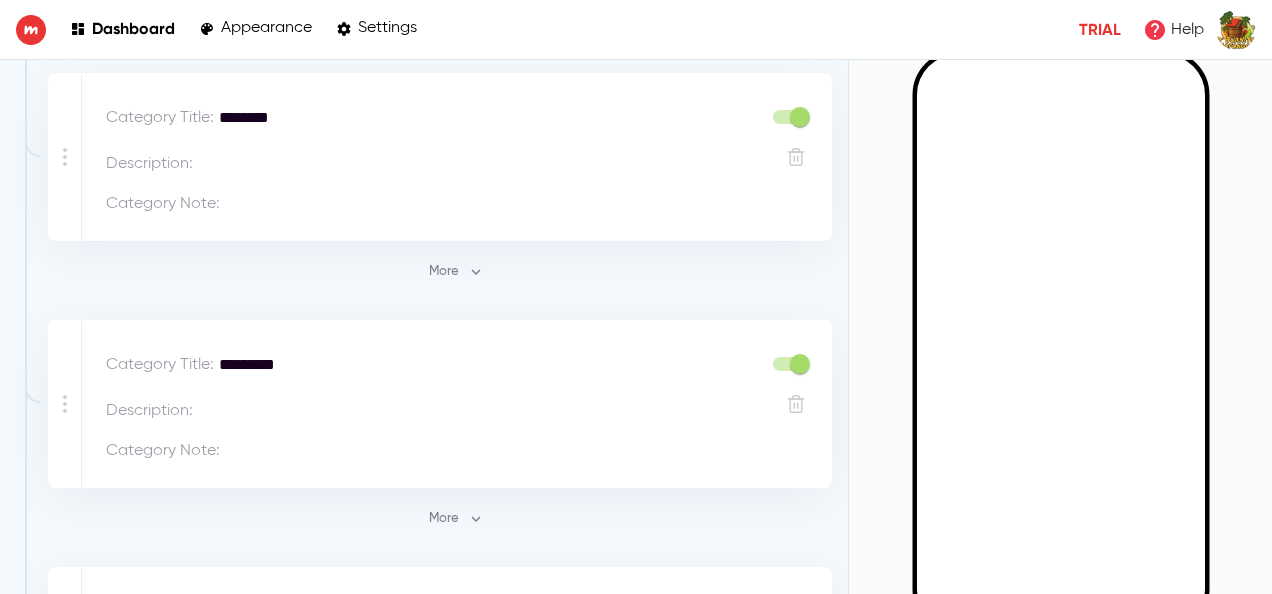 scroll, scrollTop: 2646, scrollLeft: 0, axis: vertical 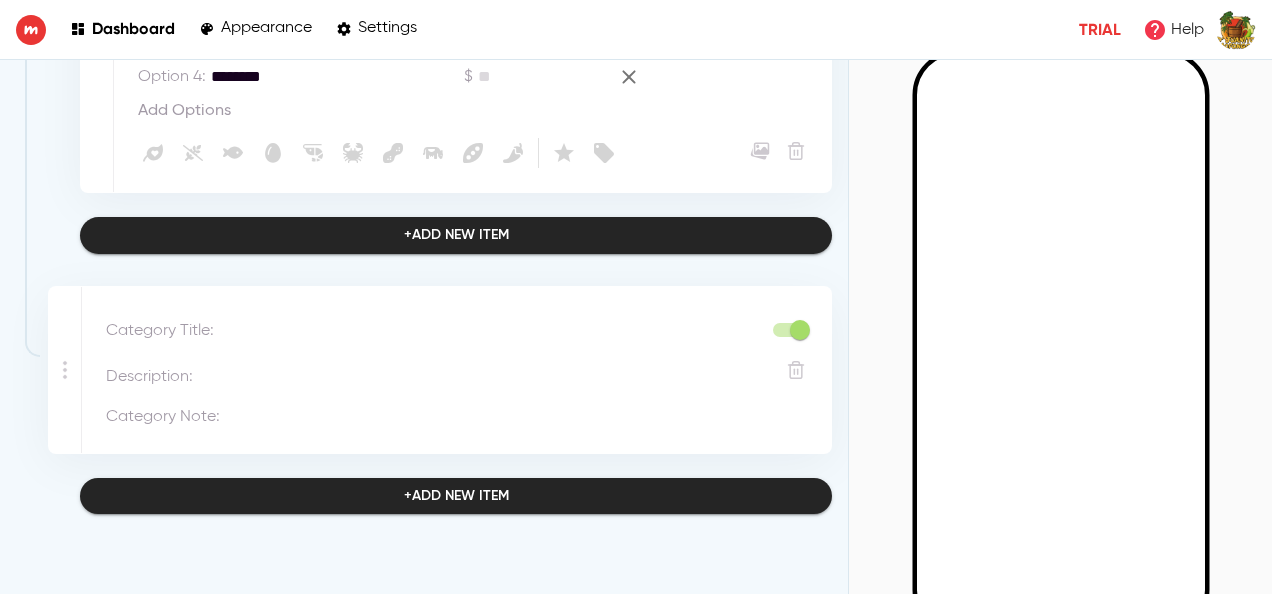 click at bounding box center (490, 331) 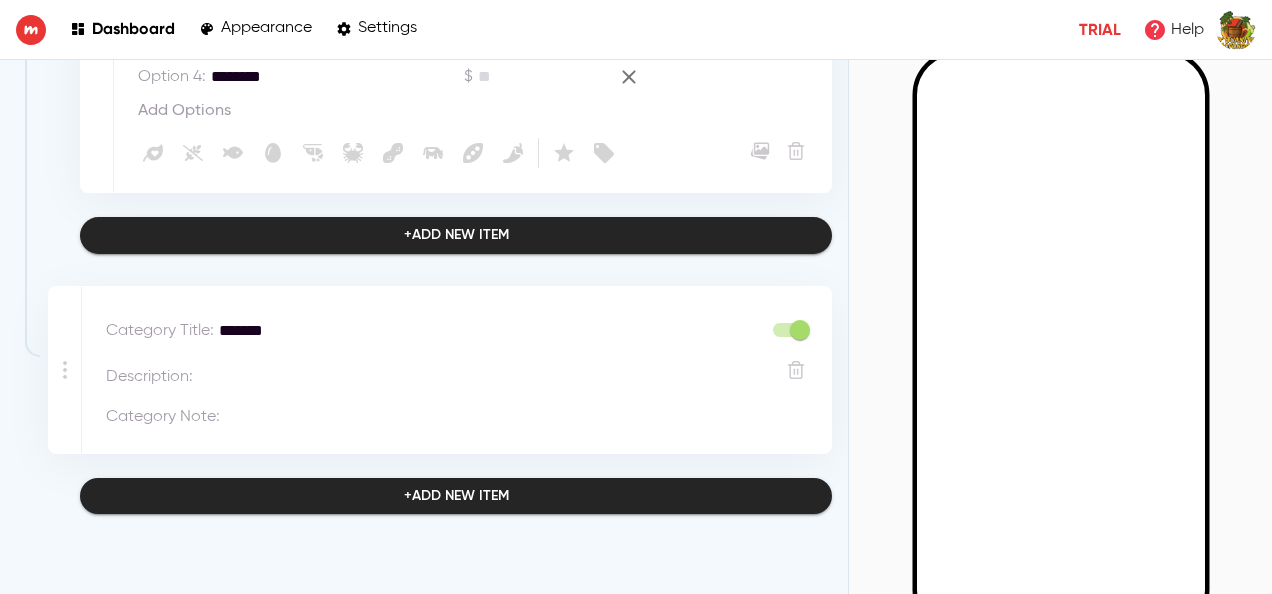 type on "*******" 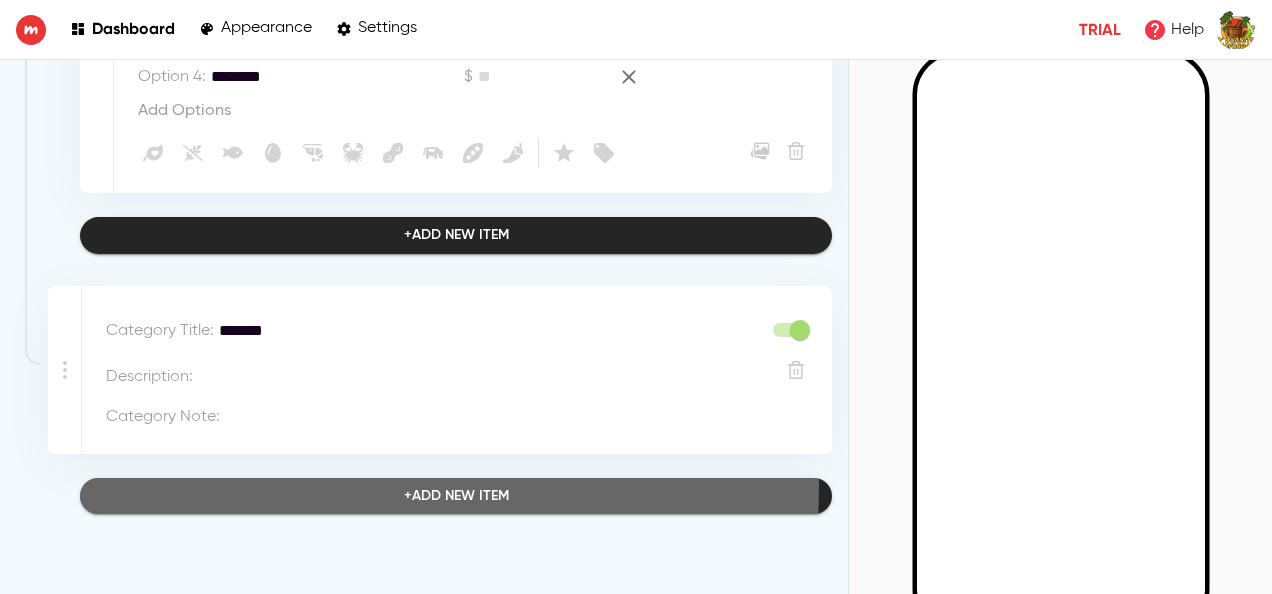 click on "+  Add new item" at bounding box center (456, 496) 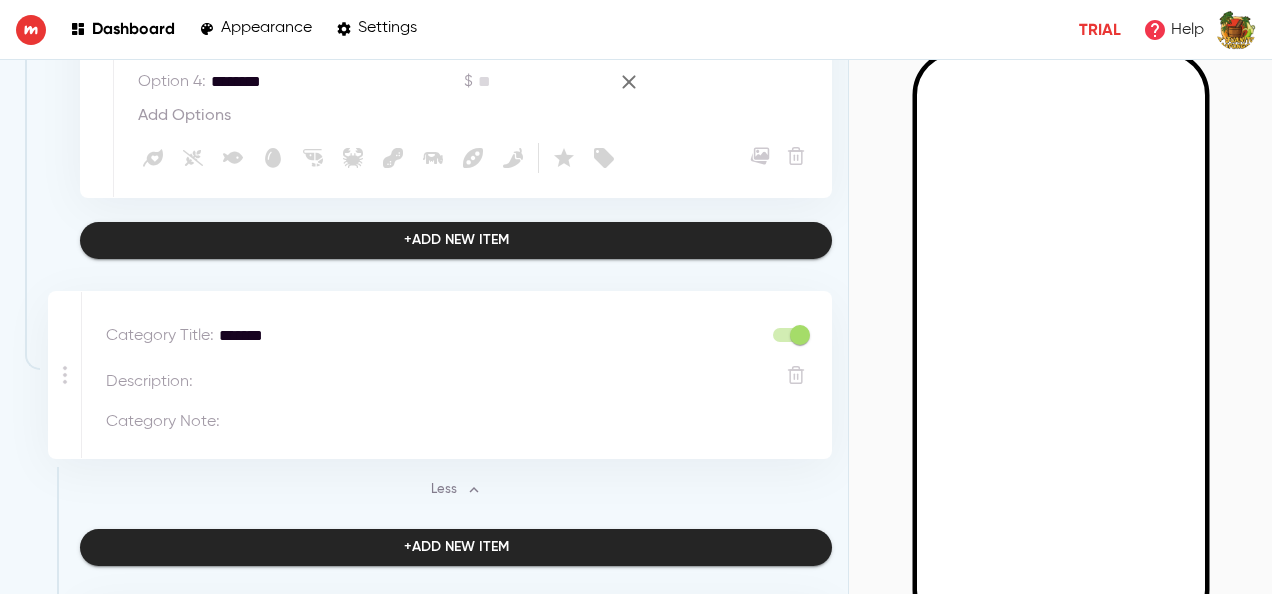 scroll, scrollTop: 2646, scrollLeft: 0, axis: vertical 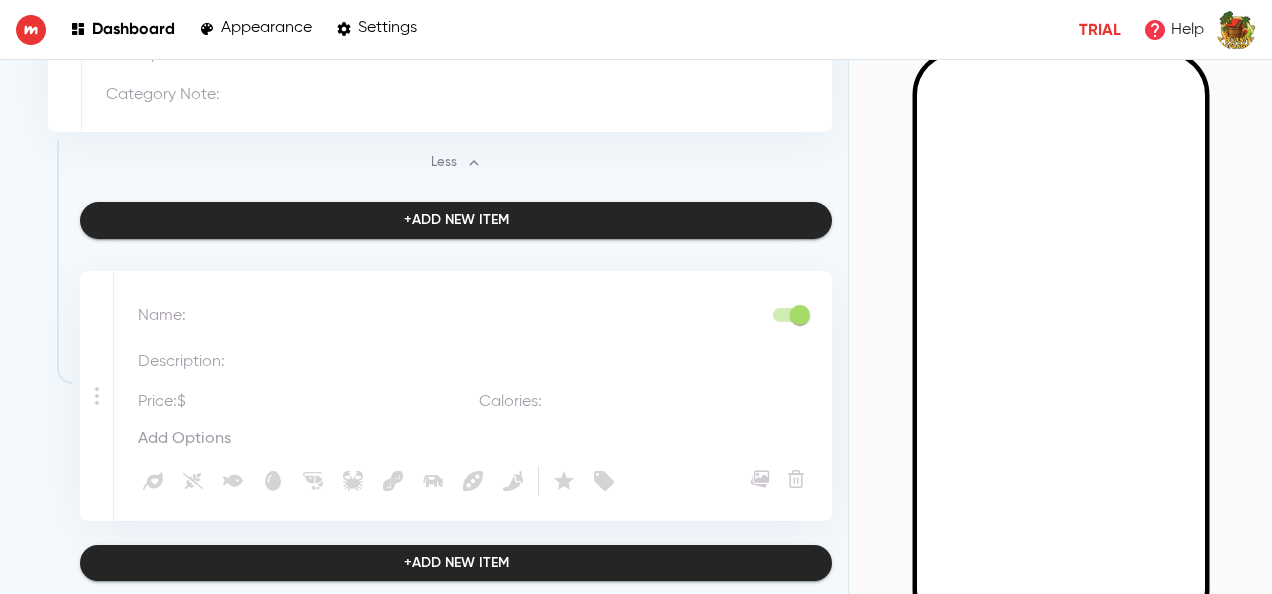 click at bounding box center (476, 316) 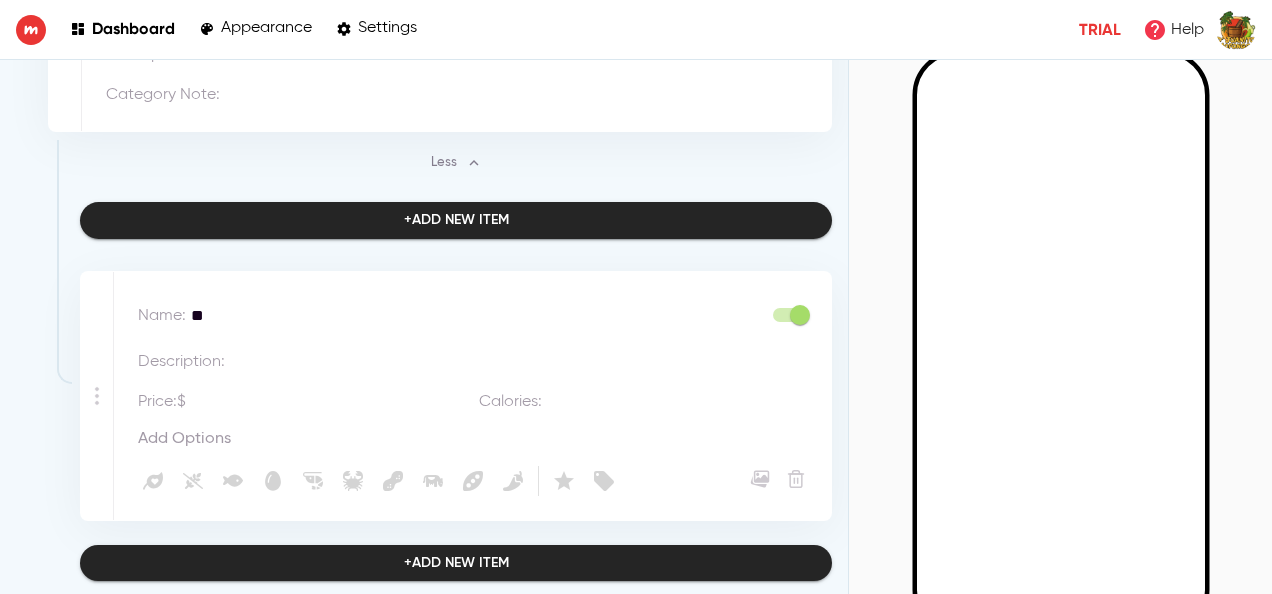 type on "*" 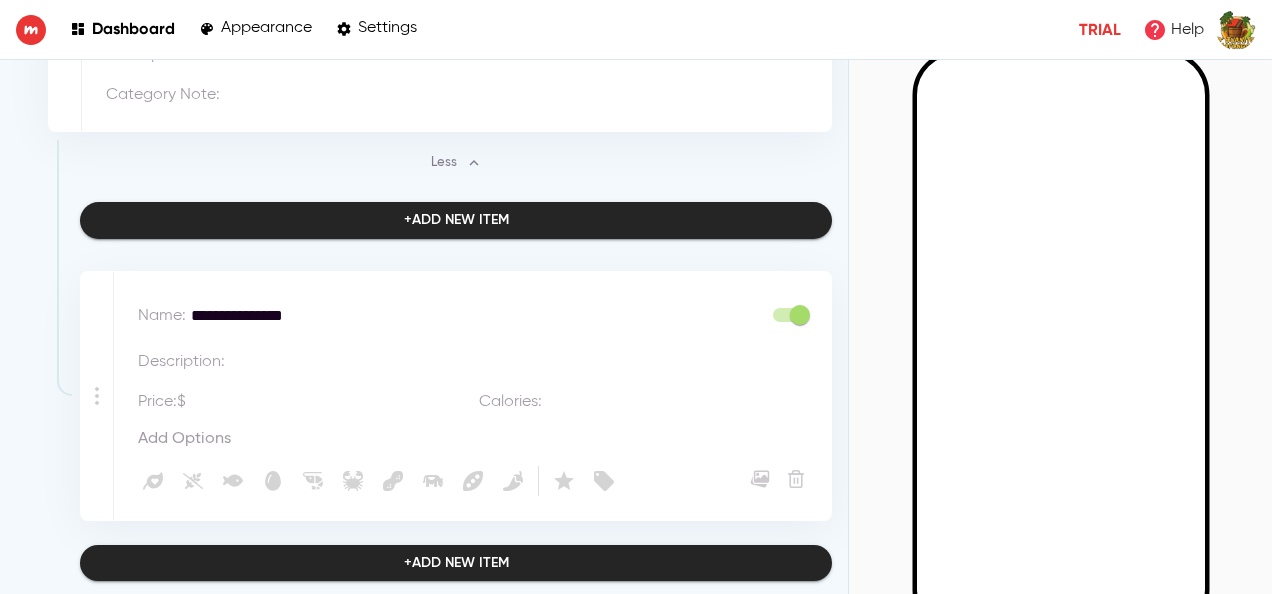 type on "**********" 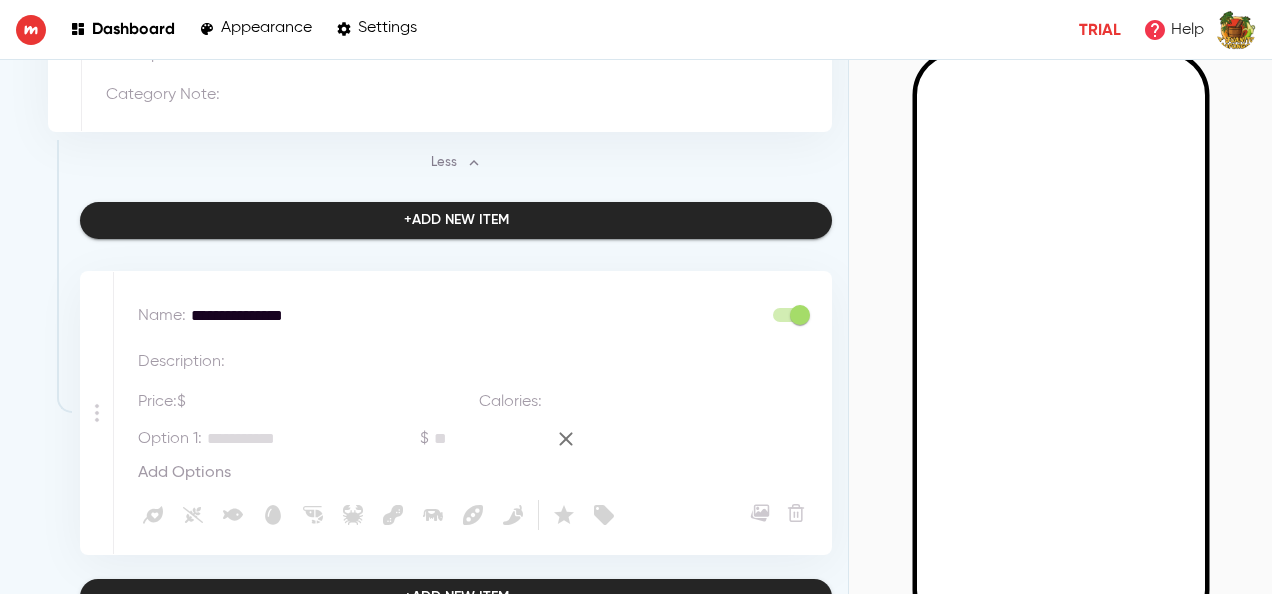 click on "Description :" at bounding box center [181, 362] 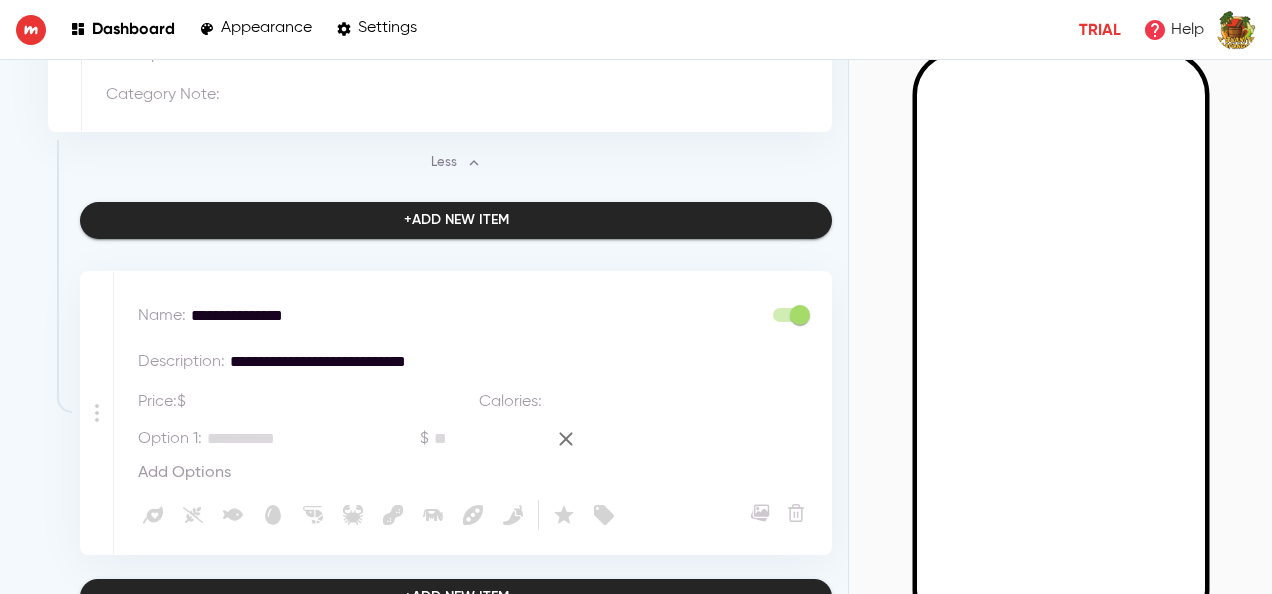 type on "**********" 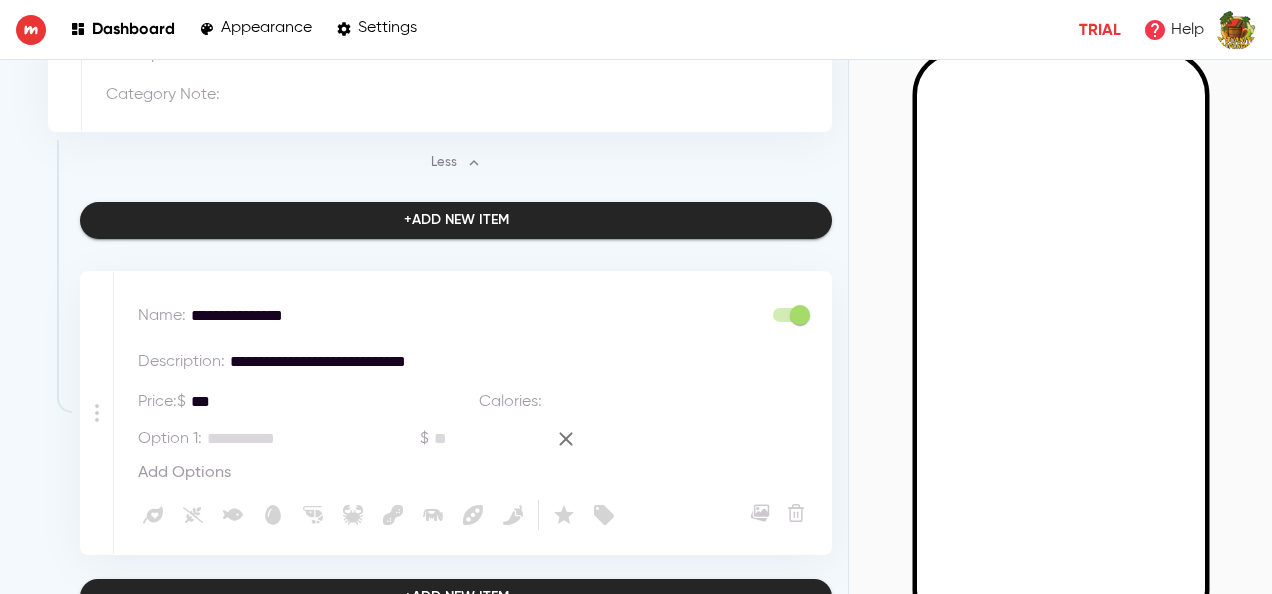 type on "***" 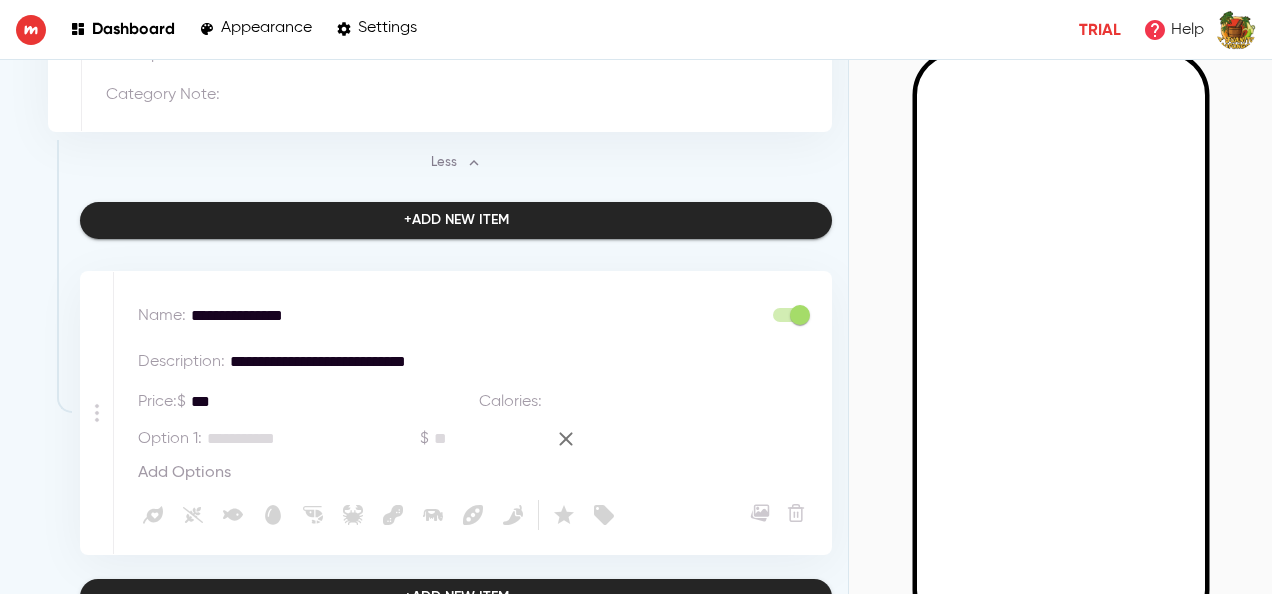 click on "Calories : *" at bounding box center [649, 398] 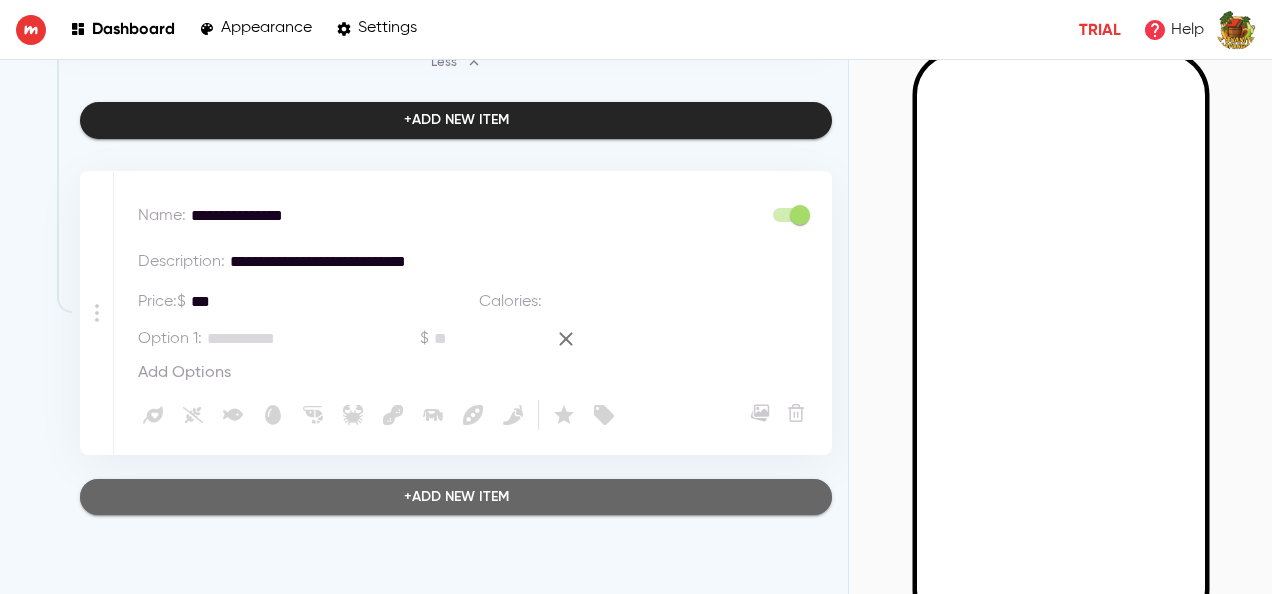click on "+  Add new item" at bounding box center (456, 497) 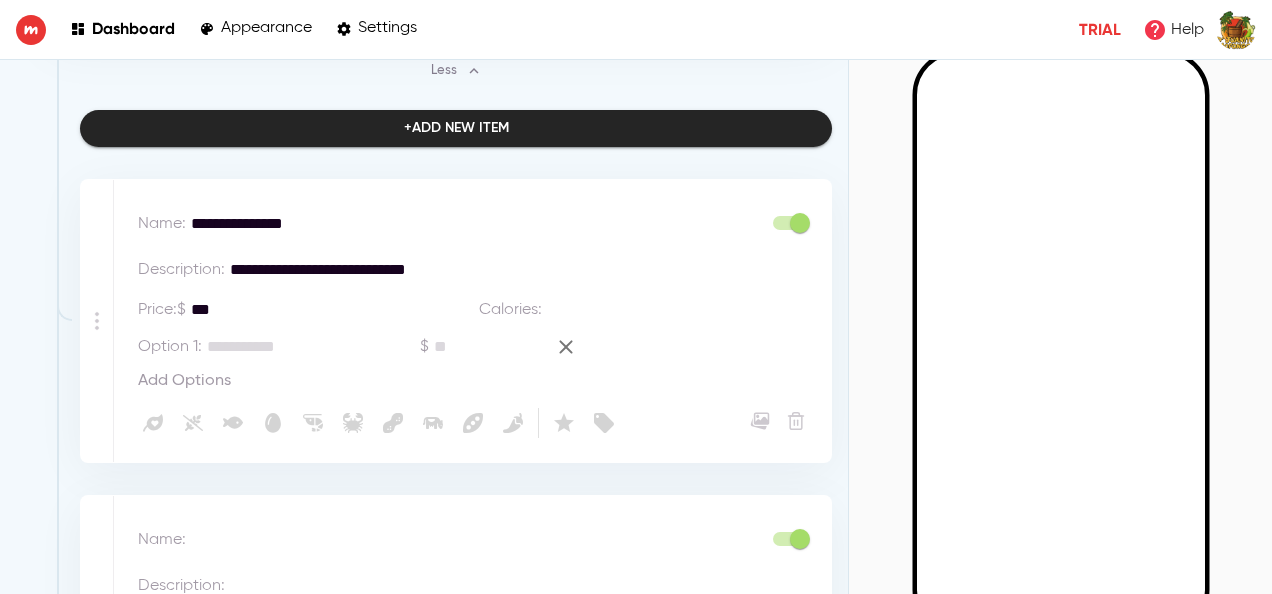 scroll, scrollTop: 3068, scrollLeft: 0, axis: vertical 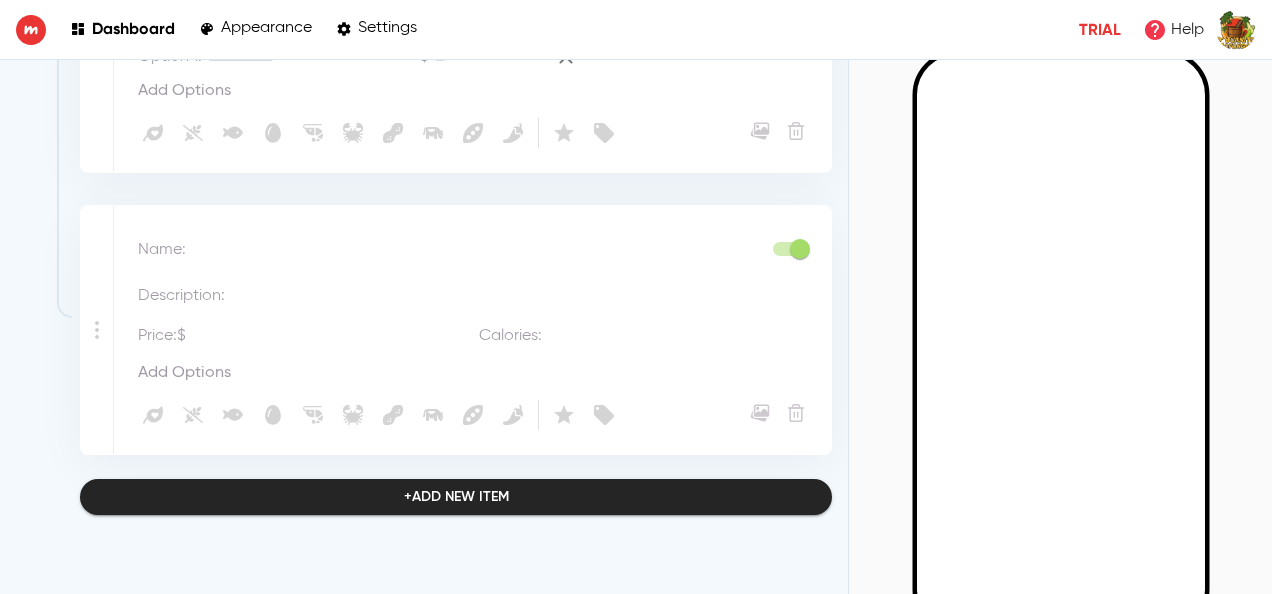 click at bounding box center (476, 250) 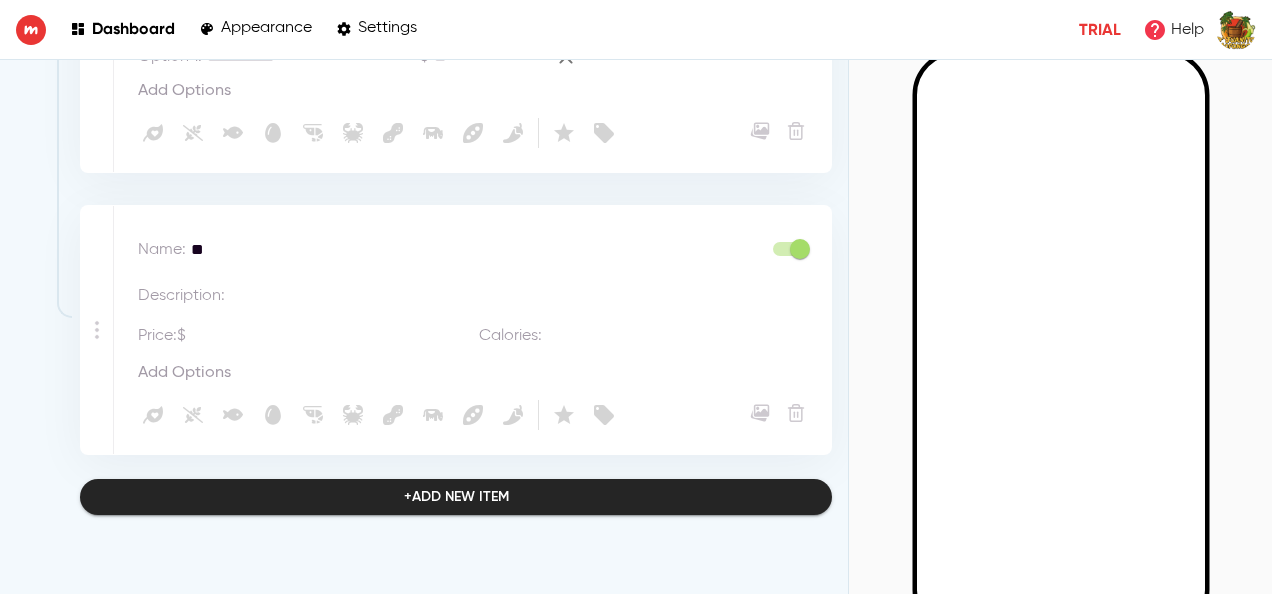 type on "*" 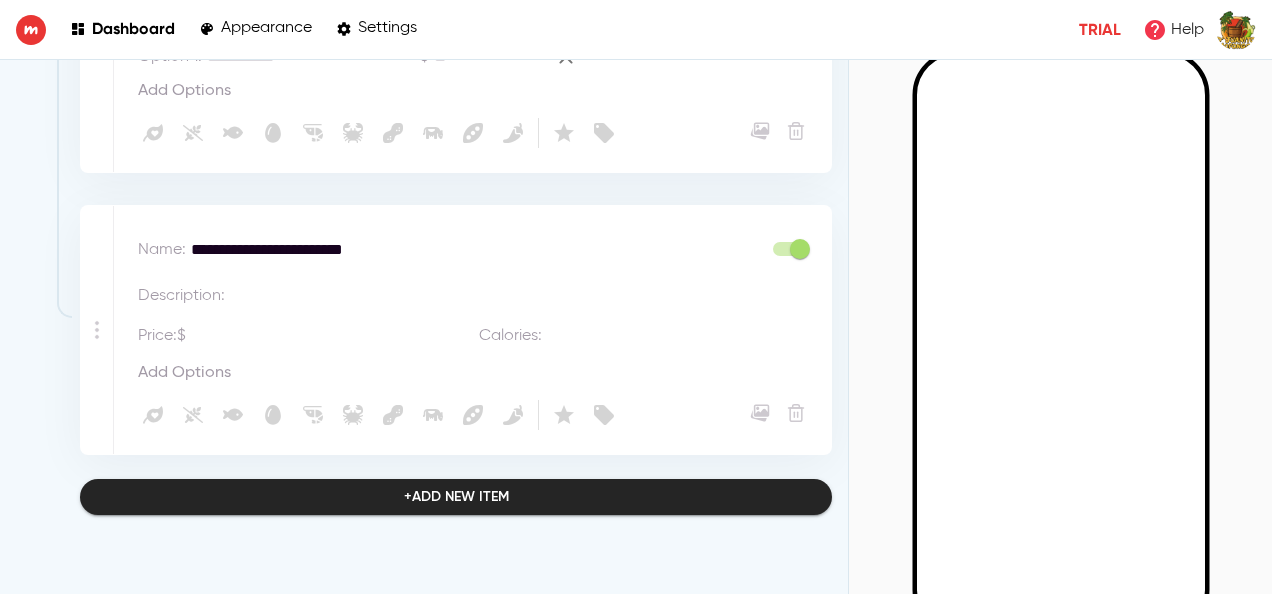 click on "**********" at bounding box center (469, 250) 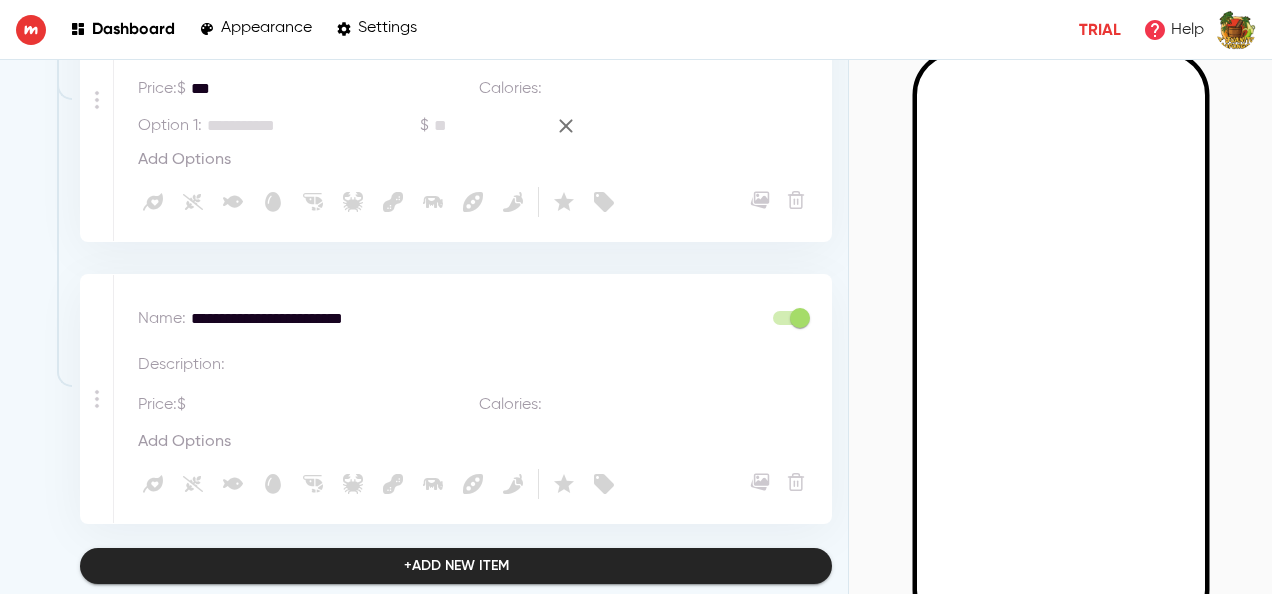 scroll, scrollTop: 3138, scrollLeft: 0, axis: vertical 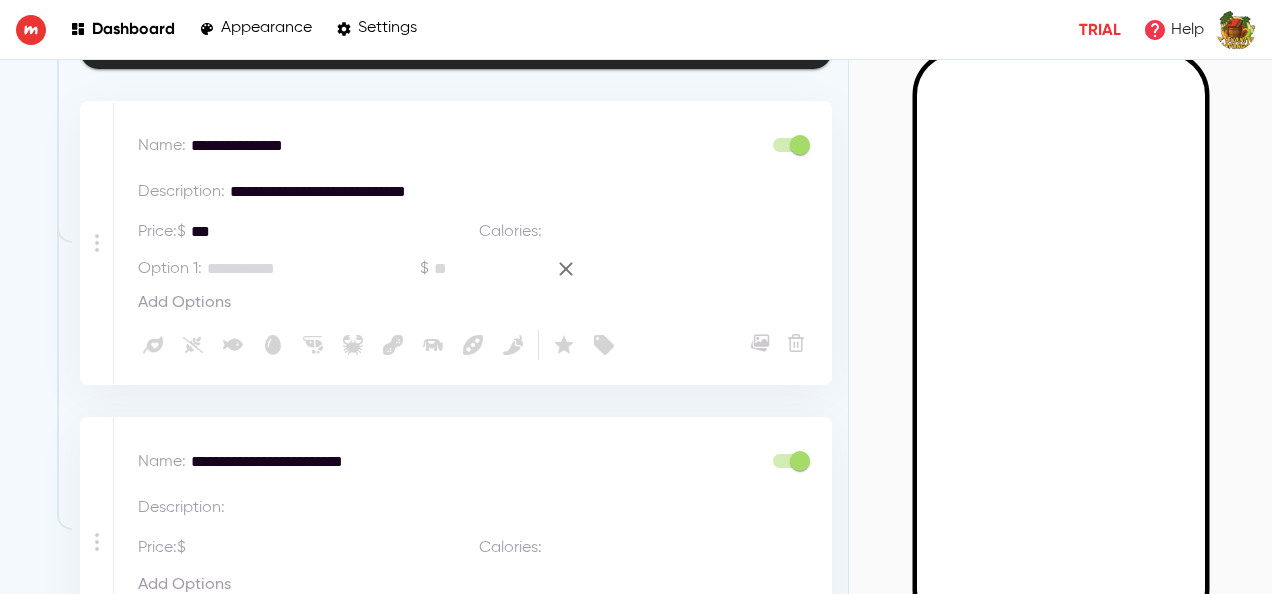 type on "**********" 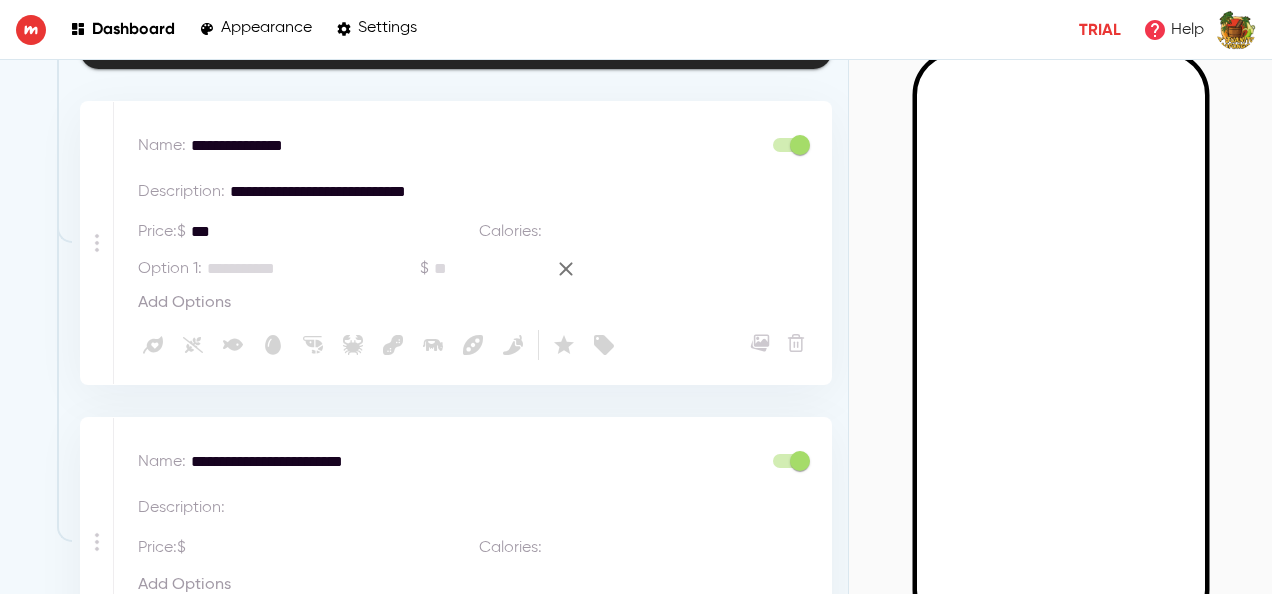 click on "**********" at bounding box center [469, 146] 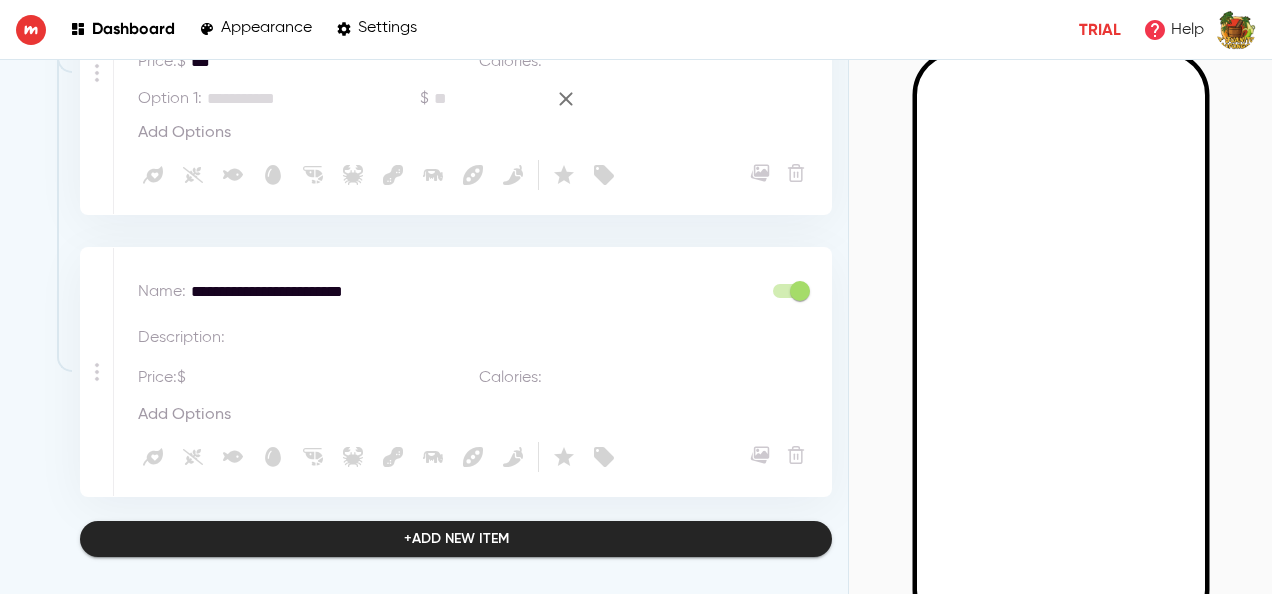 type on "**********" 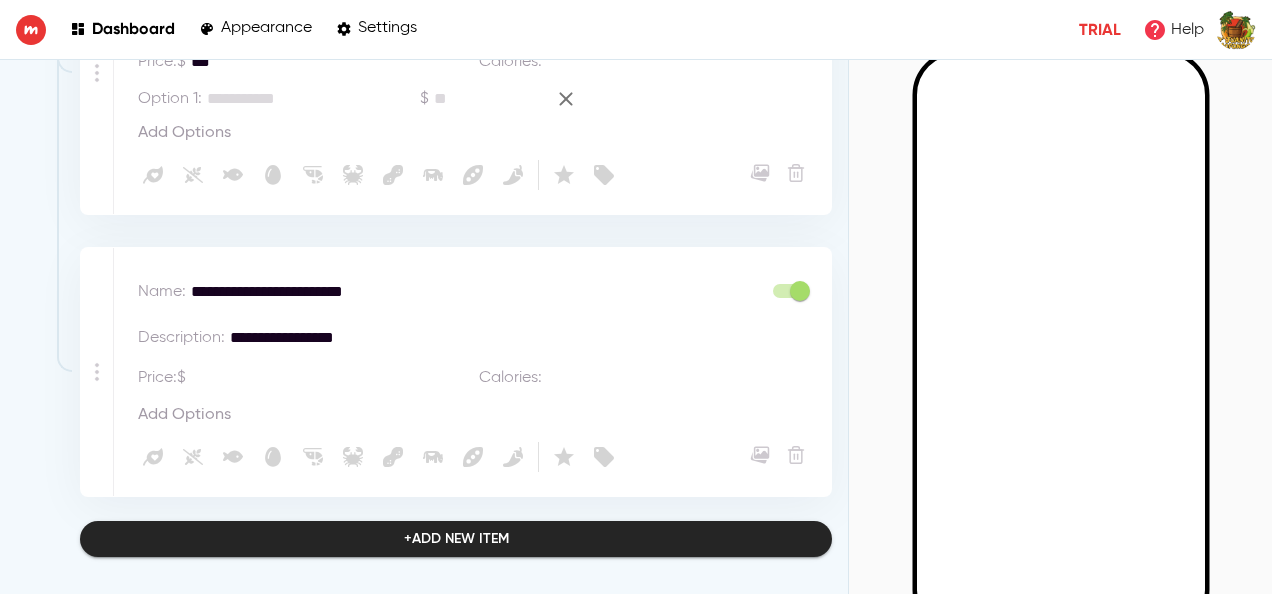 type on "**********" 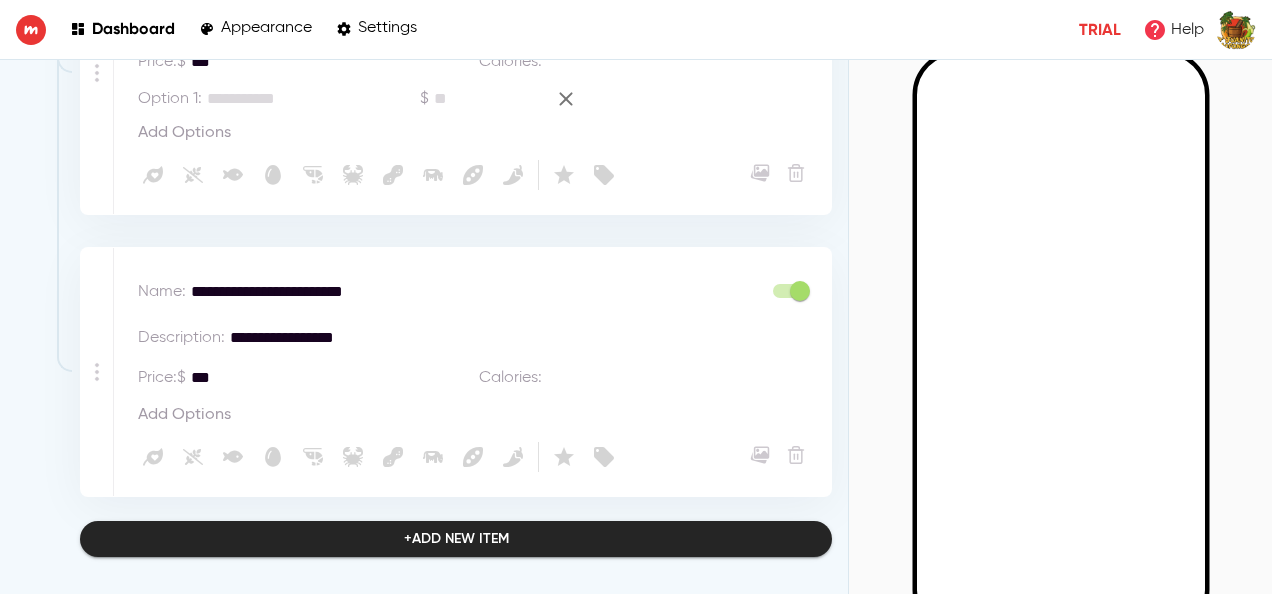type on "***" 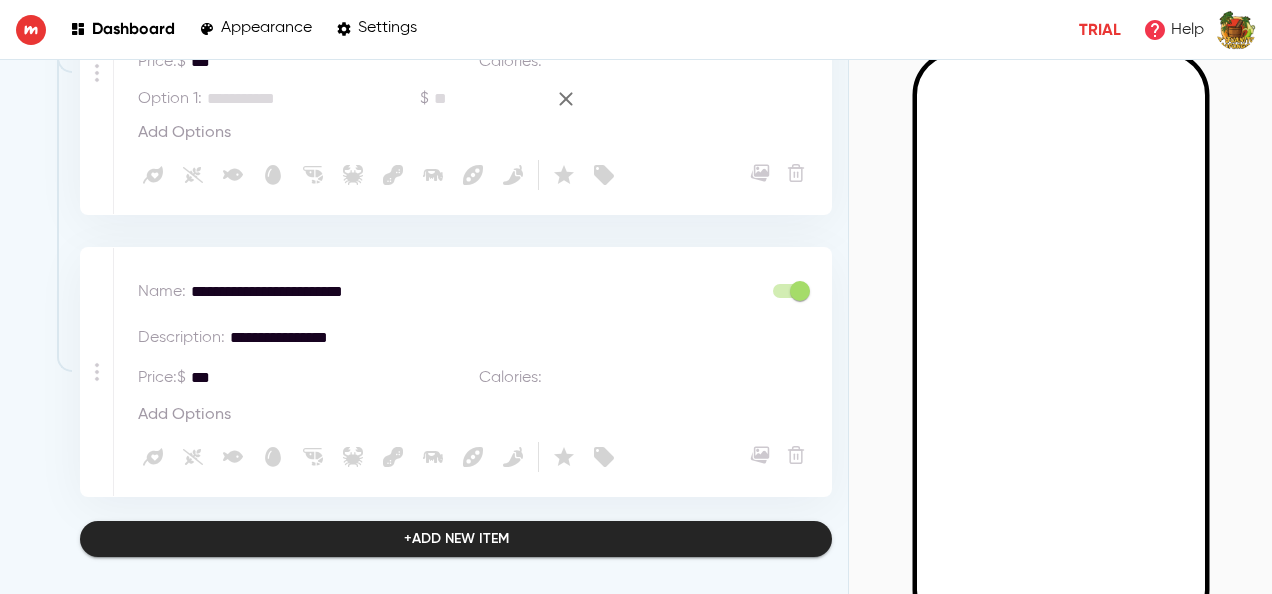 drag, startPoint x: 300, startPoint y: 330, endPoint x: 309, endPoint y: 299, distance: 32.280025 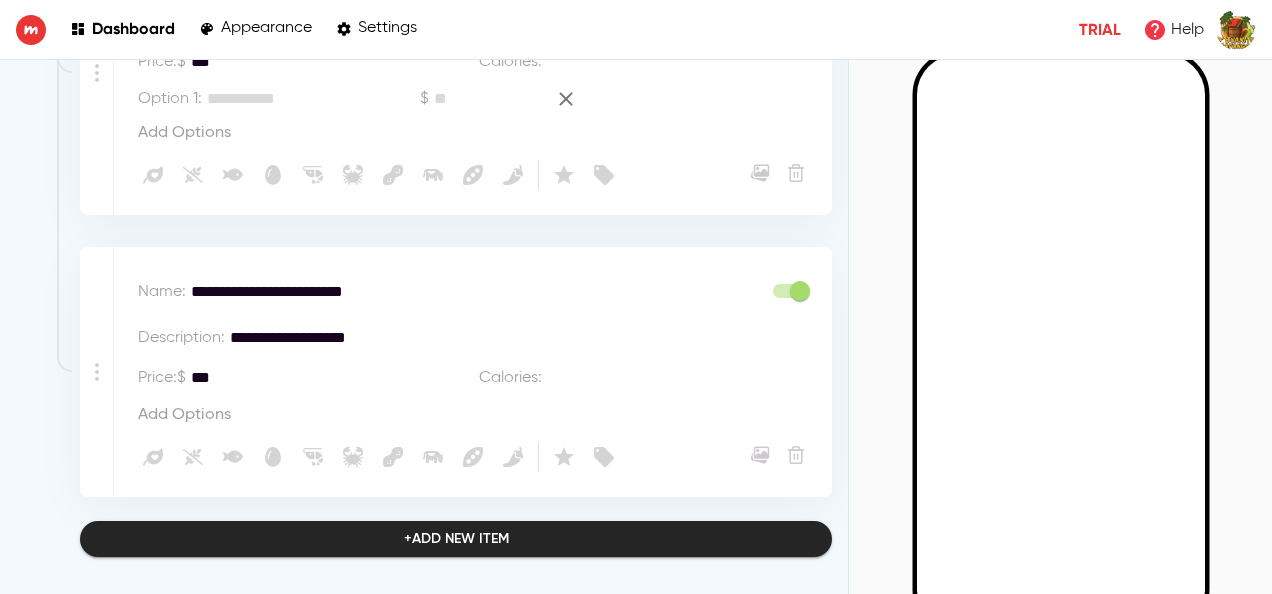 type on "**********" 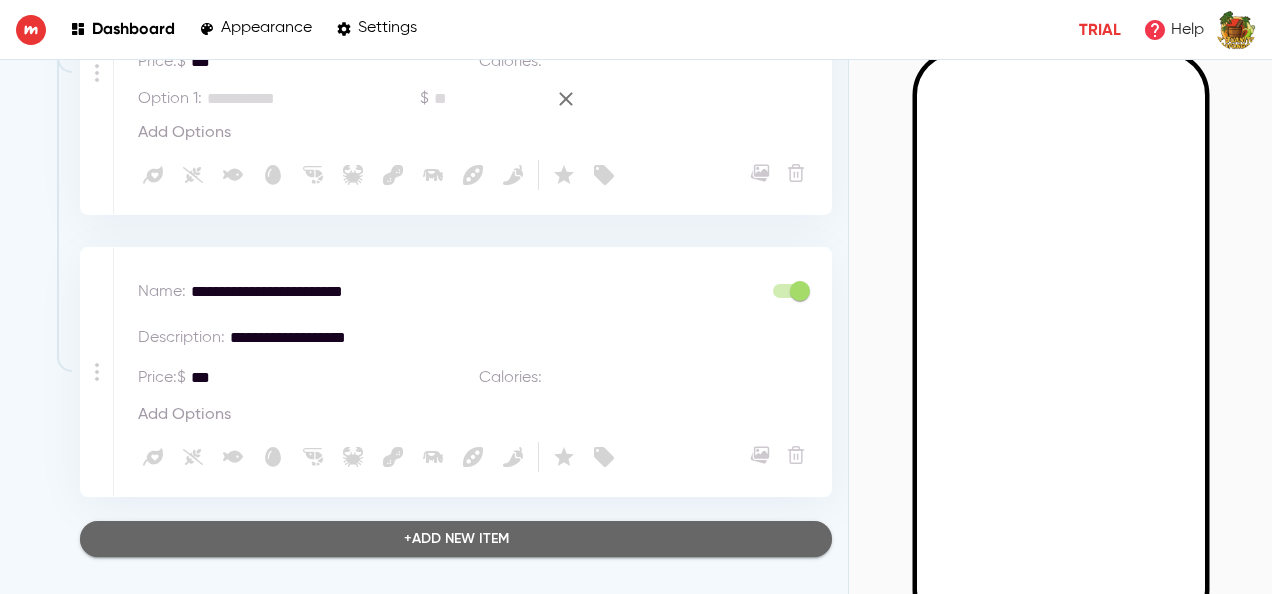 click on "+  Add new item" at bounding box center (456, 539) 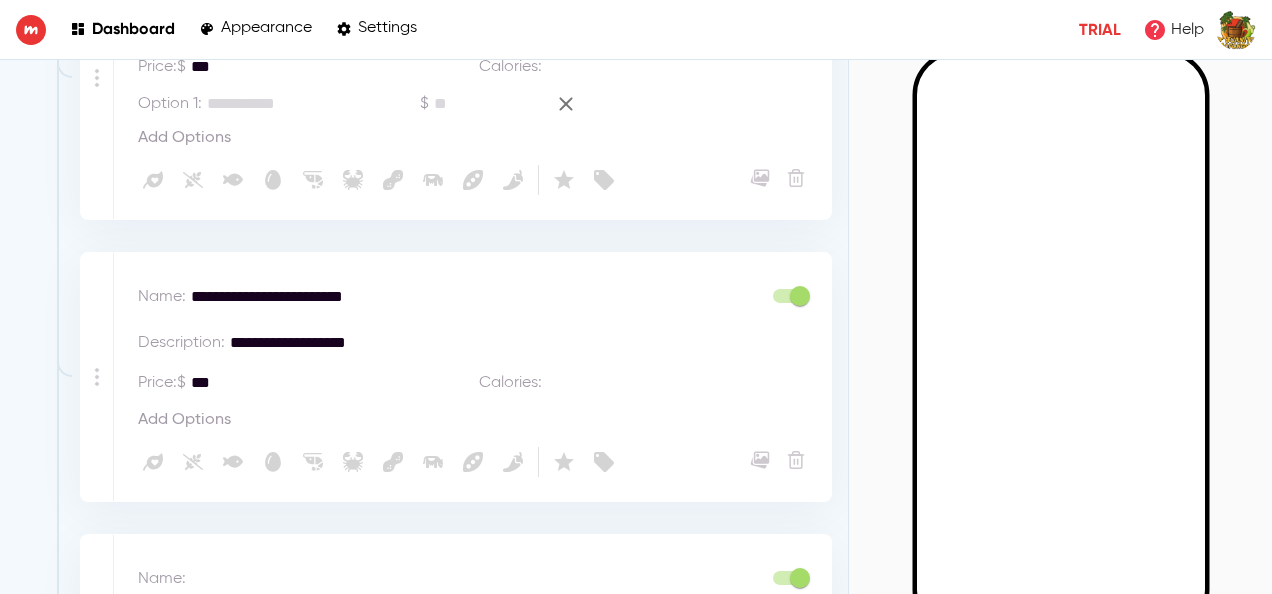 scroll, scrollTop: 3590, scrollLeft: 0, axis: vertical 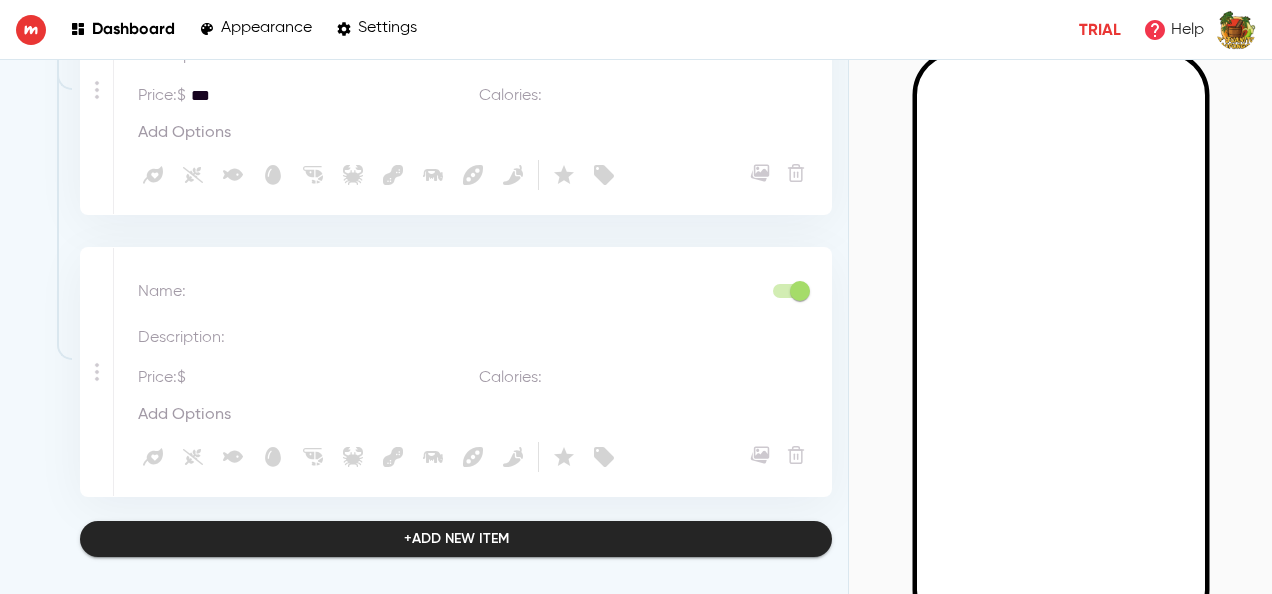 click at bounding box center [476, 292] 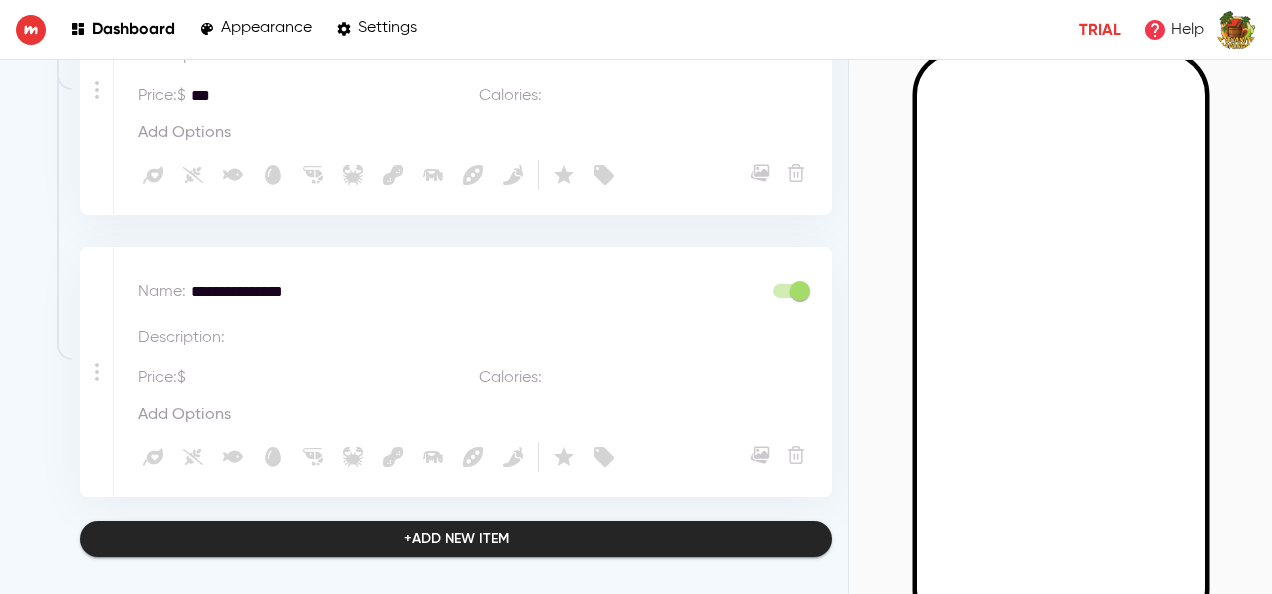 type on "**********" 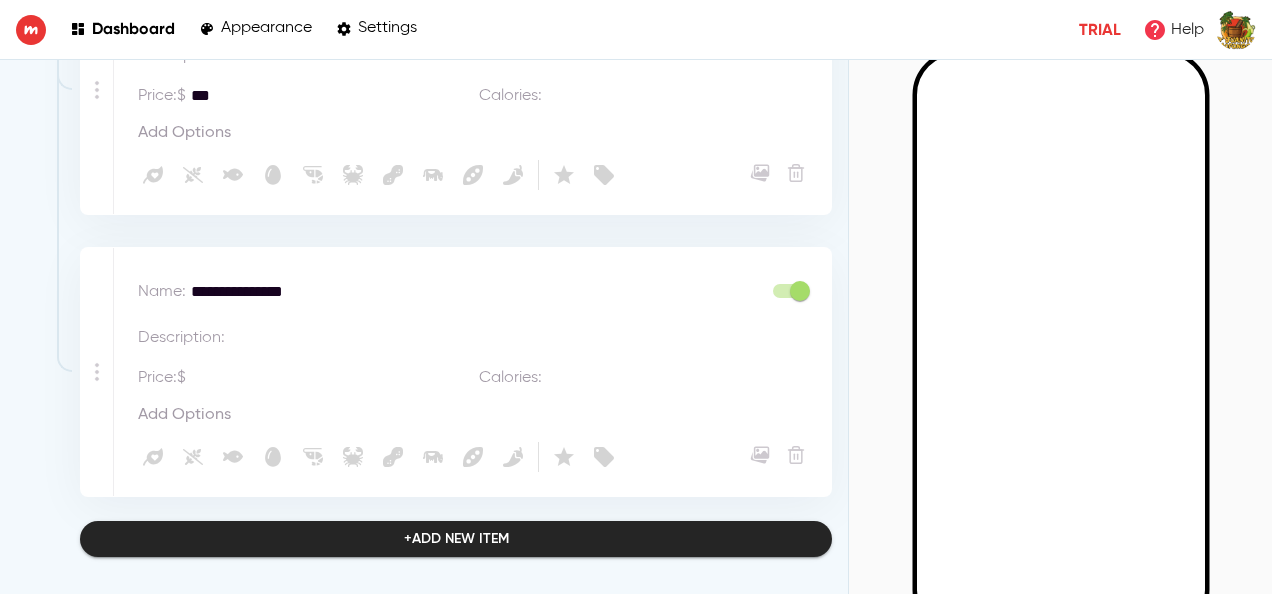 click at bounding box center [335, 378] 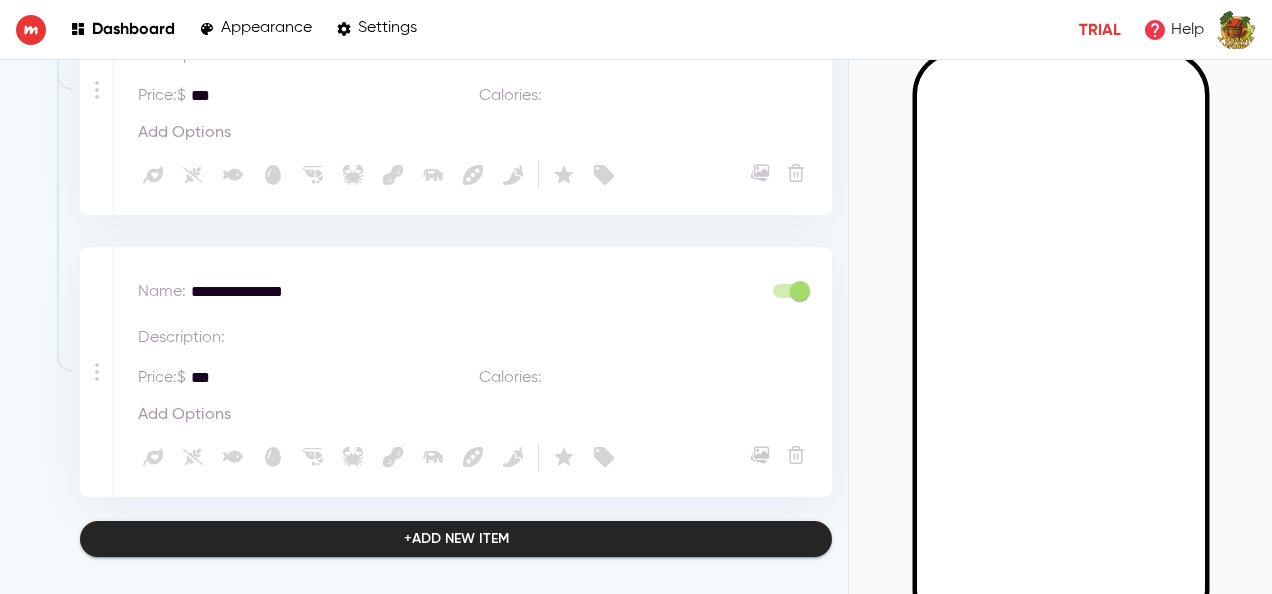 type on "***" 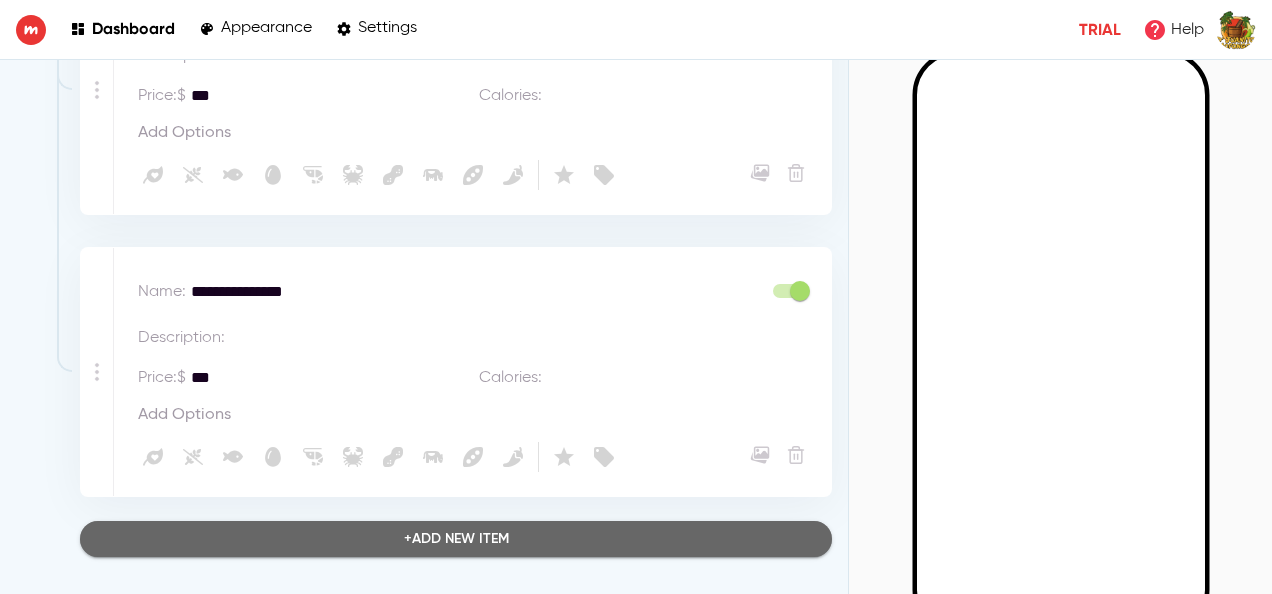 click on "+  Add new item" at bounding box center [456, 539] 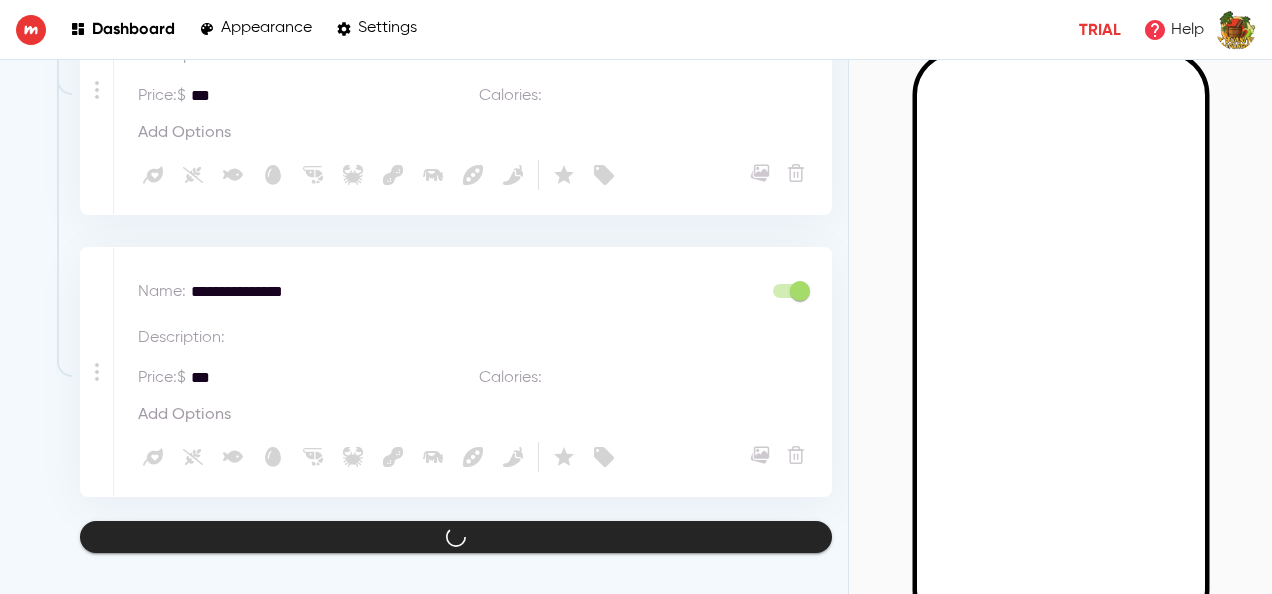 scroll, scrollTop: 3871, scrollLeft: 0, axis: vertical 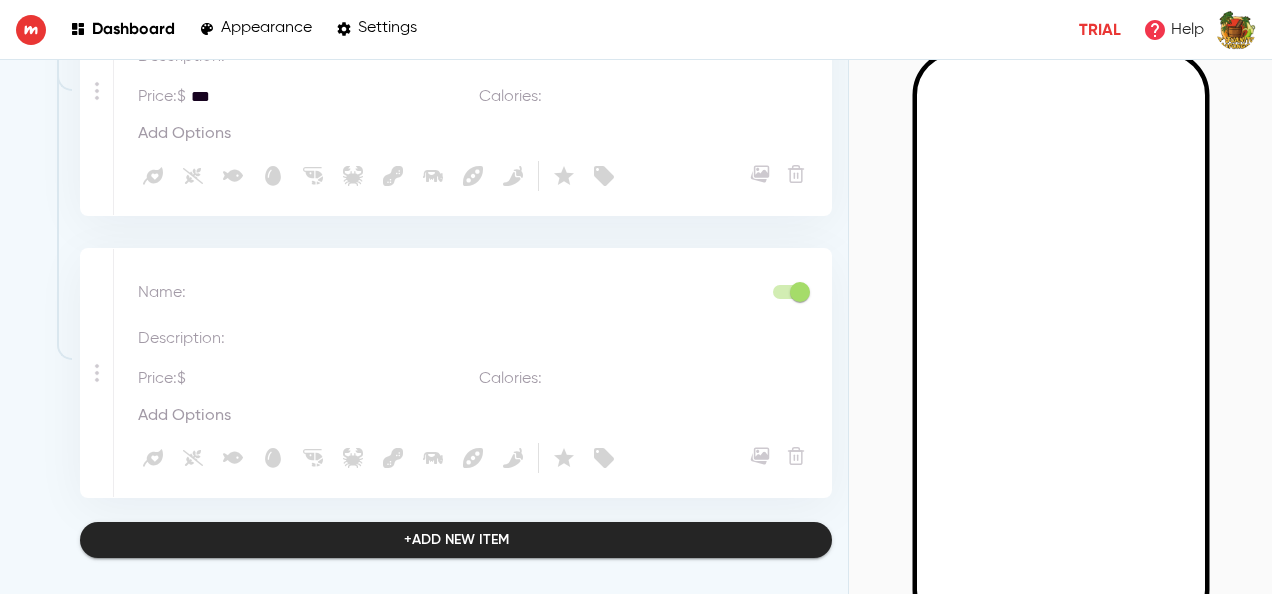 click at bounding box center (476, 293) 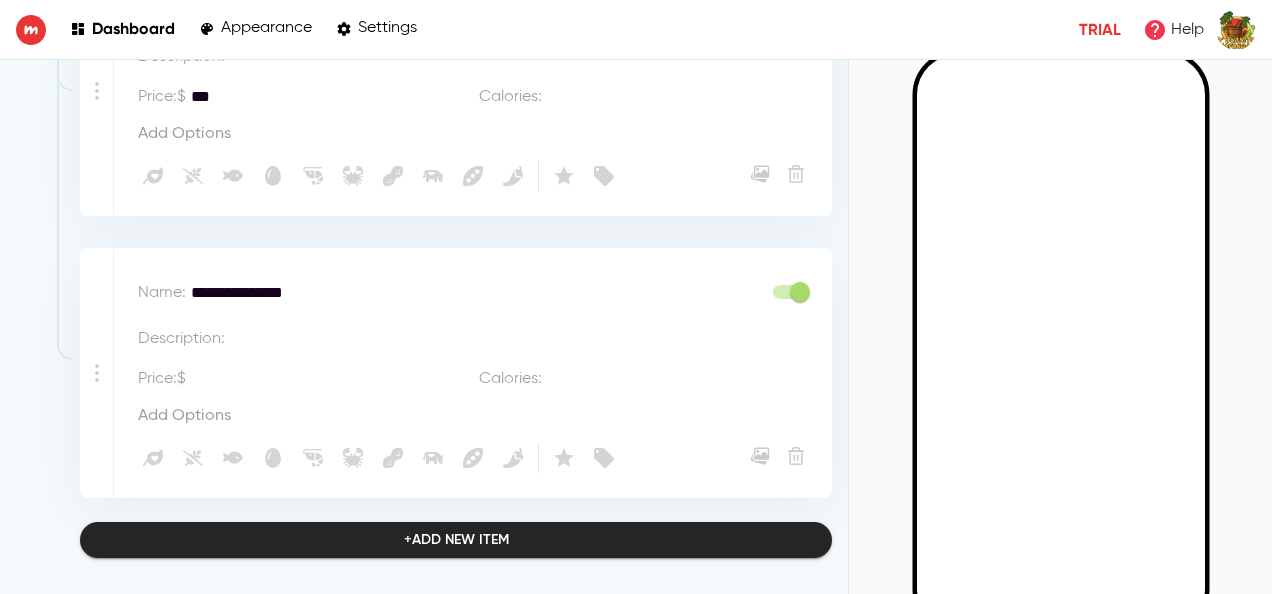 type on "**********" 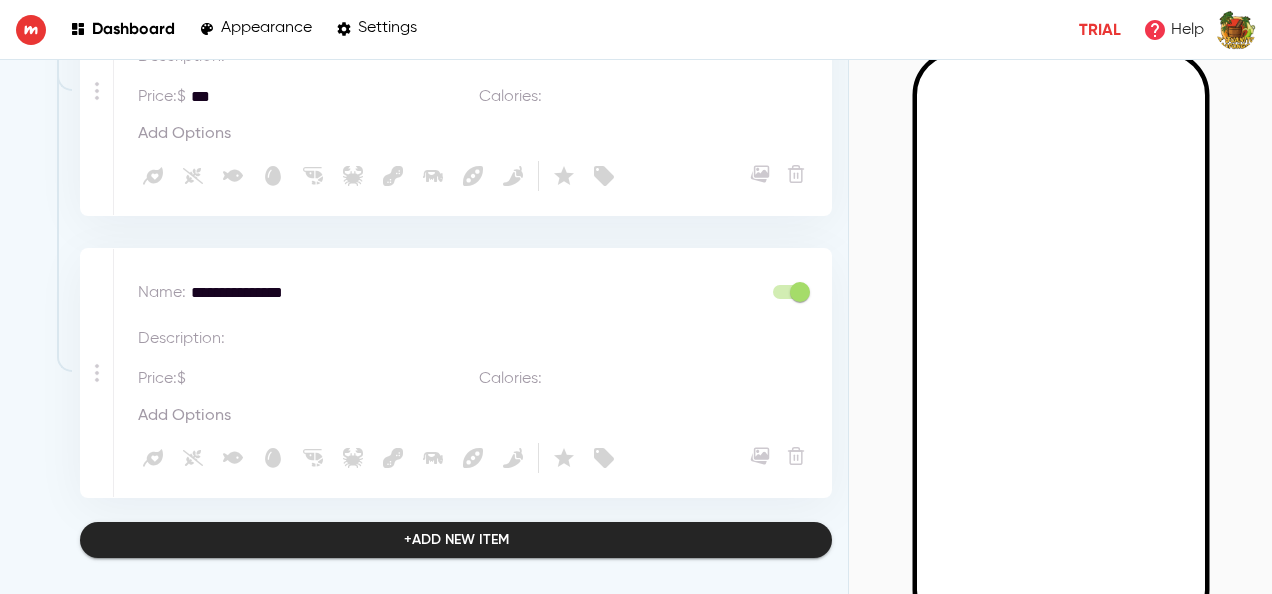 click at bounding box center (335, 379) 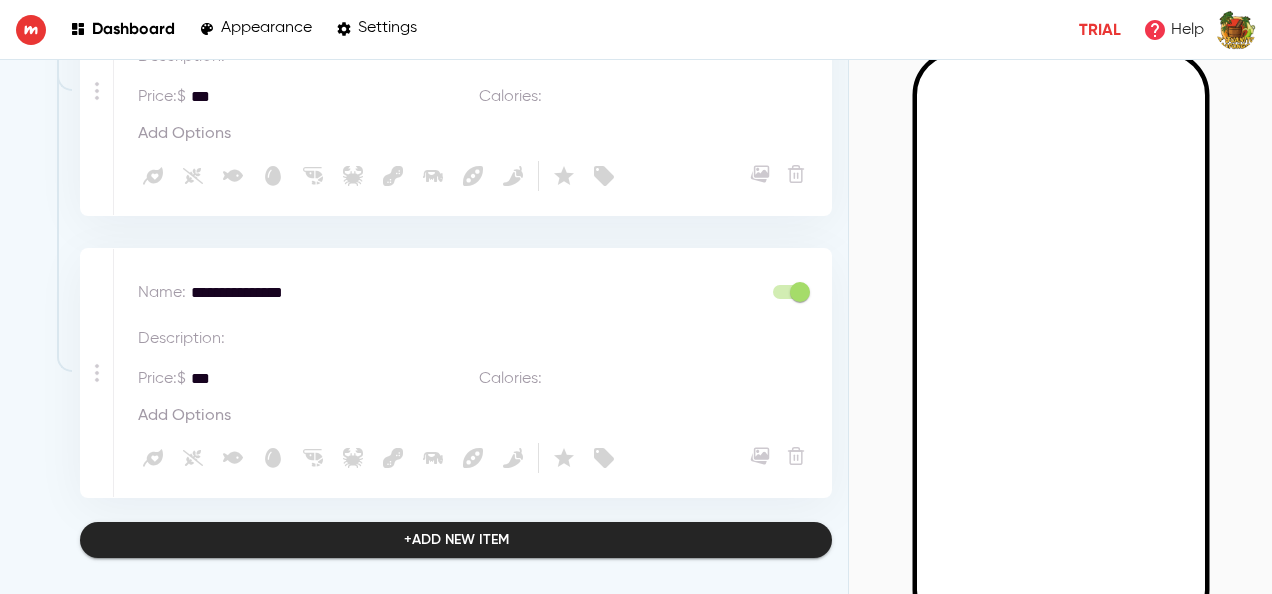 type on "***" 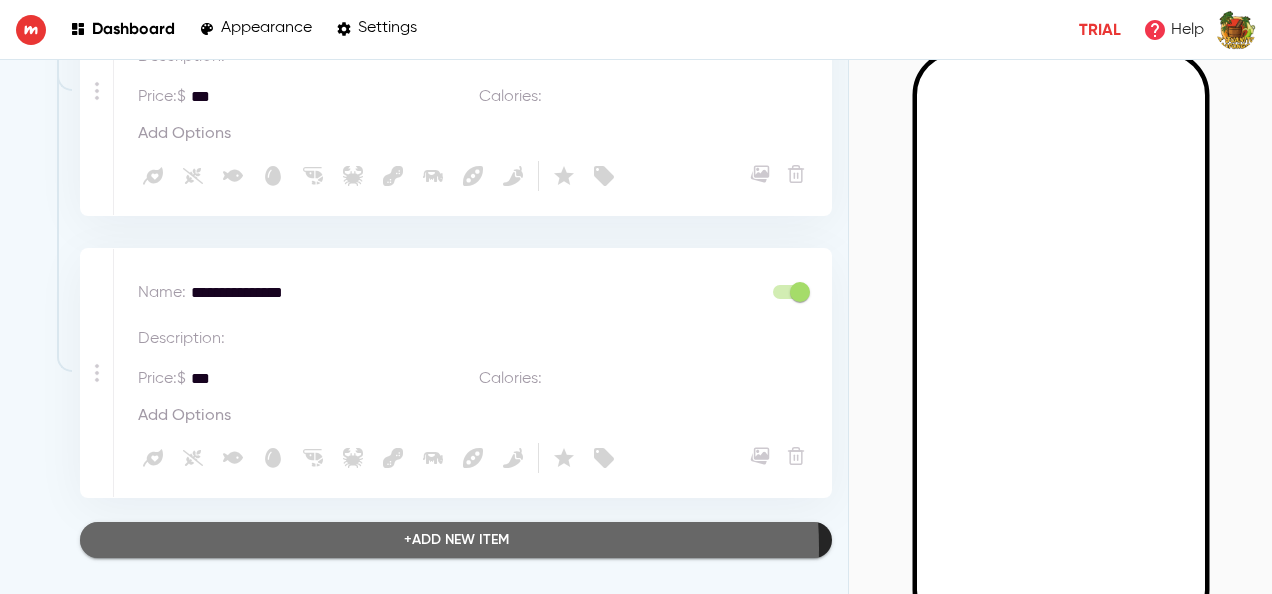 click on "+  Add new item" at bounding box center [456, 540] 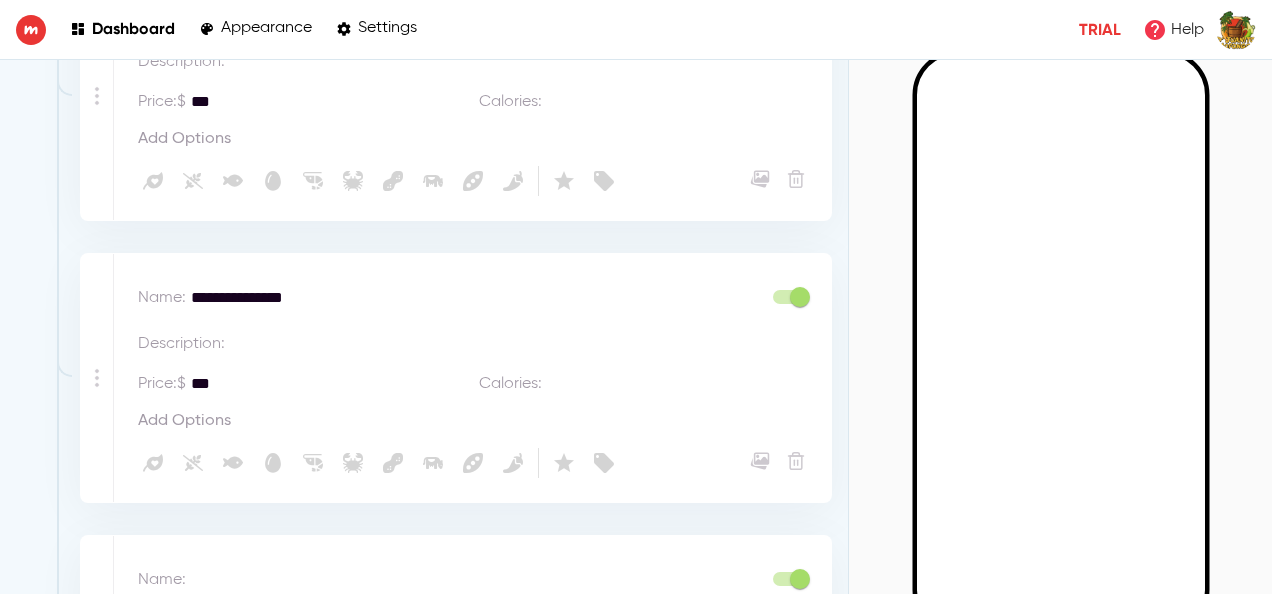 scroll, scrollTop: 4153, scrollLeft: 0, axis: vertical 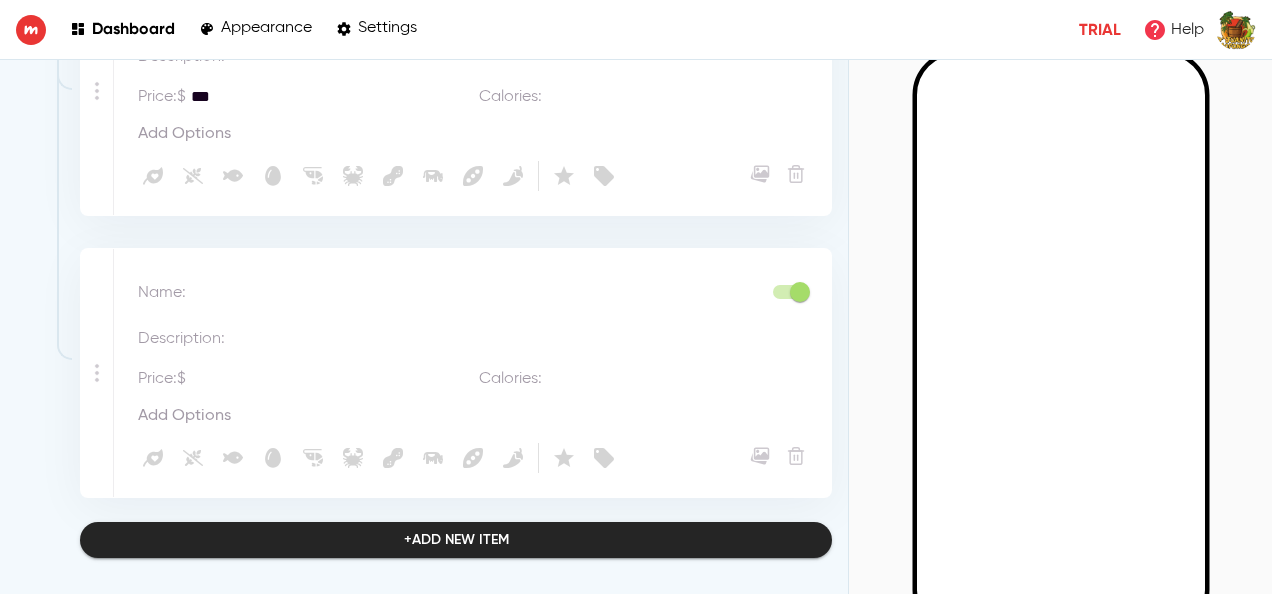 click at bounding box center (476, 293) 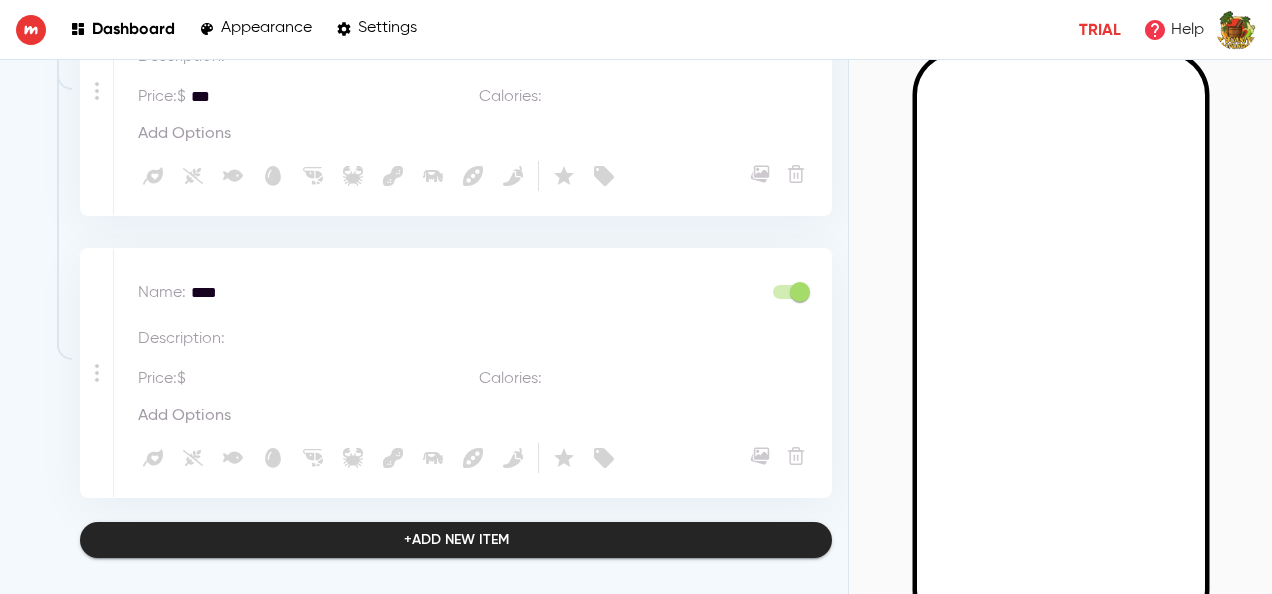 type on "****" 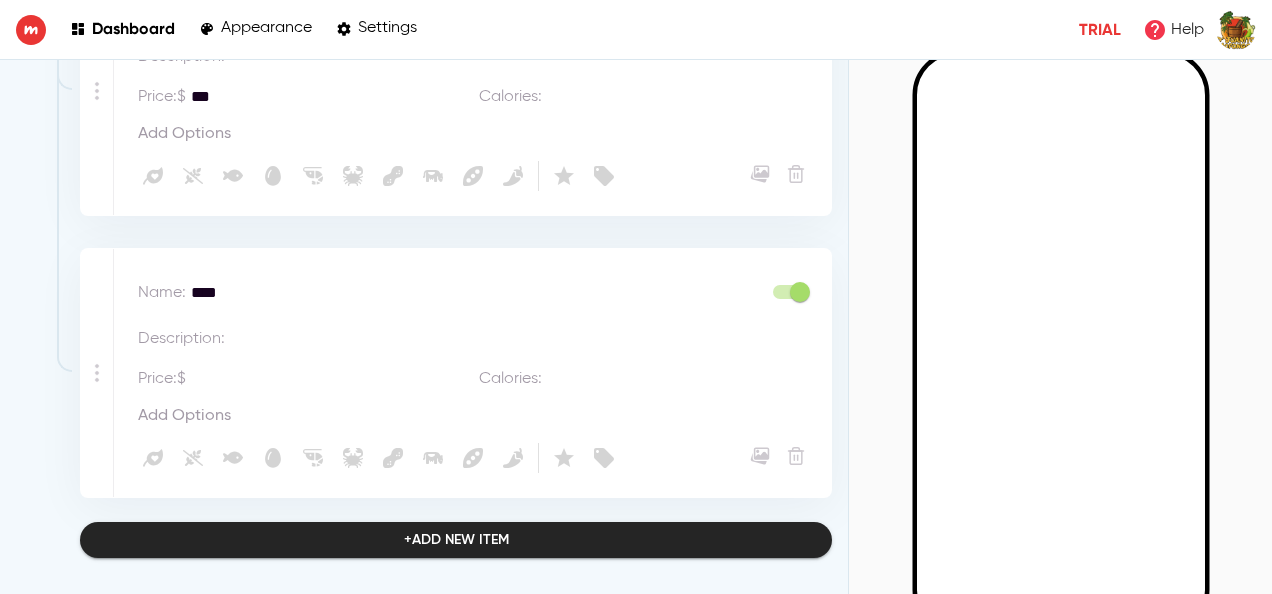 click on "Add Options" at bounding box center (184, 416) 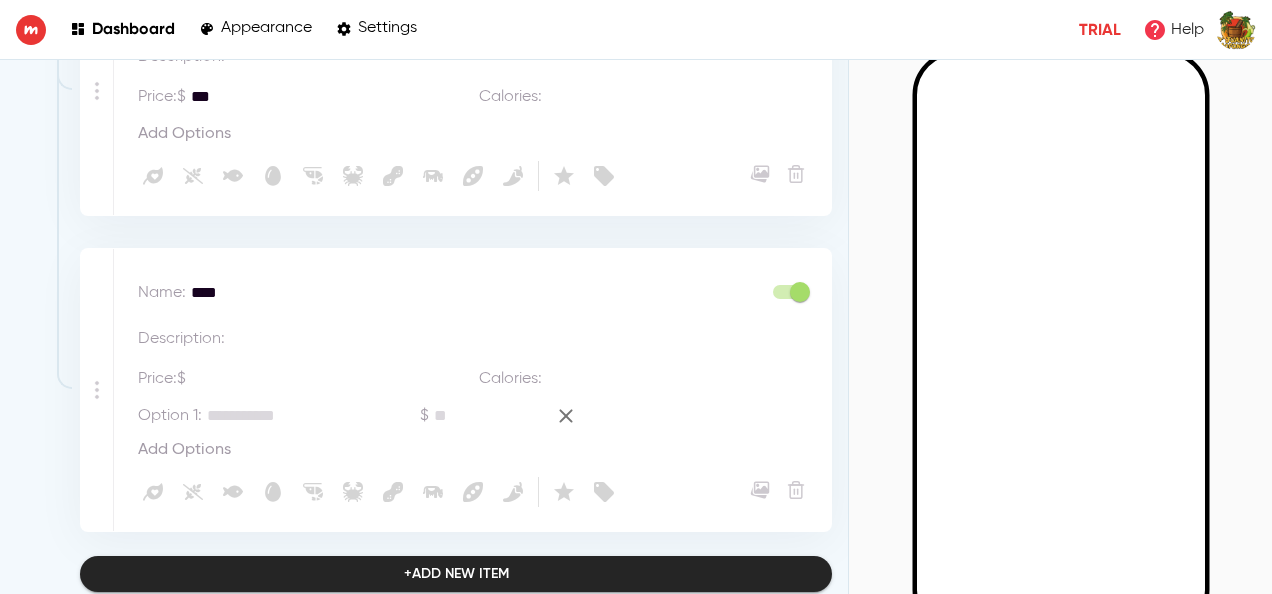scroll, scrollTop: 4187, scrollLeft: 0, axis: vertical 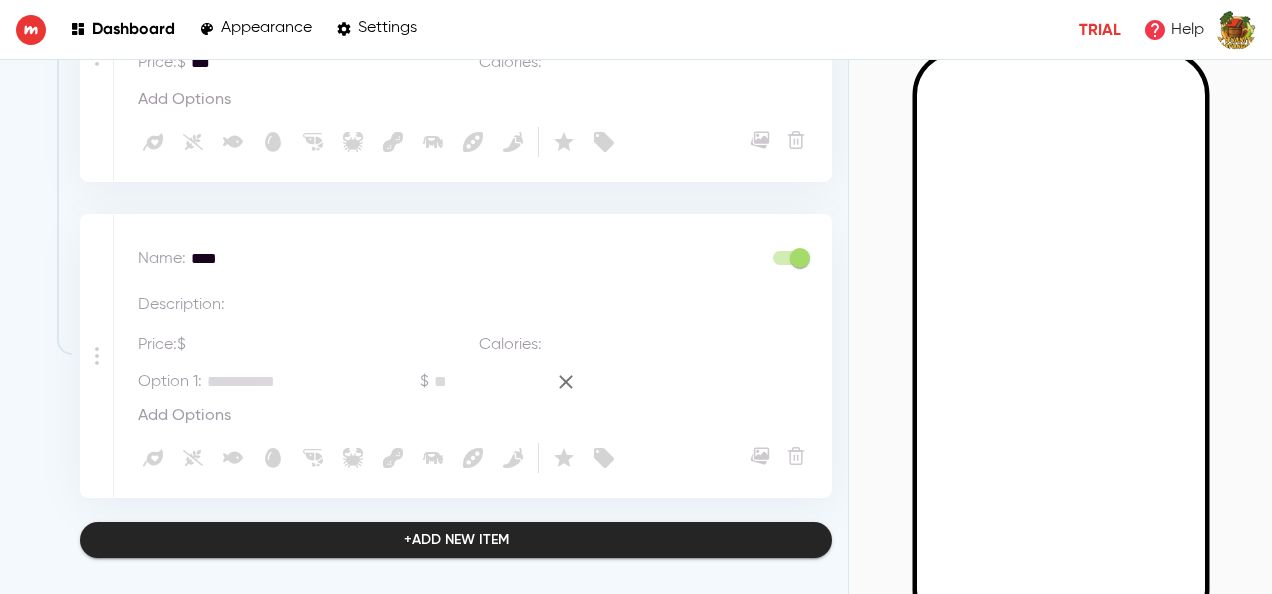 click at bounding box center [335, 345] 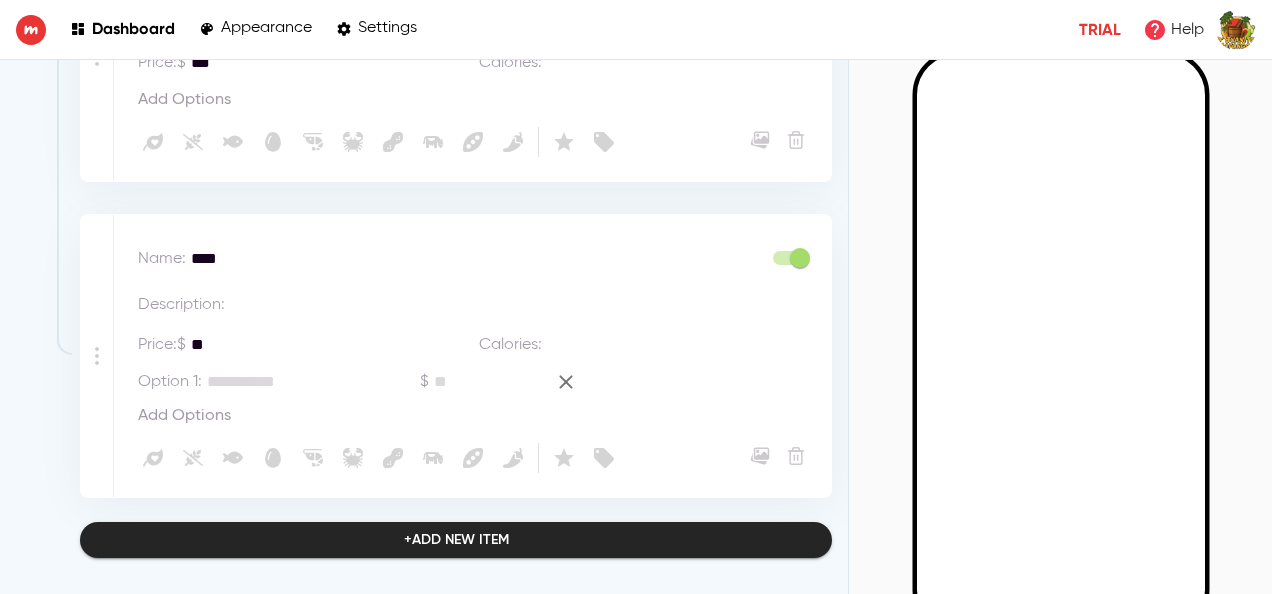 type on "**" 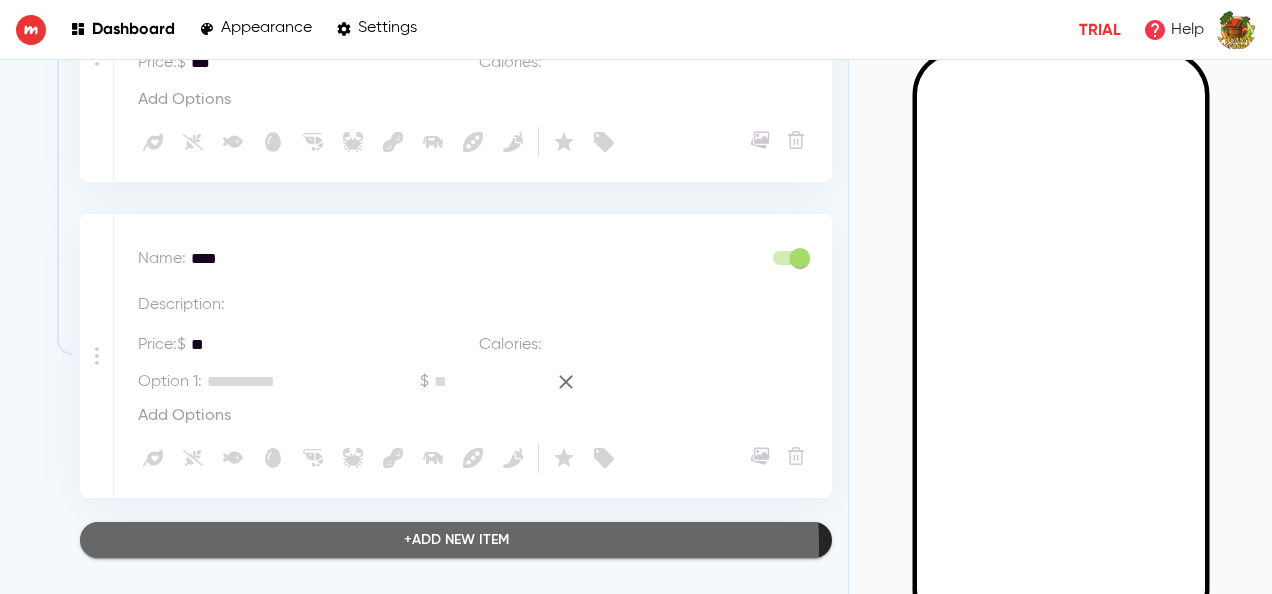 click on "+  Add new item" at bounding box center [456, 540] 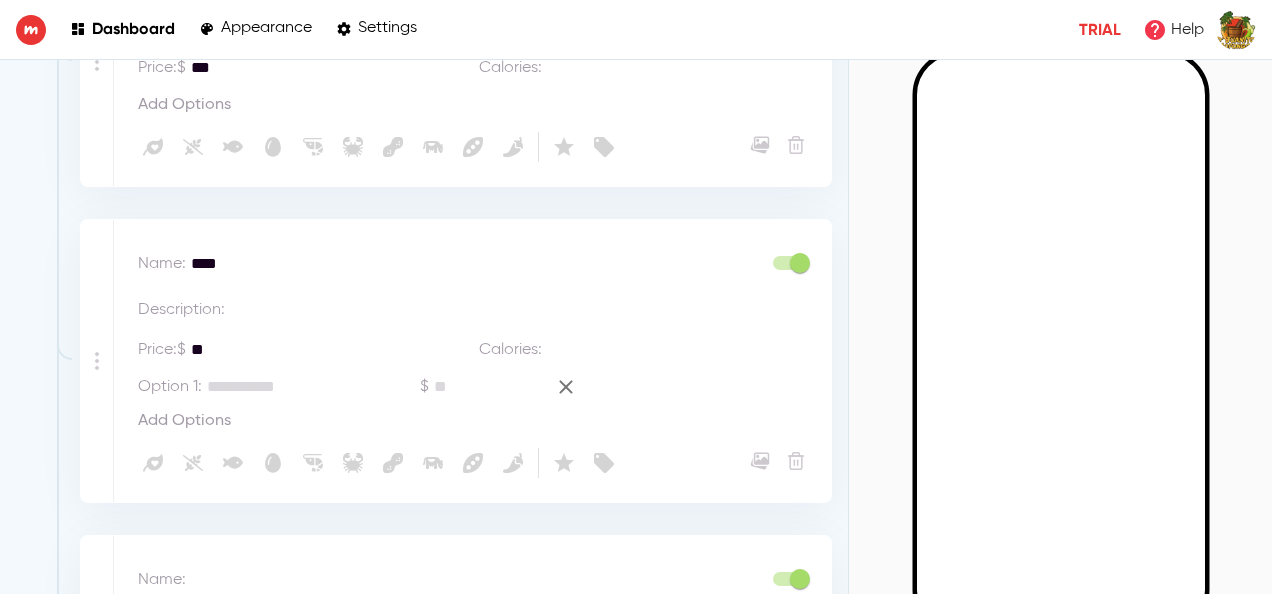 scroll, scrollTop: 4468, scrollLeft: 0, axis: vertical 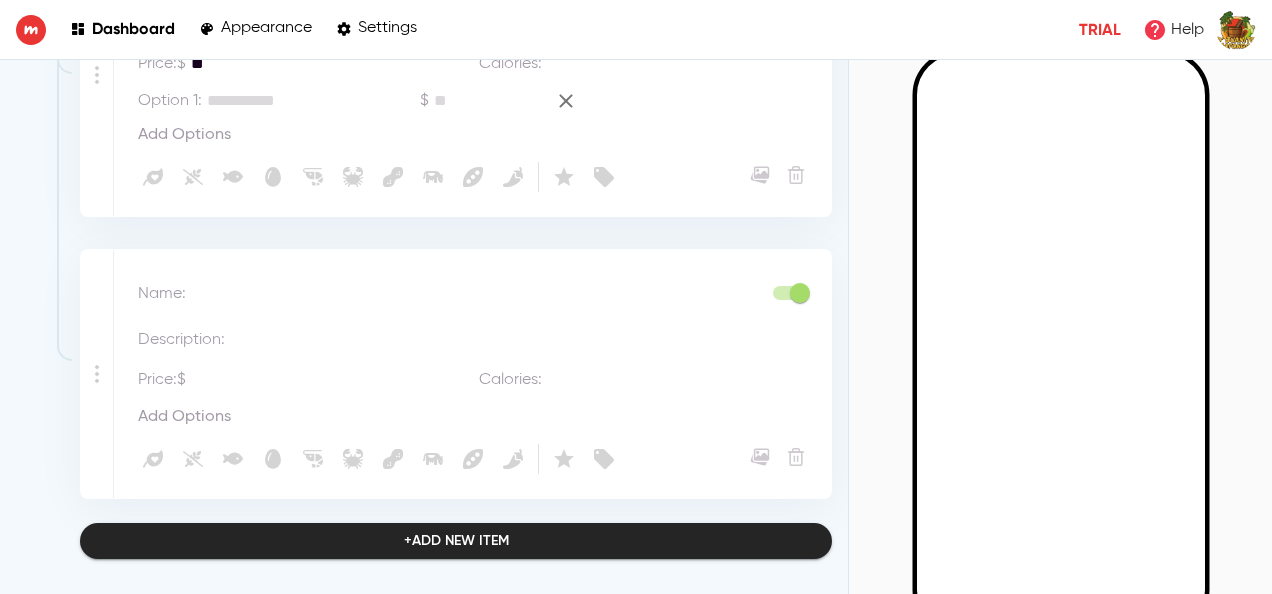 click on "Name : *" at bounding box center (449, 293) 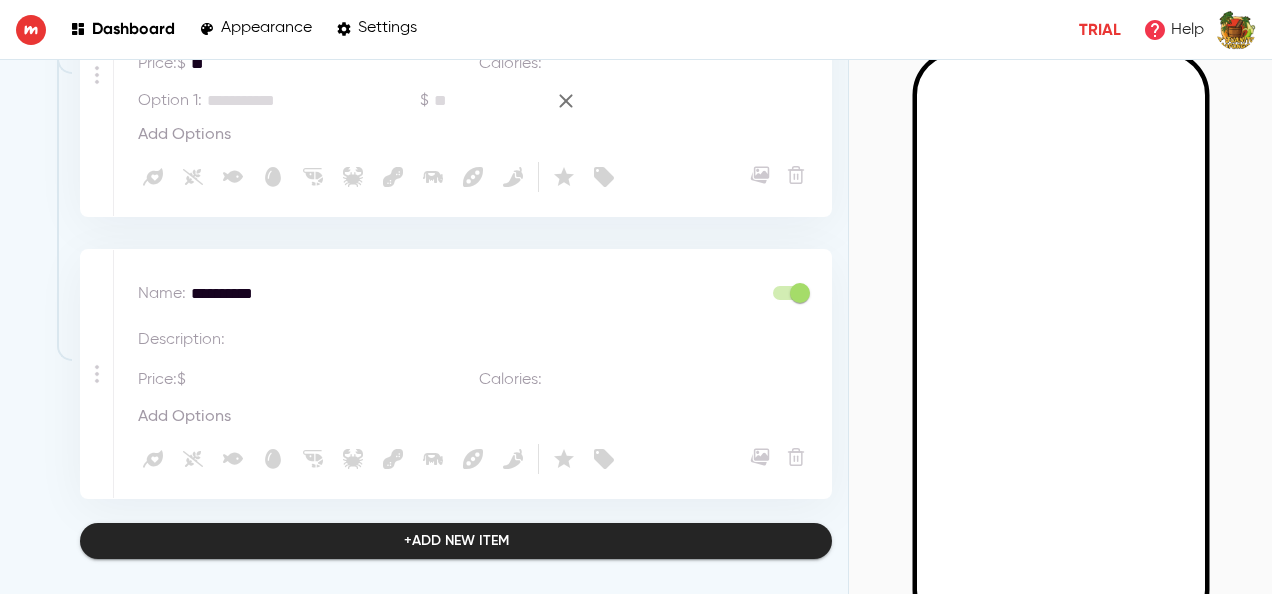 type on "*********" 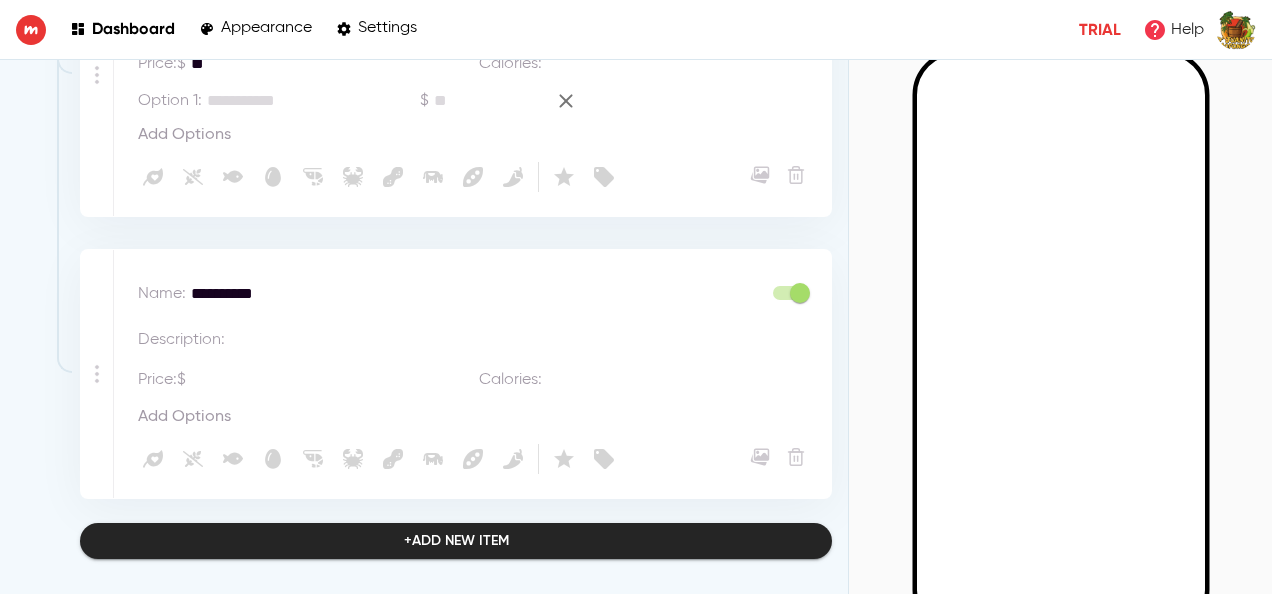 click at bounding box center (335, 380) 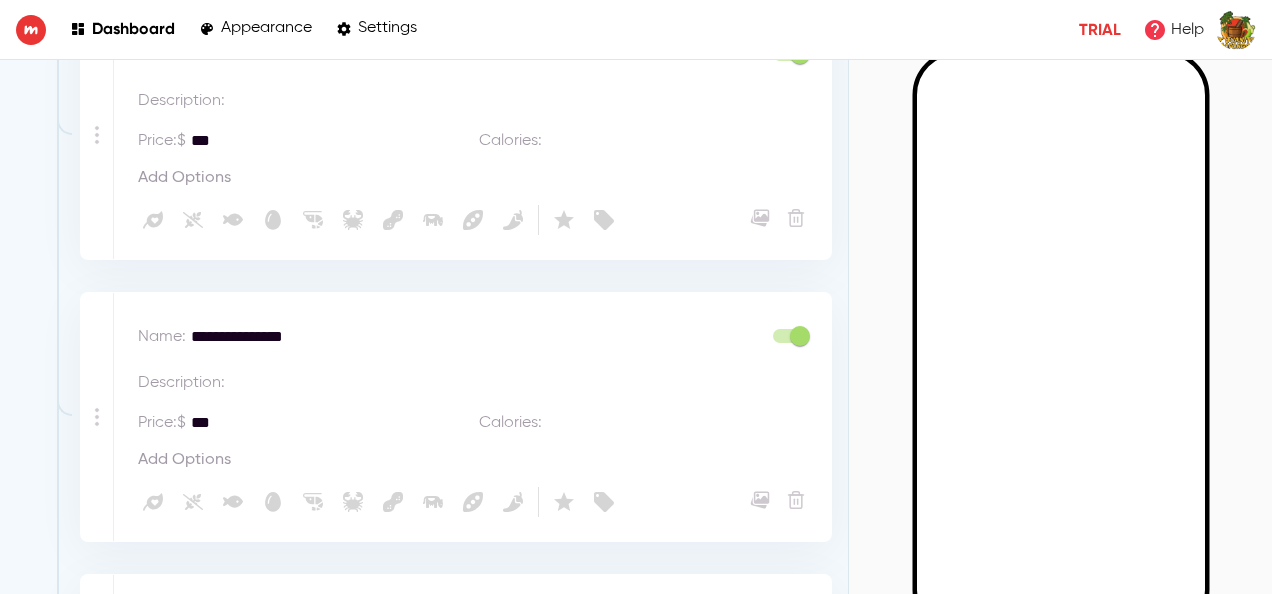 scroll, scrollTop: 3813, scrollLeft: 0, axis: vertical 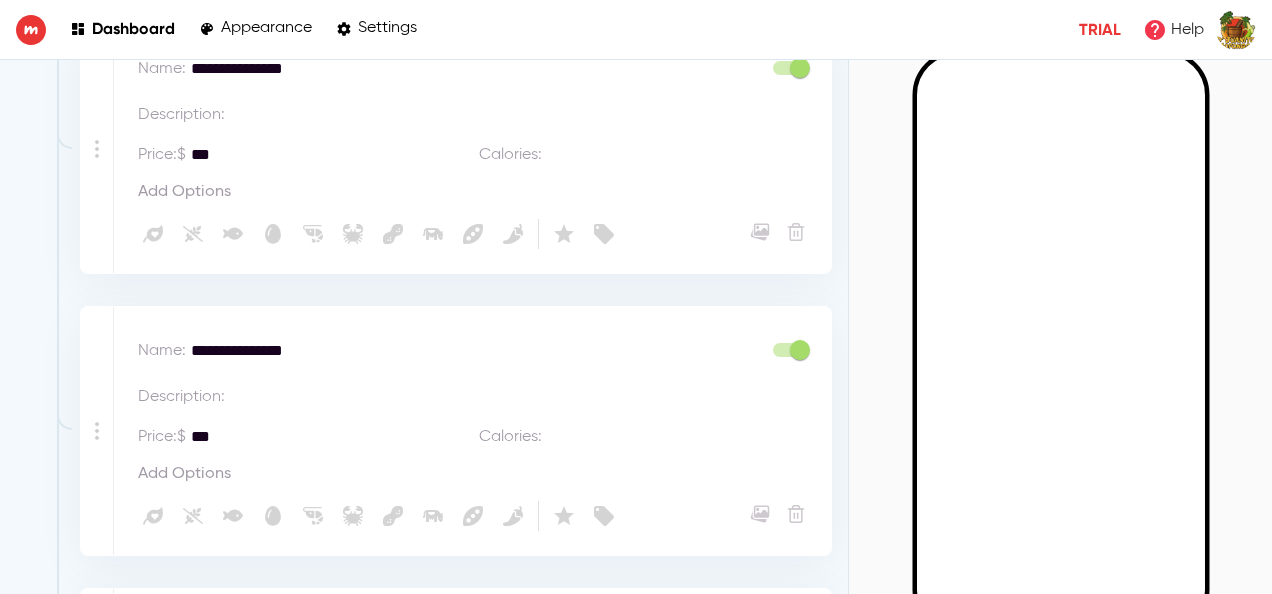 type on "**" 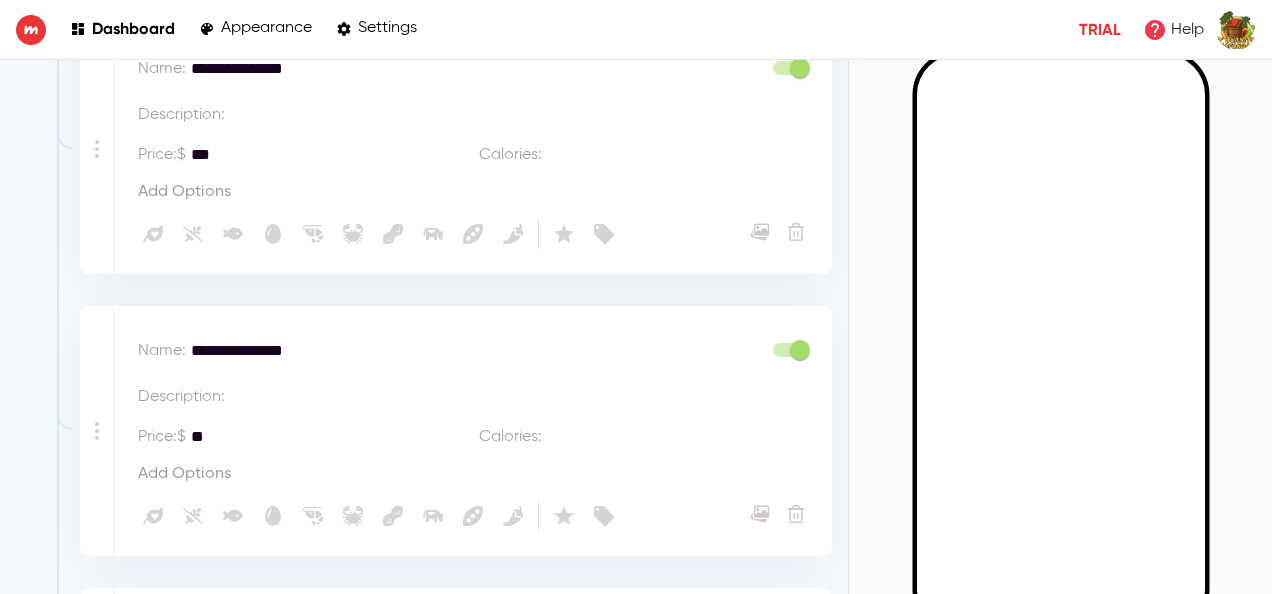 type on "***" 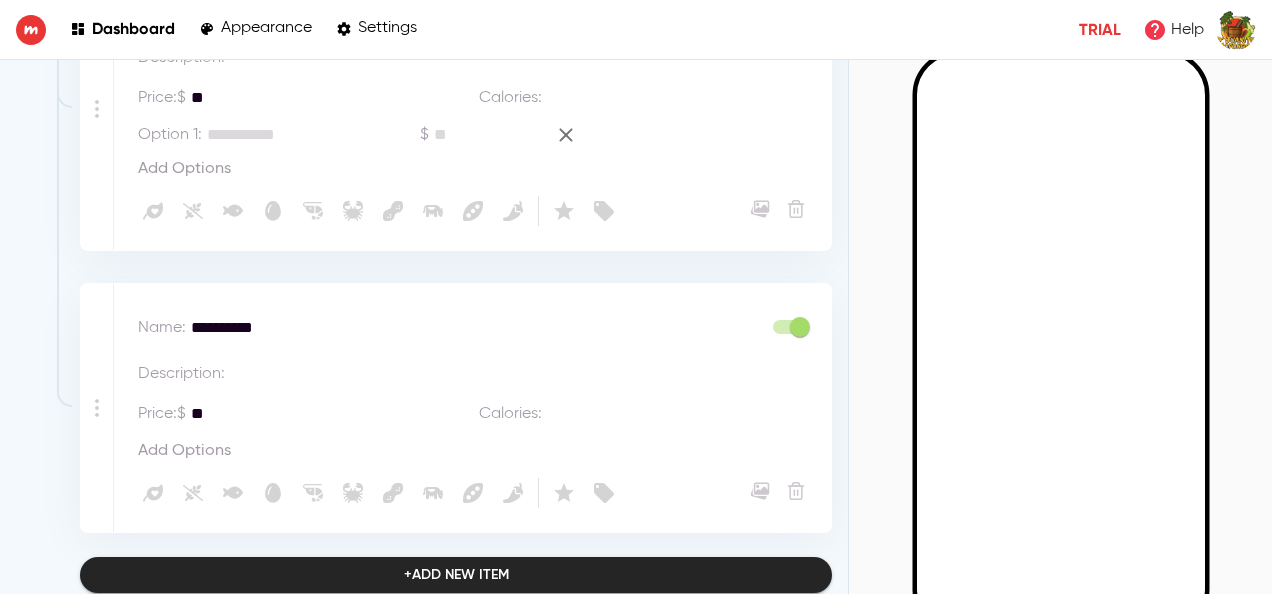 scroll, scrollTop: 4455, scrollLeft: 0, axis: vertical 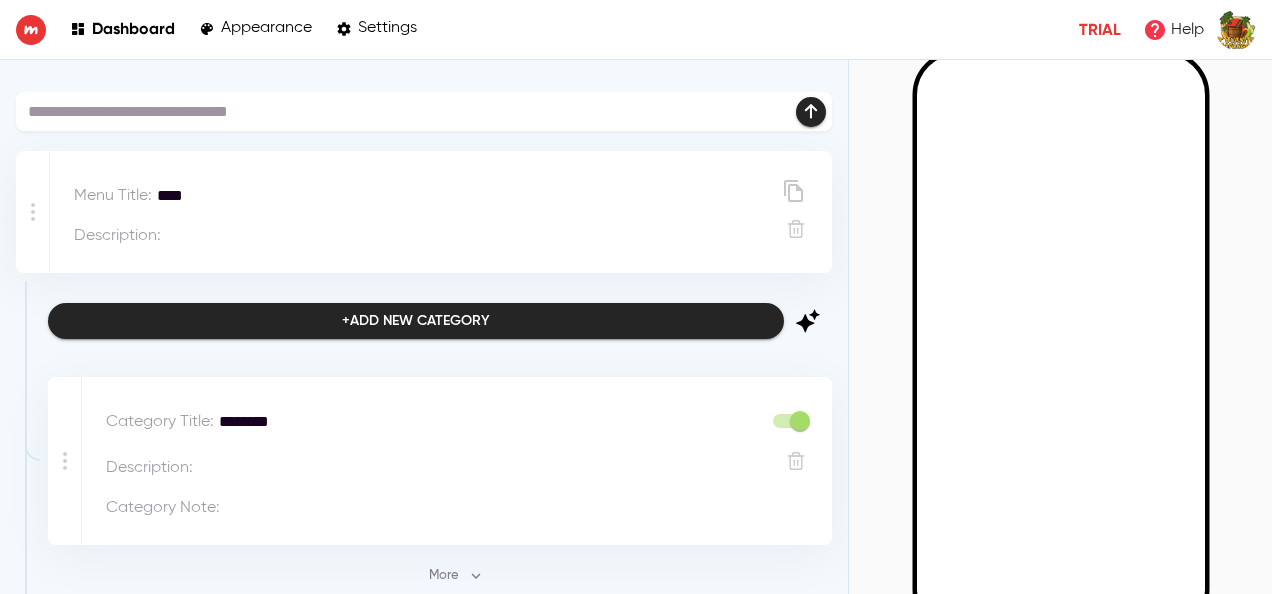 click on "+  Add new category" at bounding box center [416, 321] 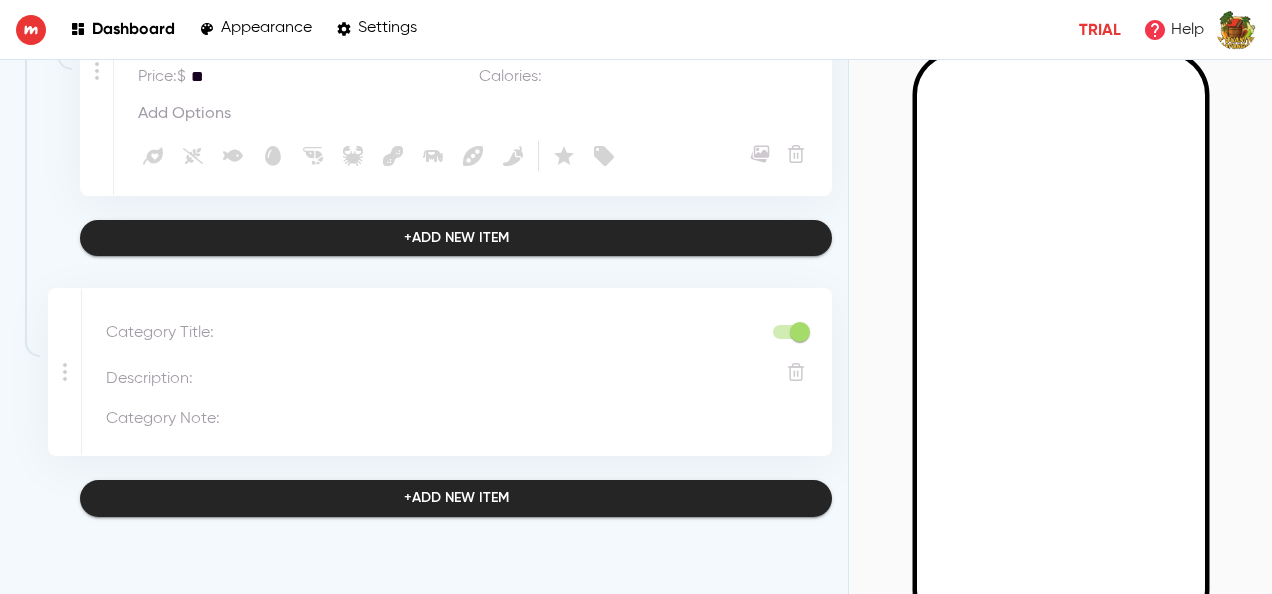 click at bounding box center (490, 333) 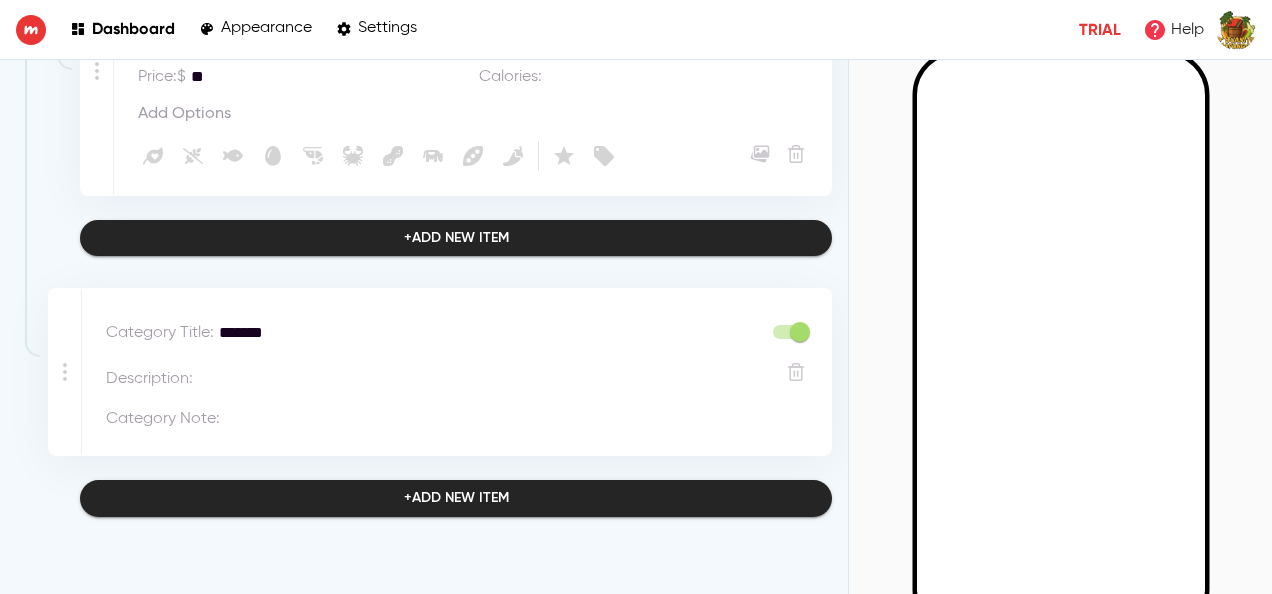 type on "******" 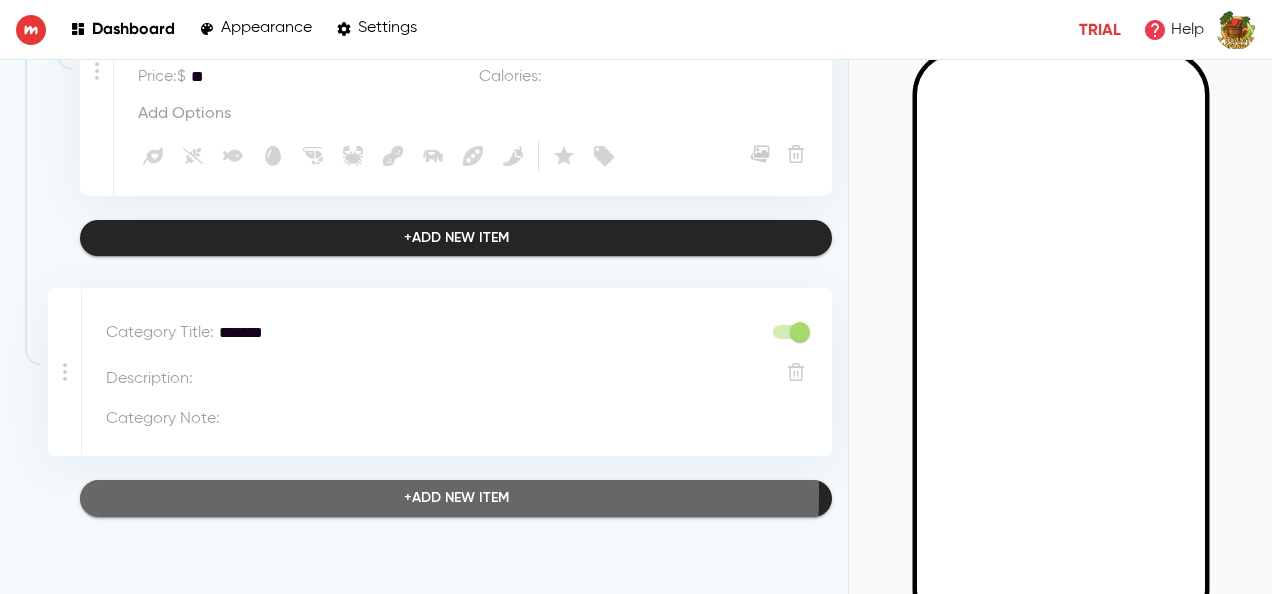 click on "+  Add new item" at bounding box center (456, 498) 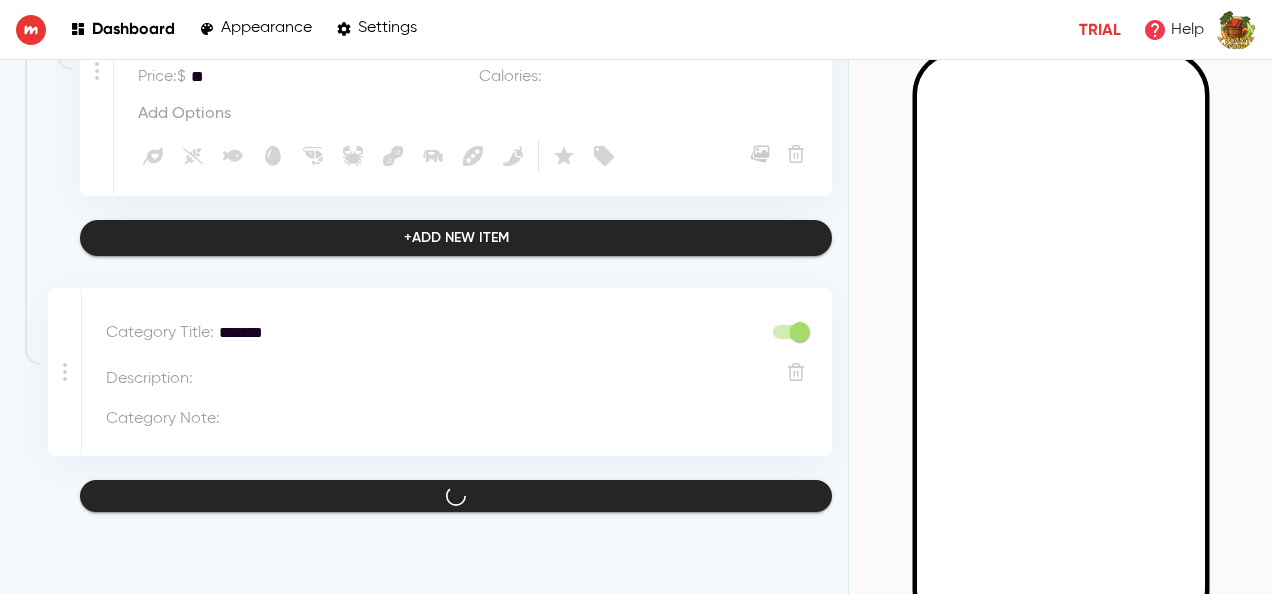 scroll, scrollTop: 4766, scrollLeft: 0, axis: vertical 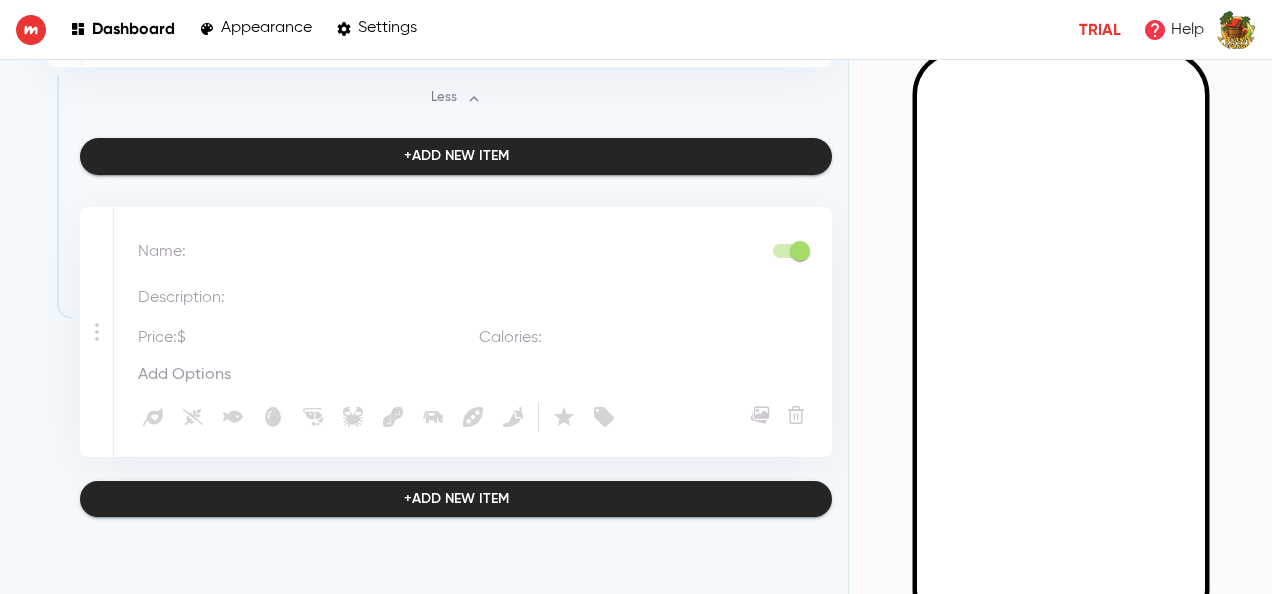 click at bounding box center [476, 252] 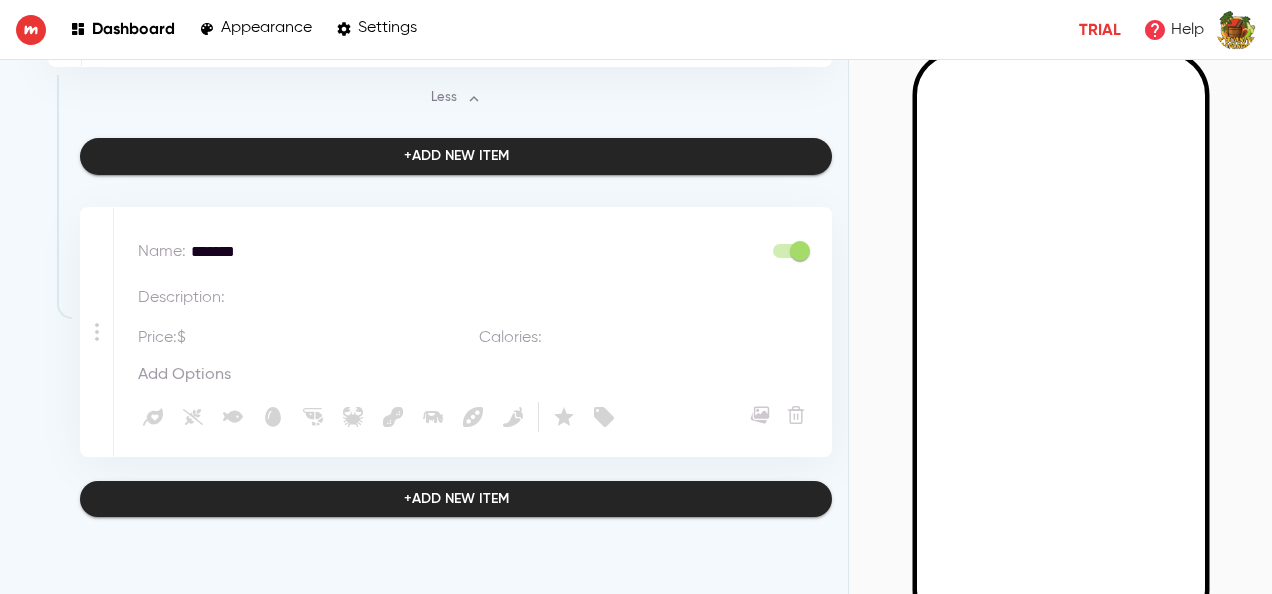 type on "*******" 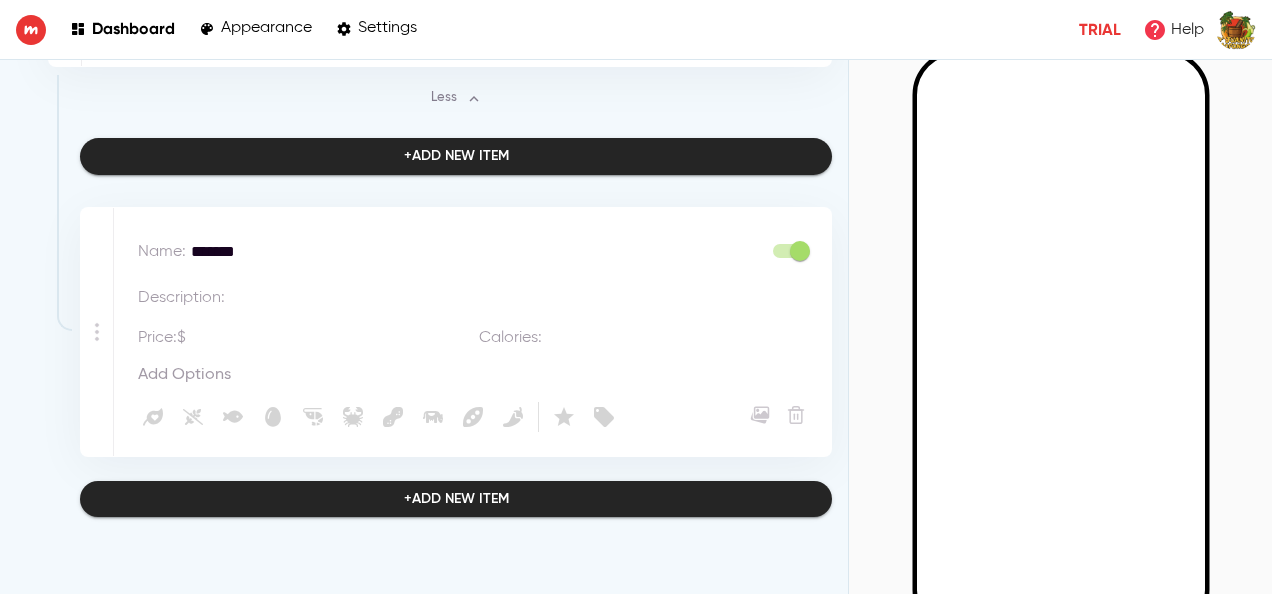 click at bounding box center (524, 298) 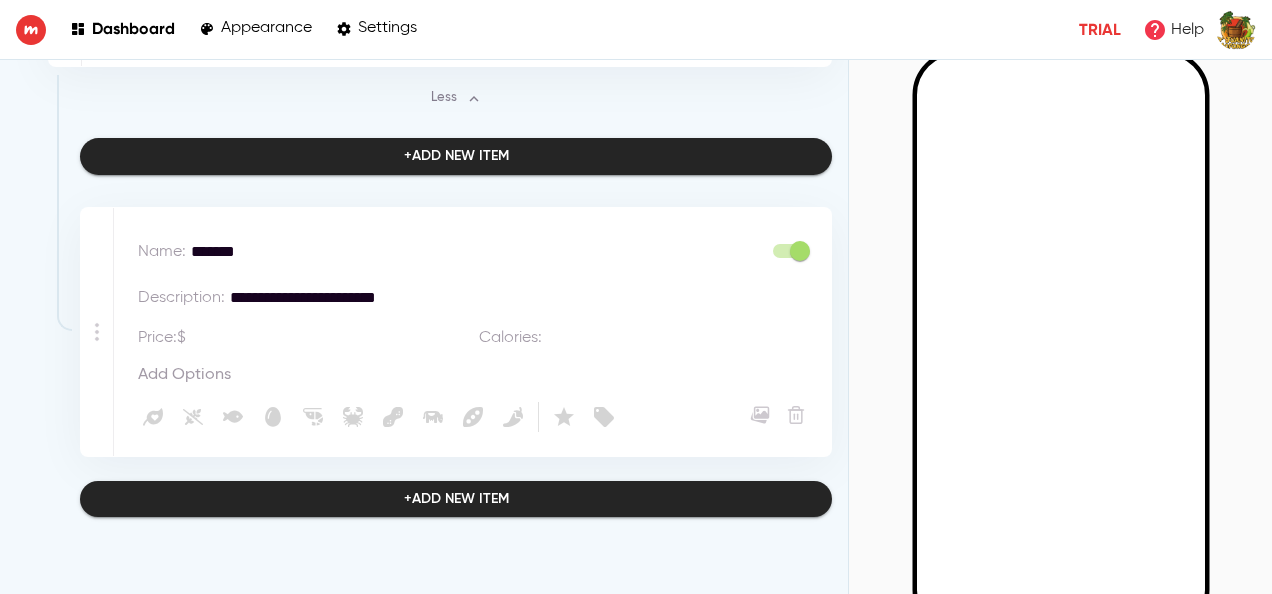 type on "**********" 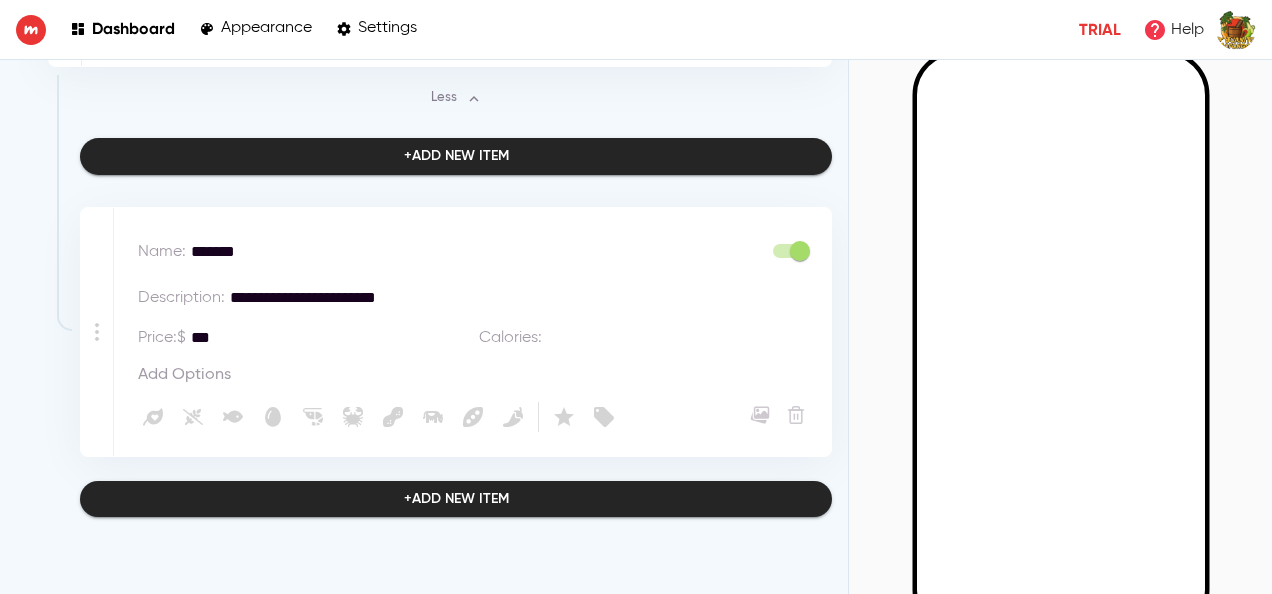 type on "***" 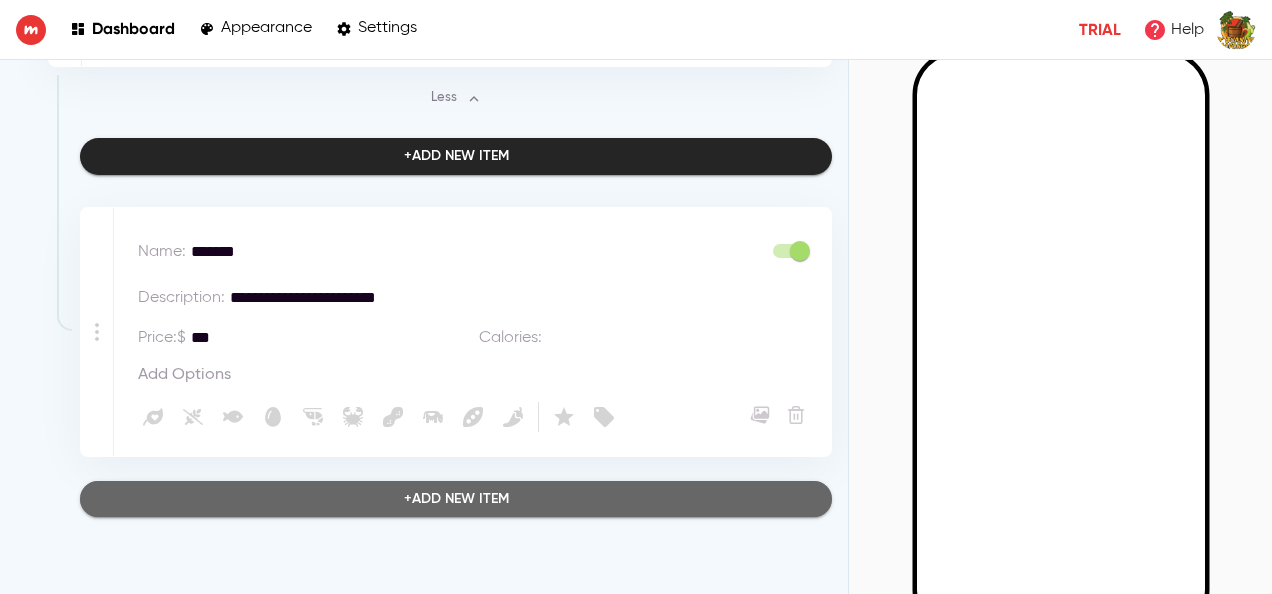 click on "+  Add new item" at bounding box center (456, 499) 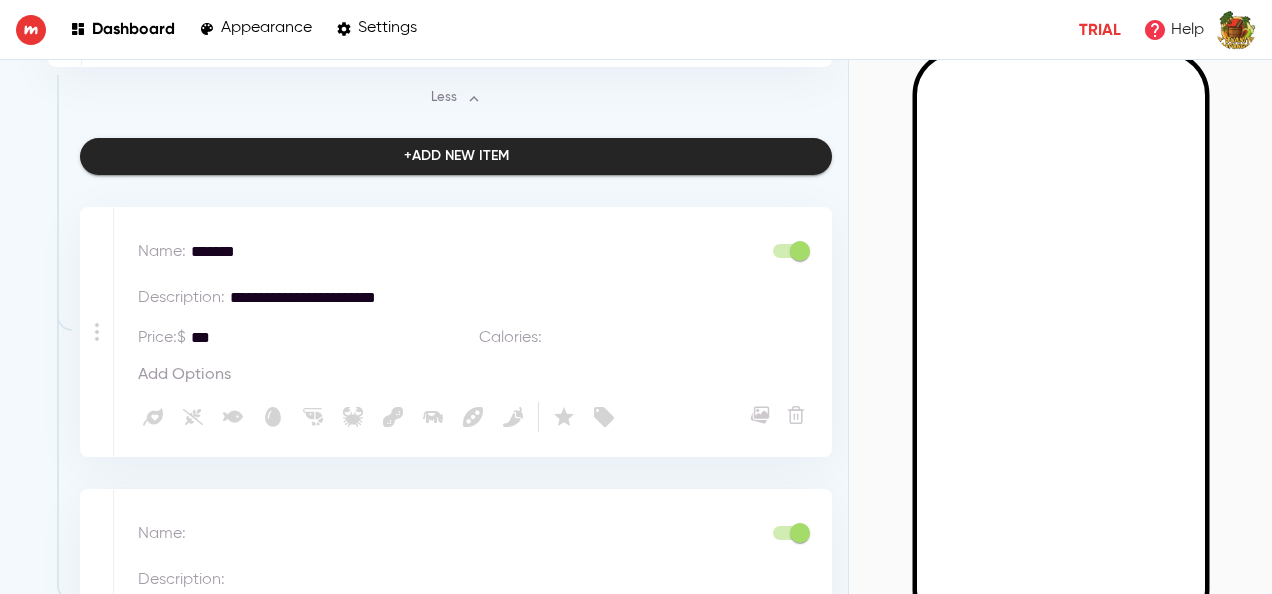 scroll, scrollTop: 5160, scrollLeft: 0, axis: vertical 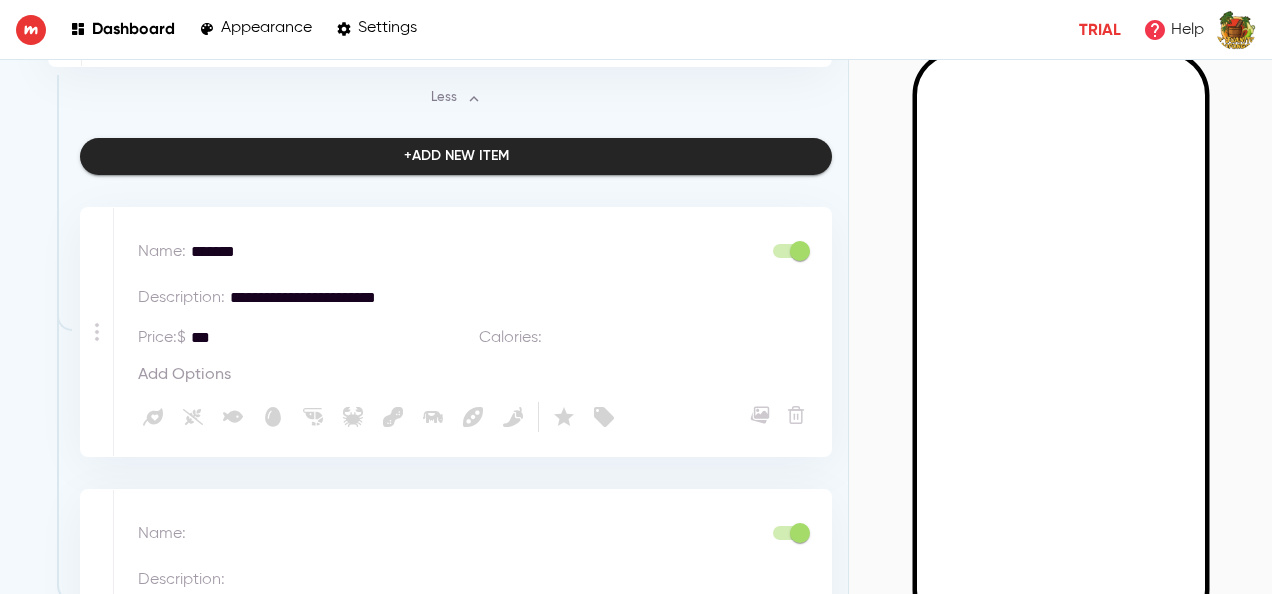 drag, startPoint x: 232, startPoint y: 546, endPoint x: 220, endPoint y: 536, distance: 15.6205 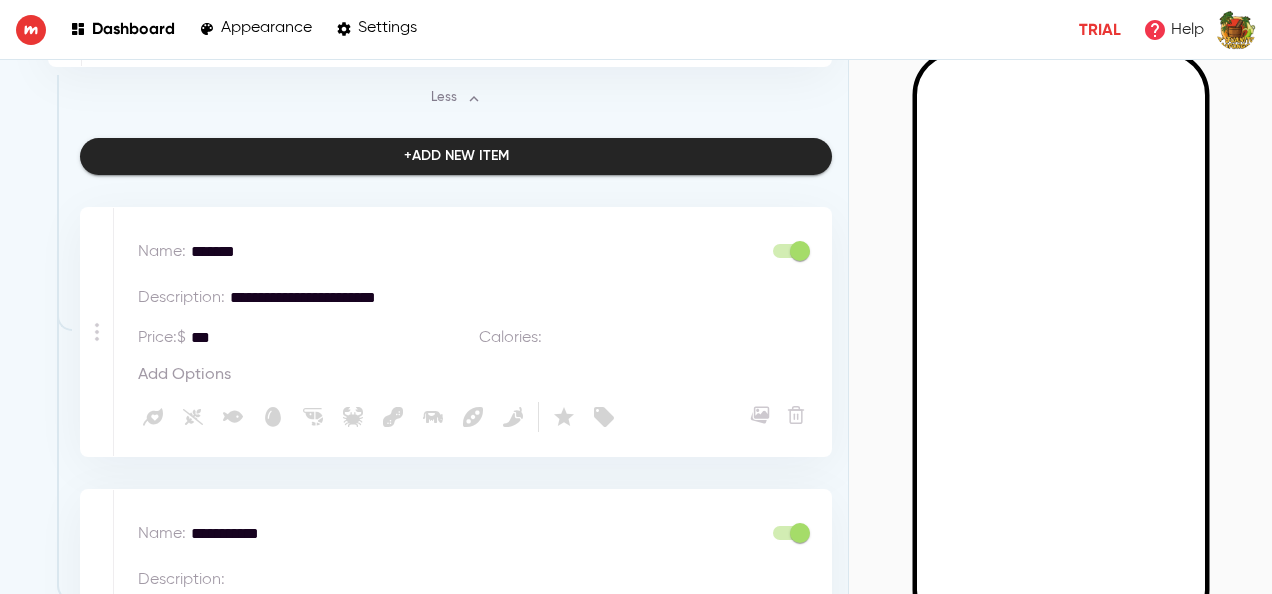 scroll, scrollTop: 5323, scrollLeft: 0, axis: vertical 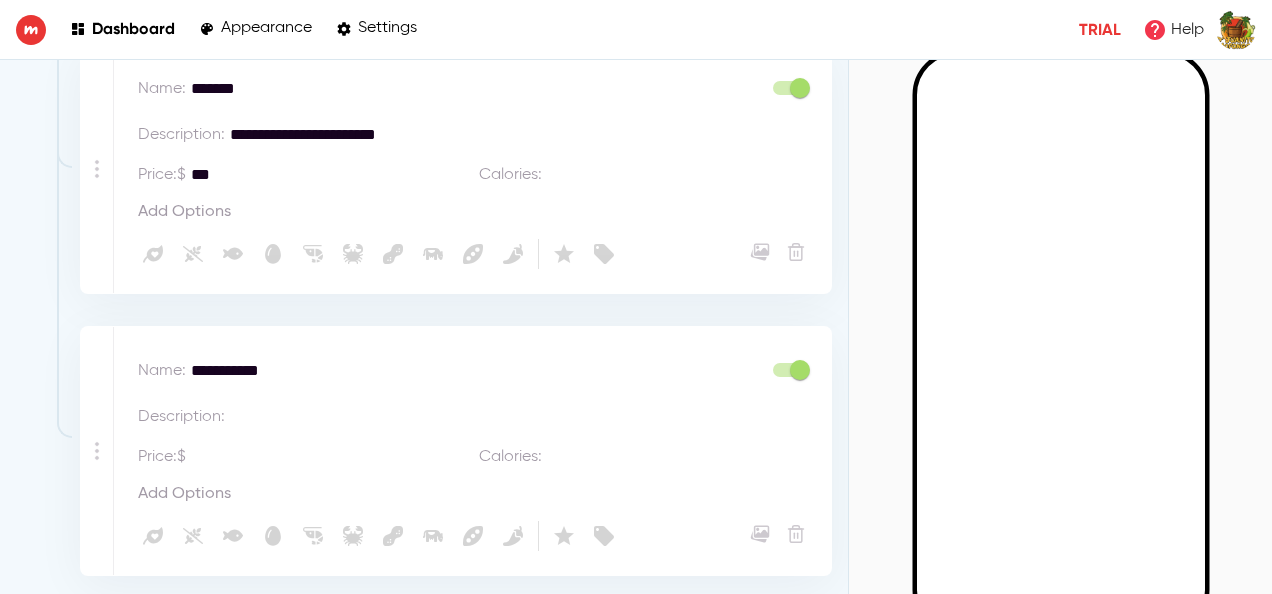 type on "**********" 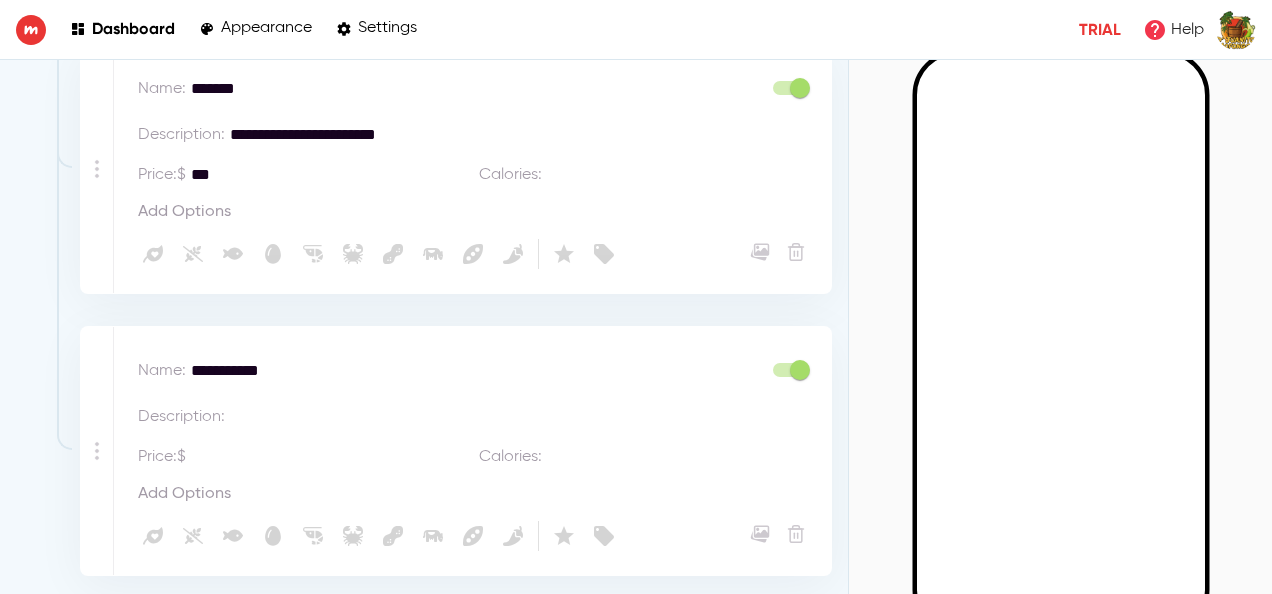 click at bounding box center (335, 457) 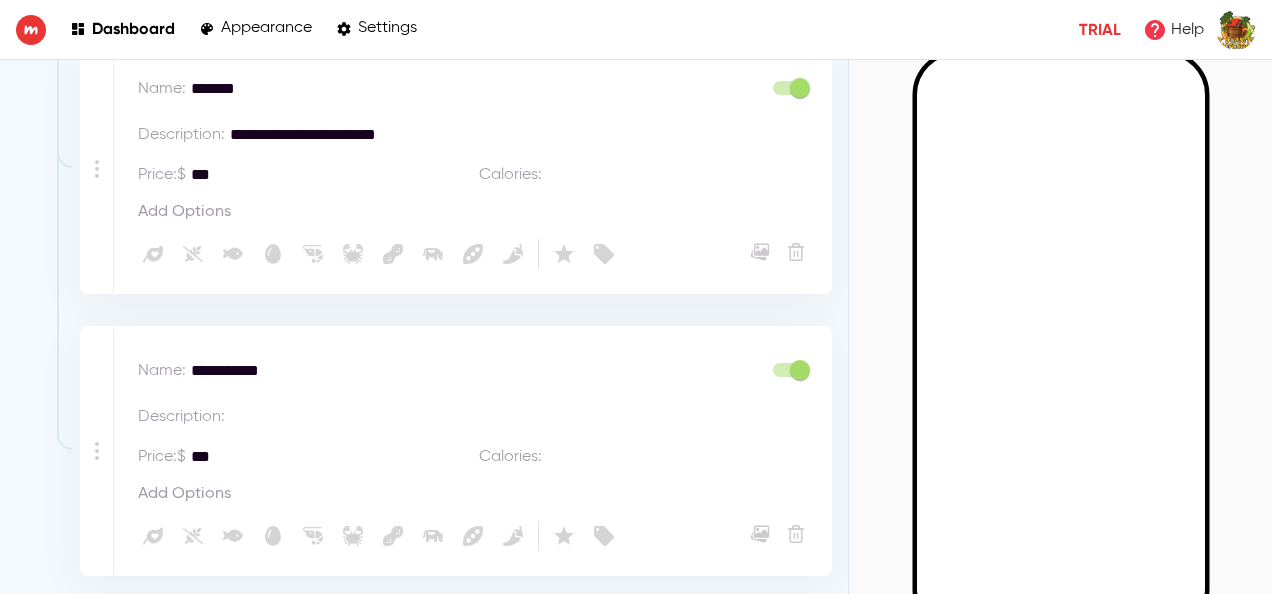 scroll, scrollTop: 5442, scrollLeft: 0, axis: vertical 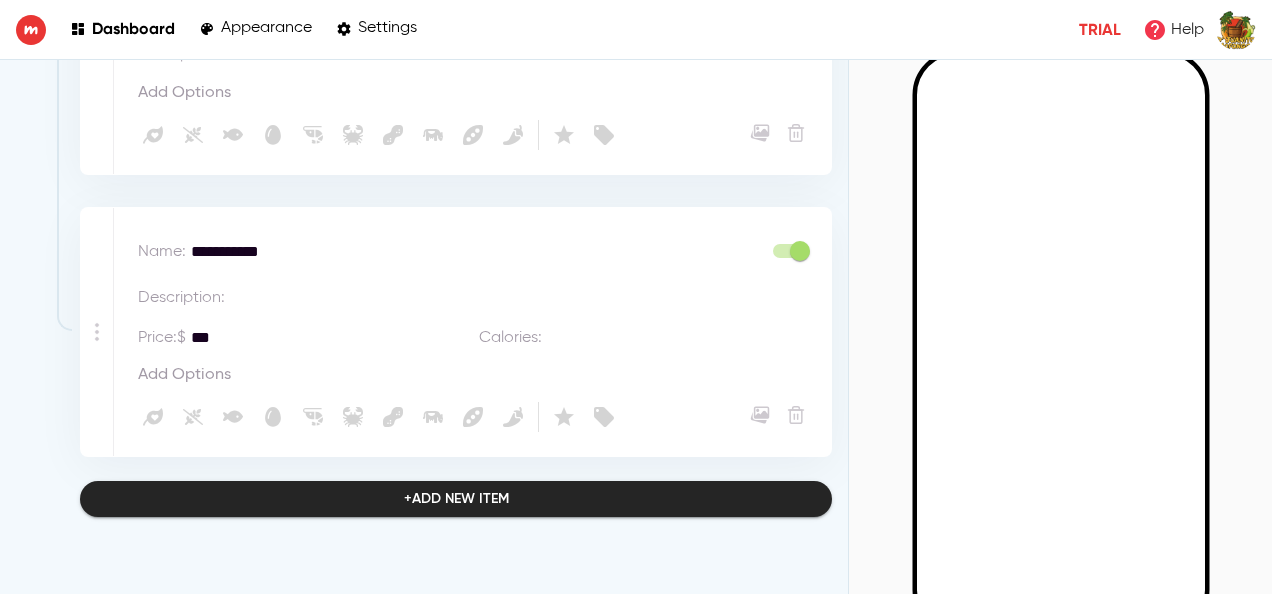 type on "***" 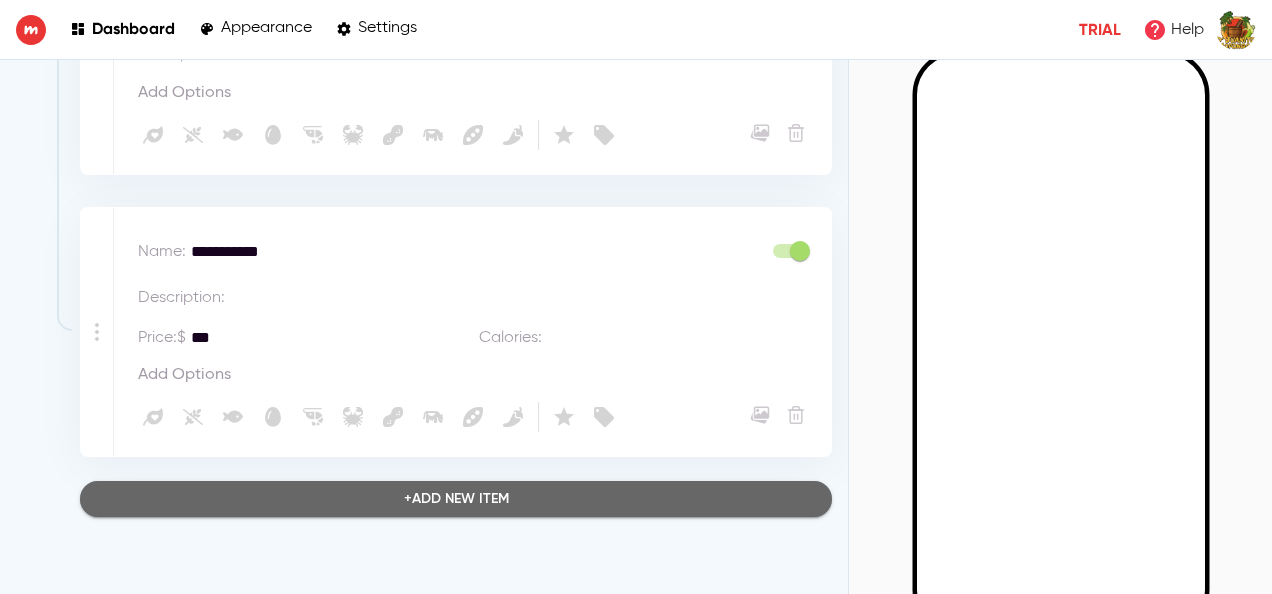 click on "+  Add new item" at bounding box center (456, 499) 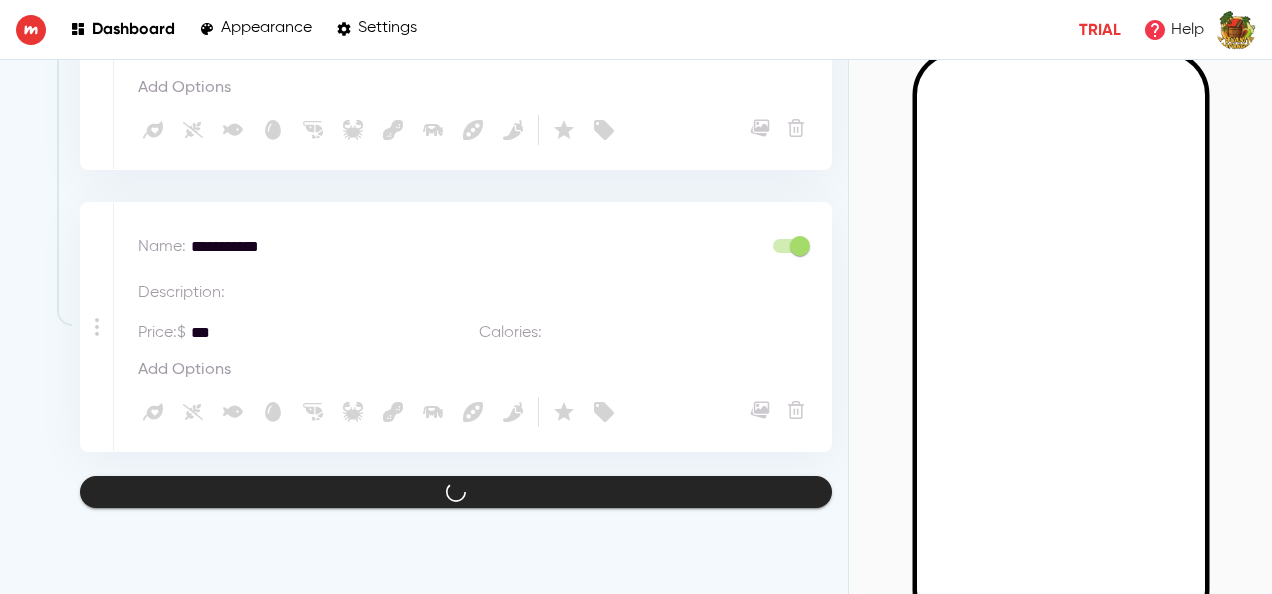 scroll, scrollTop: 5723, scrollLeft: 0, axis: vertical 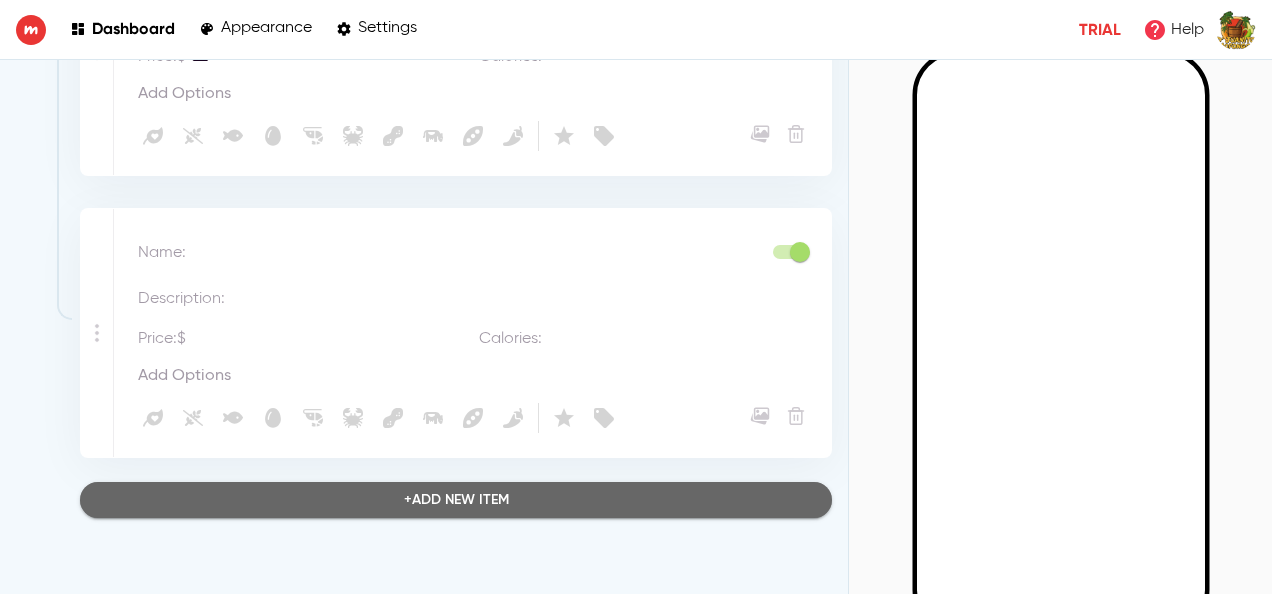 click on "+  Add new item" at bounding box center [456, 500] 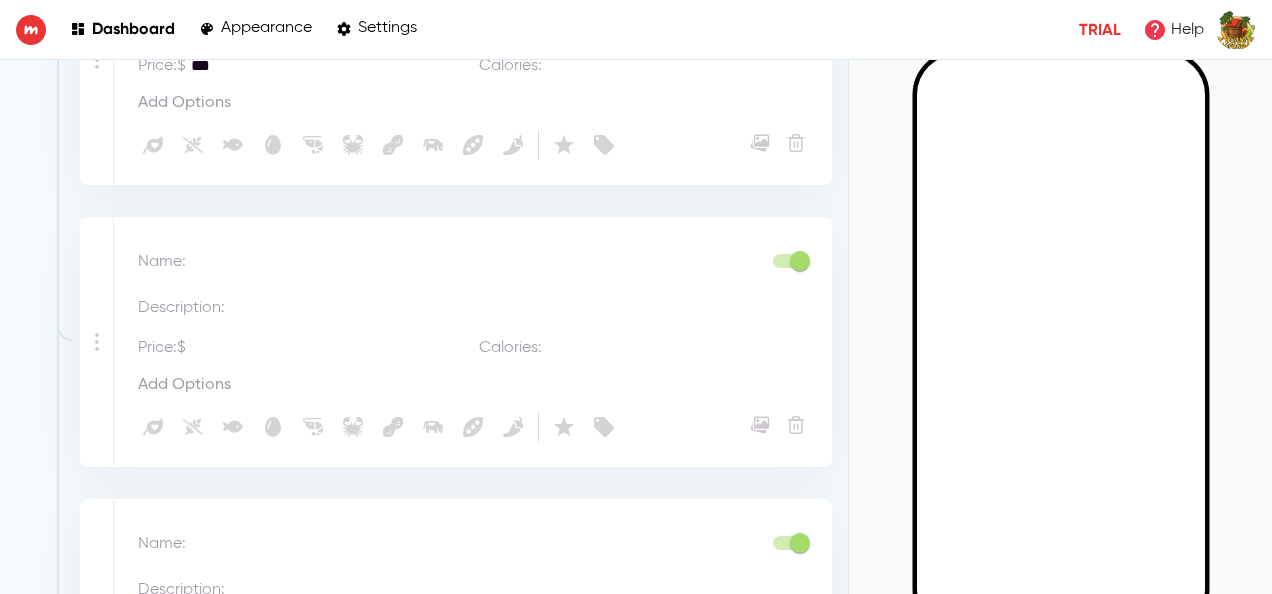 scroll, scrollTop: 6005, scrollLeft: 0, axis: vertical 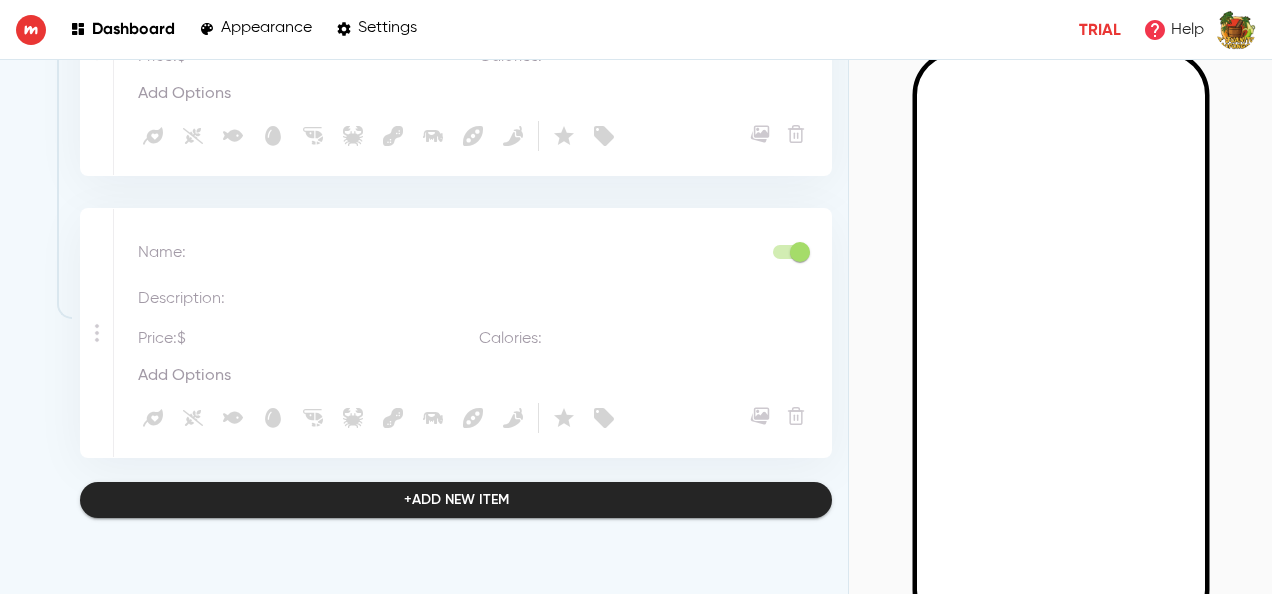 click at bounding box center (476, 253) 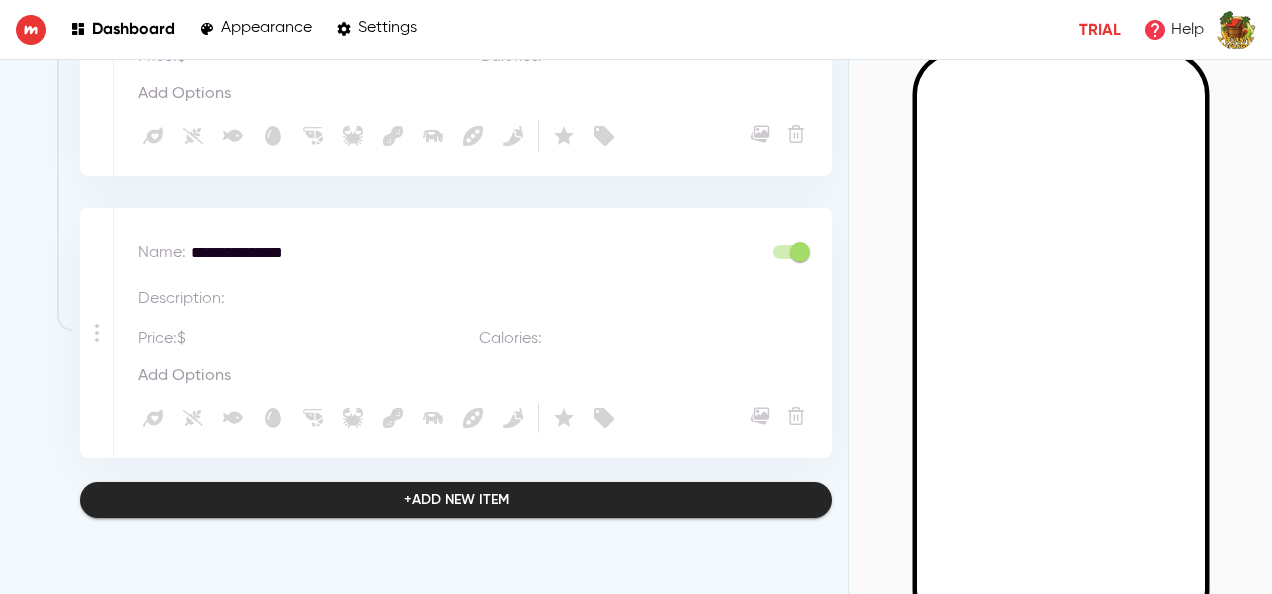 drag, startPoint x: 262, startPoint y: 240, endPoint x: 172, endPoint y: 236, distance: 90.088844 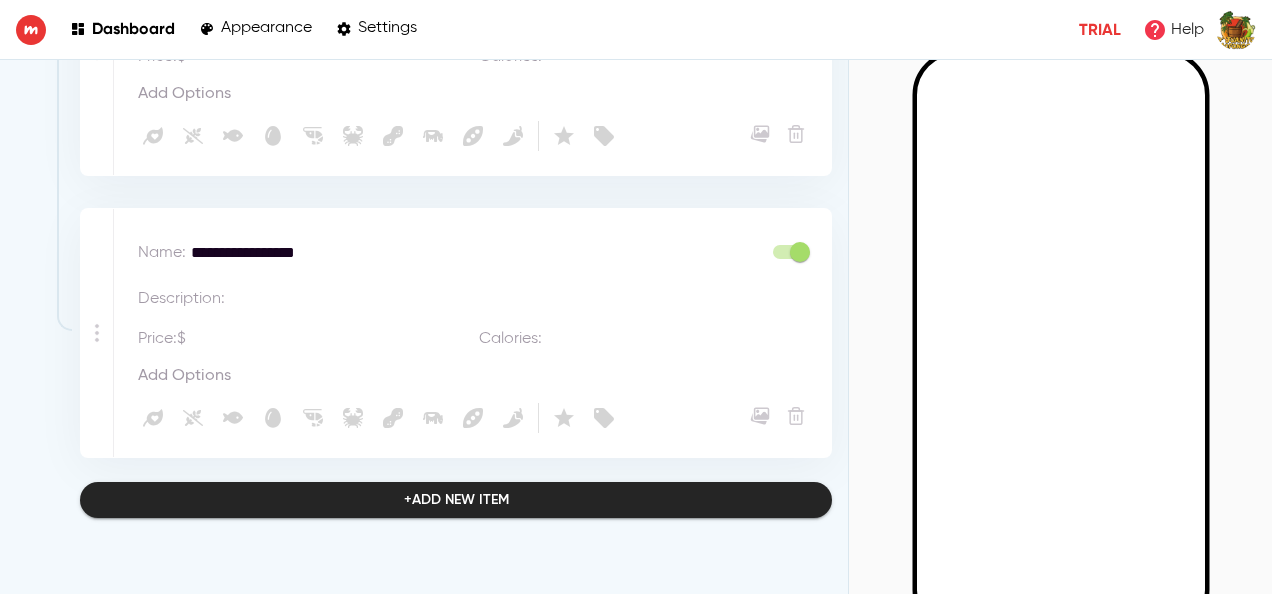 type on "**********" 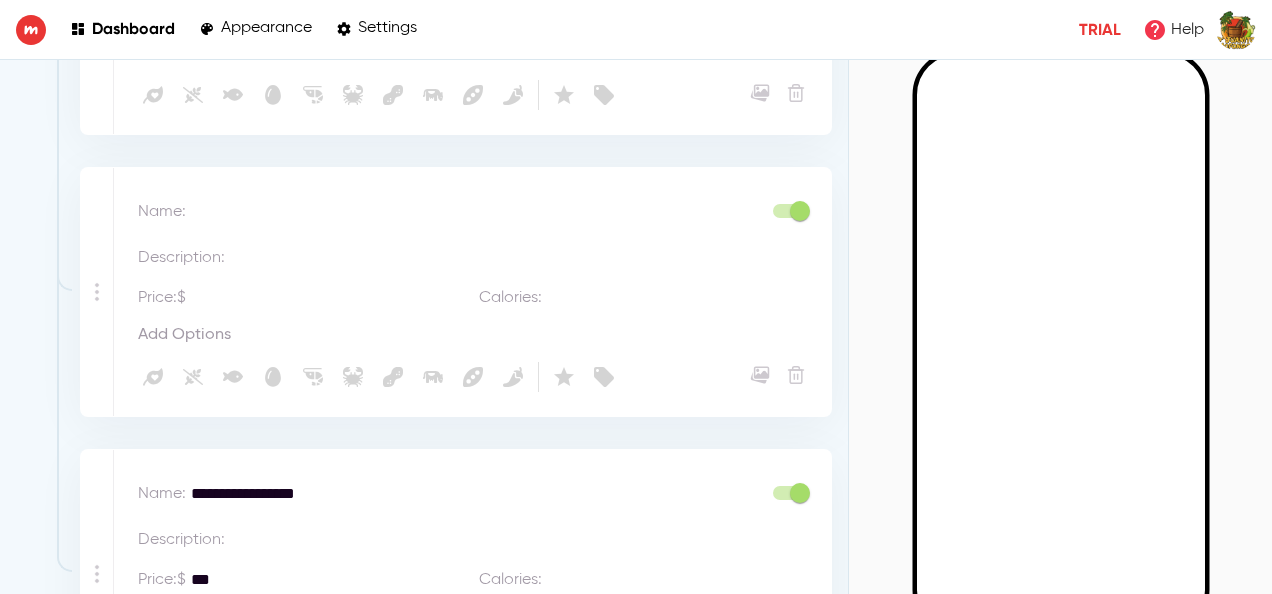 scroll, scrollTop: 5736, scrollLeft: 0, axis: vertical 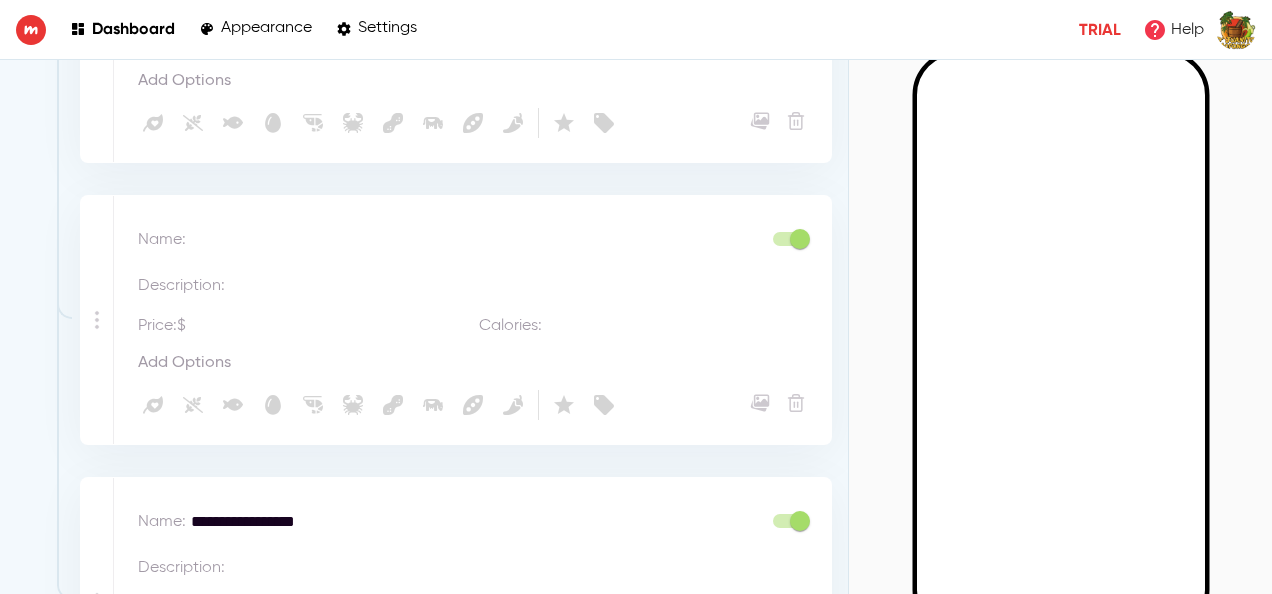 type on "***" 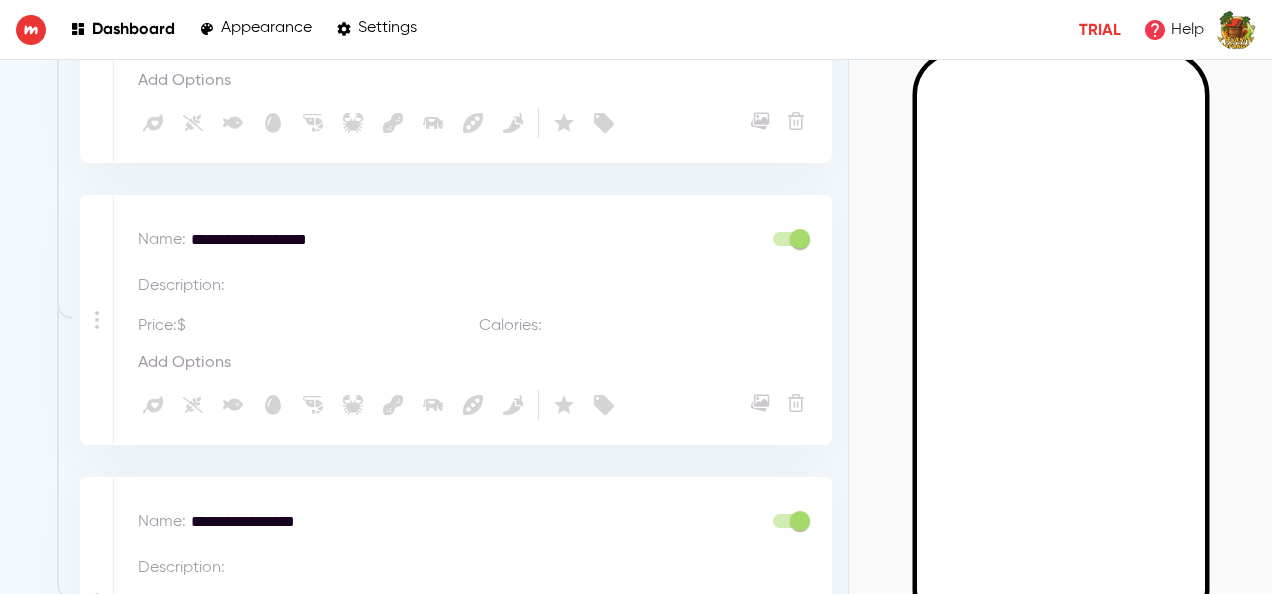 type on "**********" 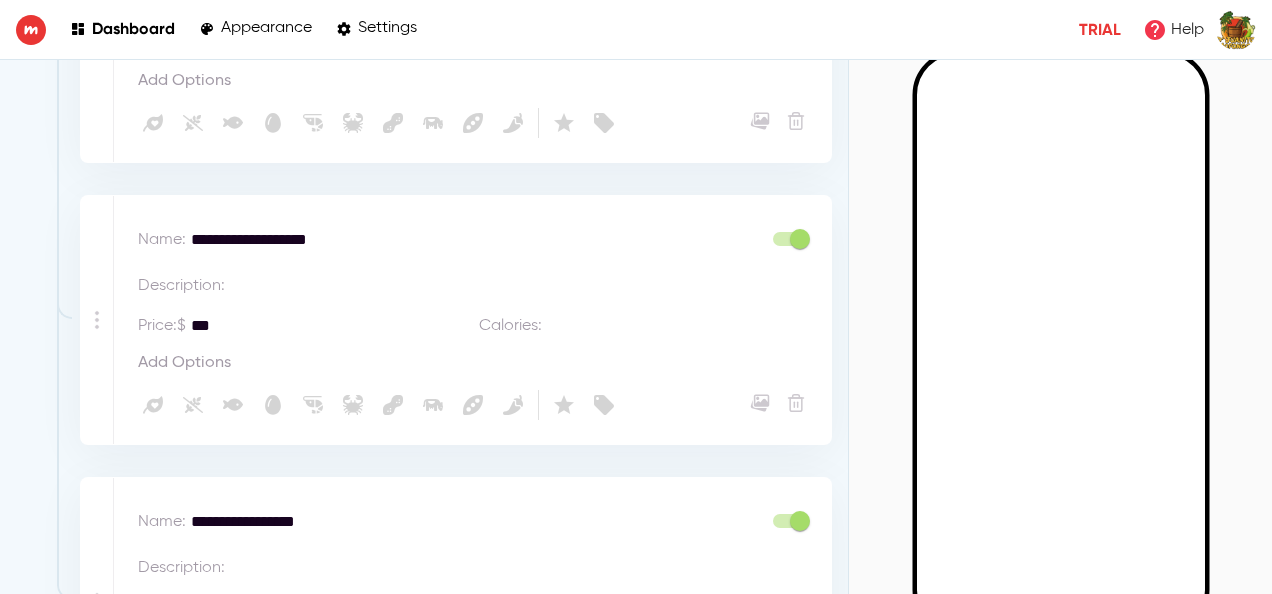 scroll, scrollTop: 6005, scrollLeft: 0, axis: vertical 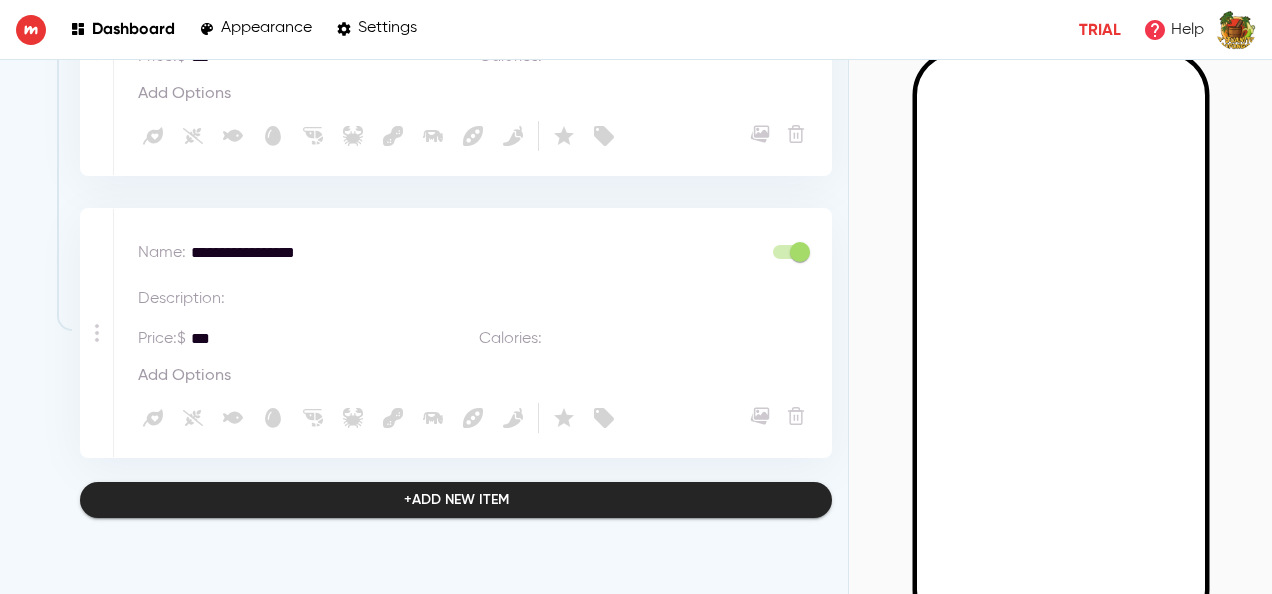 type on "***" 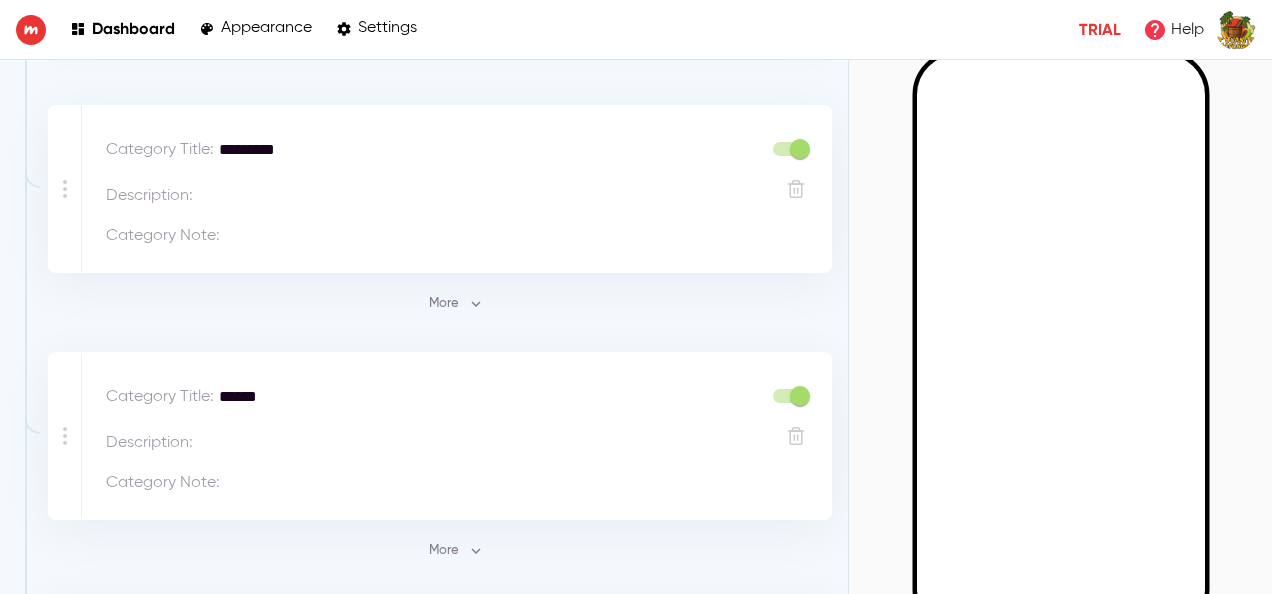 scroll, scrollTop: 0, scrollLeft: 0, axis: both 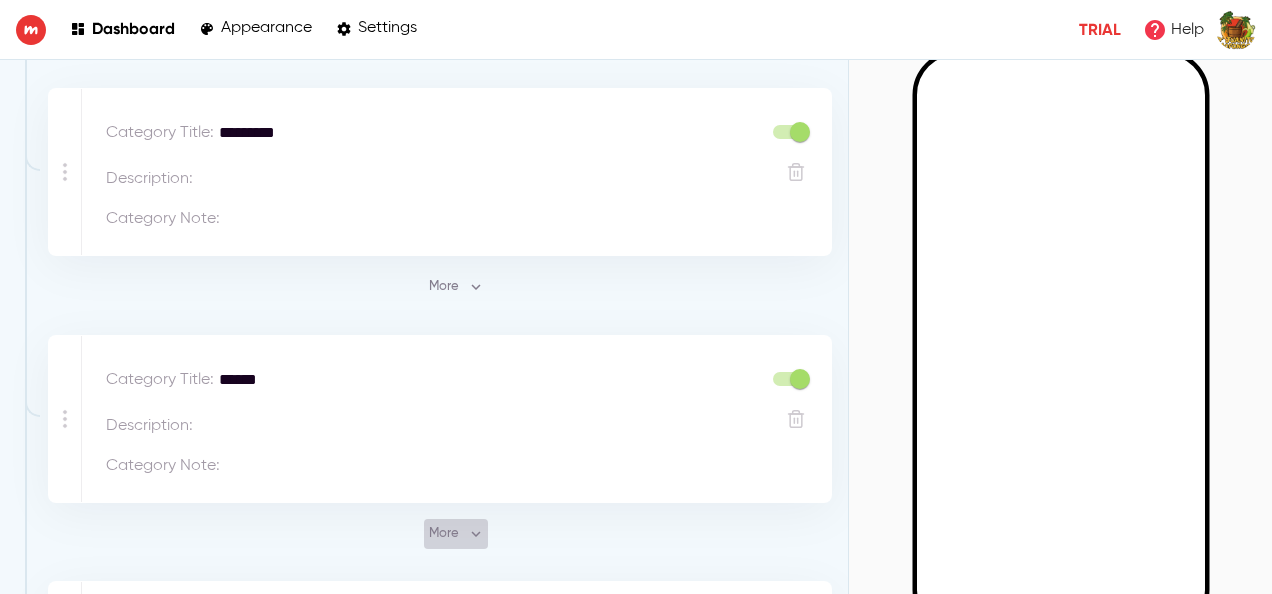 click on "More" at bounding box center (456, 534) 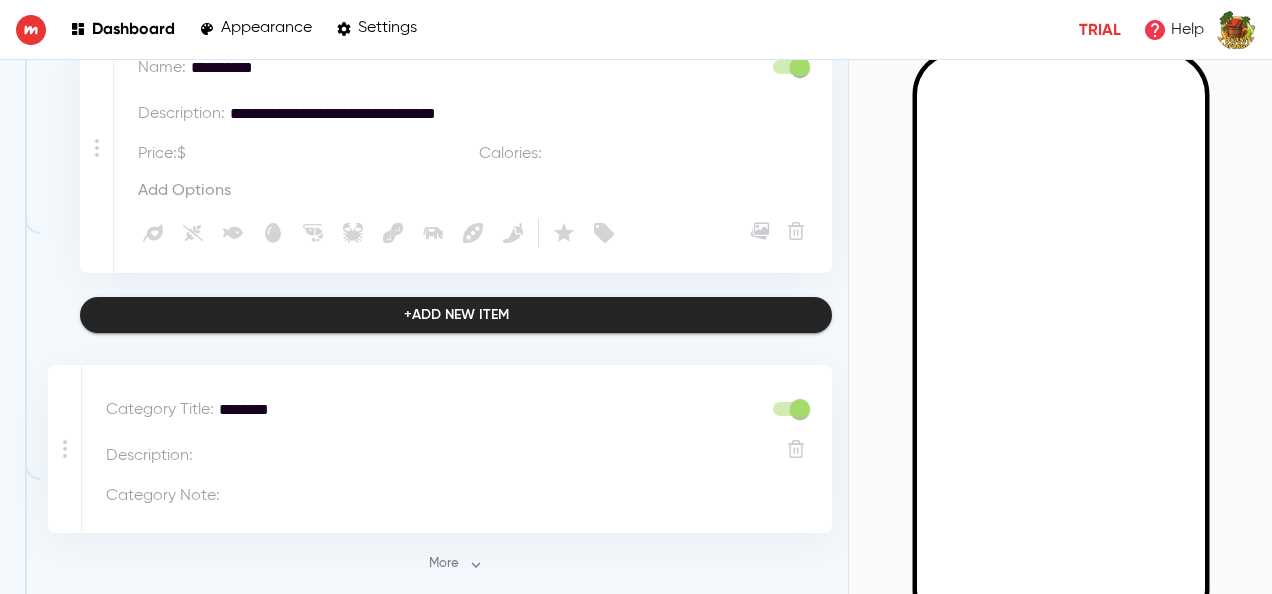 scroll, scrollTop: 3441, scrollLeft: 0, axis: vertical 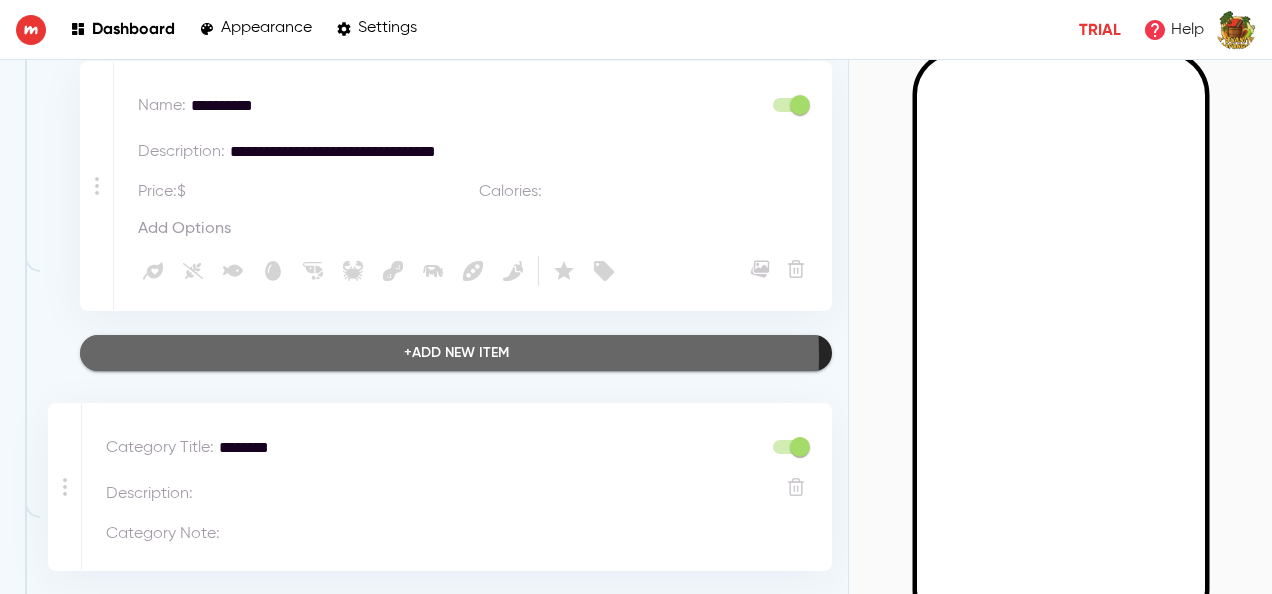 click on "+  Add new item" at bounding box center [456, 353] 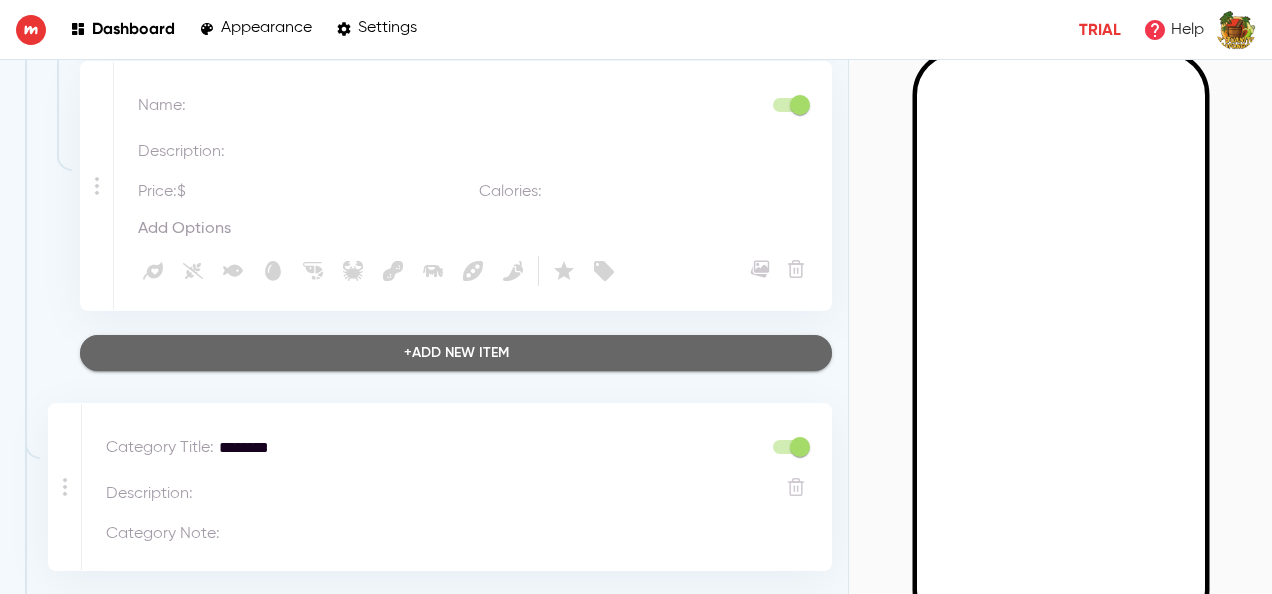click on "+  Add new item" at bounding box center (456, 353) 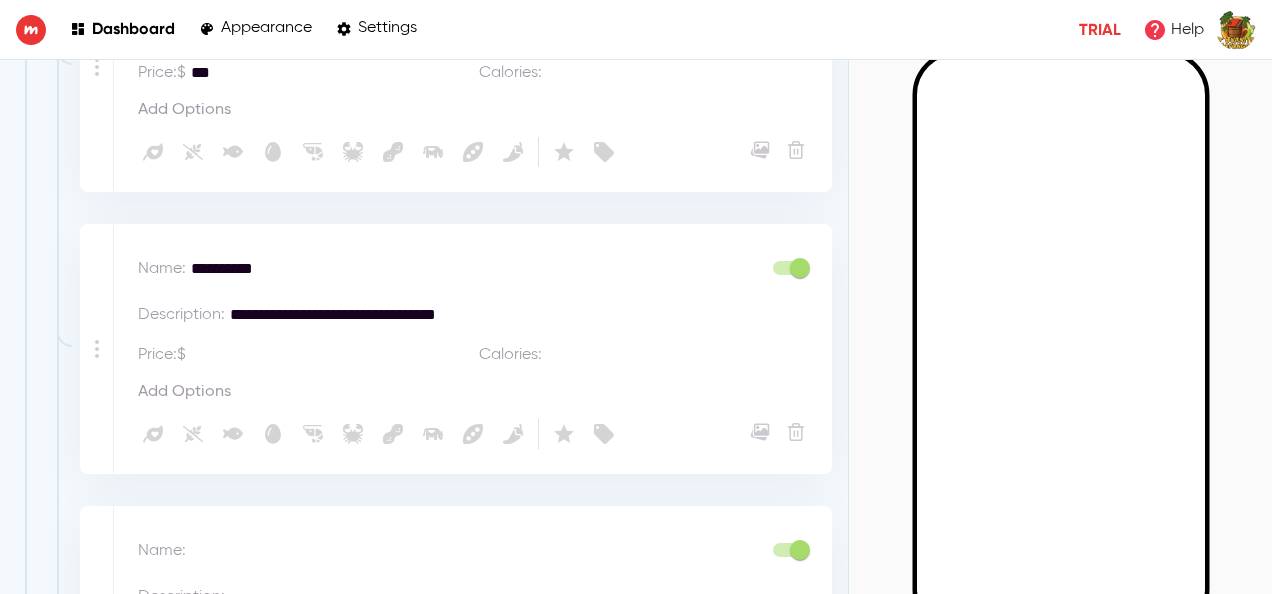 scroll, scrollTop: 3494, scrollLeft: 0, axis: vertical 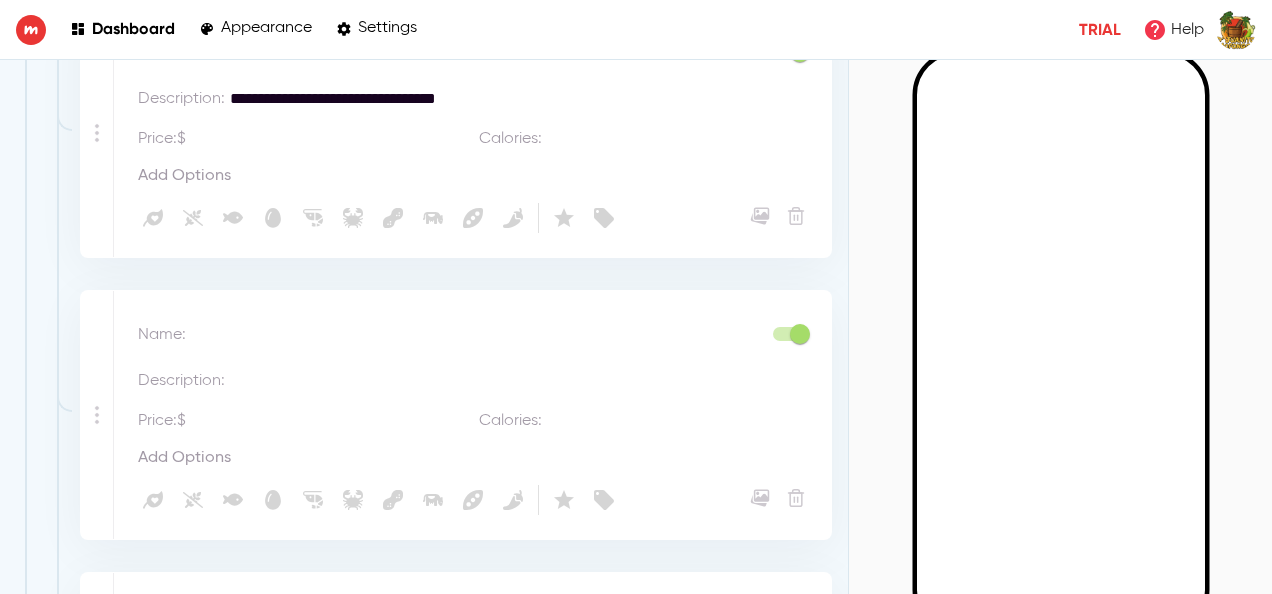 click at bounding box center (476, 335) 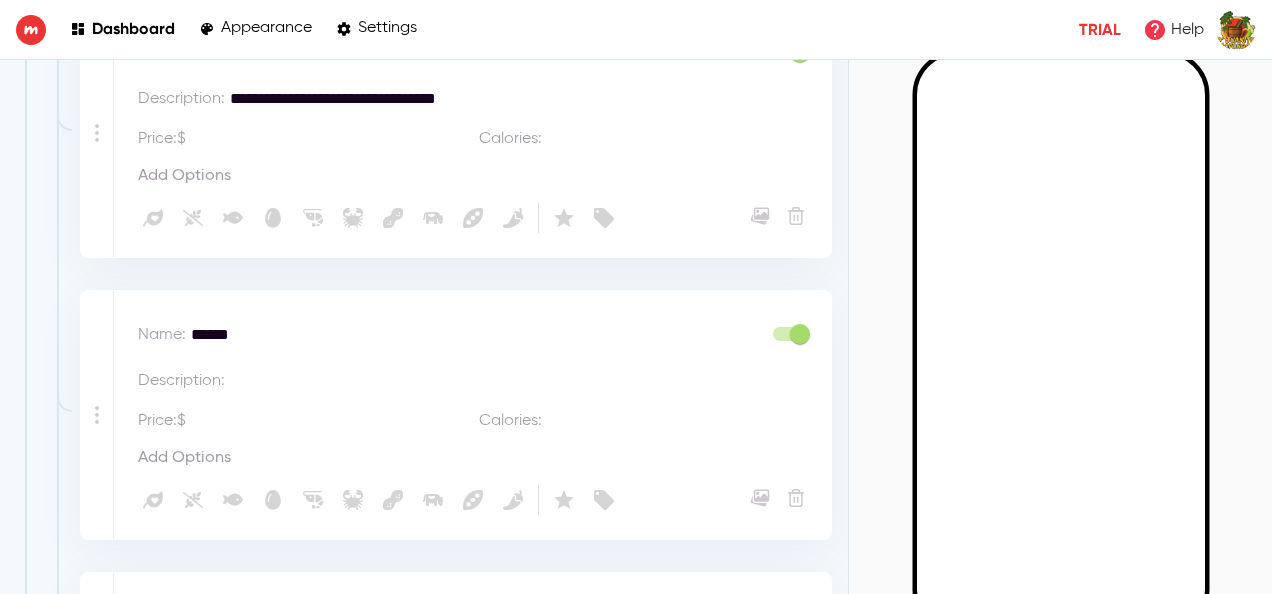 type on "*****" 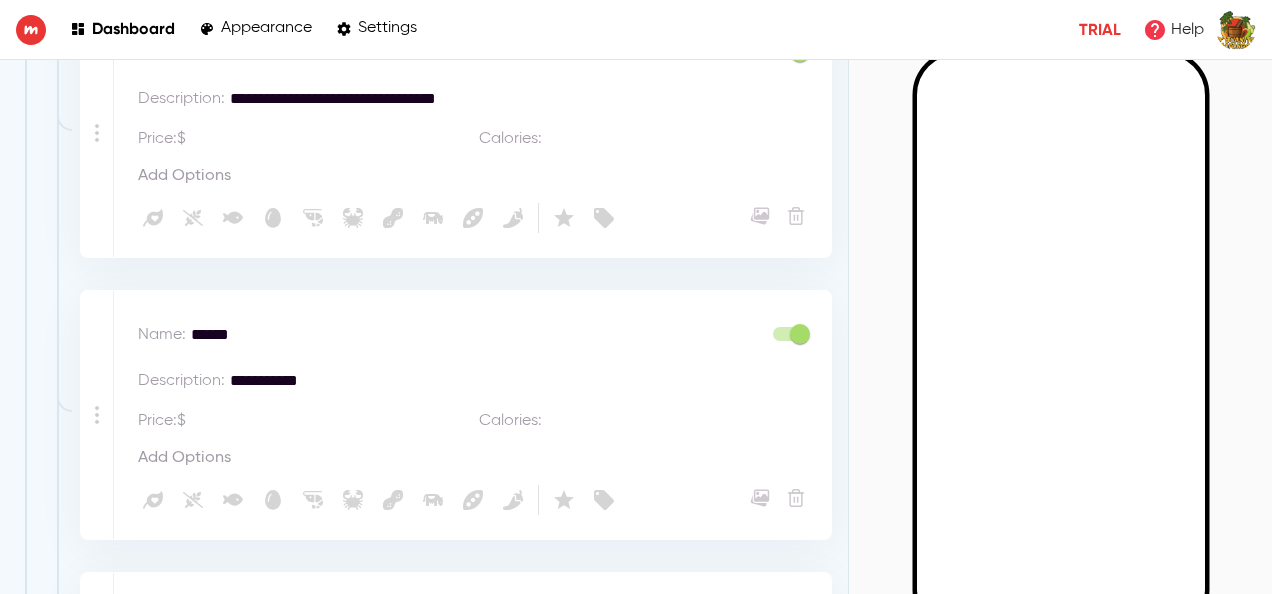 type on "**********" 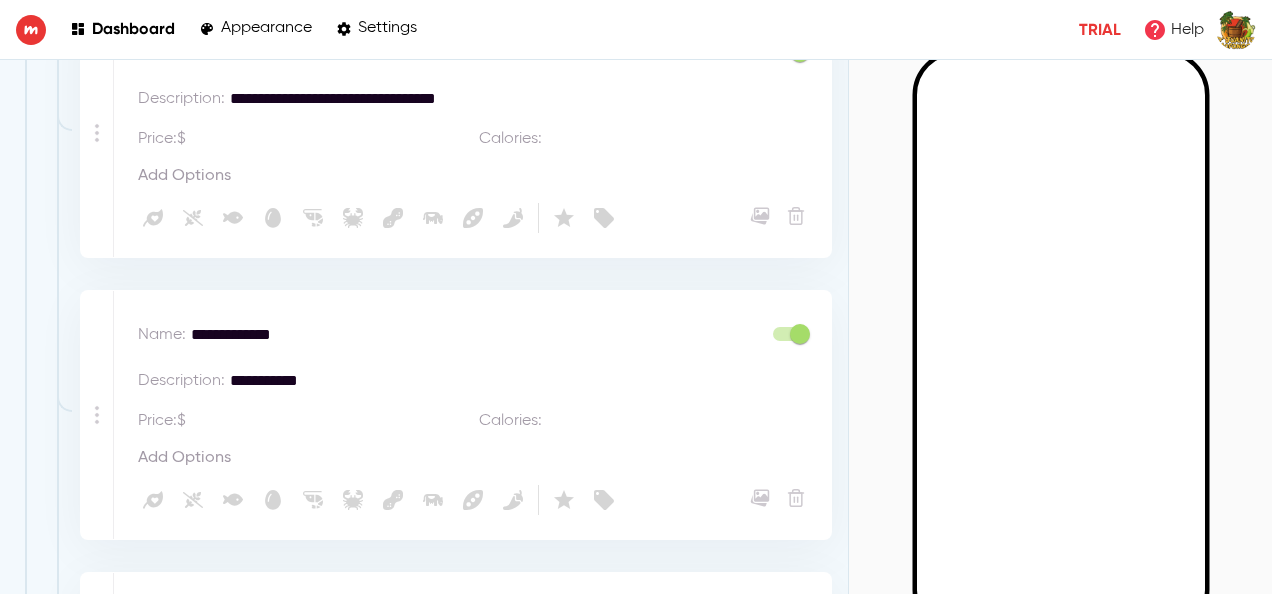 type on "**********" 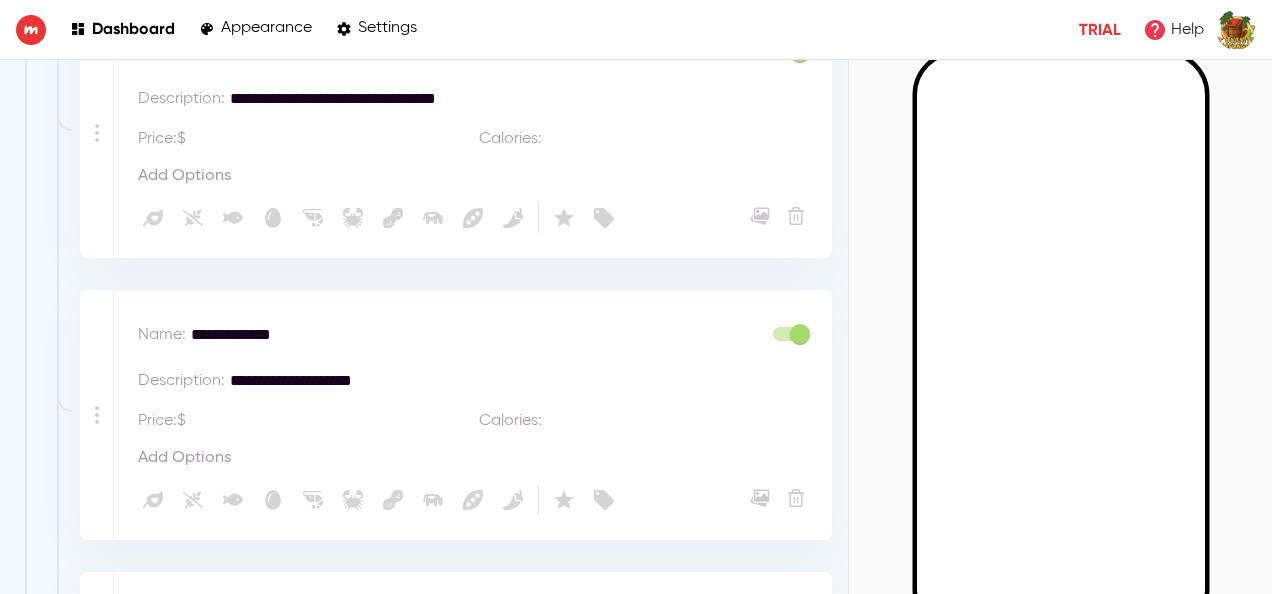 type on "**********" 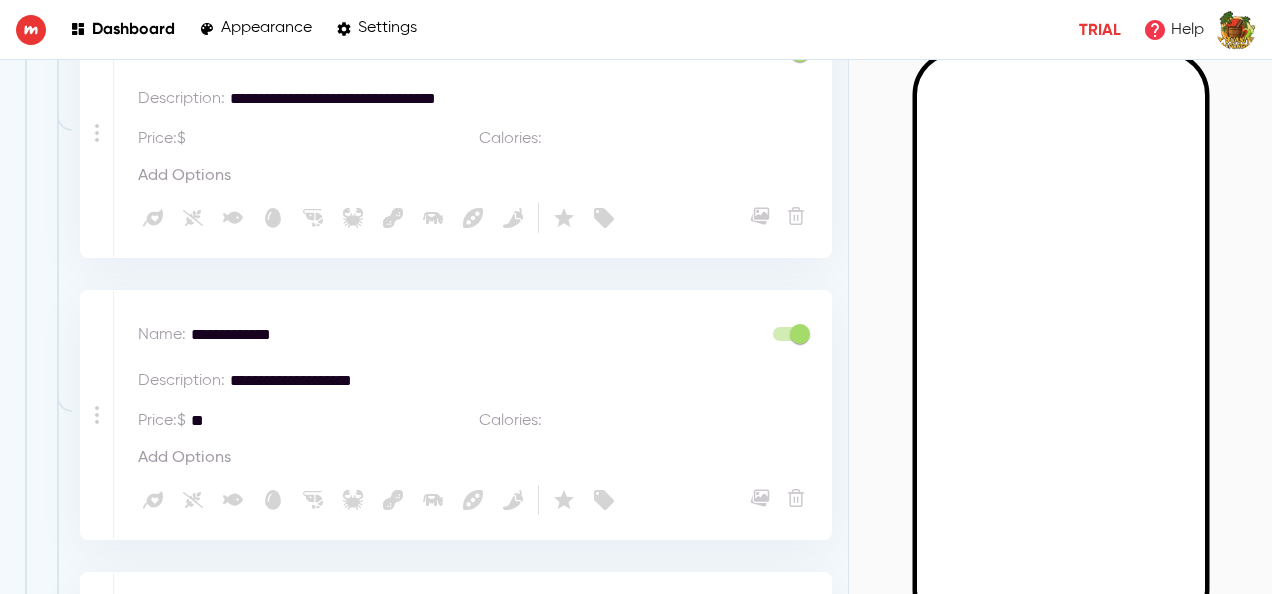 type on "***" 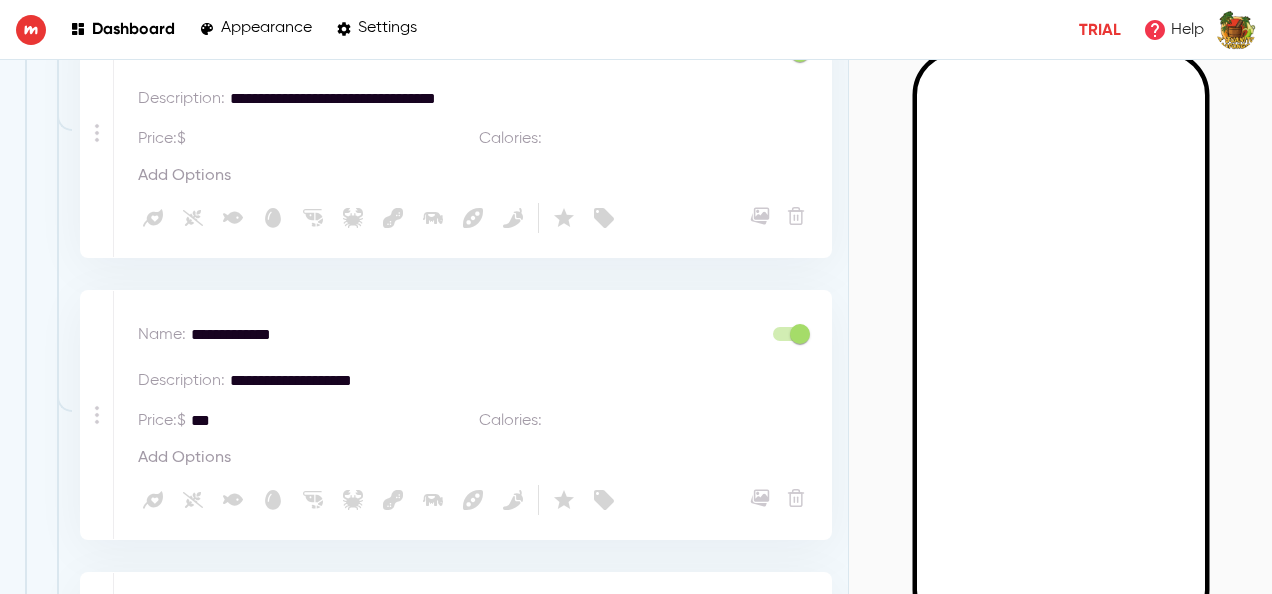 click on "***" at bounding box center [329, 421] 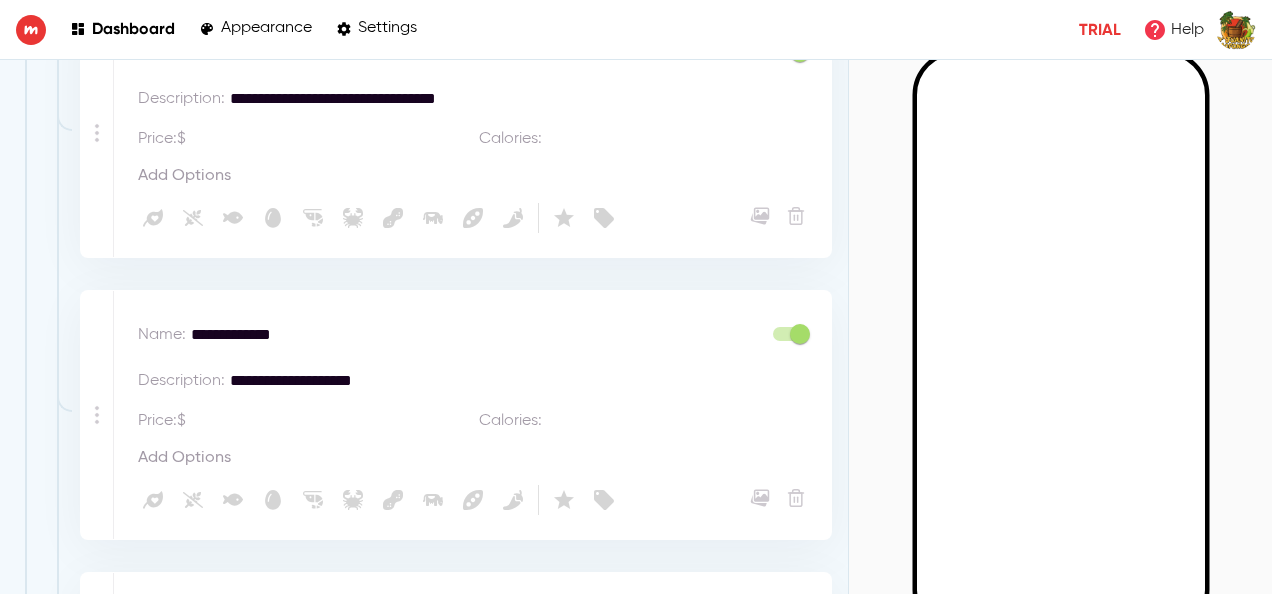 click on "Add Options" at bounding box center [184, 458] 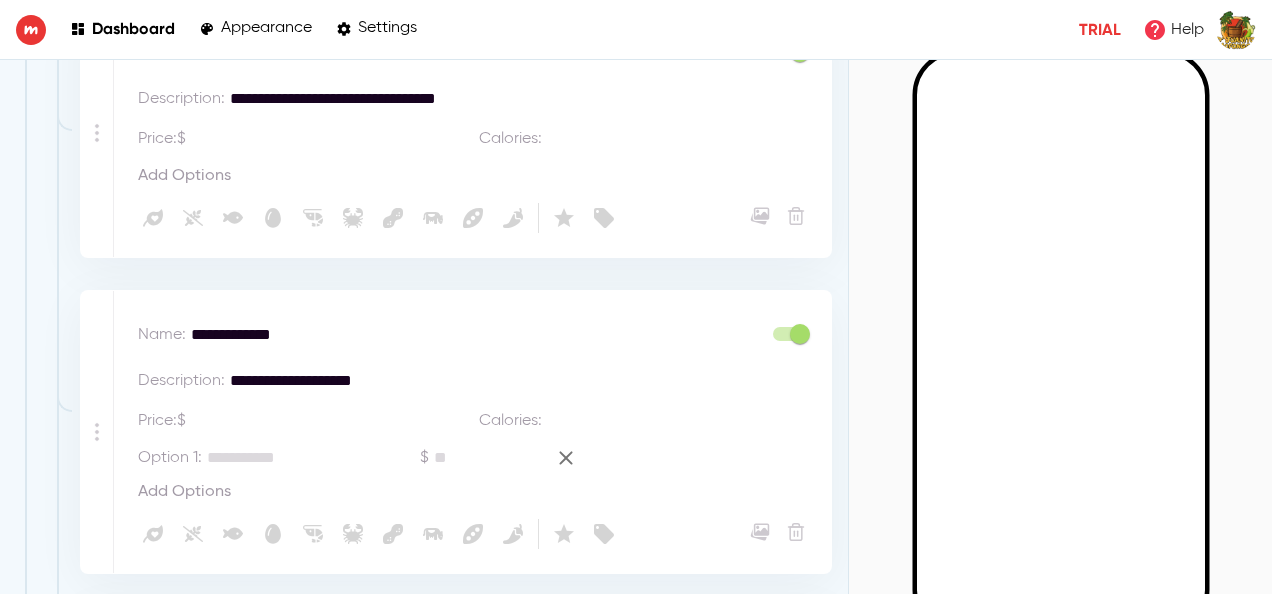 click at bounding box center (329, 421) 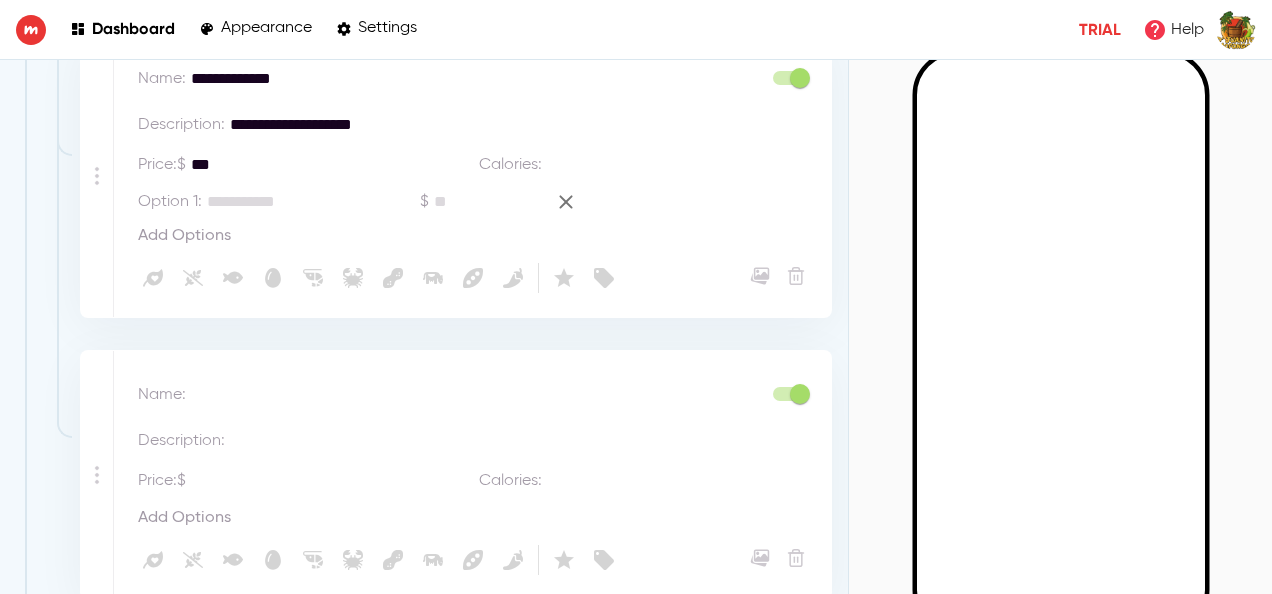 scroll, scrollTop: 3804, scrollLeft: 0, axis: vertical 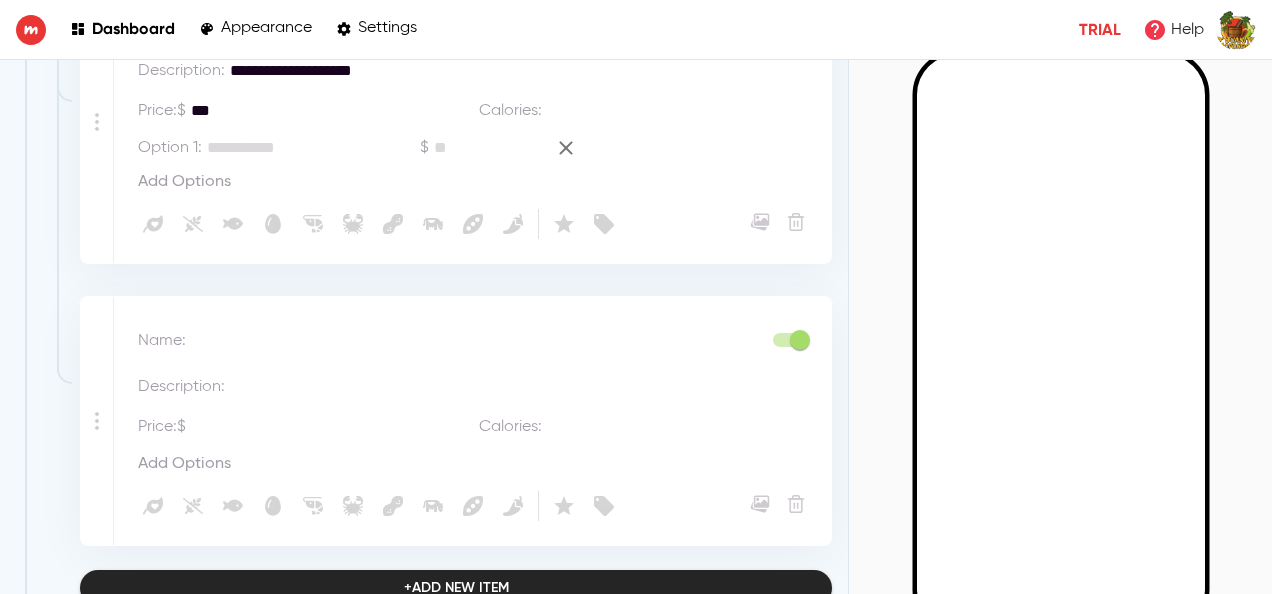 type on "***" 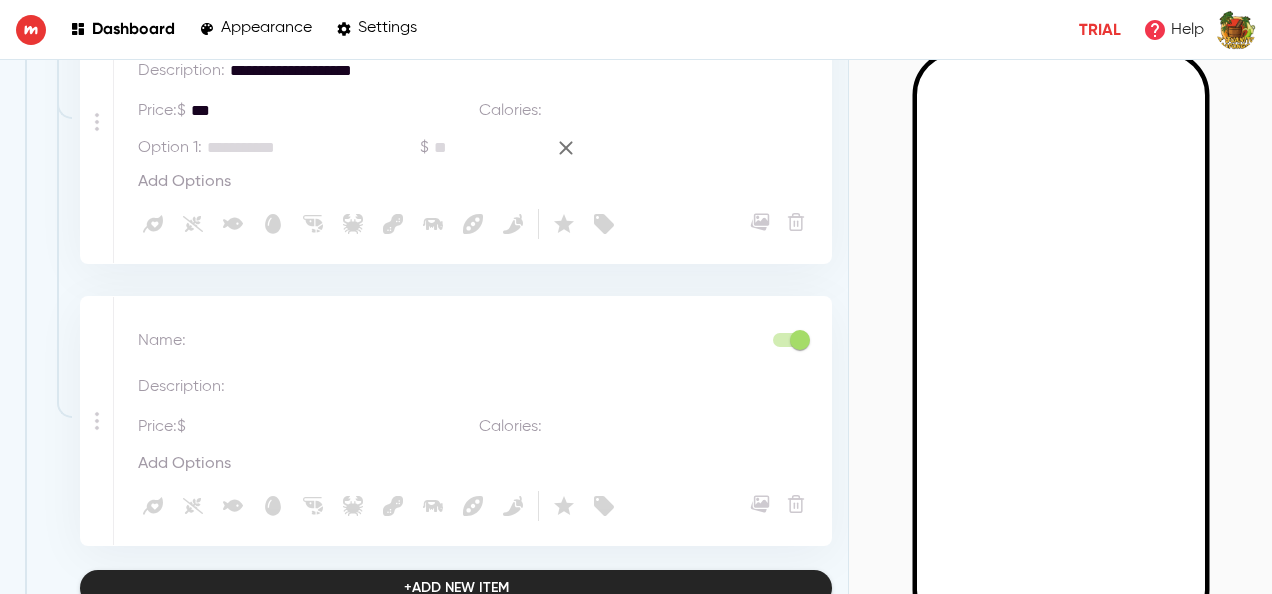 type on "*" 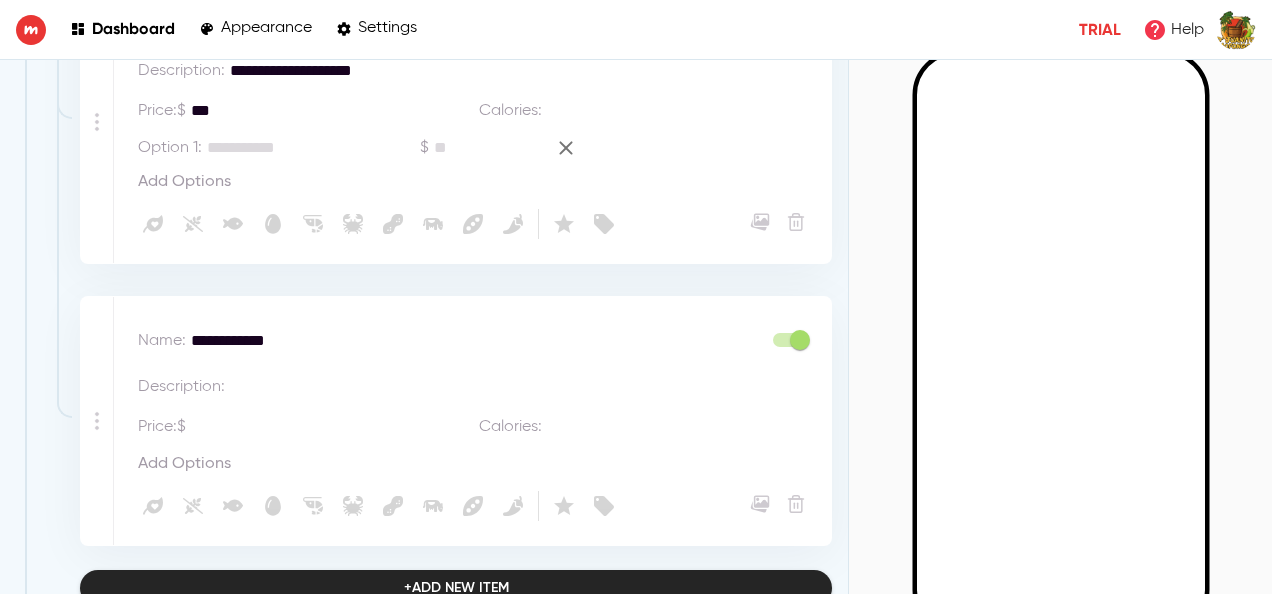 type on "**********" 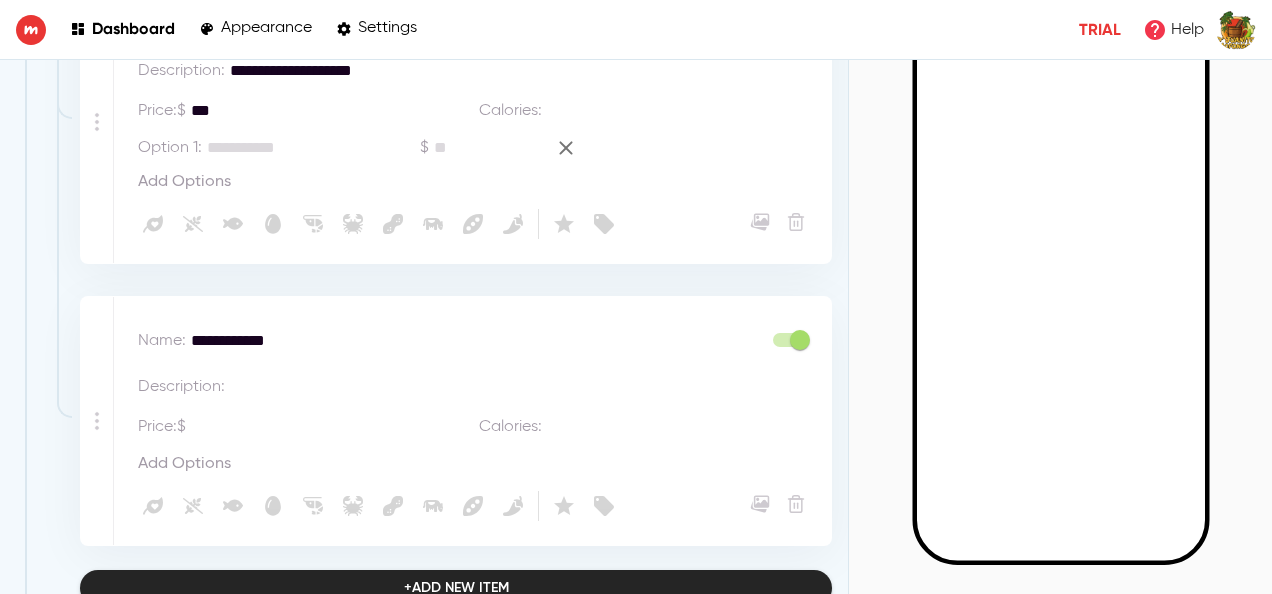 scroll, scrollTop: 0, scrollLeft: 0, axis: both 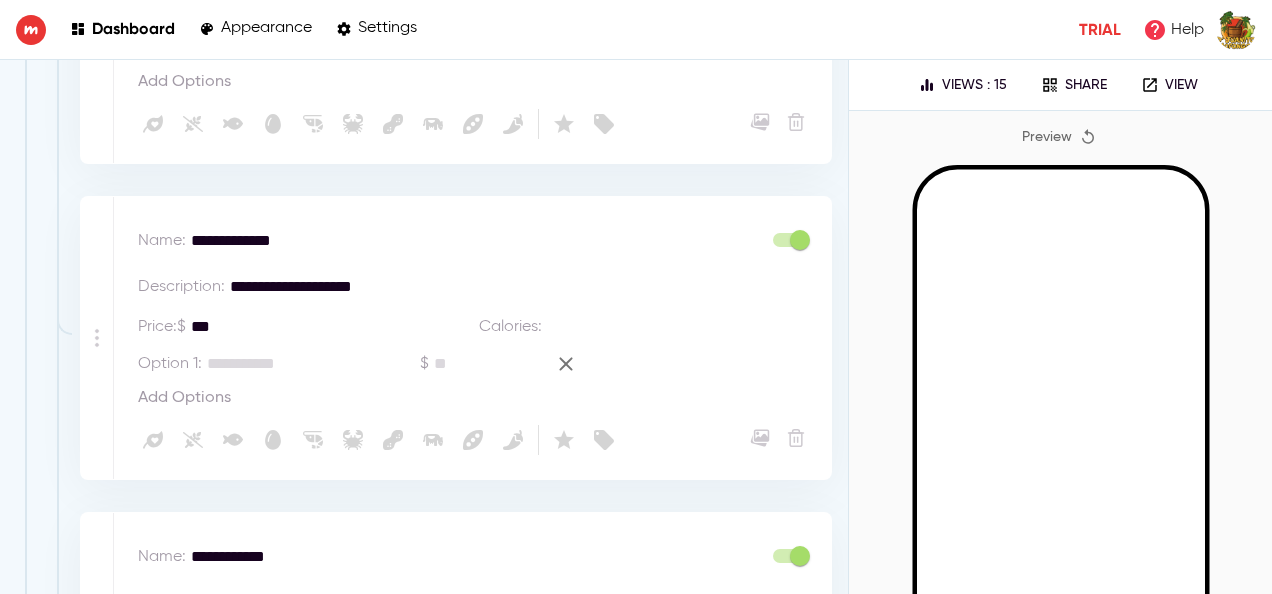 click on "***" at bounding box center [329, 327] 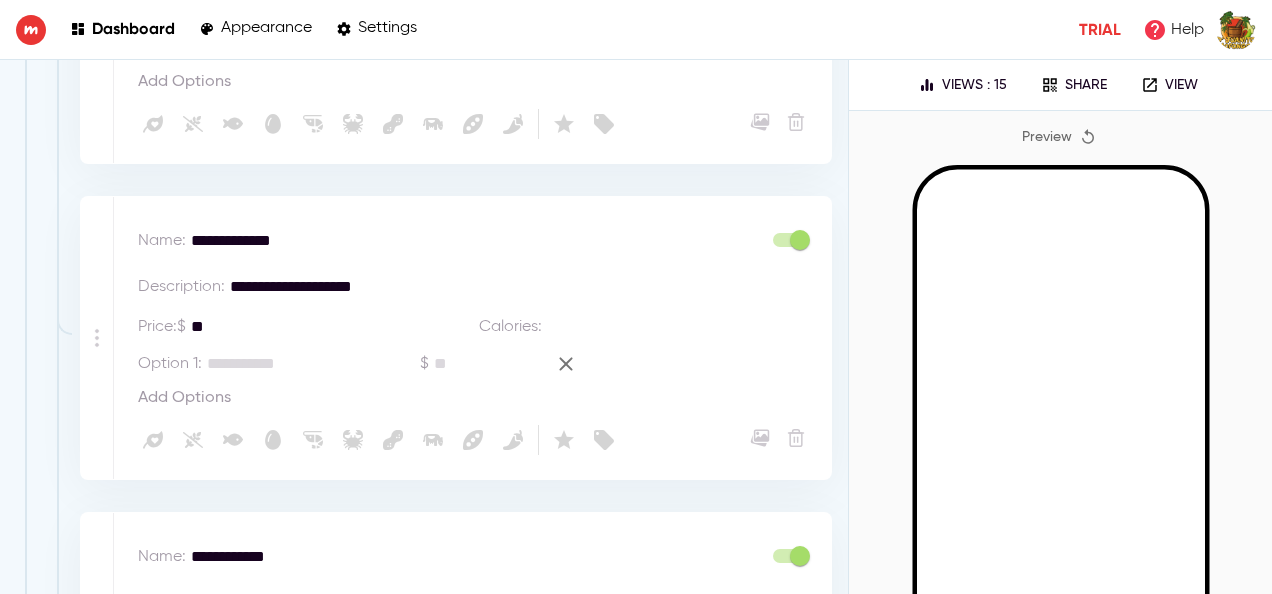 type on "*" 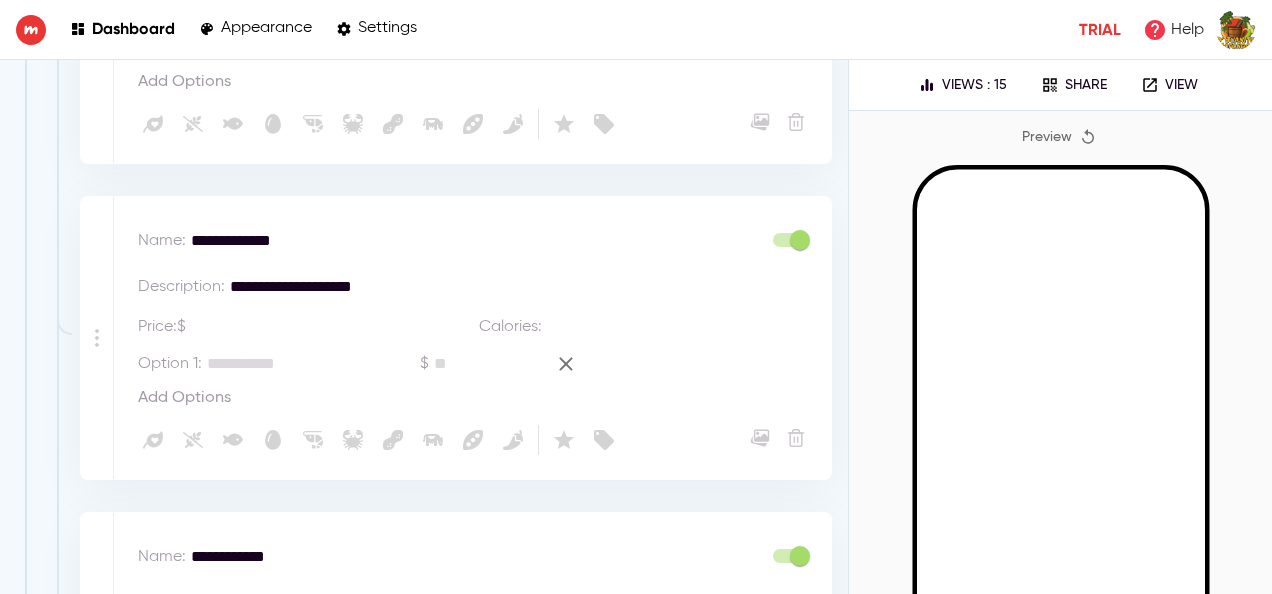 type 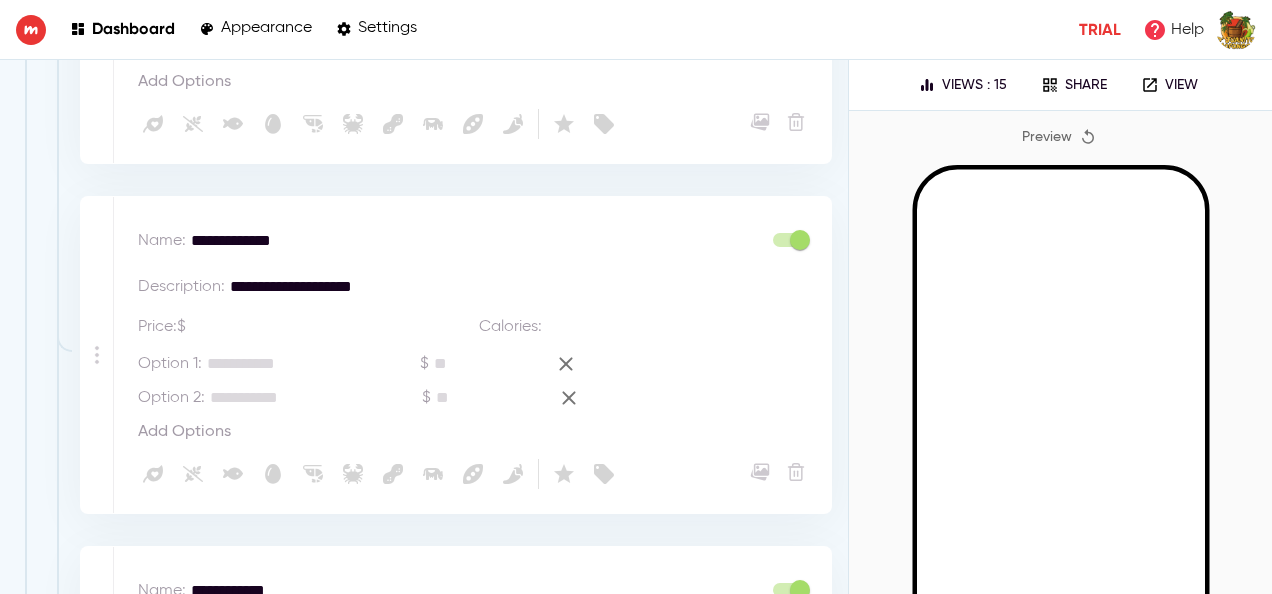 click at bounding box center [313, 364] 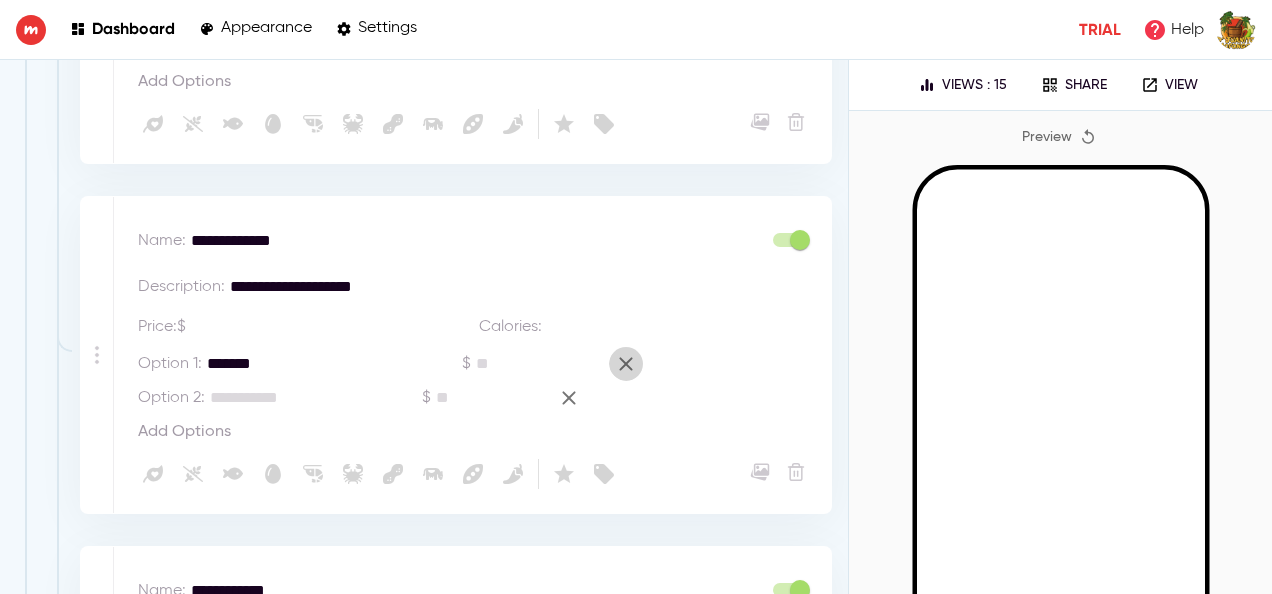 click 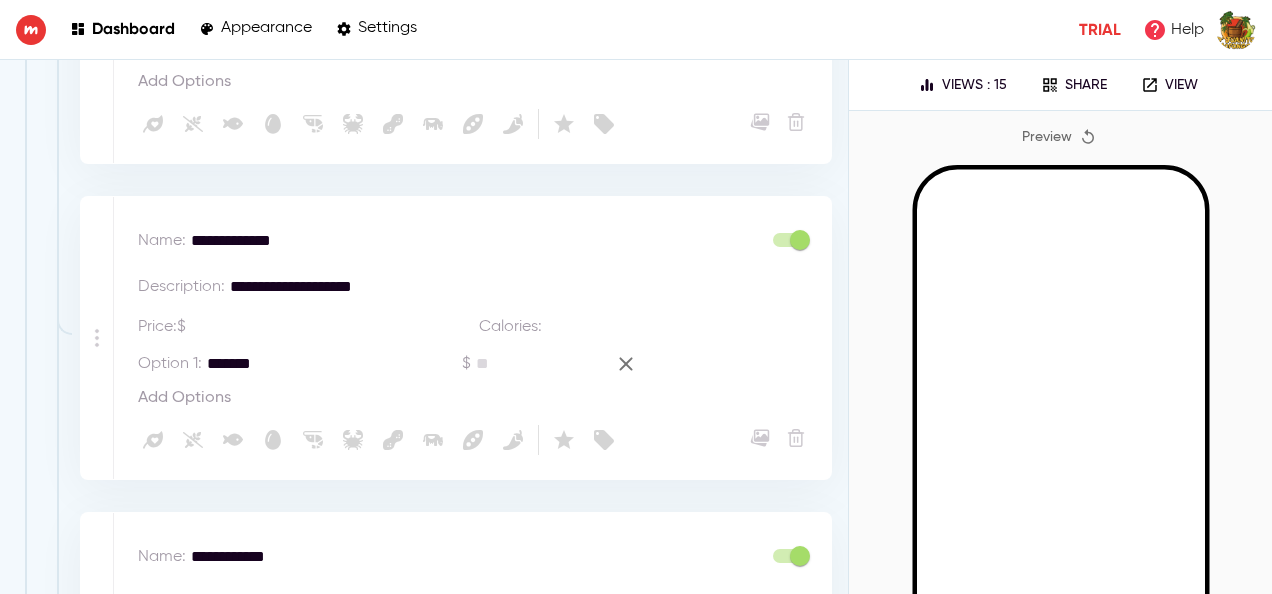 click on "******" at bounding box center [317, 364] 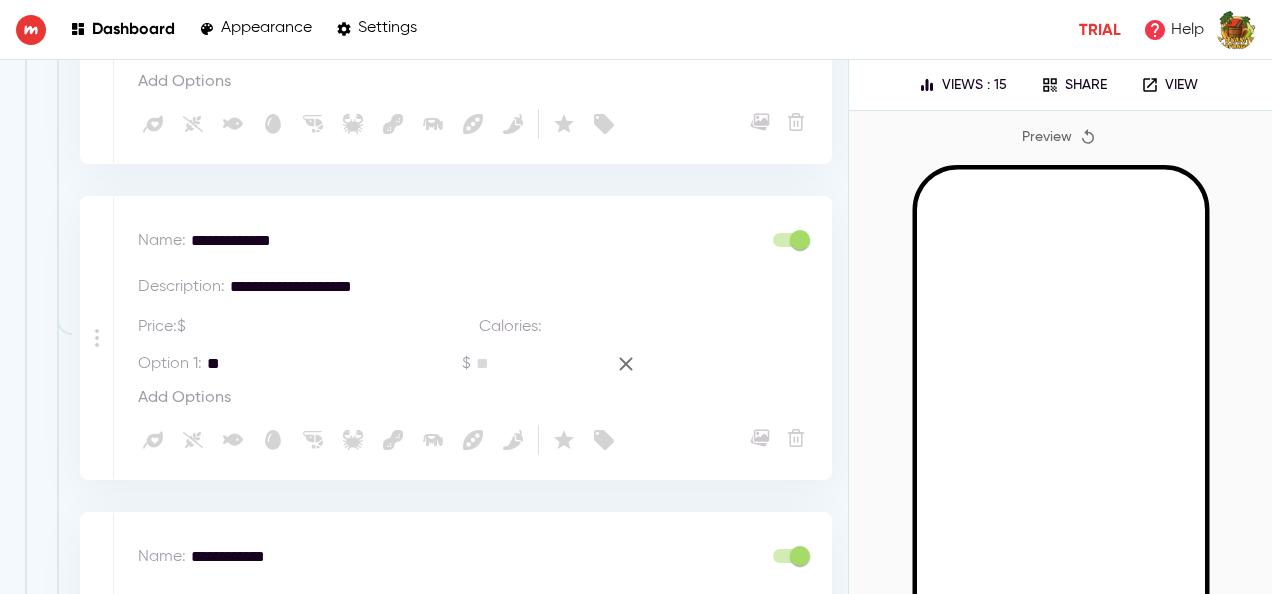 type on "*" 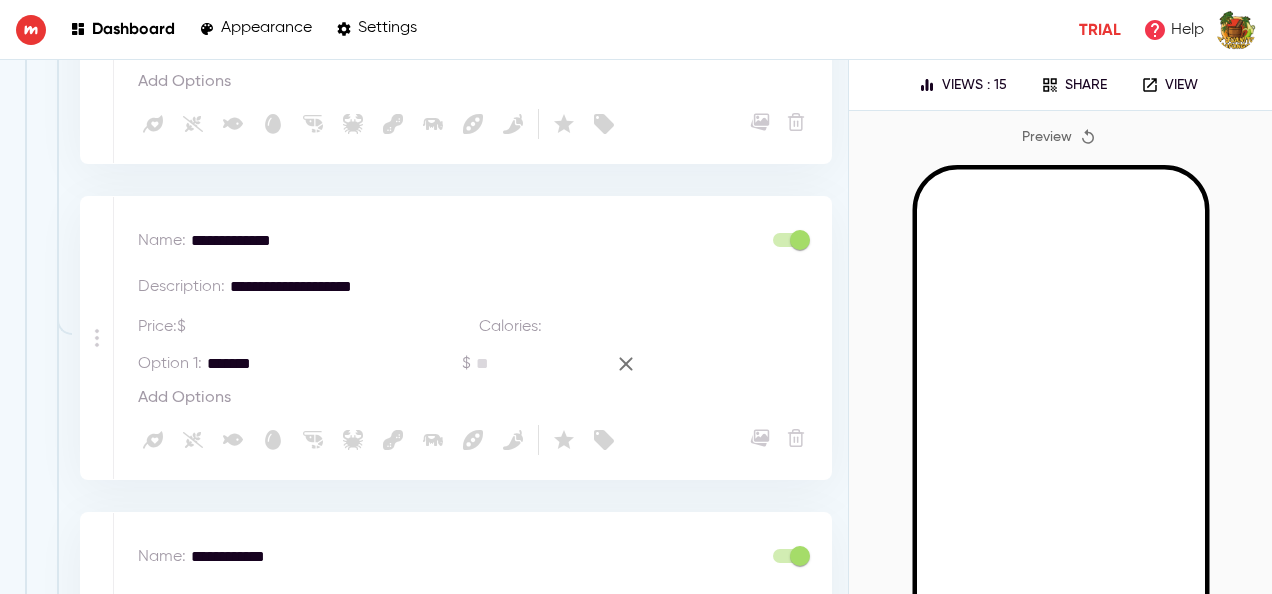 type on "*******" 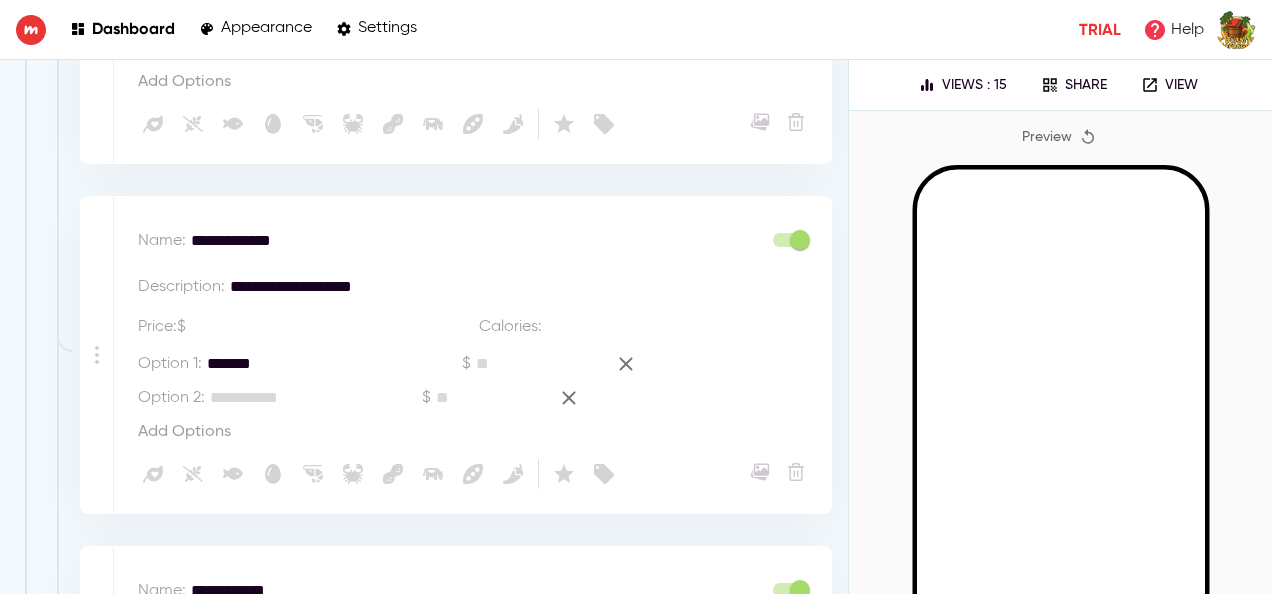 click at bounding box center (538, 364) 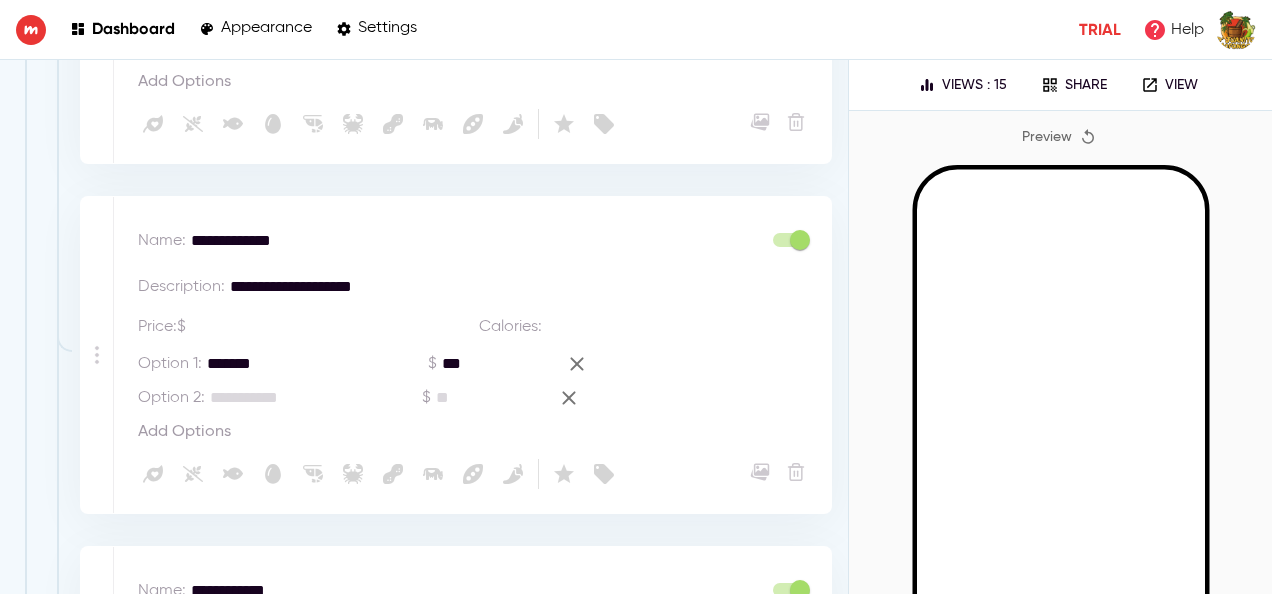 type on "***" 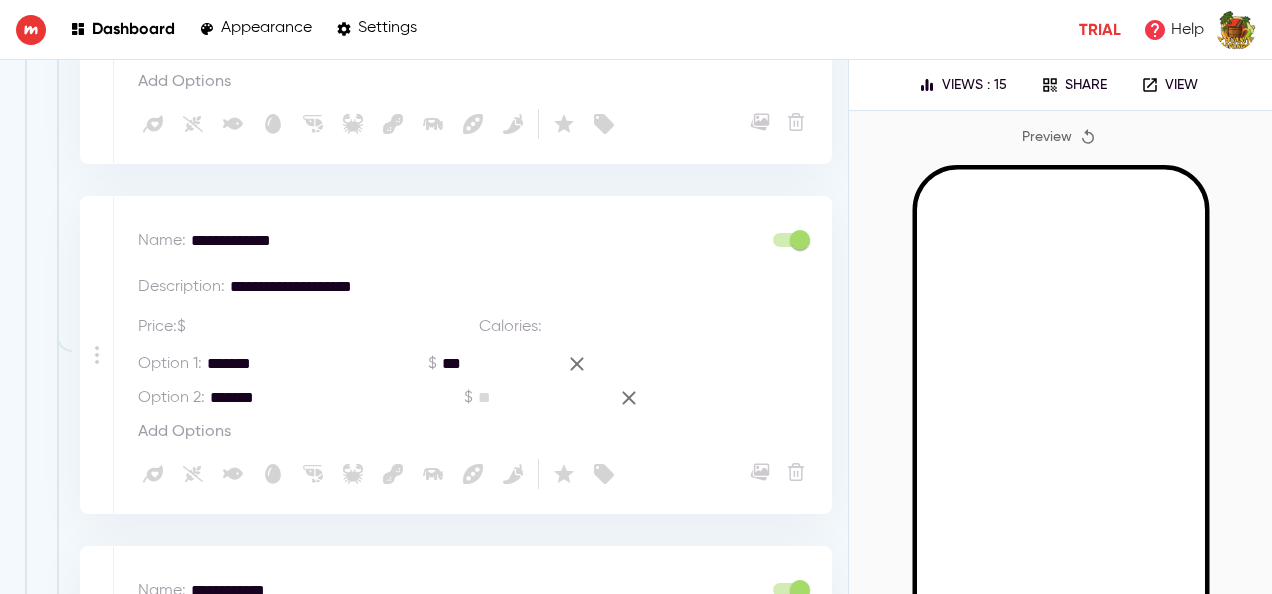 type on "******" 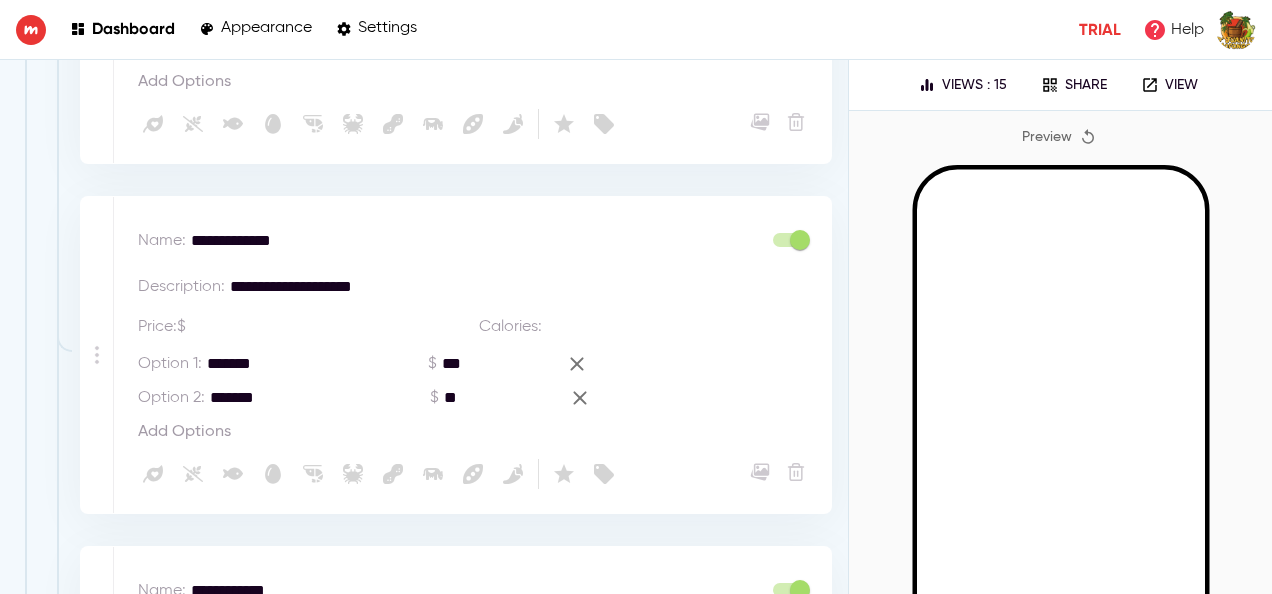 type on "*" 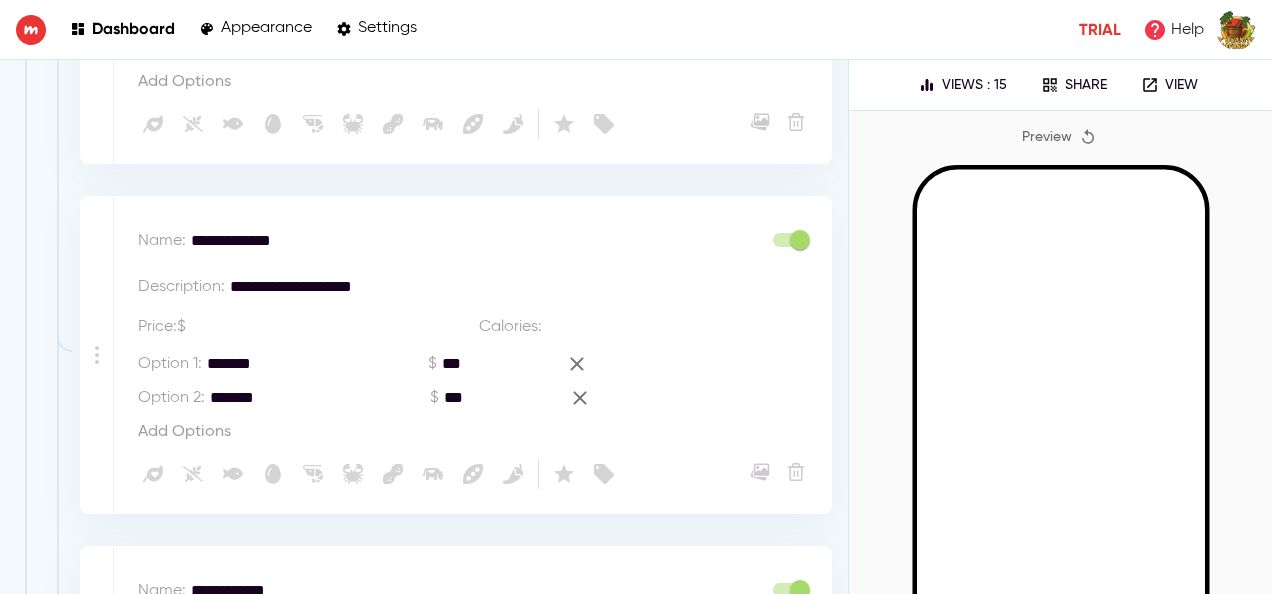 type on "***" 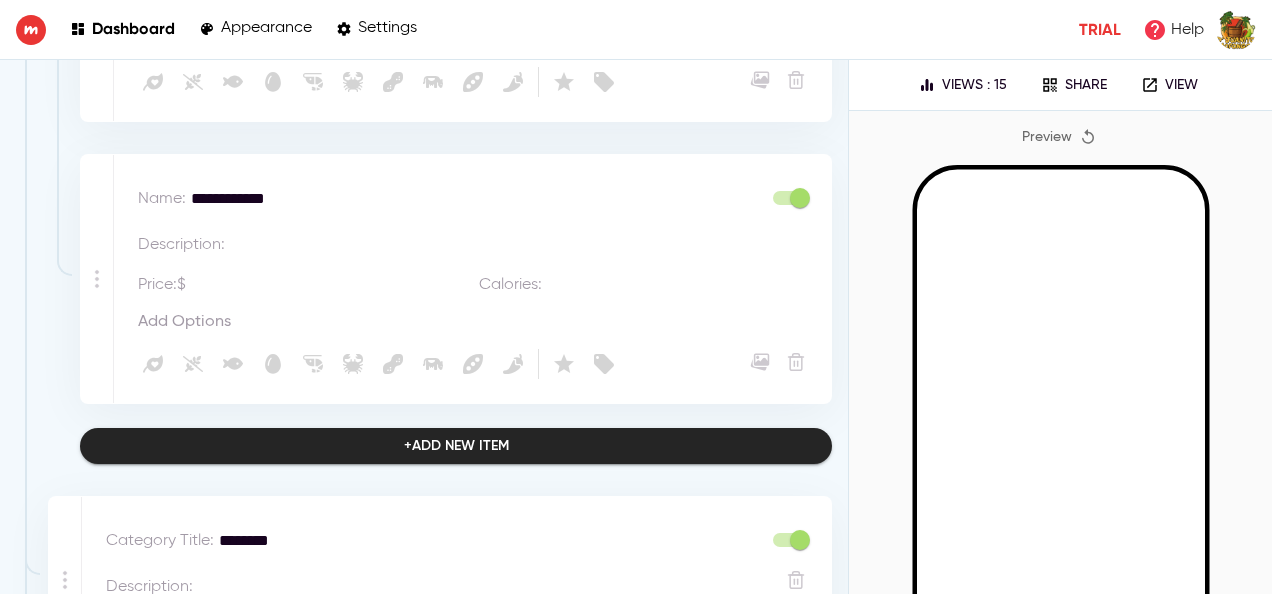scroll, scrollTop: 4021, scrollLeft: 0, axis: vertical 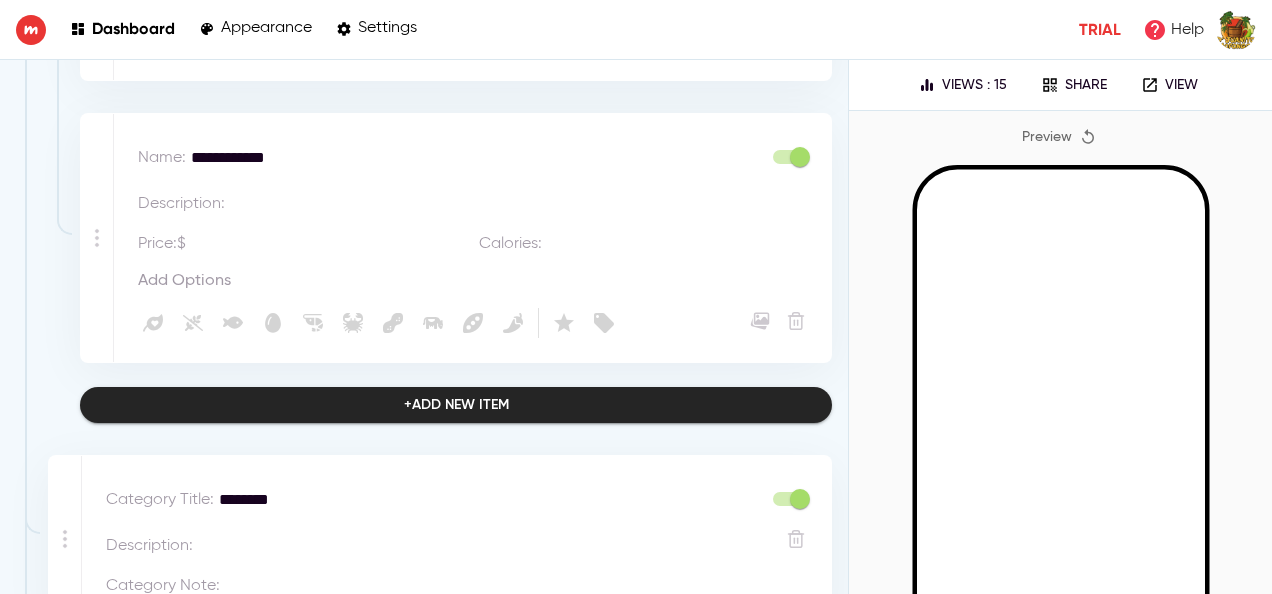 click at bounding box center (524, 204) 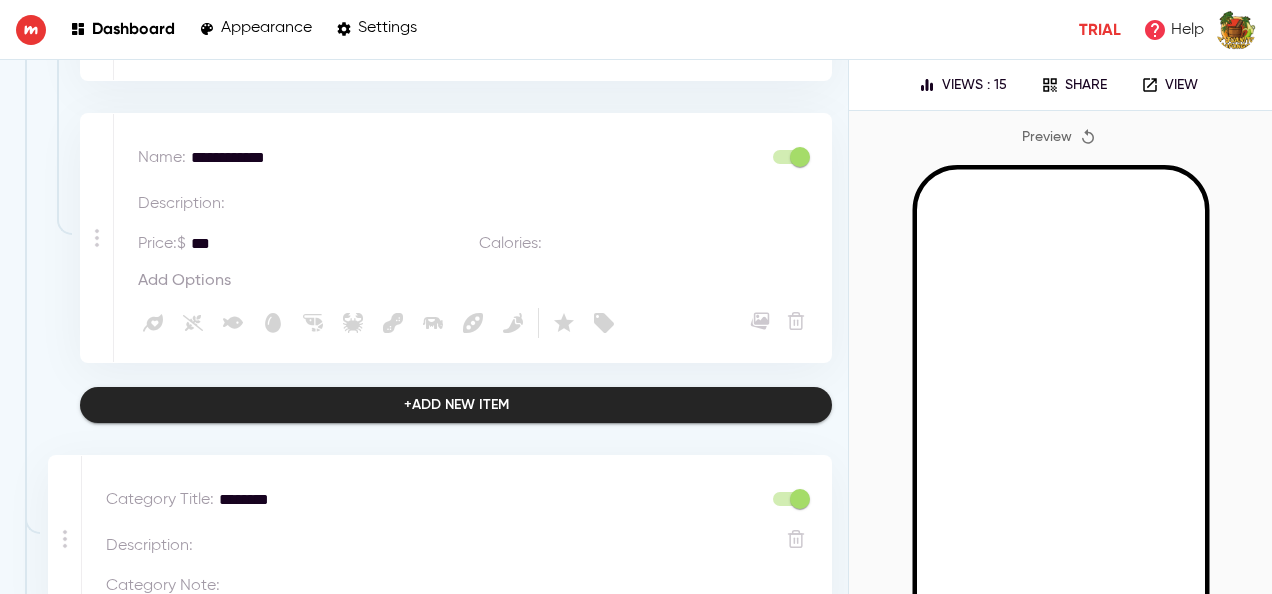 type on "***" 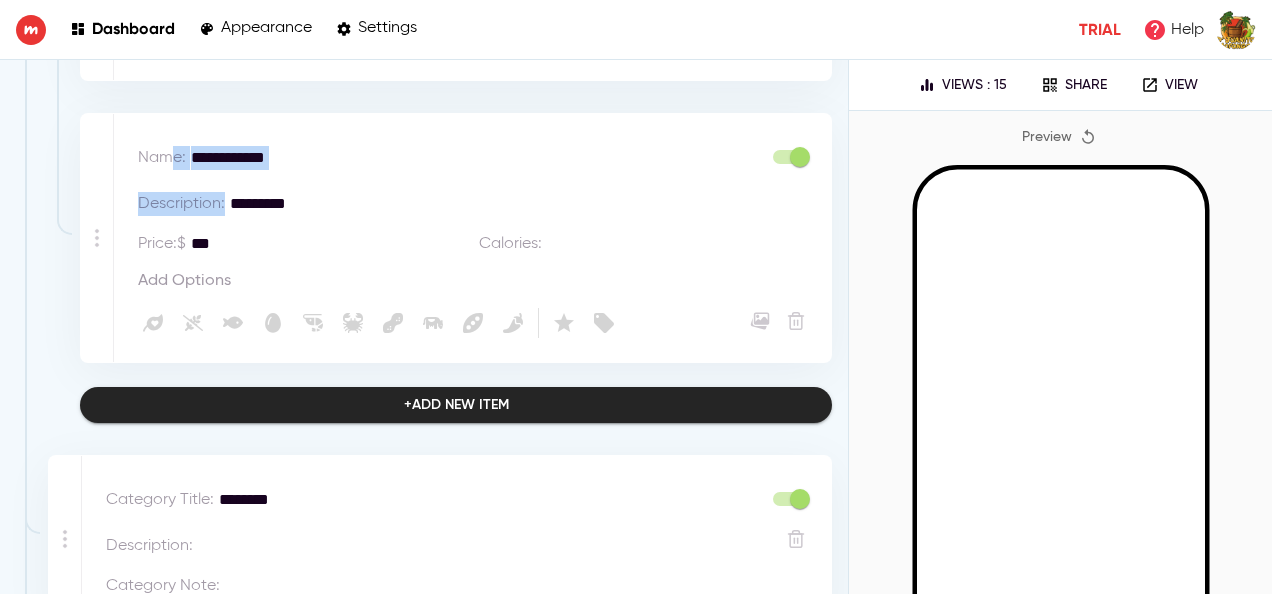 drag, startPoint x: 315, startPoint y: 209, endPoint x: 170, endPoint y: 144, distance: 158.90248 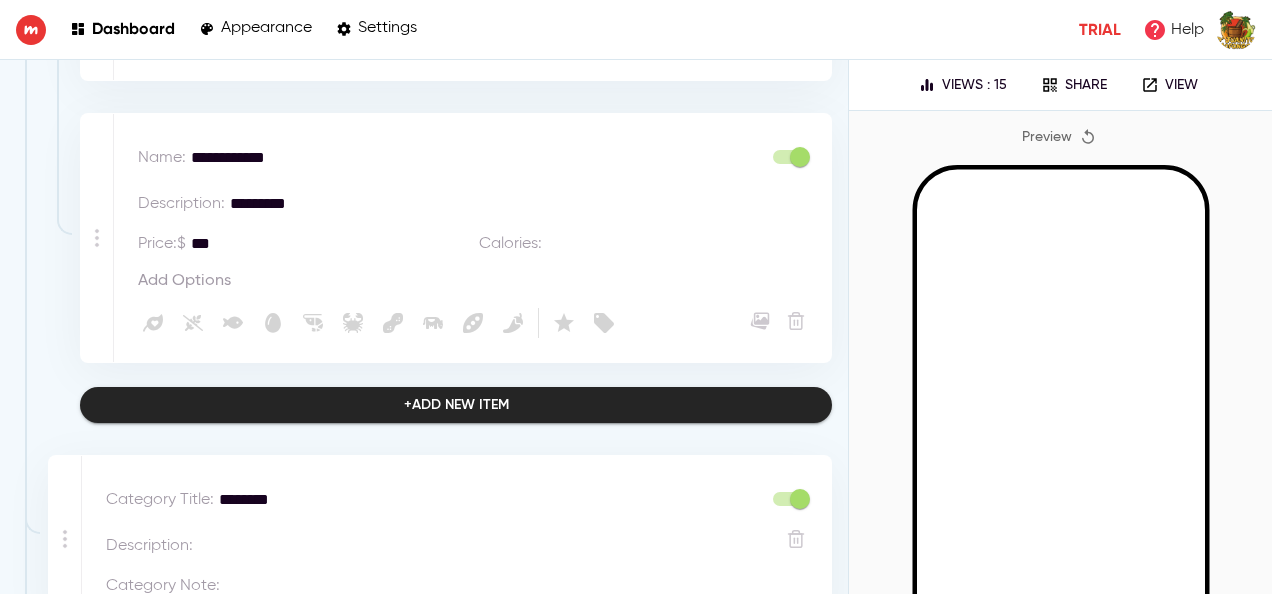 click on "*********" at bounding box center (517, 204) 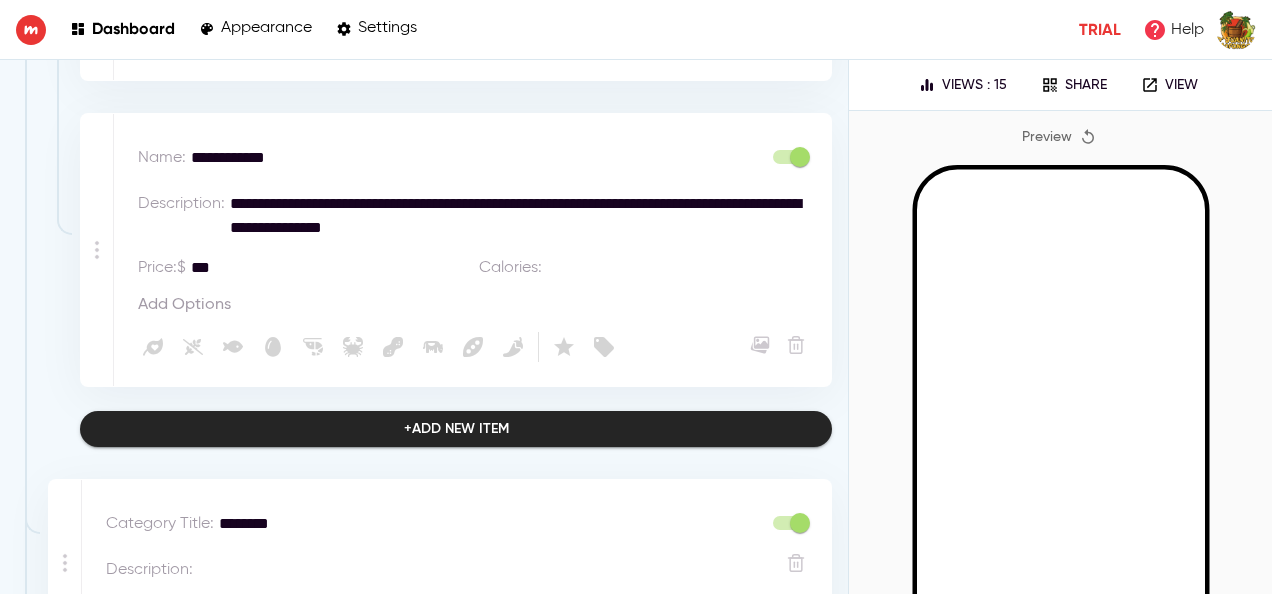 scroll, scrollTop: 4045, scrollLeft: 0, axis: vertical 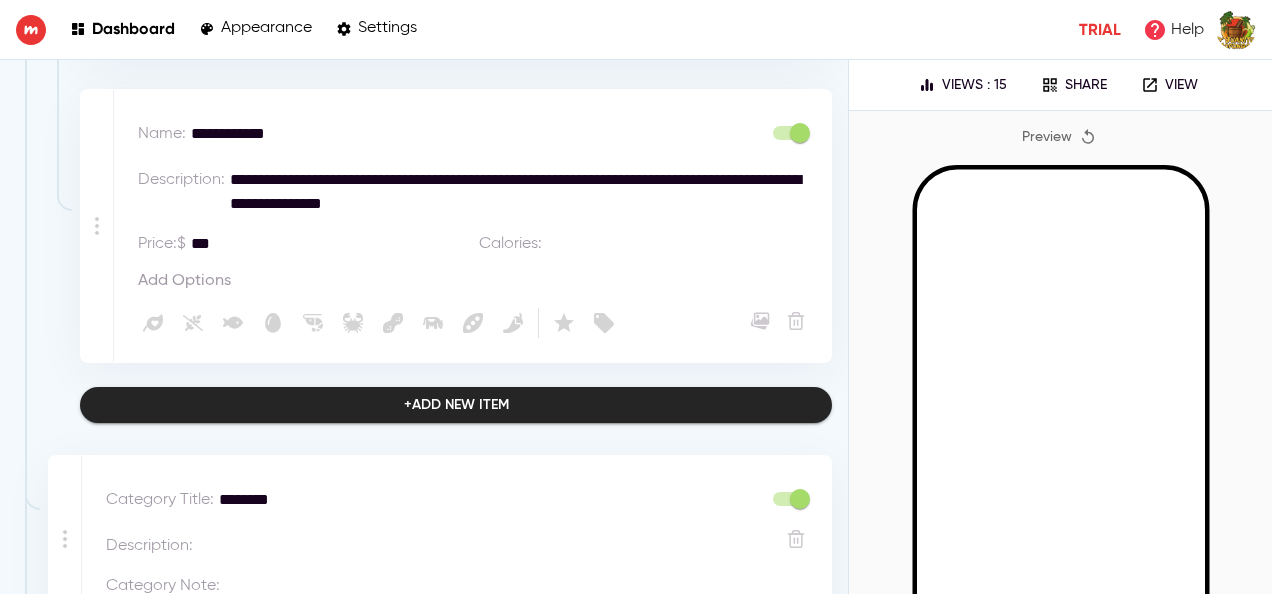 click on "**********" at bounding box center [517, 192] 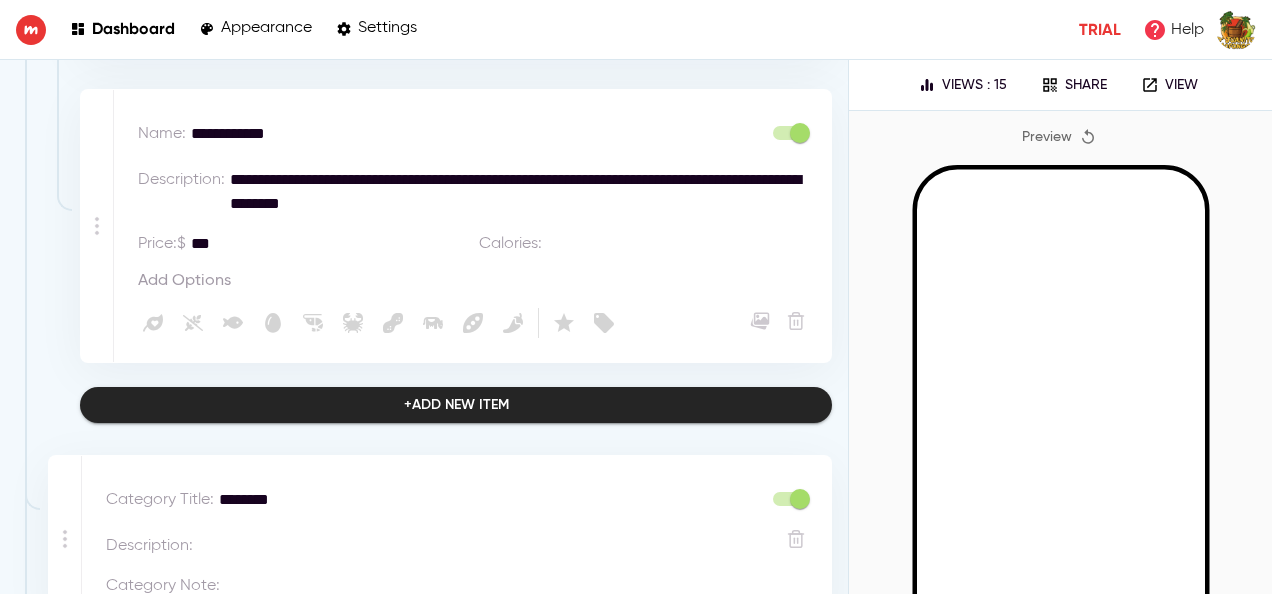 click on "**********" at bounding box center (517, 192) 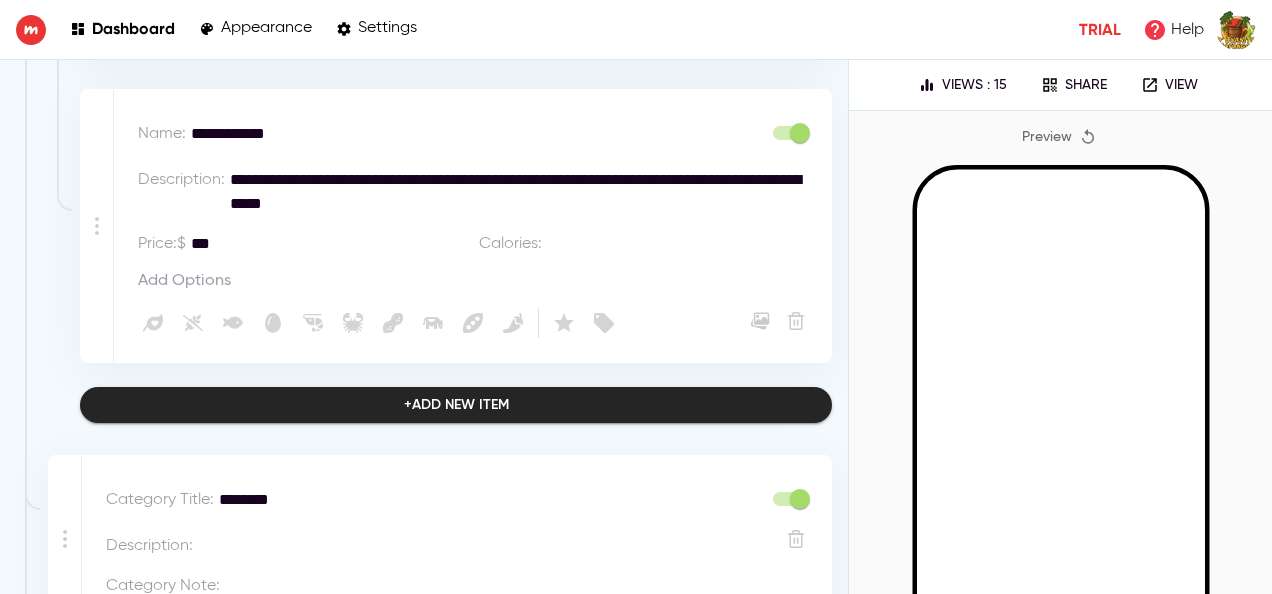 drag, startPoint x: 413, startPoint y: 192, endPoint x: 260, endPoint y: 204, distance: 153.46986 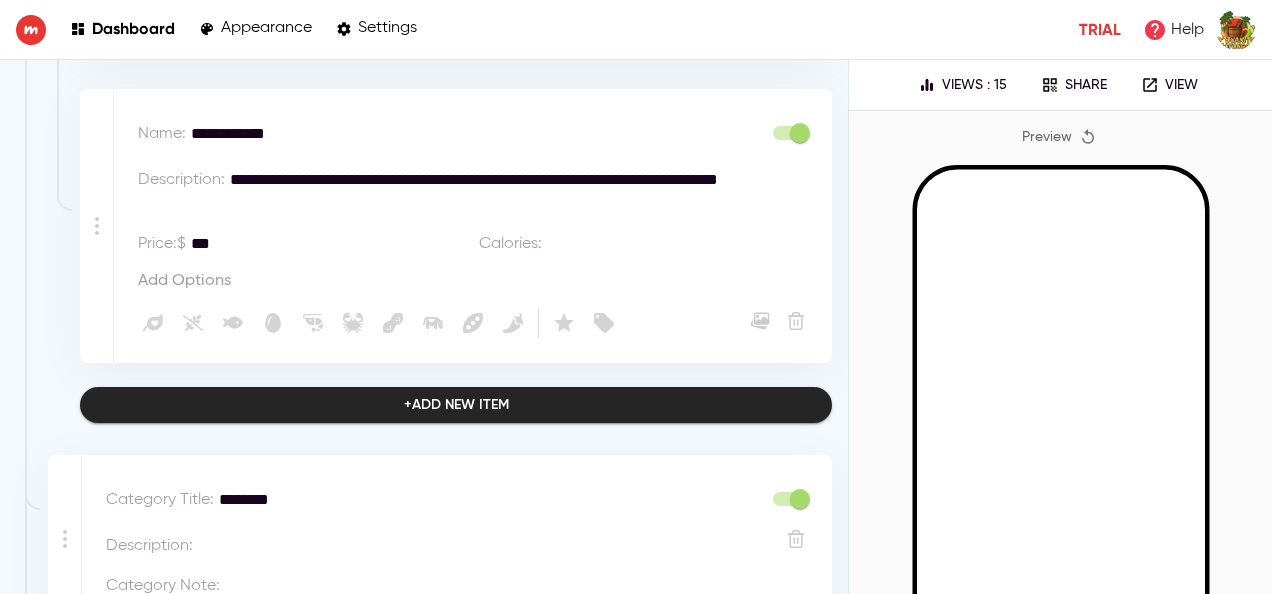 type on "**********" 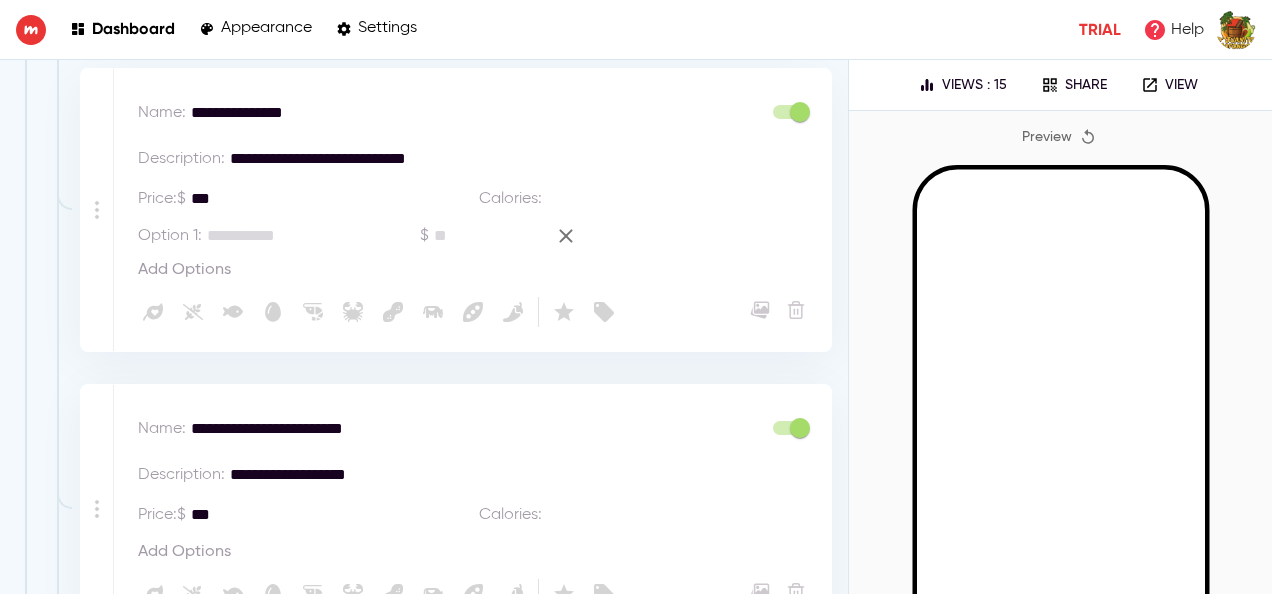 scroll, scrollTop: 776, scrollLeft: 0, axis: vertical 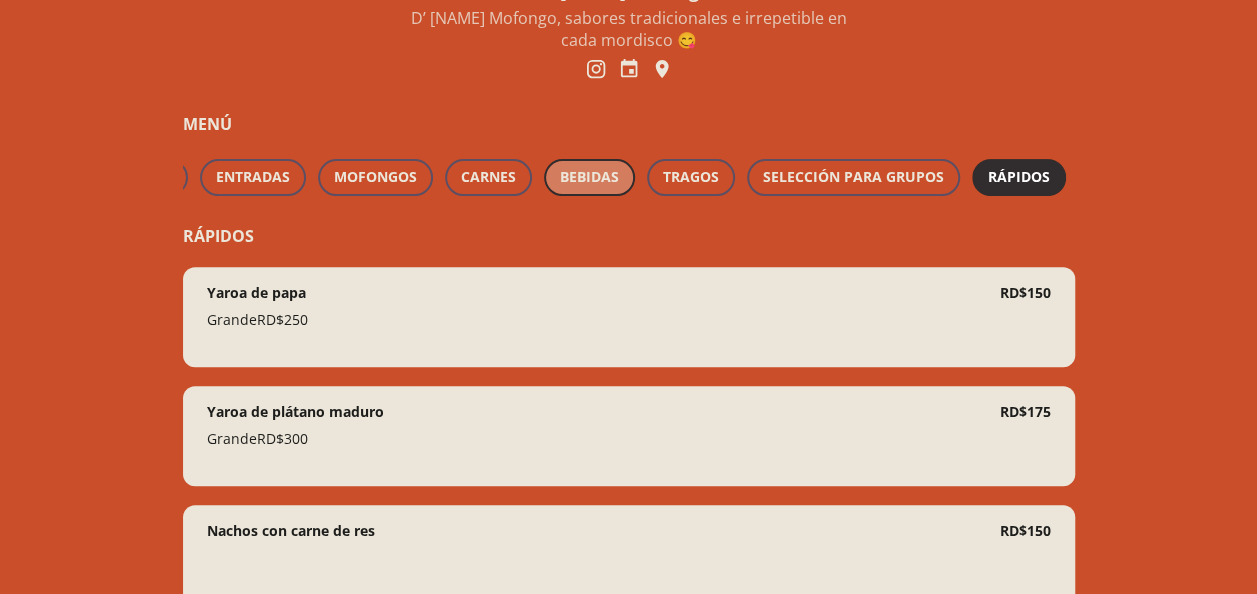 click on "BEBIDAS" at bounding box center [589, 177] 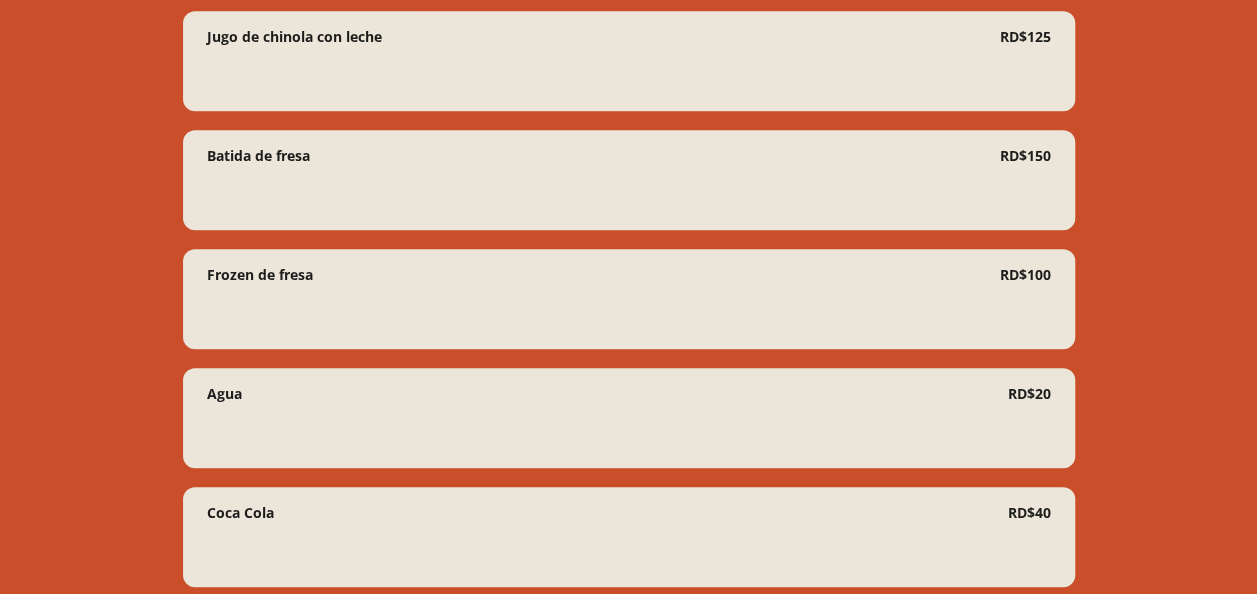 scroll, scrollTop: 640, scrollLeft: 0, axis: vertical 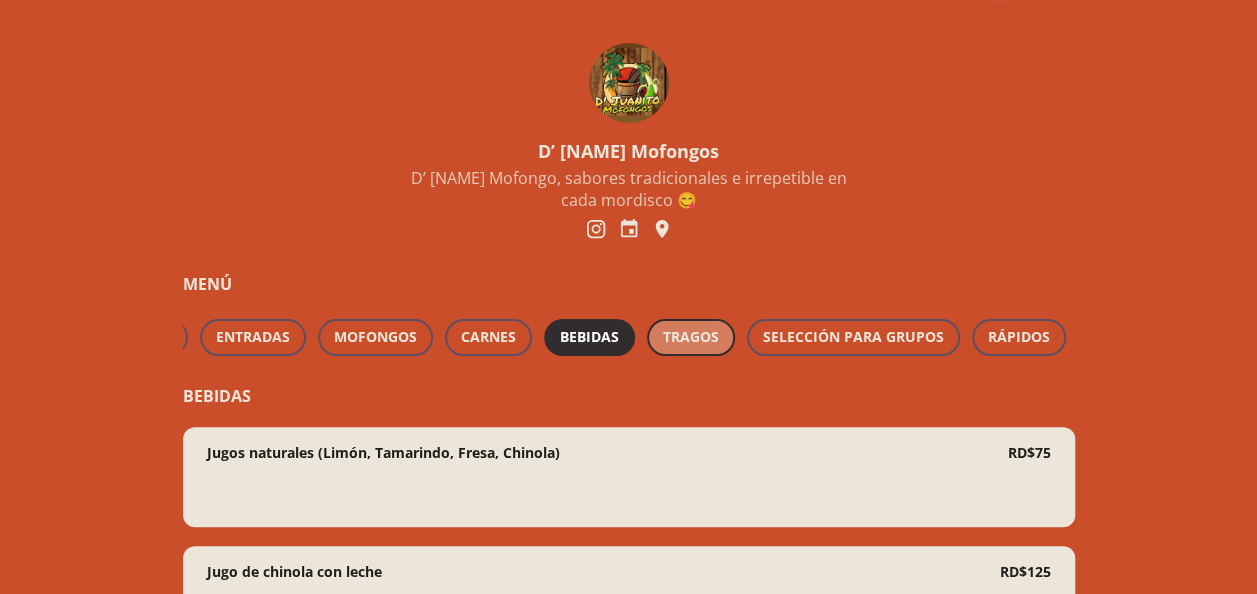 click on "TRAGOS" at bounding box center [691, 337] 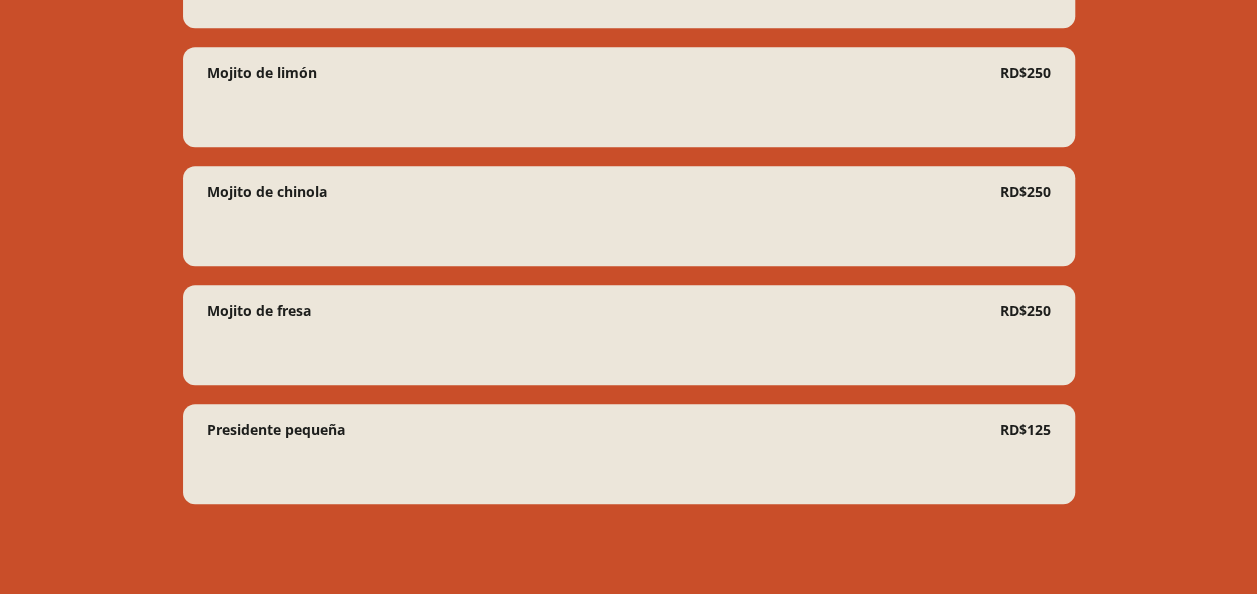 scroll, scrollTop: 591, scrollLeft: 0, axis: vertical 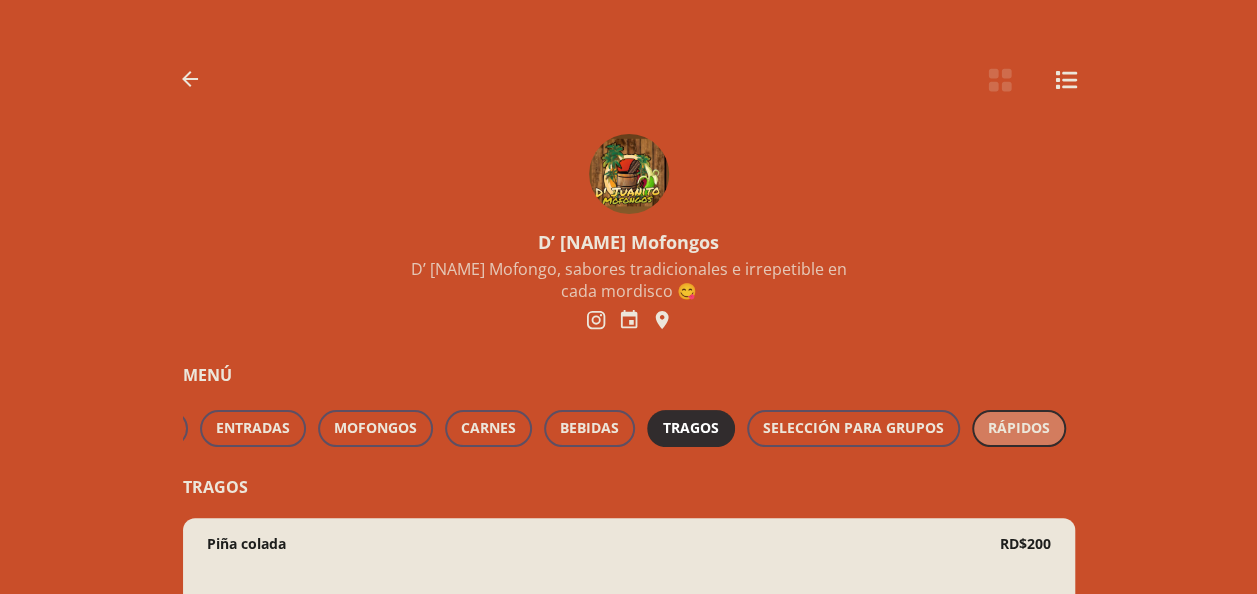 click on "RÁPIDOS" at bounding box center [1019, 428] 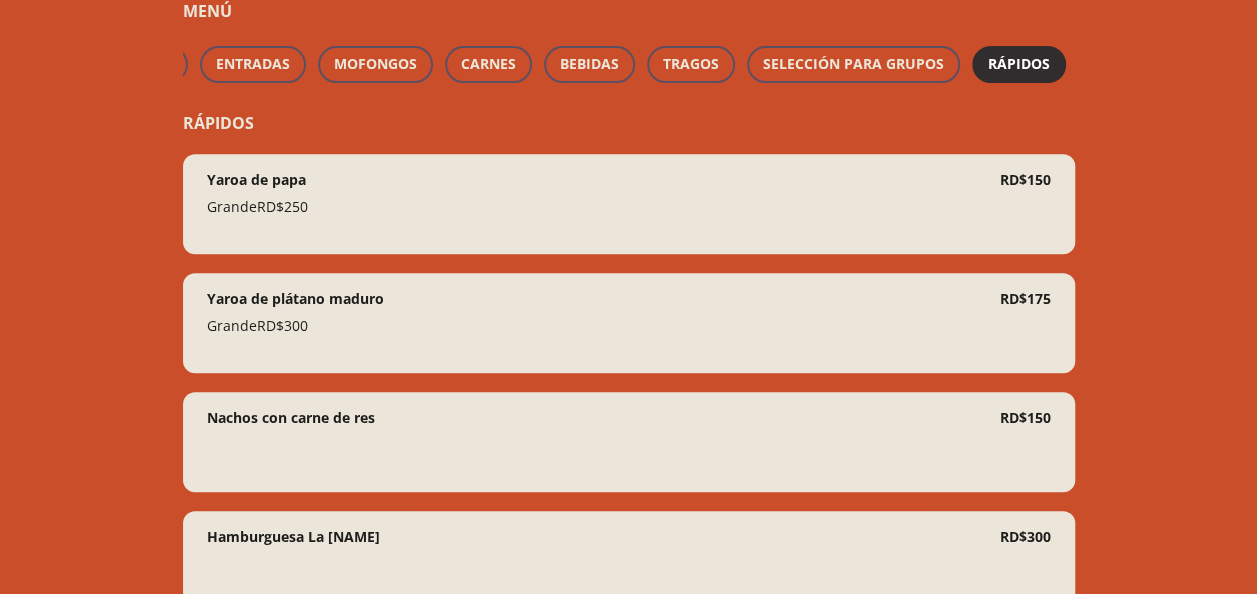 scroll, scrollTop: 366, scrollLeft: 0, axis: vertical 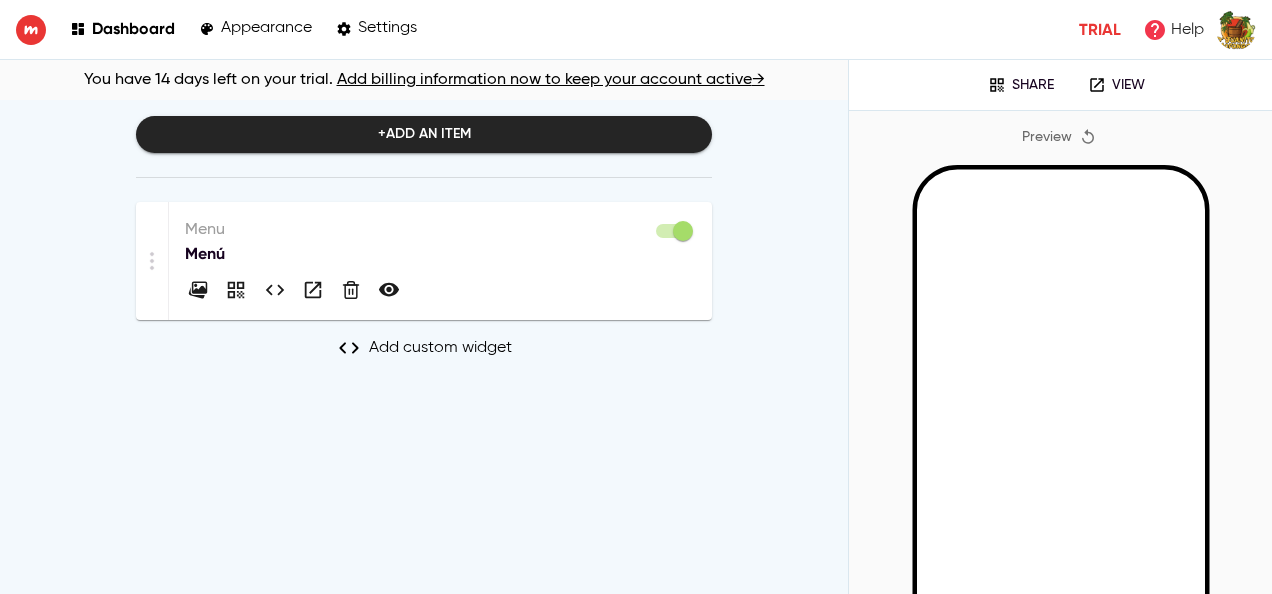 click at bounding box center [1236, 30] 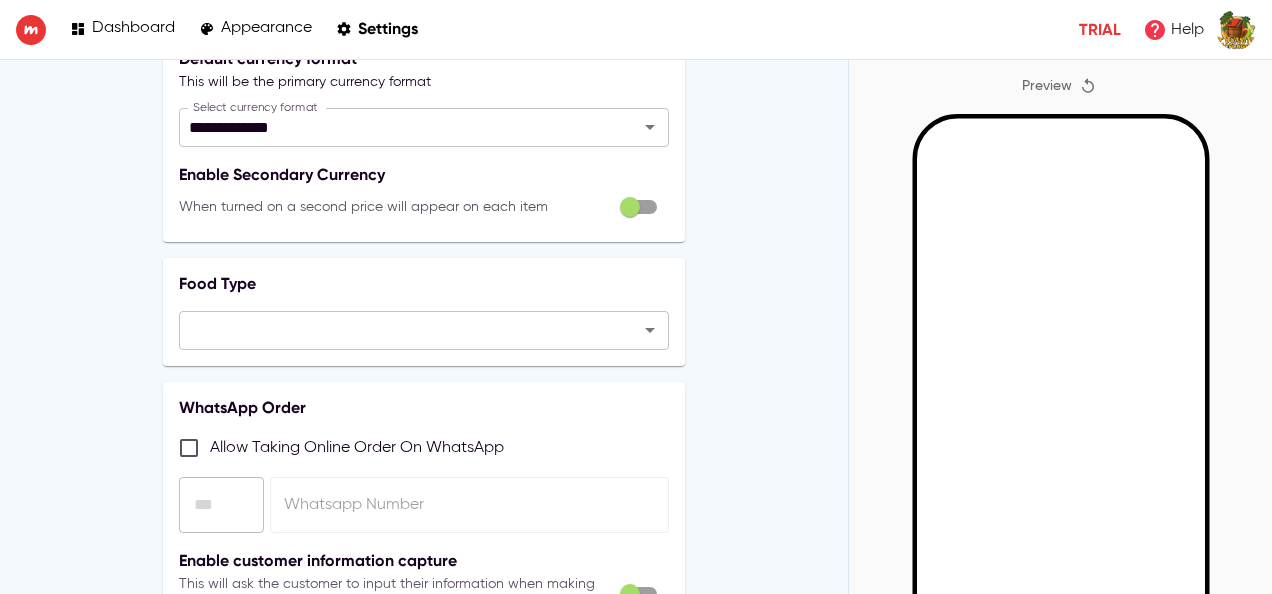 scroll, scrollTop: 0, scrollLeft: 0, axis: both 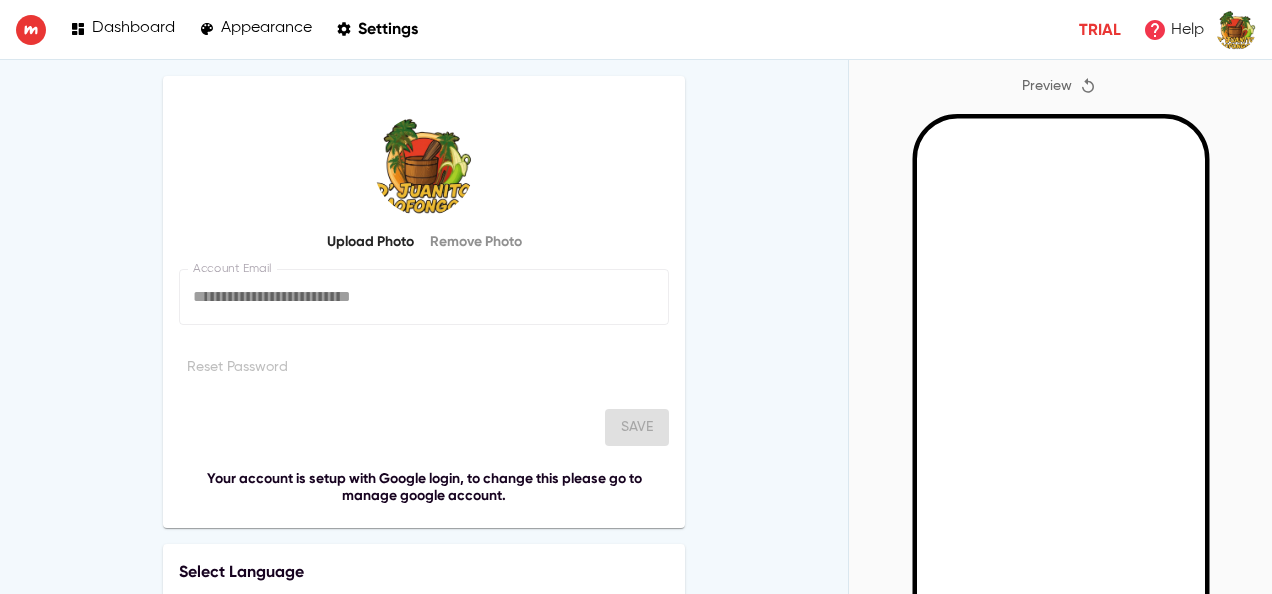 click on "Appearance" at bounding box center (266, 28) 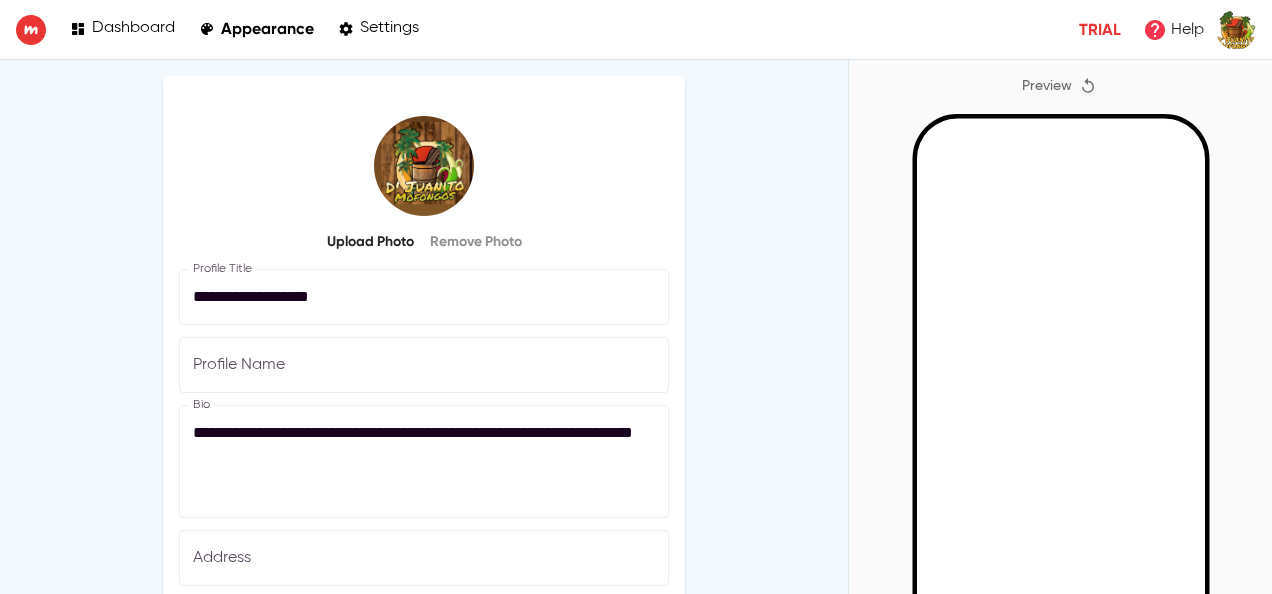 click on "Dashboard" at bounding box center [133, 28] 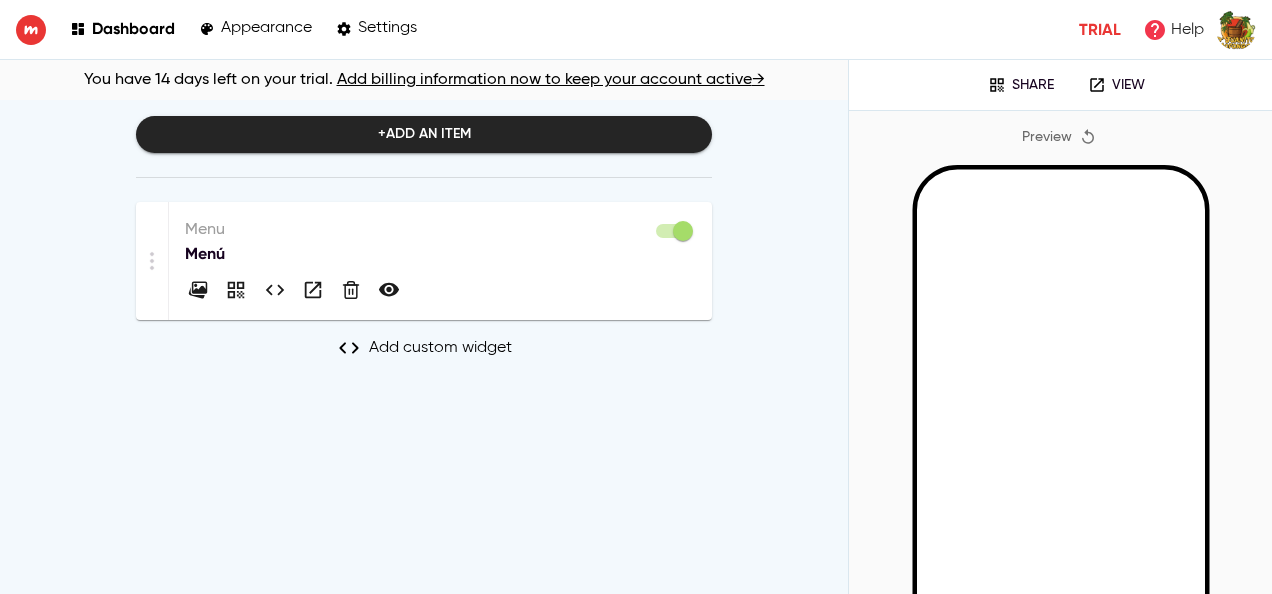 drag, startPoint x: 920, startPoint y: 0, endPoint x: 866, endPoint y: 112, distance: 124.33825 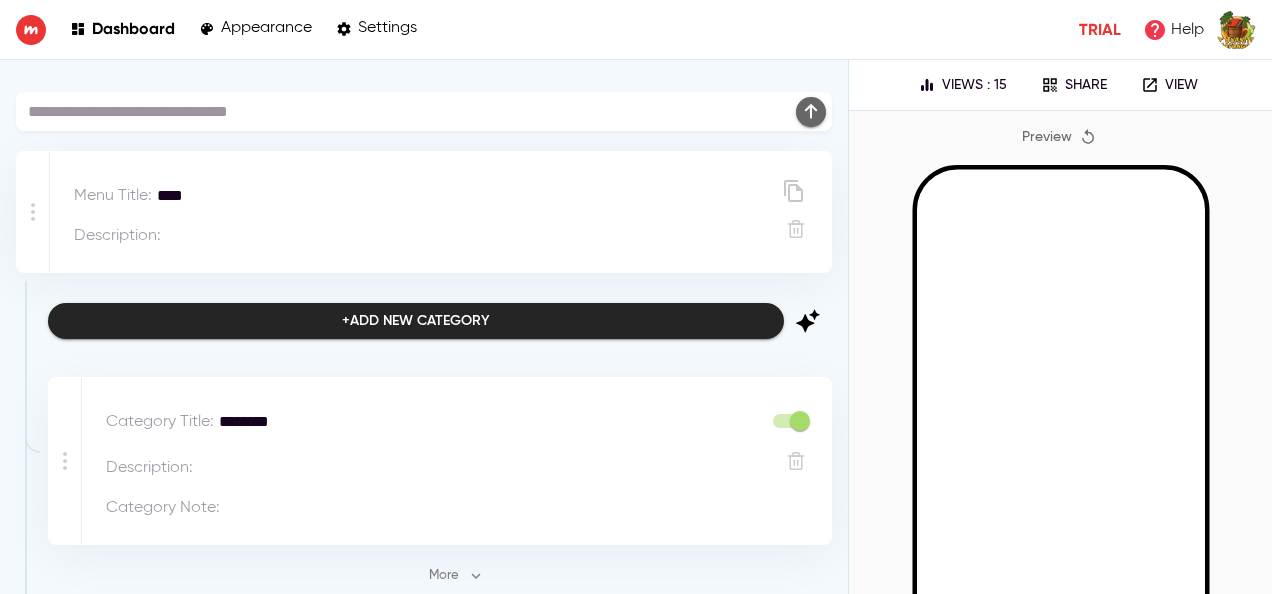 click 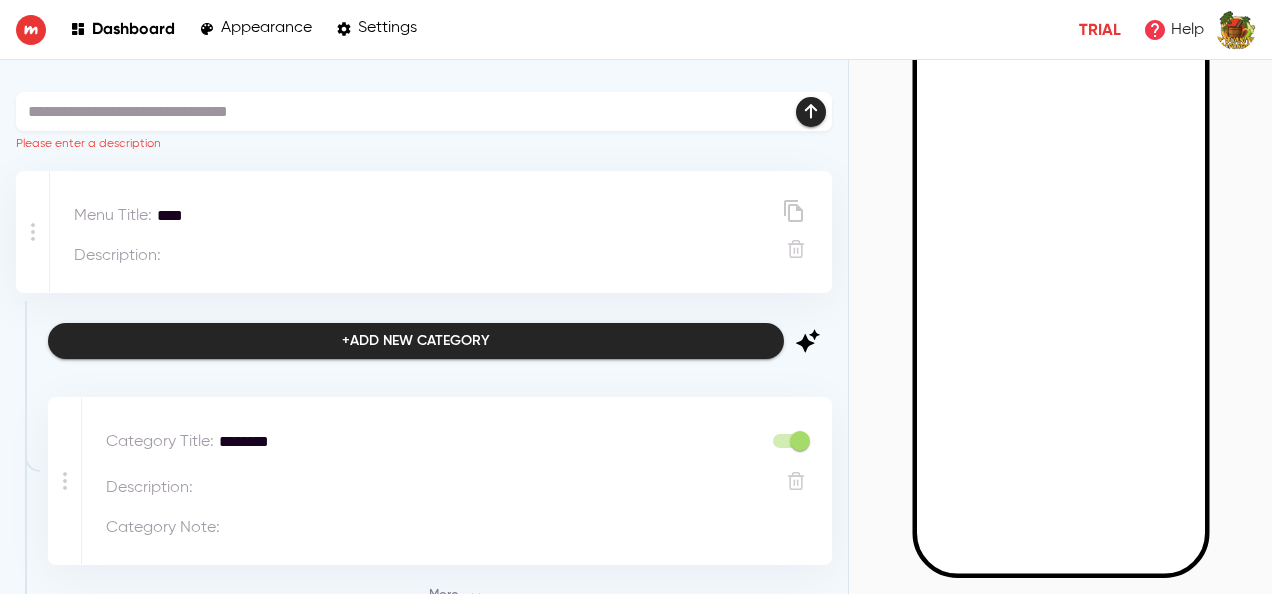 scroll, scrollTop: 210, scrollLeft: 0, axis: vertical 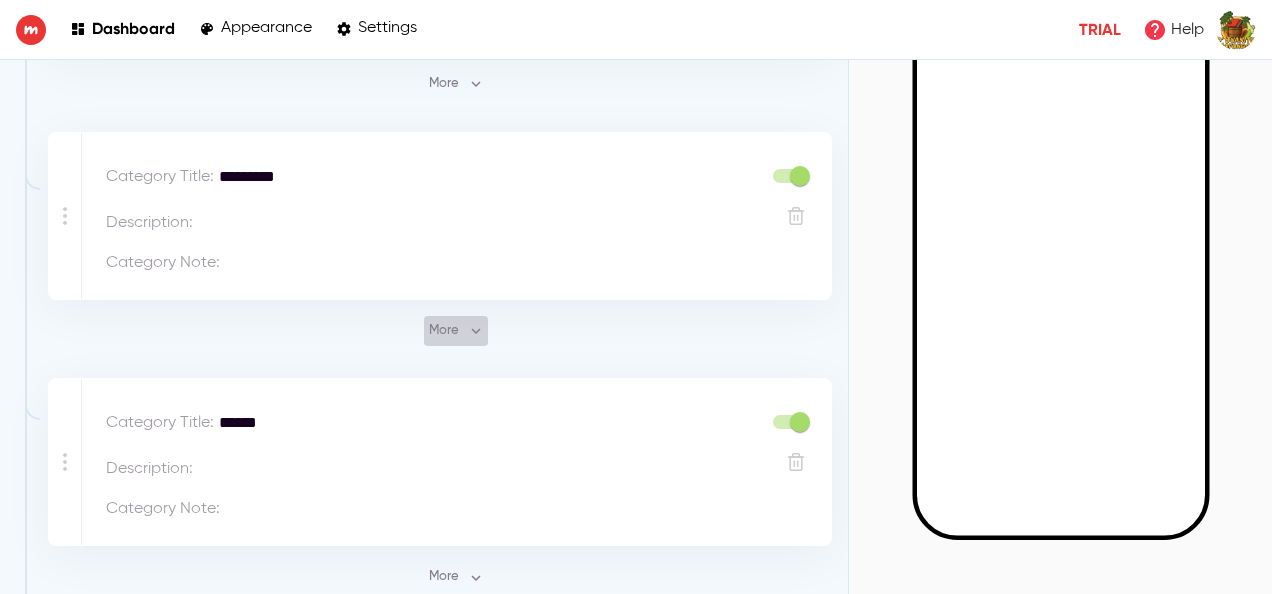 click on "More" at bounding box center (456, 331) 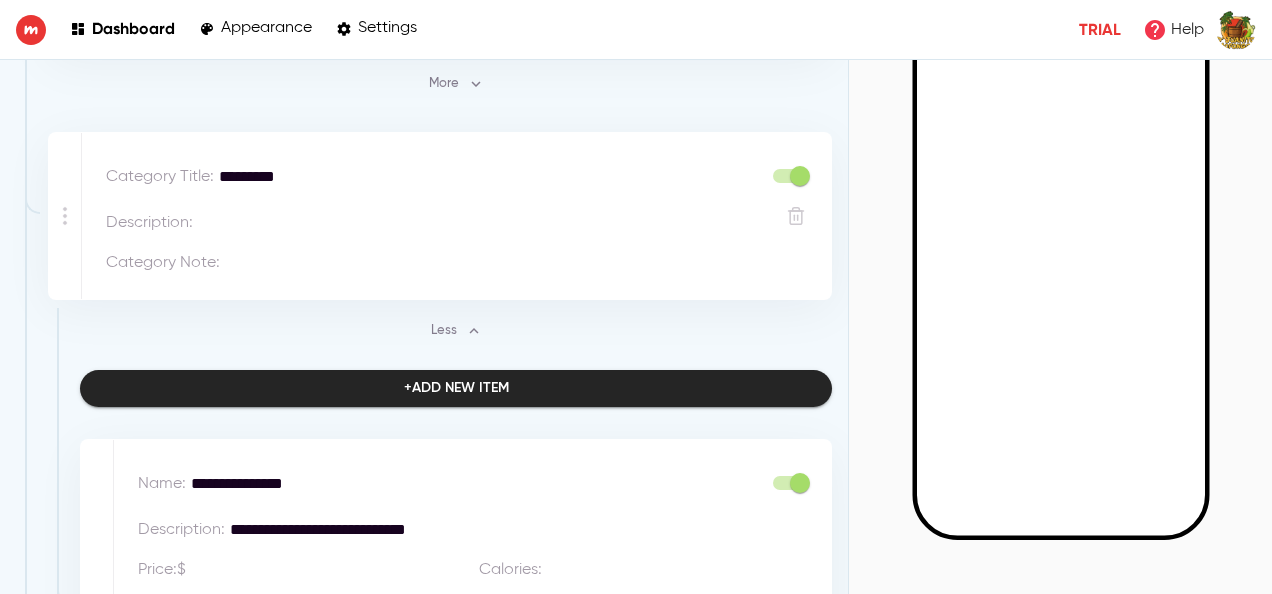 scroll, scrollTop: 1981, scrollLeft: 0, axis: vertical 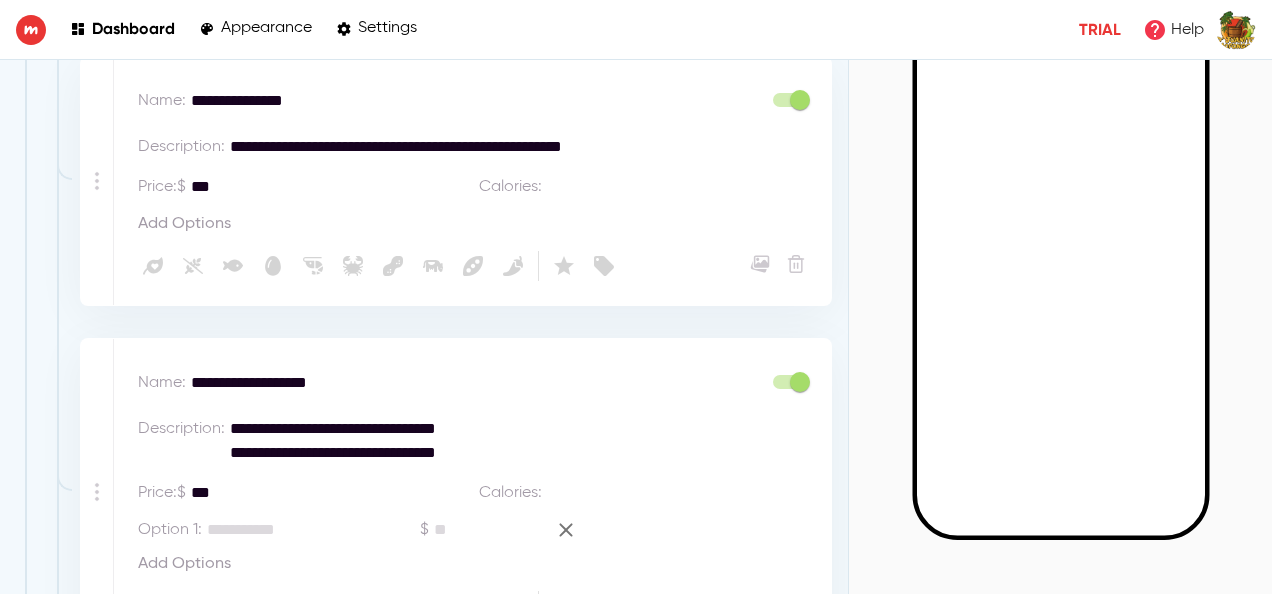 click on "**********" at bounding box center (424, 361) 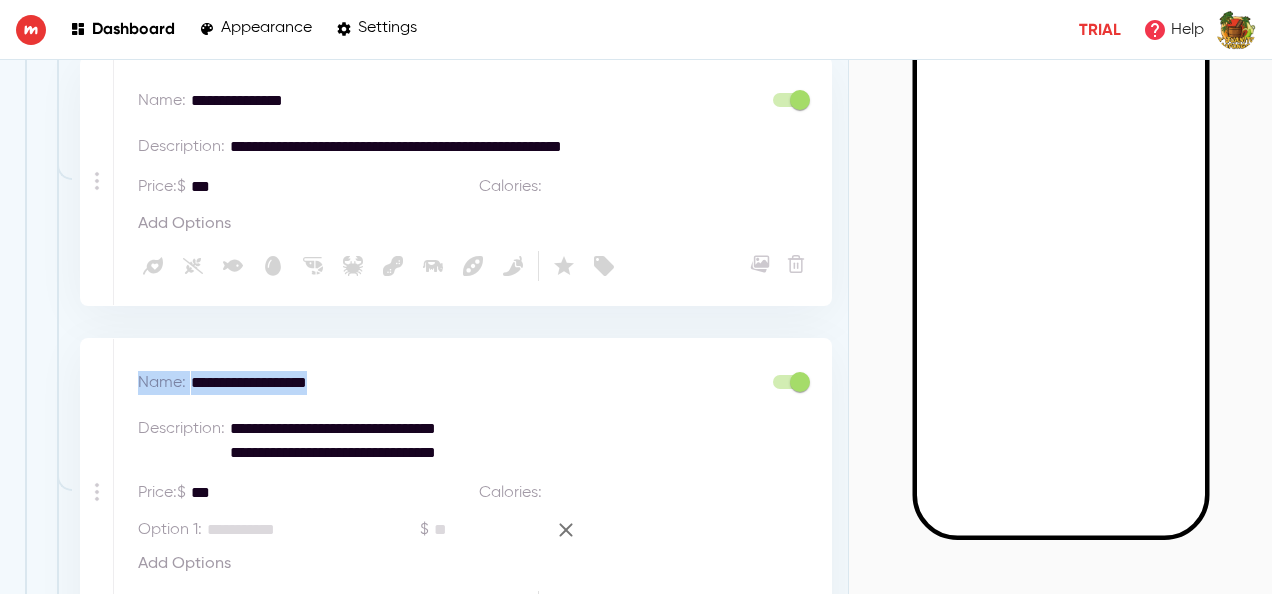 drag, startPoint x: 828, startPoint y: 299, endPoint x: 832, endPoint y: 312, distance: 13.601471 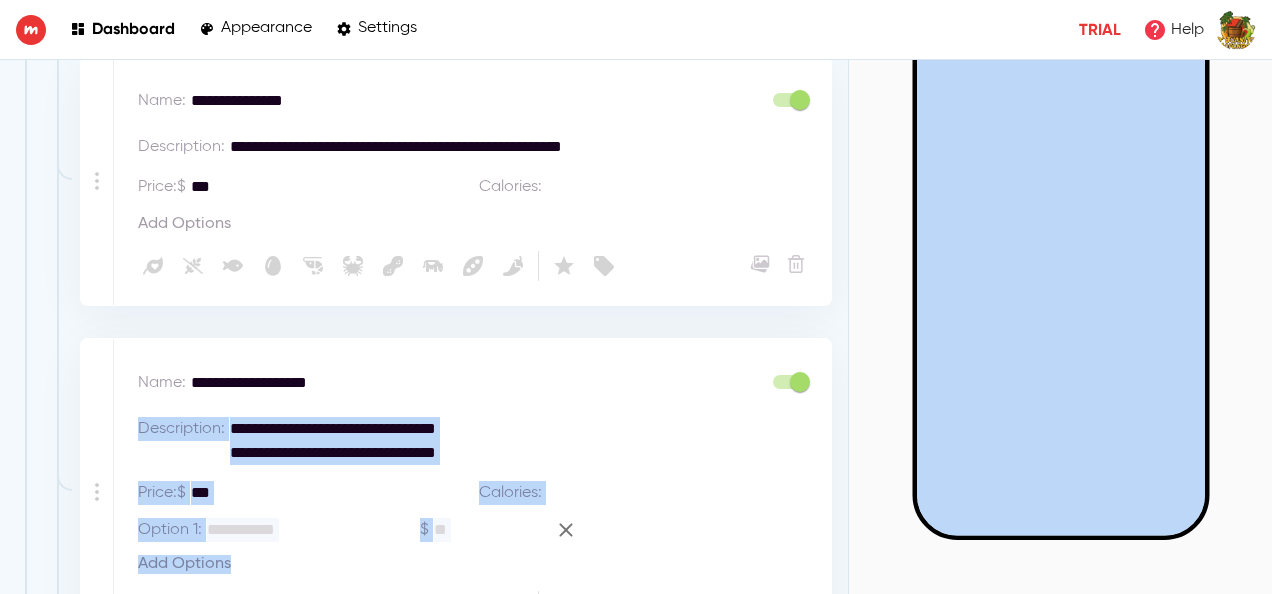 click on "**********" at bounding box center [636, 327] 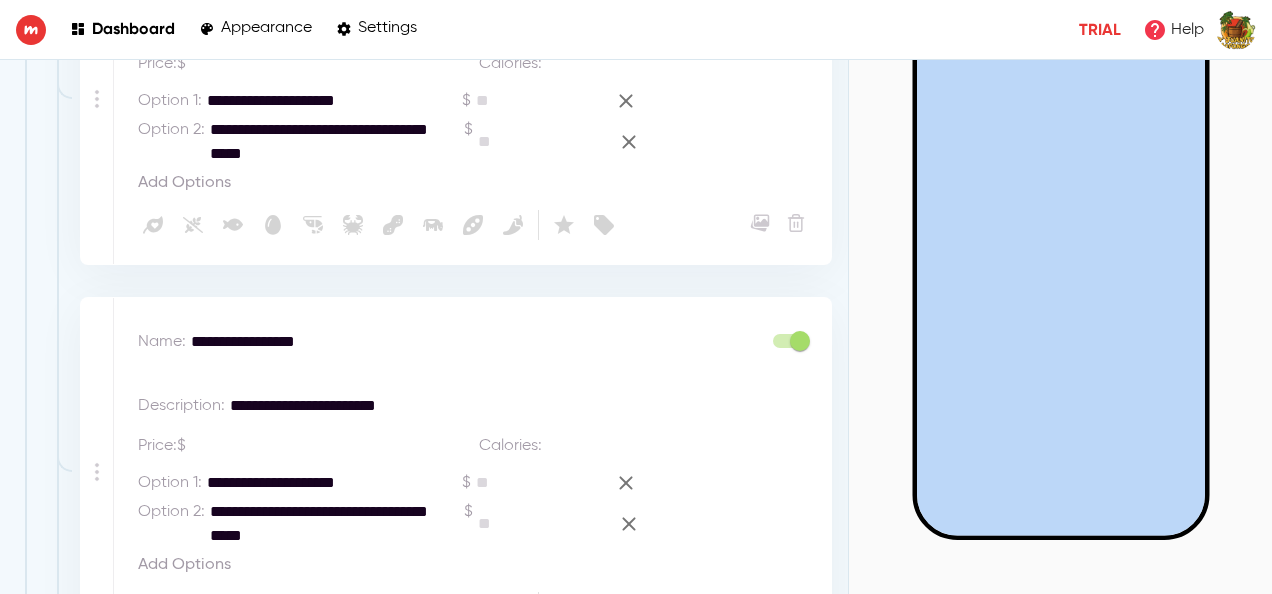scroll, scrollTop: 0, scrollLeft: 0, axis: both 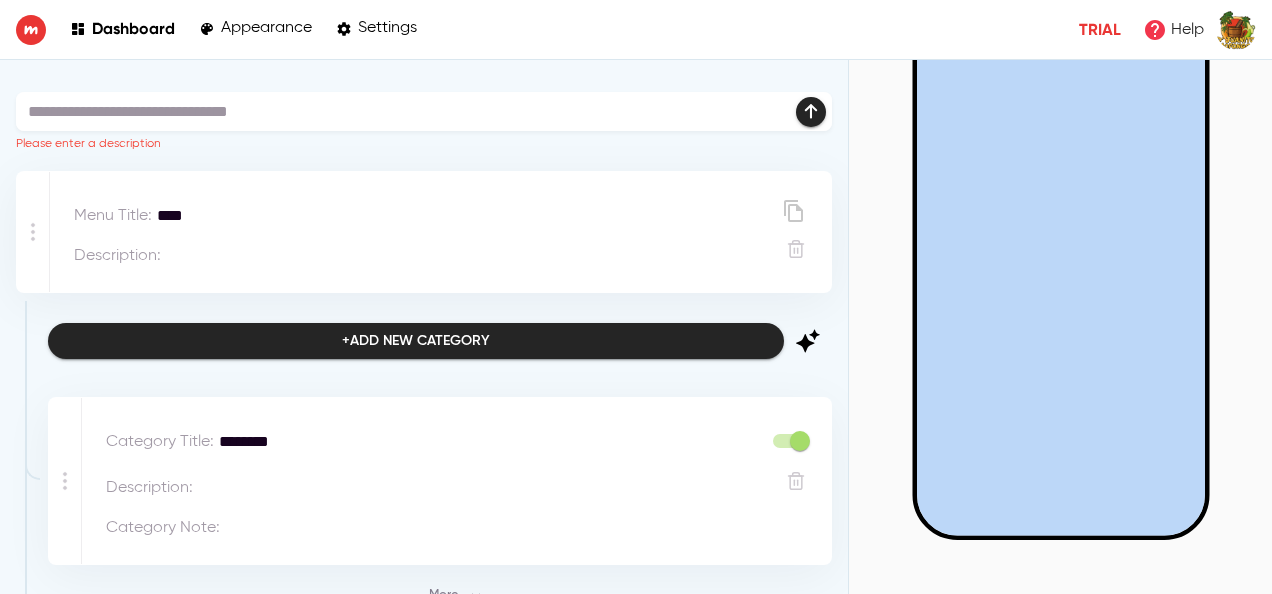 click on "Appearance" at bounding box center [266, 28] 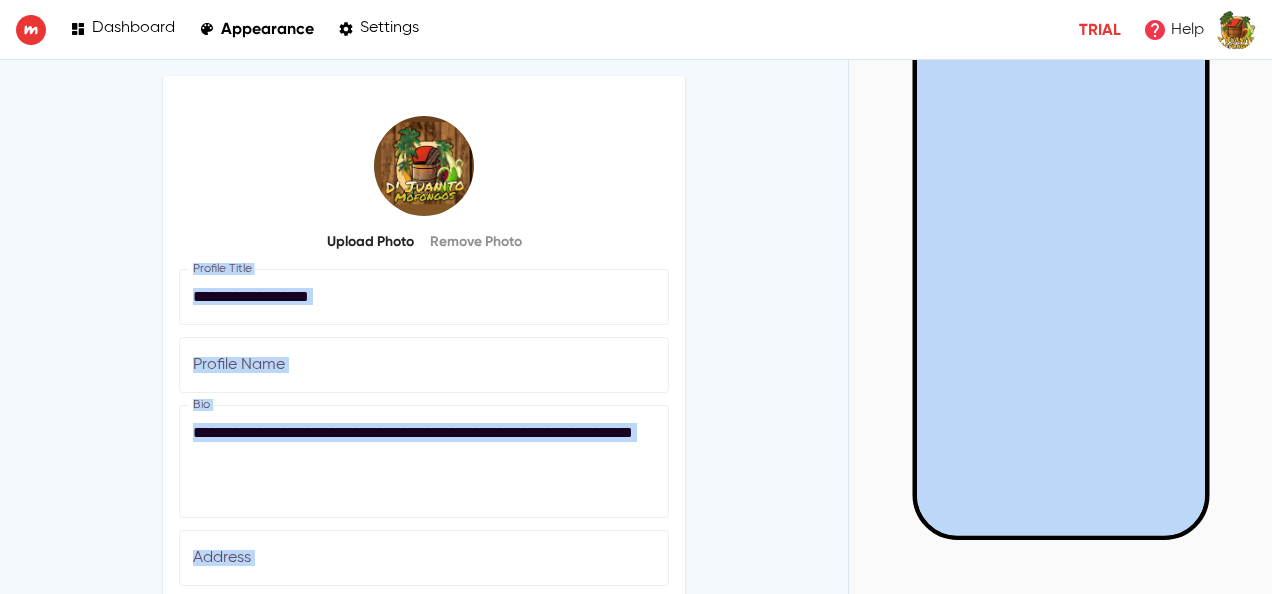 click on "Settings" at bounding box center [378, 29] 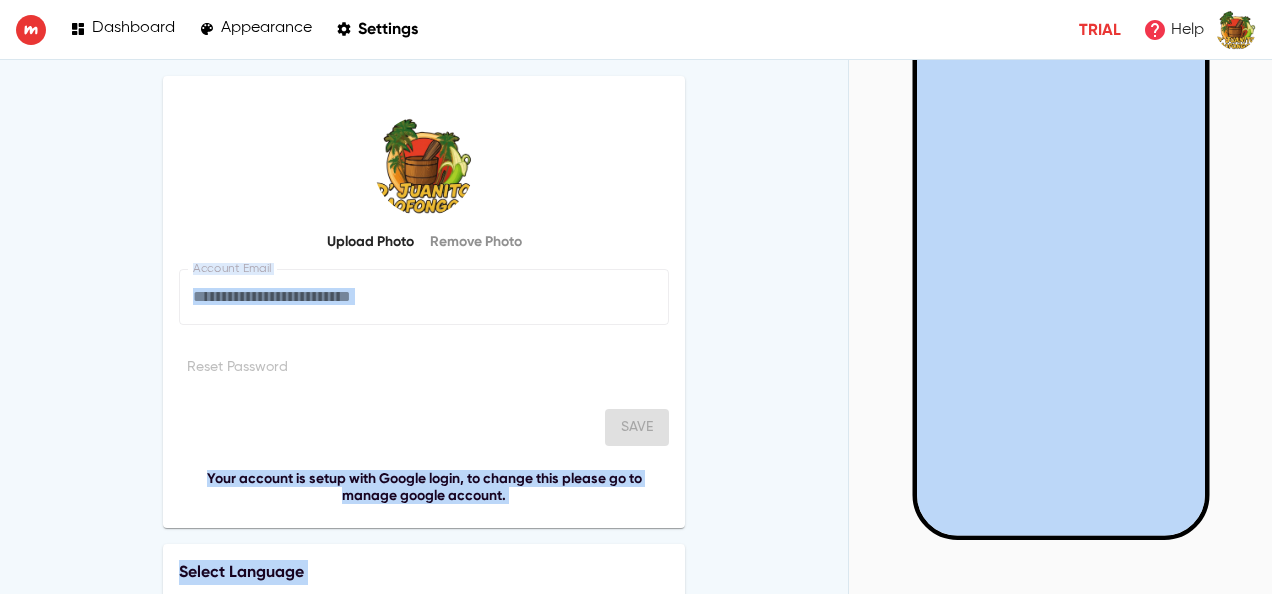 click on "**********" at bounding box center (424, 2165) 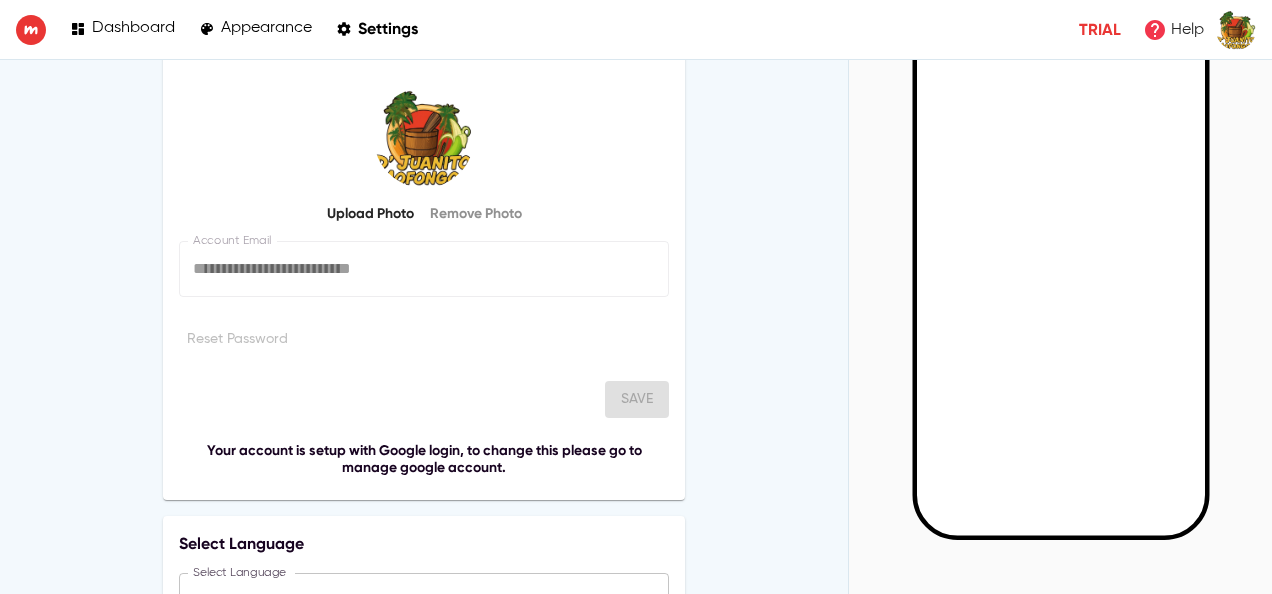 scroll, scrollTop: 0, scrollLeft: 0, axis: both 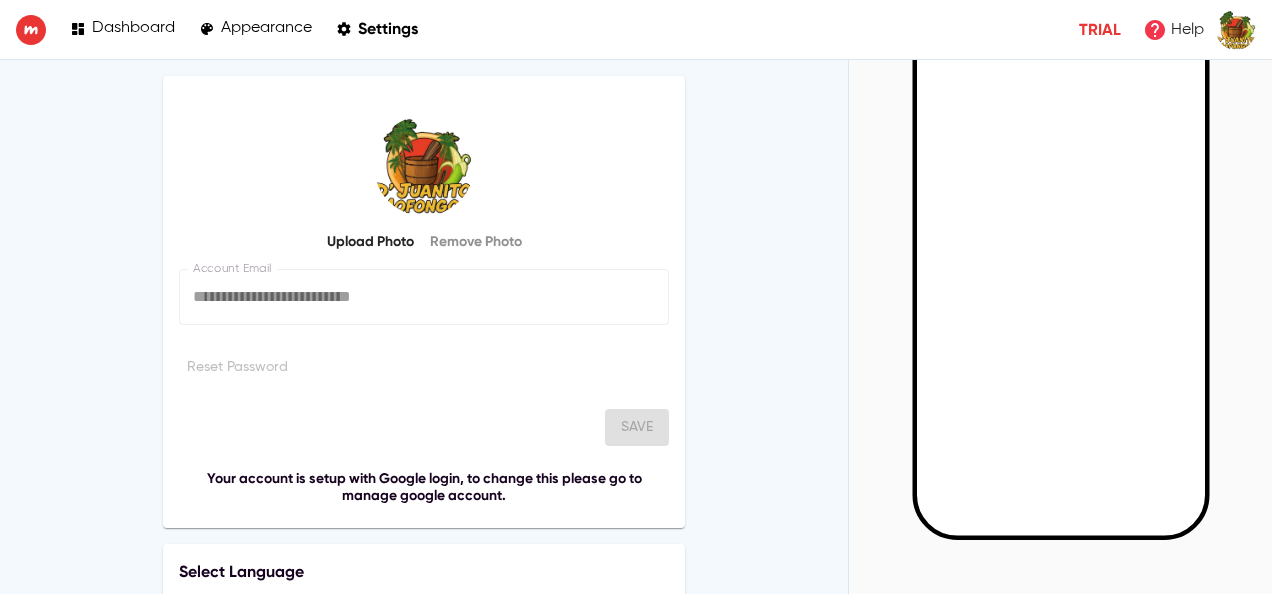click at bounding box center (1236, 30) 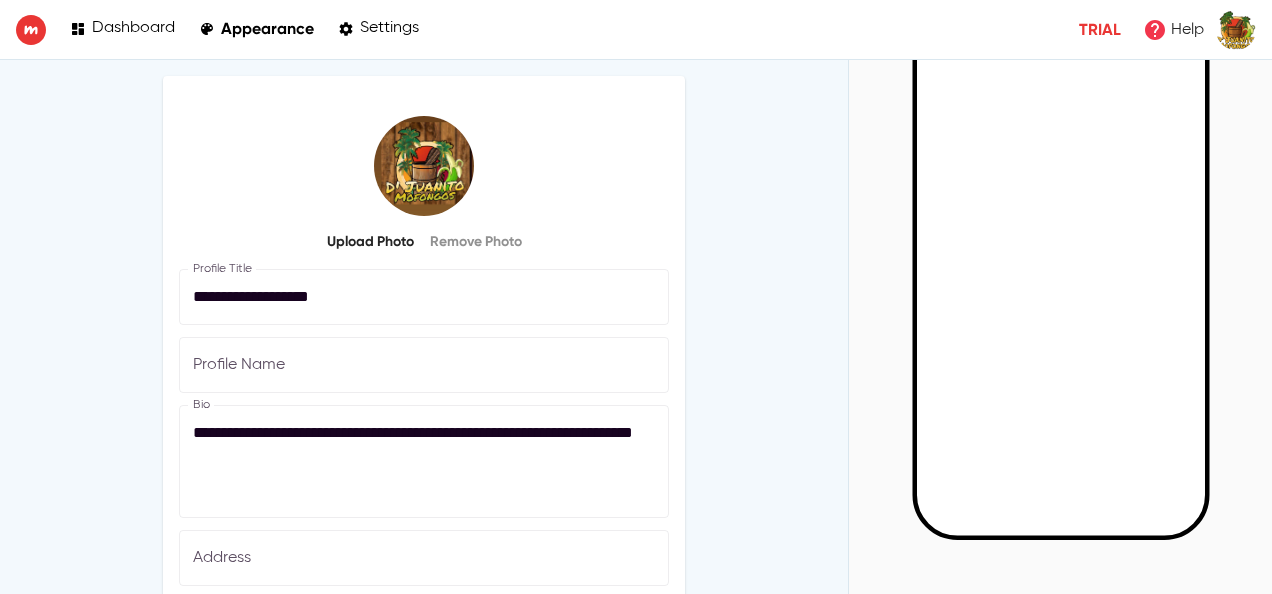 click at bounding box center [31, 30] 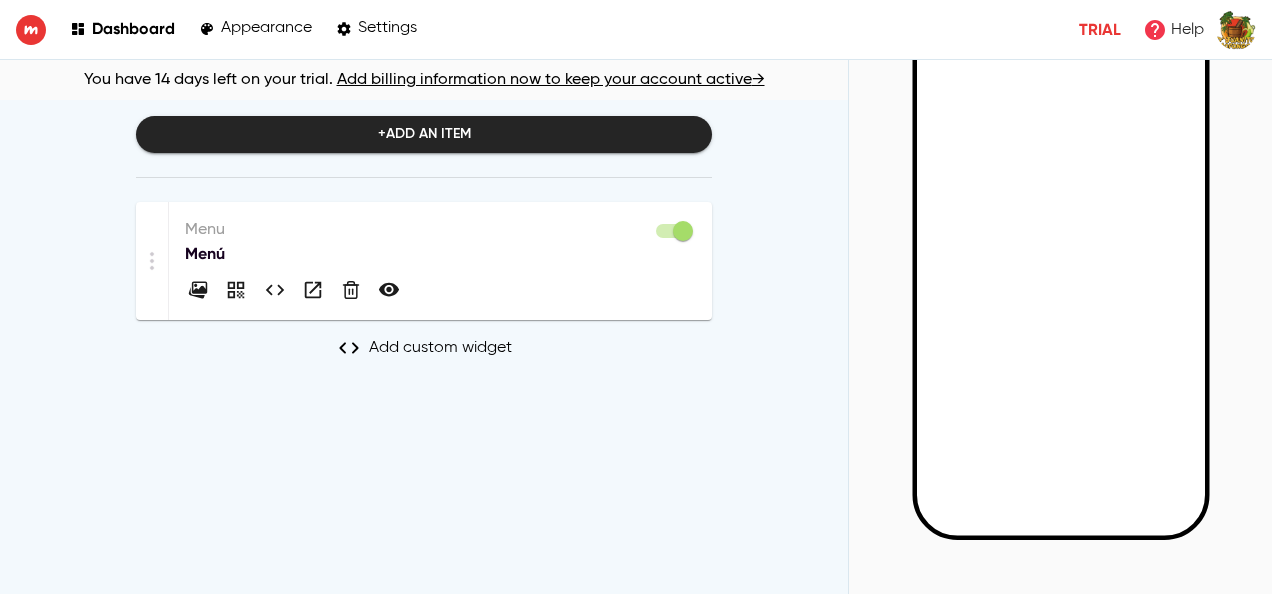 click on "Appearance" at bounding box center [266, 28] 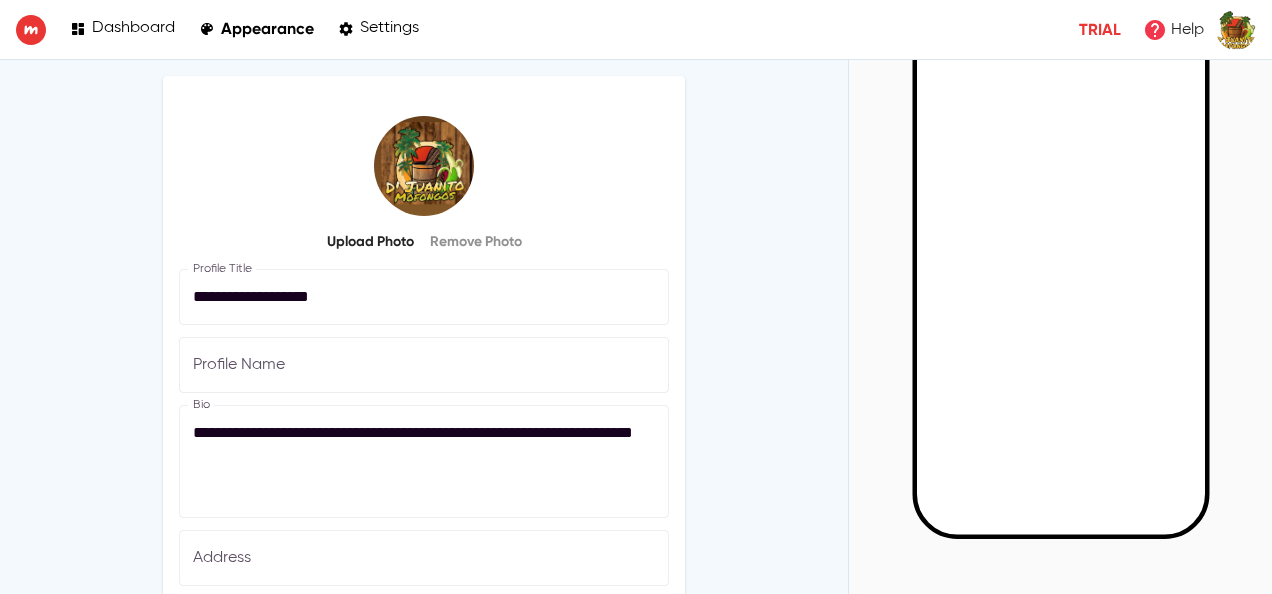 scroll, scrollTop: 160, scrollLeft: 0, axis: vertical 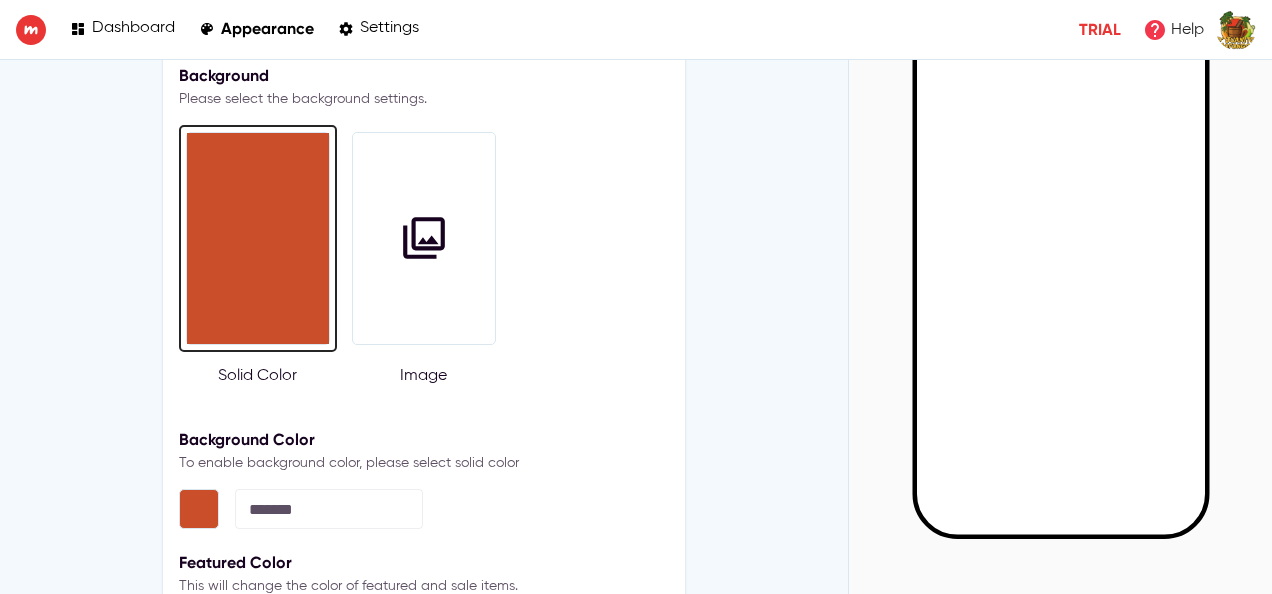 click at bounding box center (424, 239) 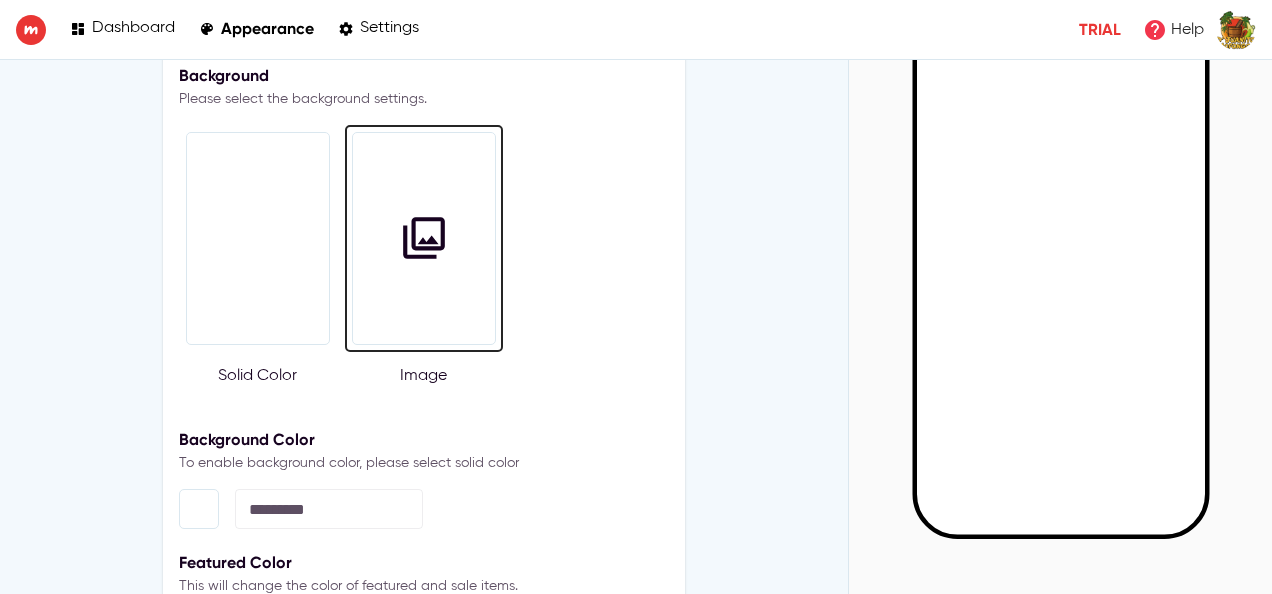 click at bounding box center (424, 239) 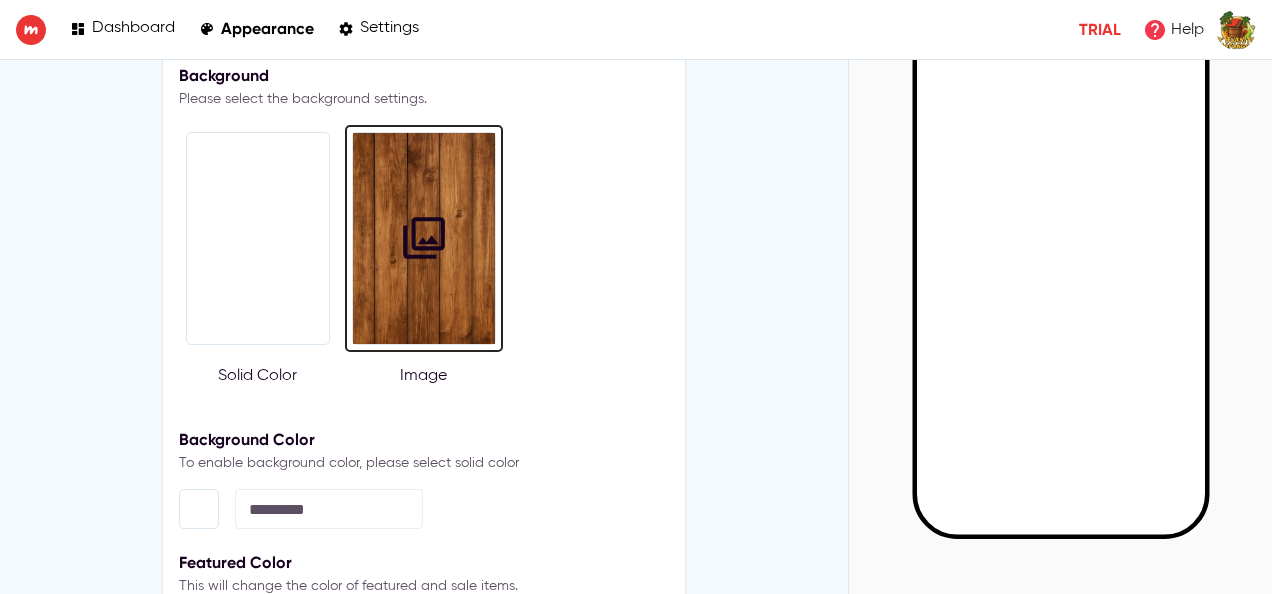 scroll, scrollTop: 142, scrollLeft: 0, axis: vertical 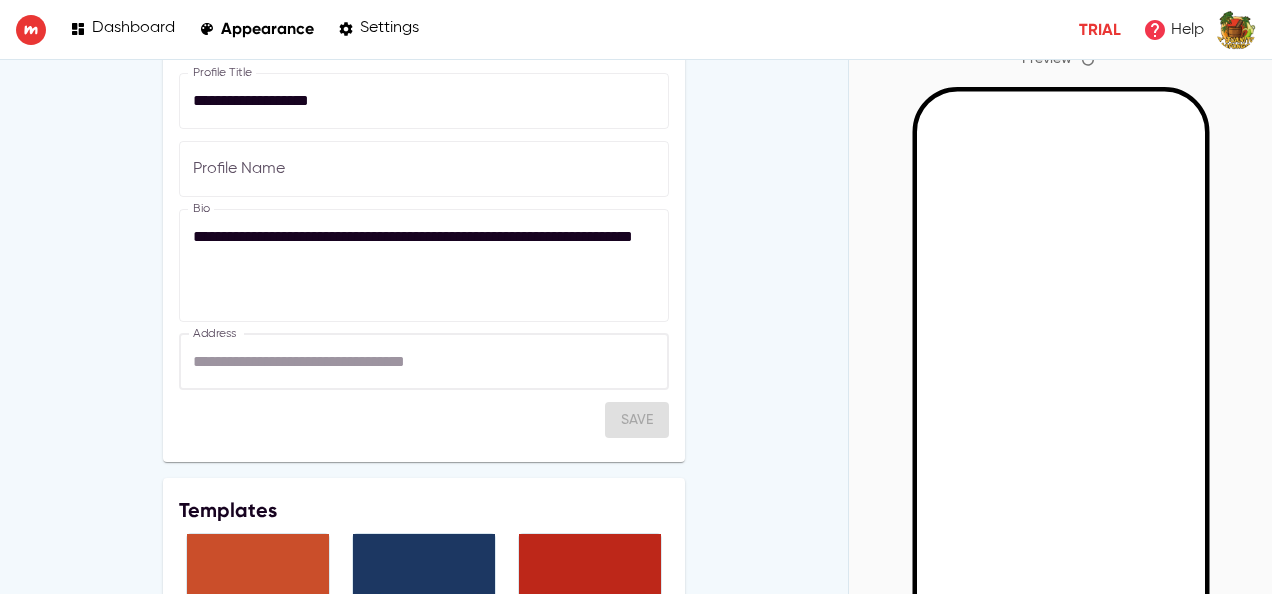 click at bounding box center (424, 362) 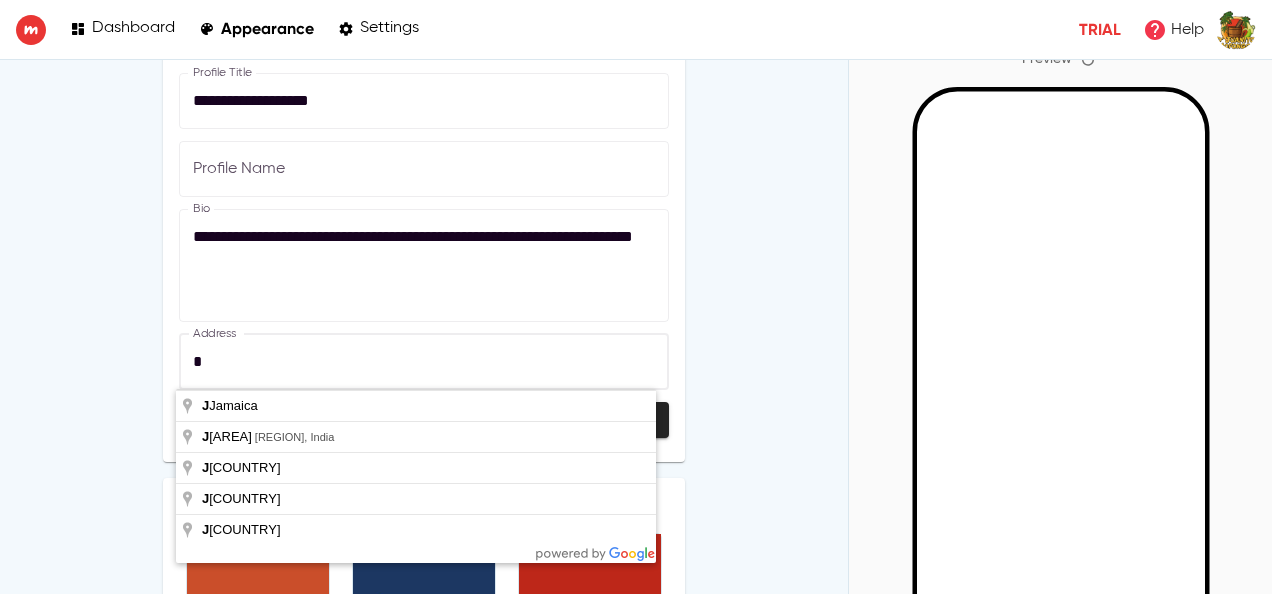 click on "*" at bounding box center (424, 362) 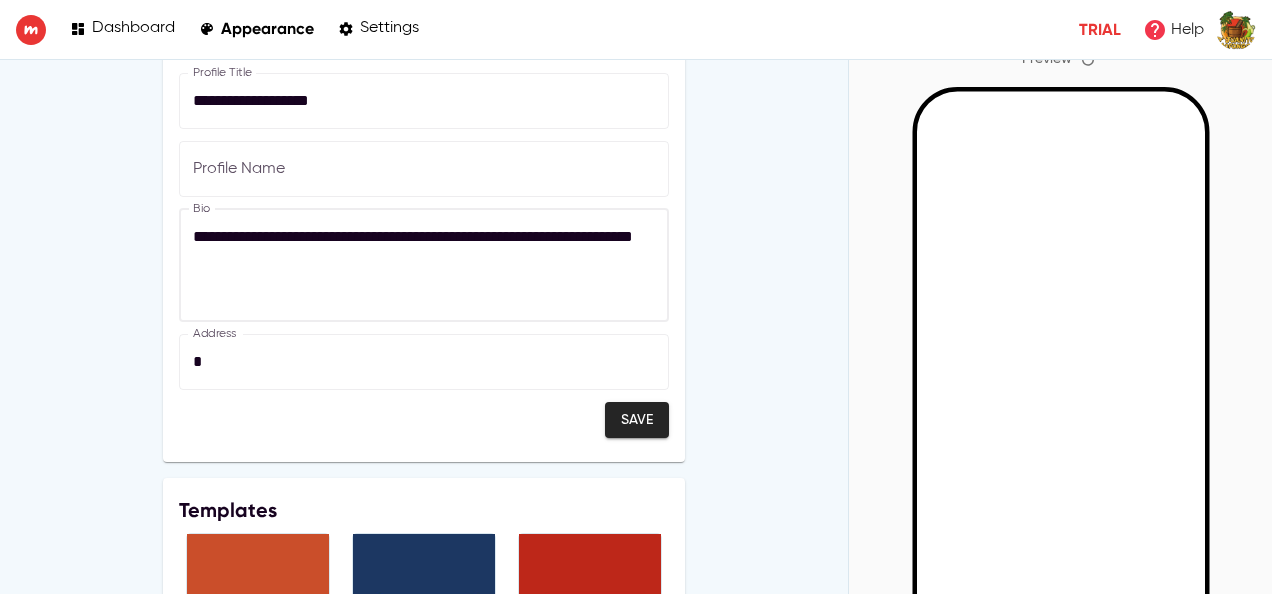 click on "**********" at bounding box center (419, 265) 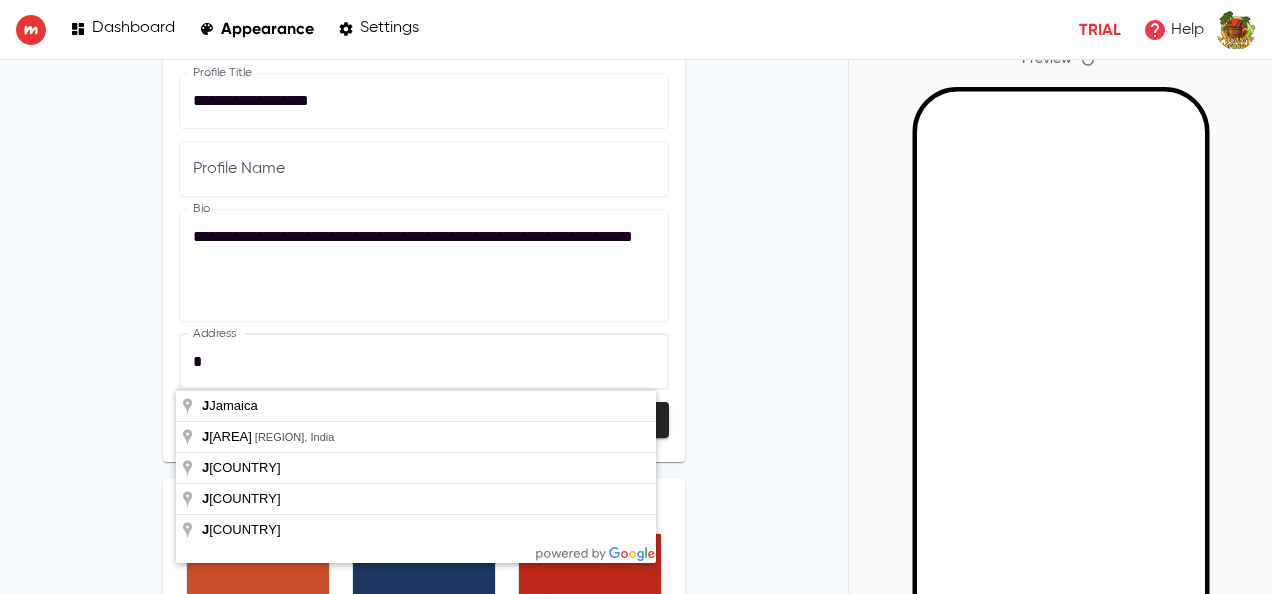 click on "*" at bounding box center [424, 362] 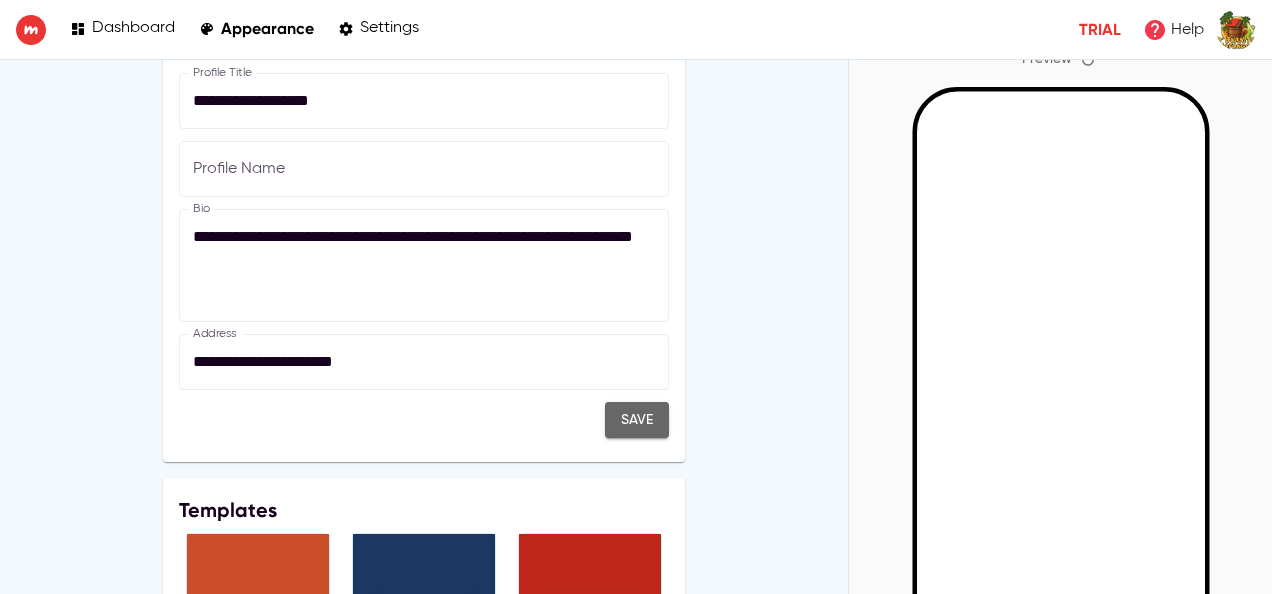 click on "Save" at bounding box center (637, 420) 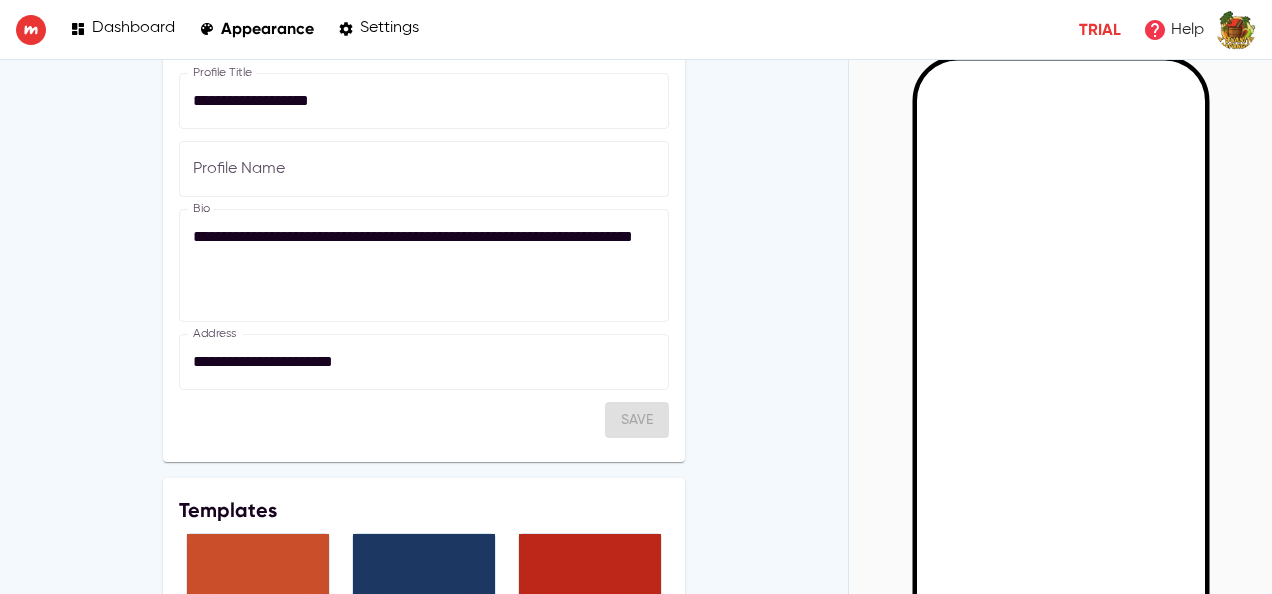 scroll, scrollTop: 0, scrollLeft: 0, axis: both 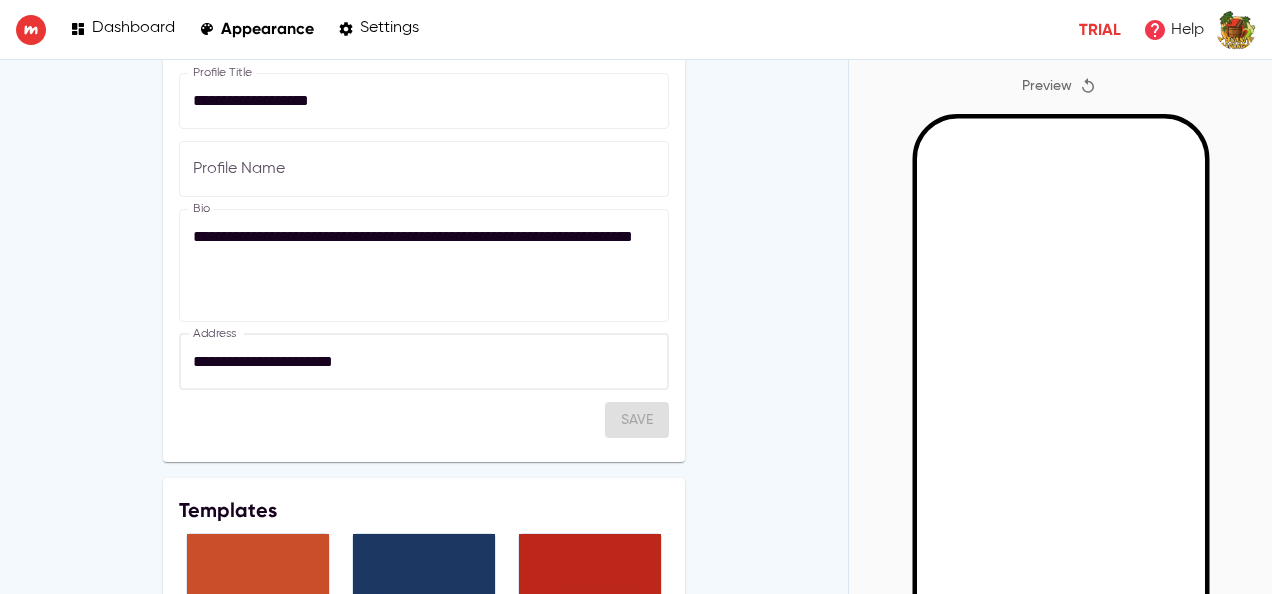 click on "**********" at bounding box center [424, 362] 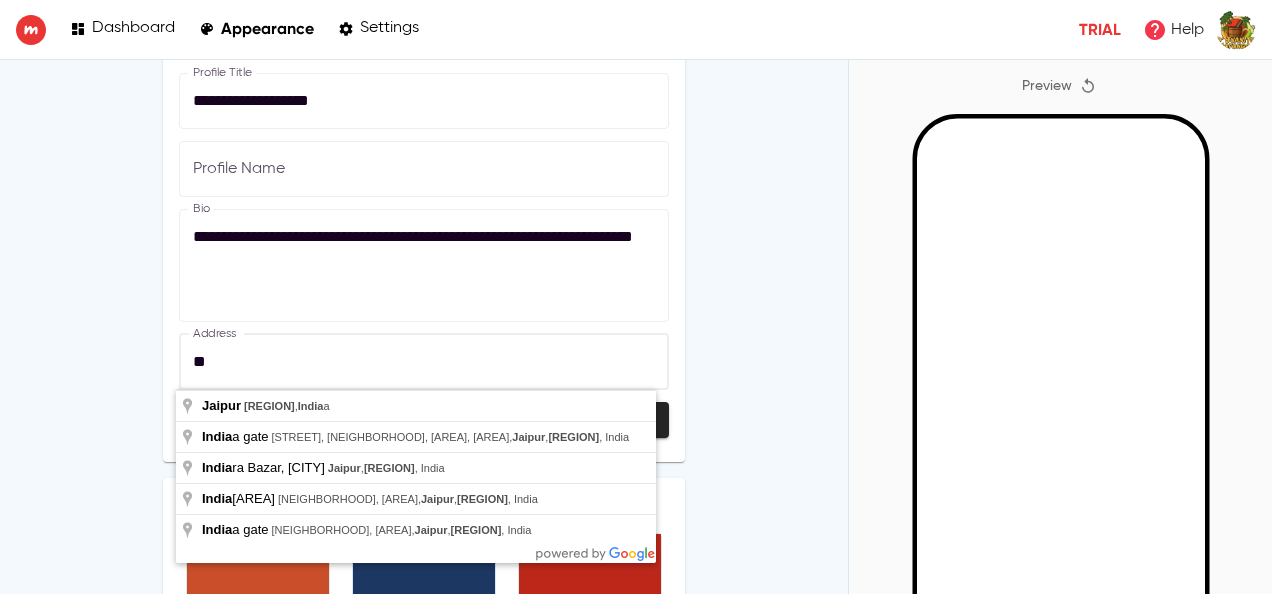 type on "*" 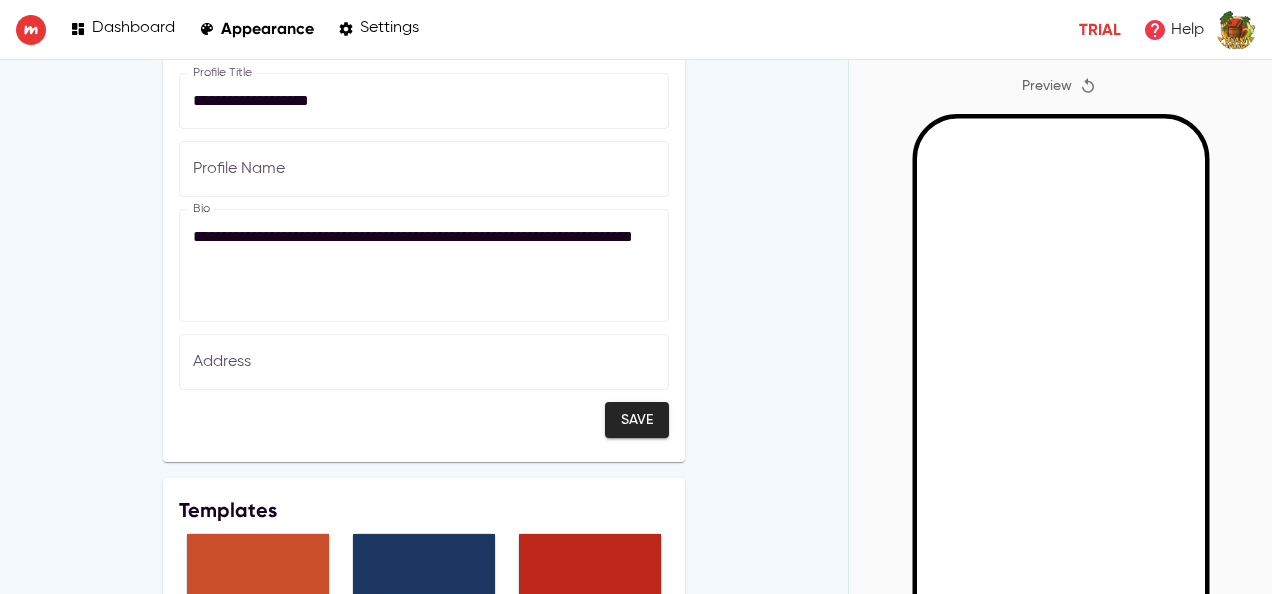 click on "**********" at bounding box center [424, 2446] 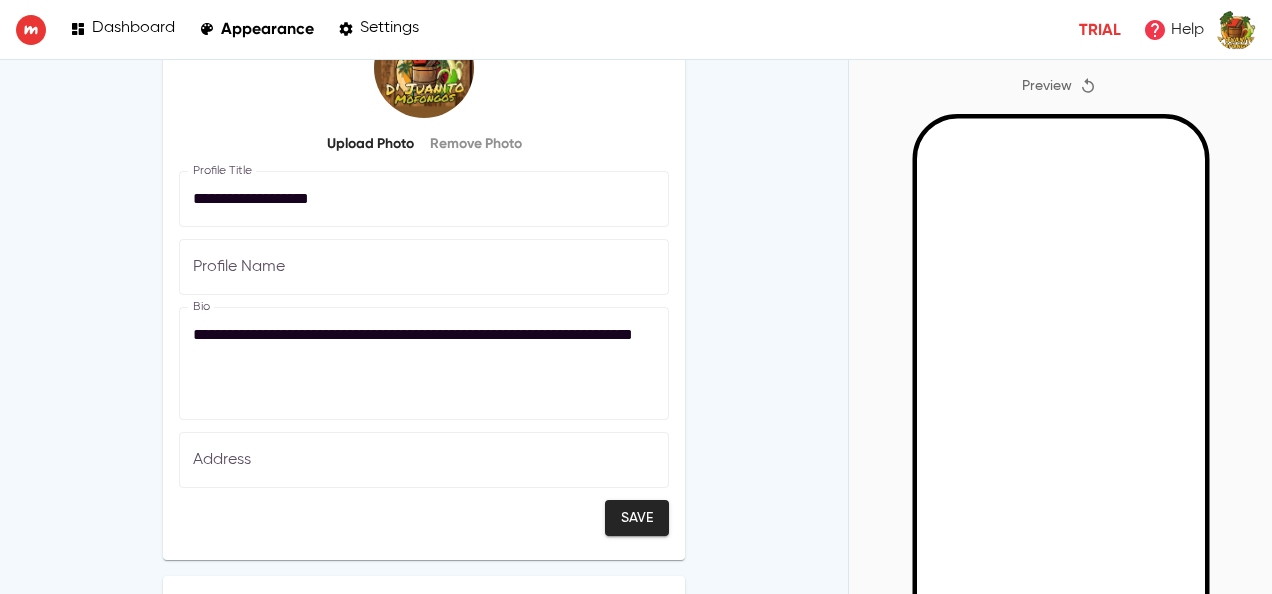 scroll, scrollTop: 0, scrollLeft: 0, axis: both 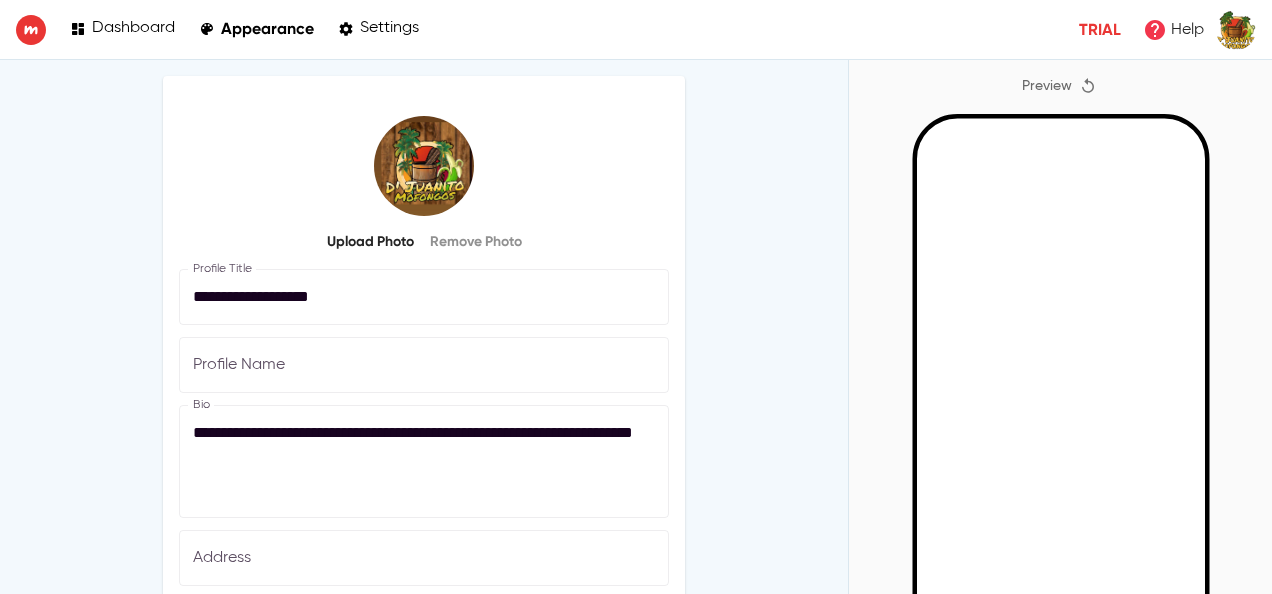 click at bounding box center [424, 166] 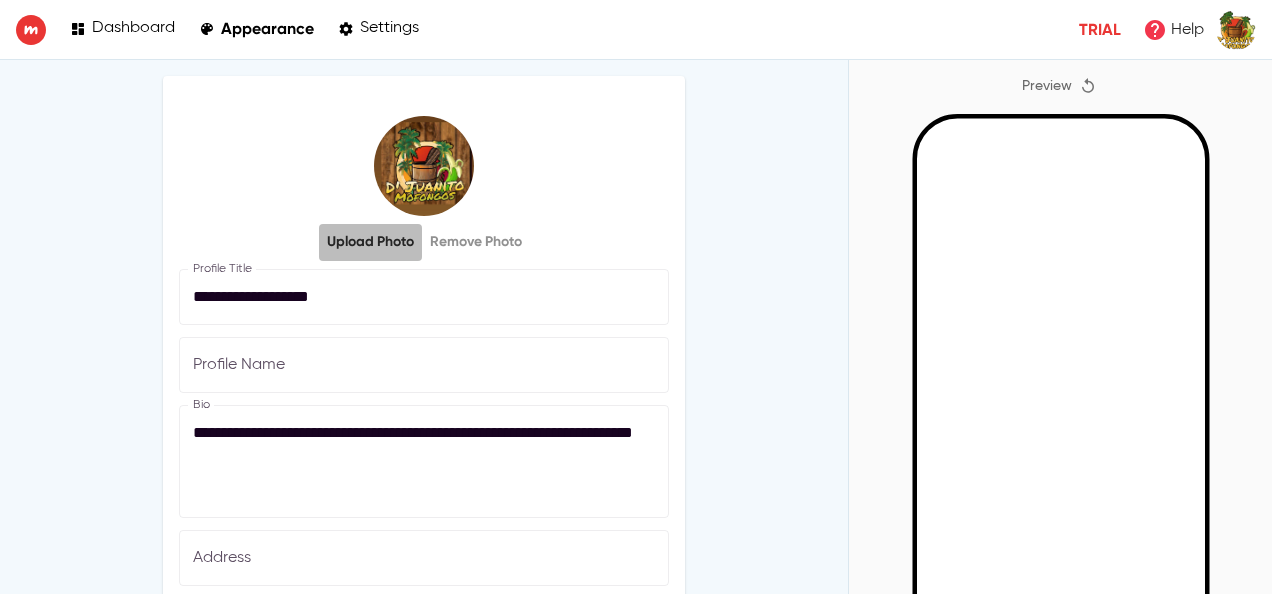 click on "Upload   Photo" at bounding box center (370, 242) 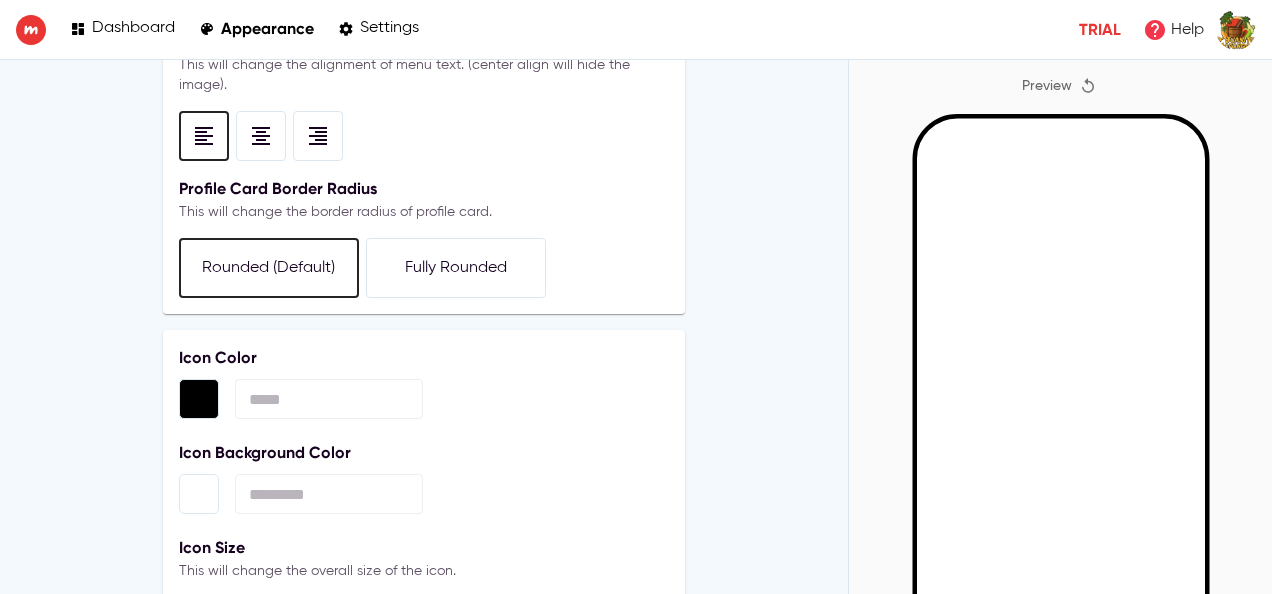 scroll, scrollTop: 3533, scrollLeft: 0, axis: vertical 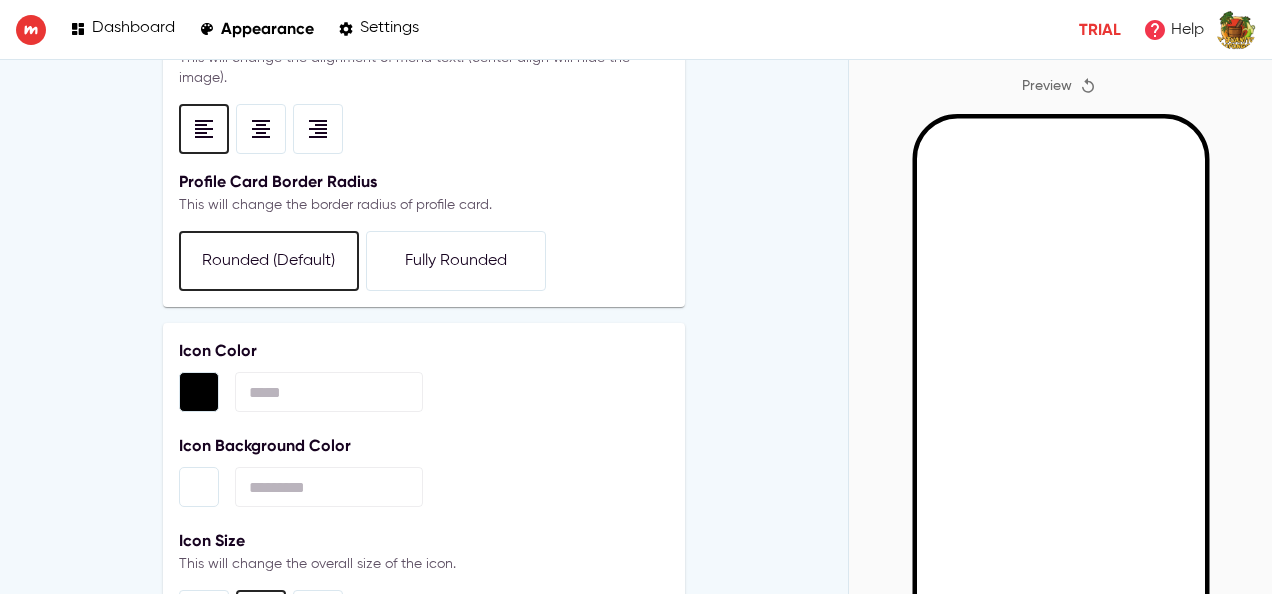 click 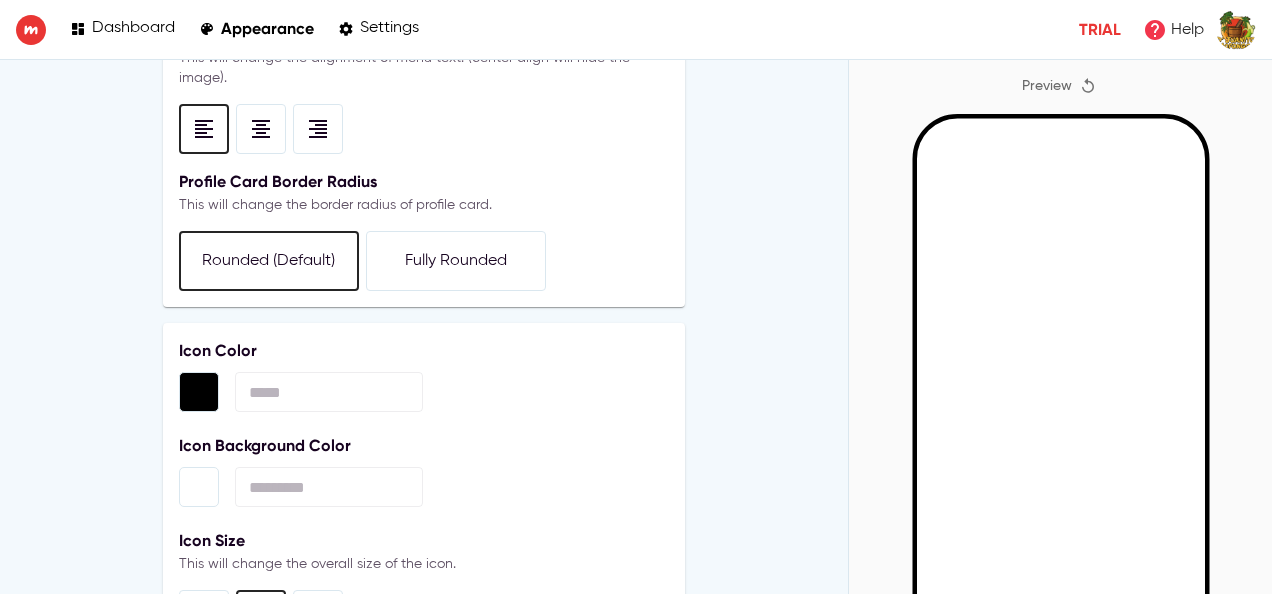 type on "*" 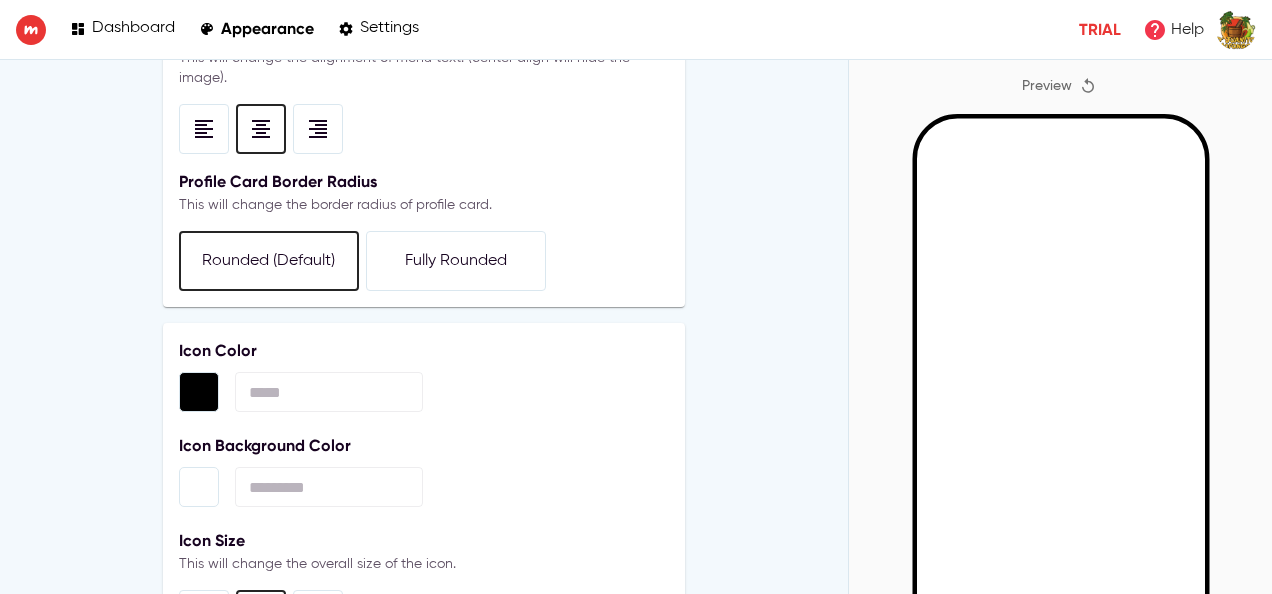 click on "Fully Rounded" at bounding box center [456, 261] 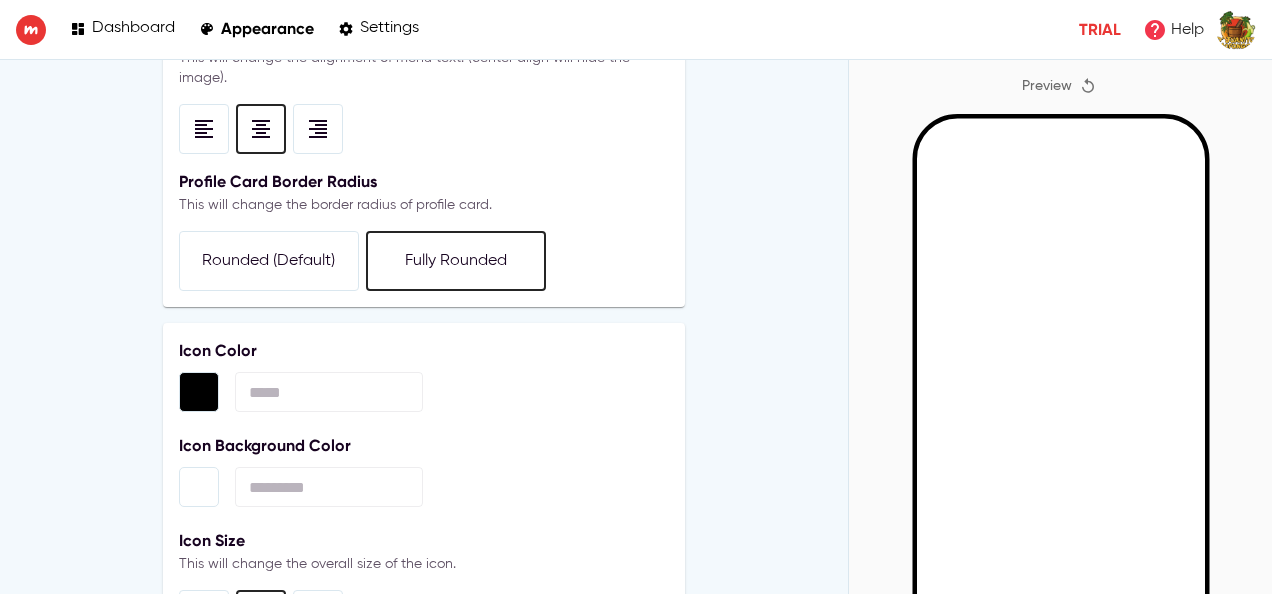 click on "Rounded (Default)" at bounding box center [269, 261] 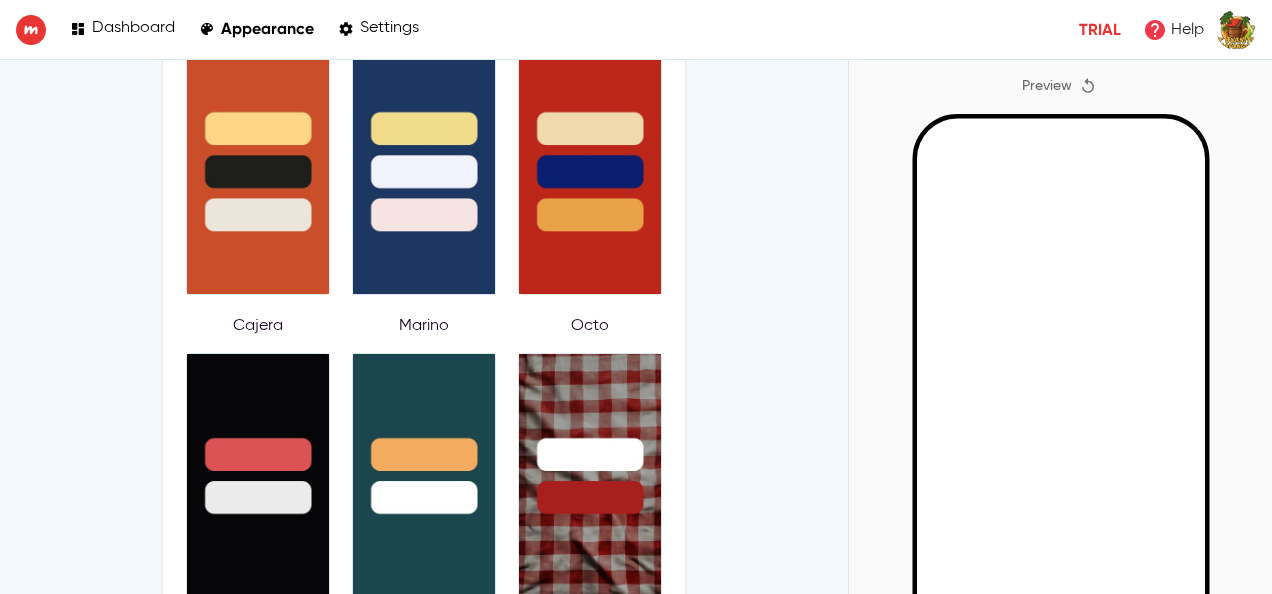 scroll, scrollTop: 0, scrollLeft: 0, axis: both 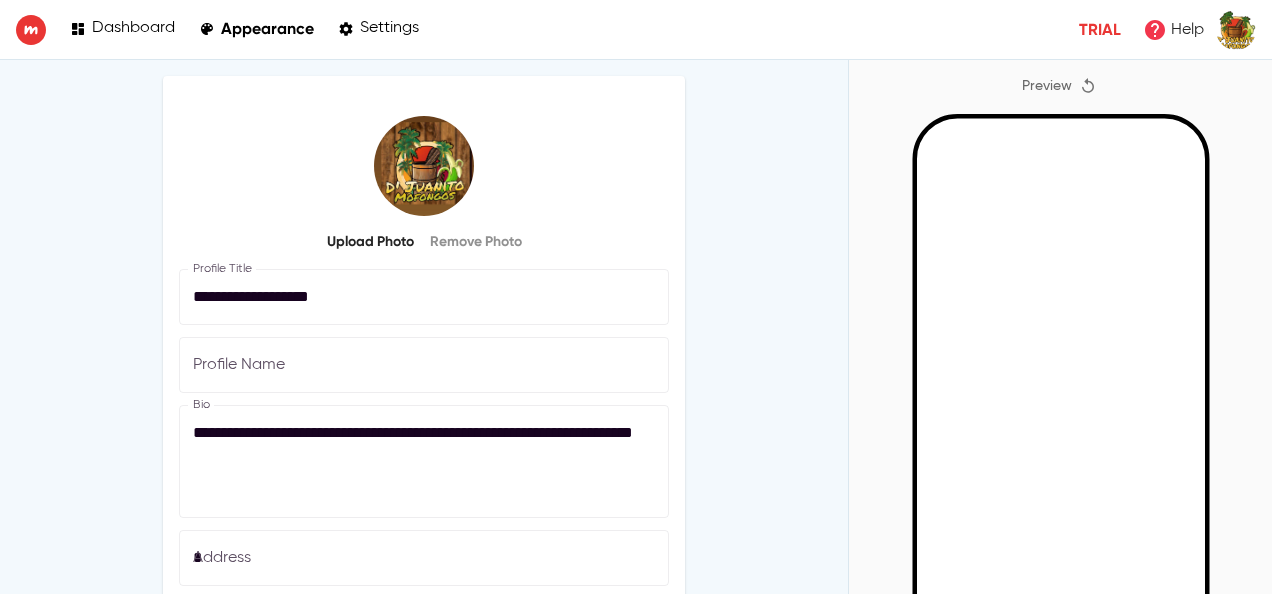 click on "Settings" at bounding box center [389, 28] 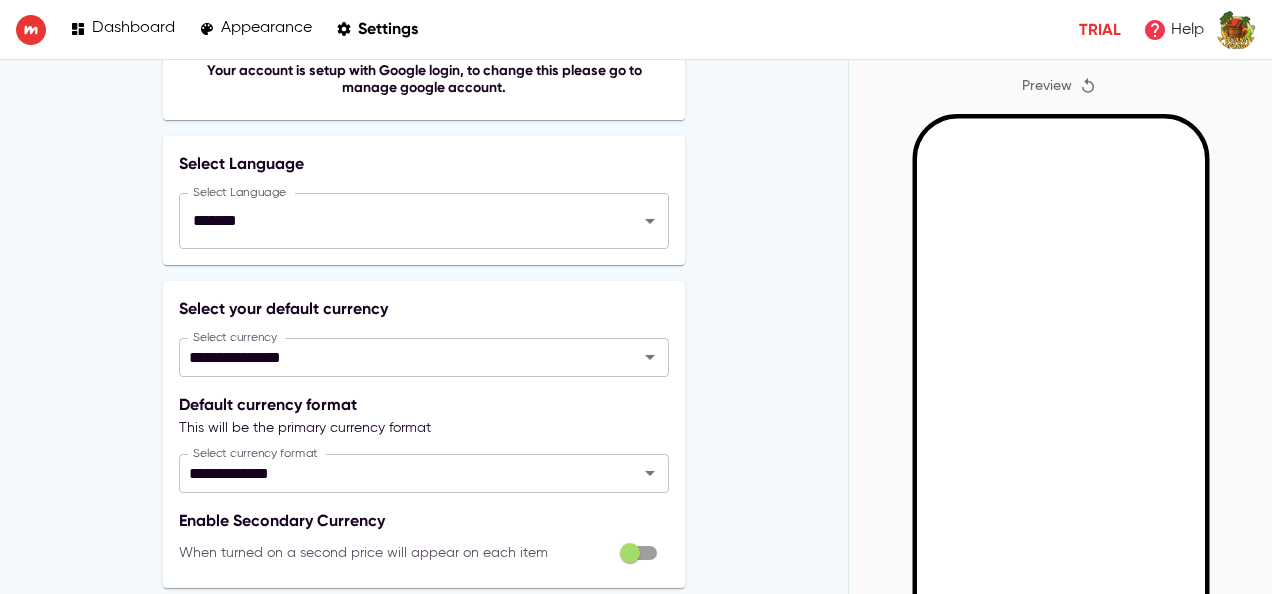 scroll, scrollTop: 402, scrollLeft: 0, axis: vertical 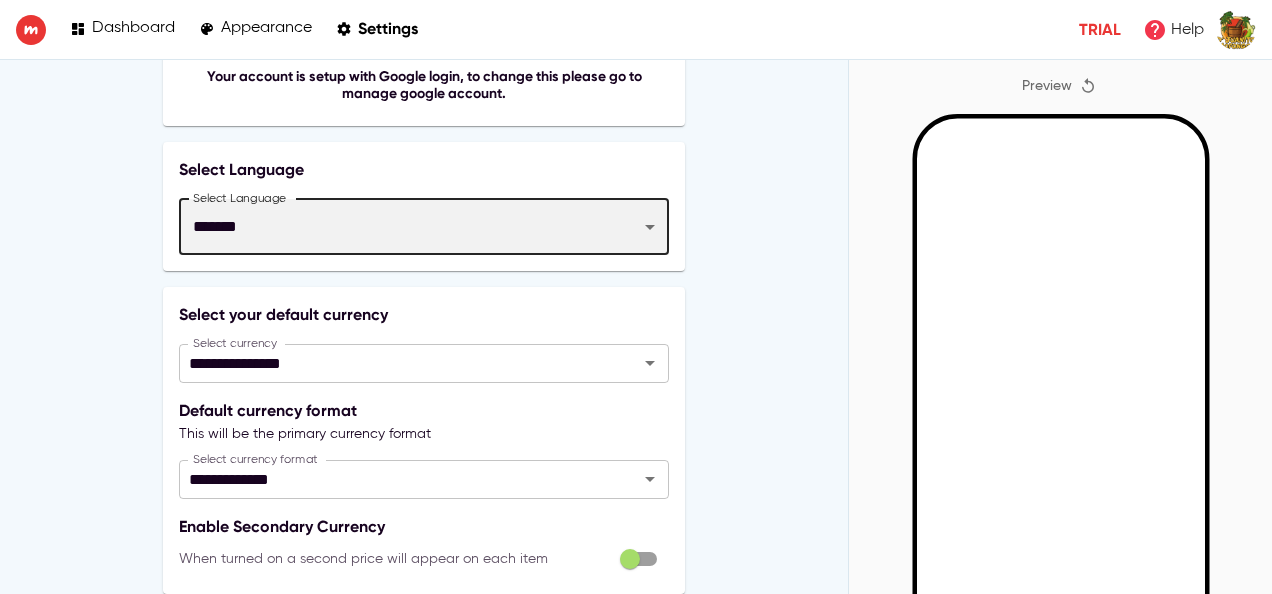 click on "******** [NAME] ******* *******" at bounding box center [424, 227] 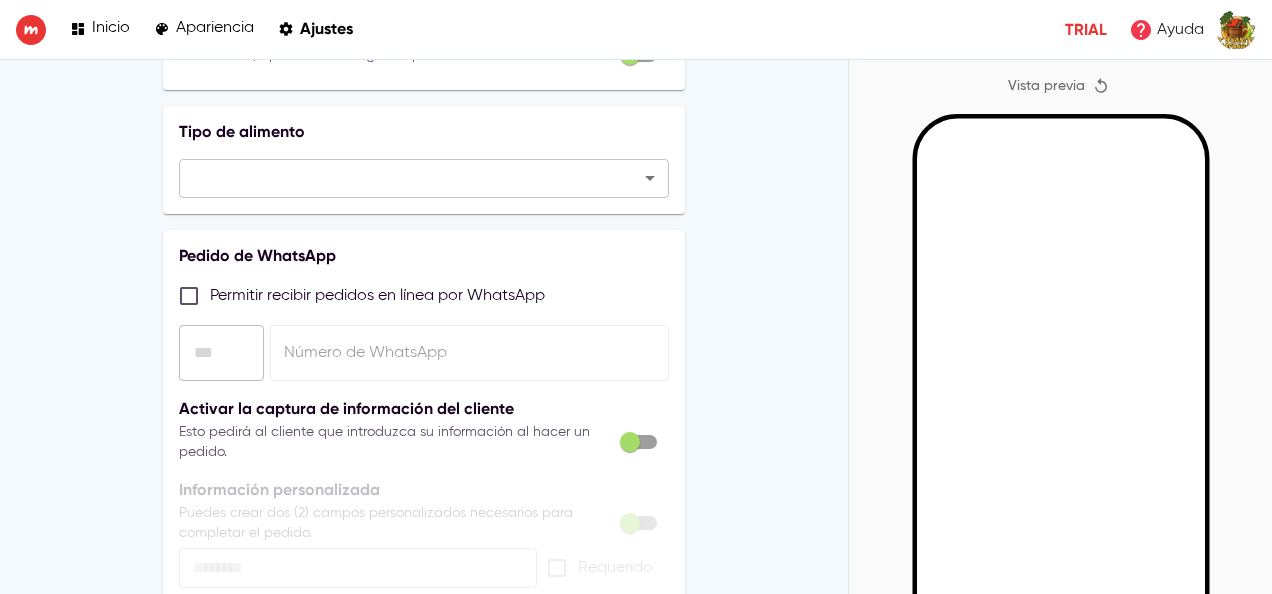 scroll, scrollTop: 934, scrollLeft: 0, axis: vertical 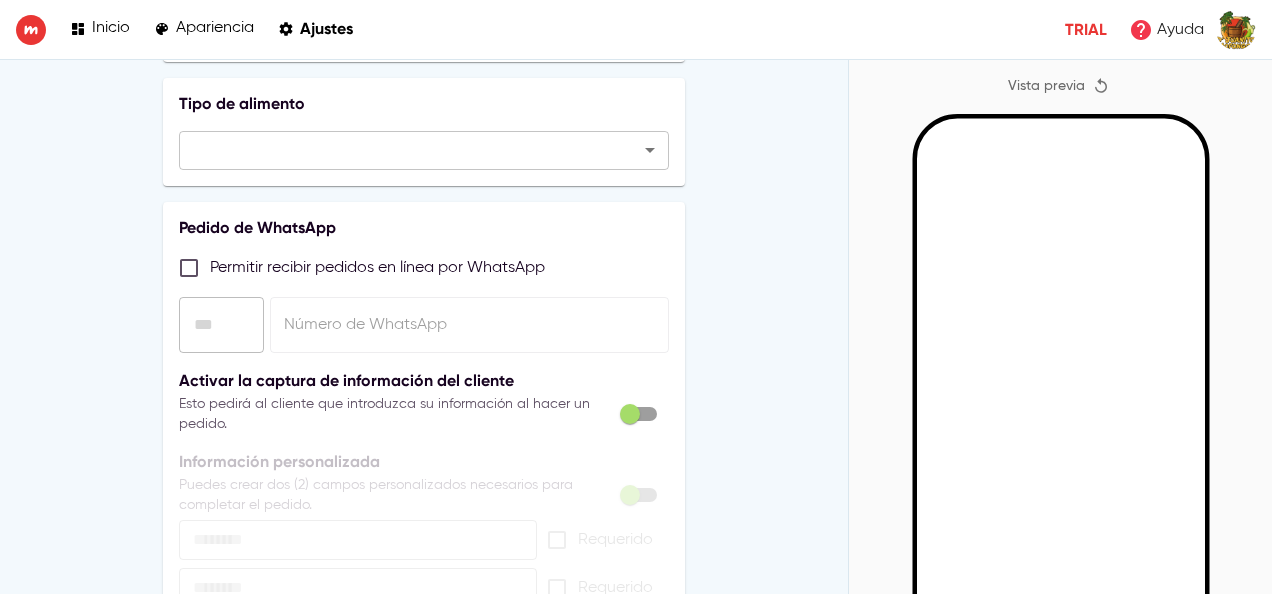 click on "**********" at bounding box center (636, 297) 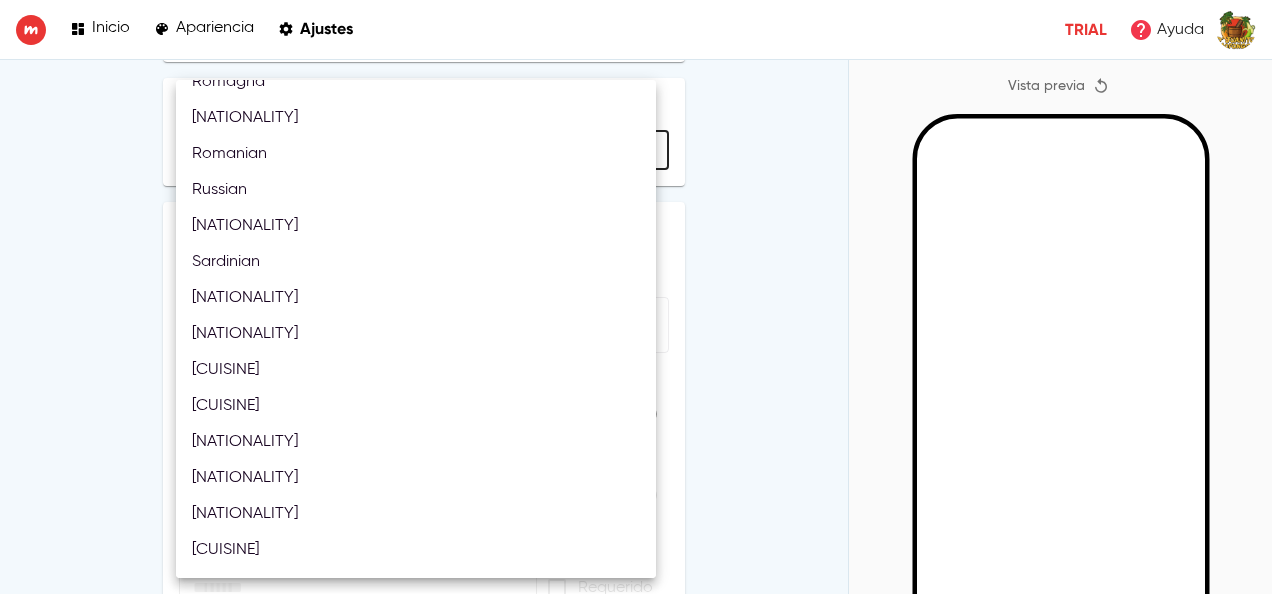 scroll, scrollTop: 4366, scrollLeft: 0, axis: vertical 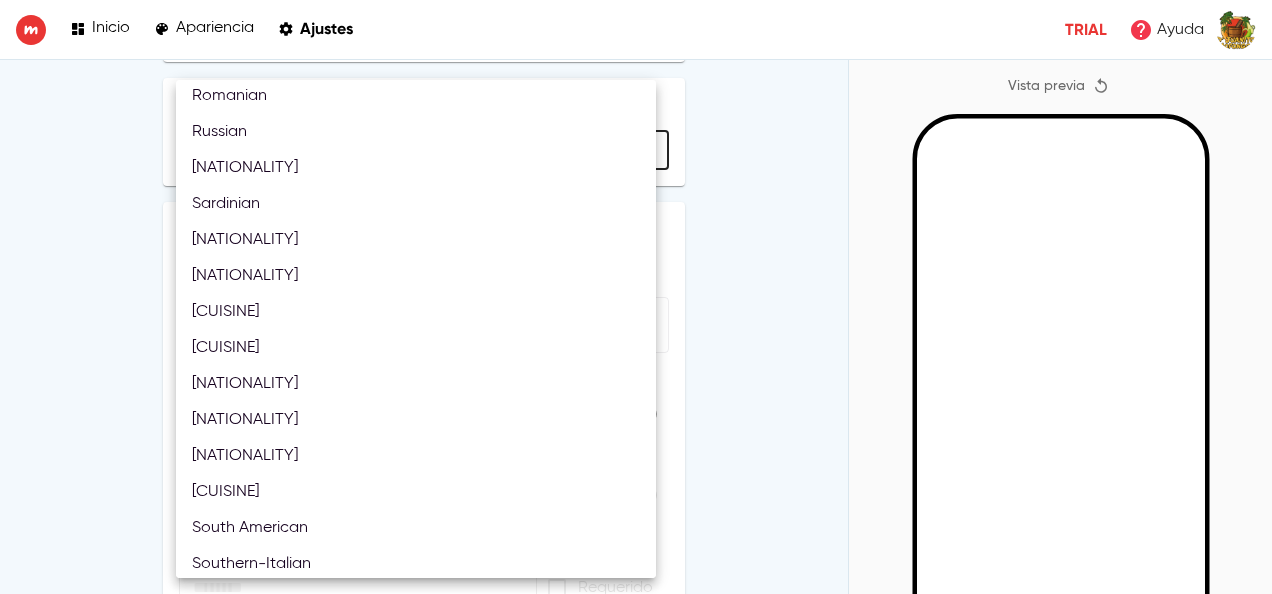 click at bounding box center (636, 297) 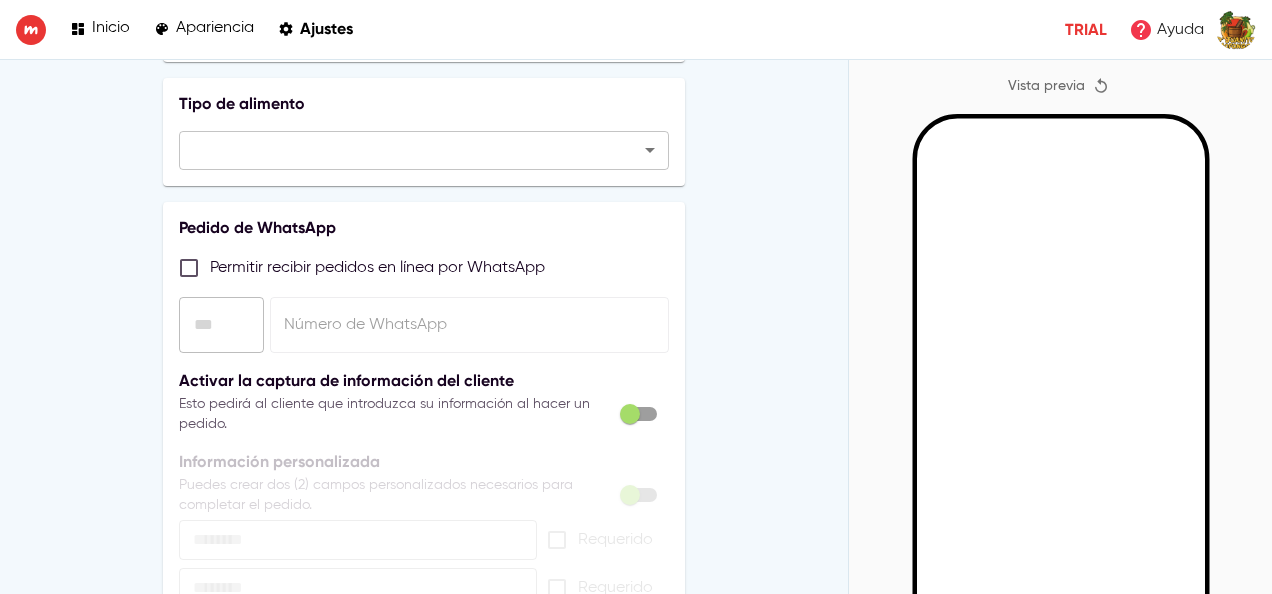 click on "**********" at bounding box center (424, 327) 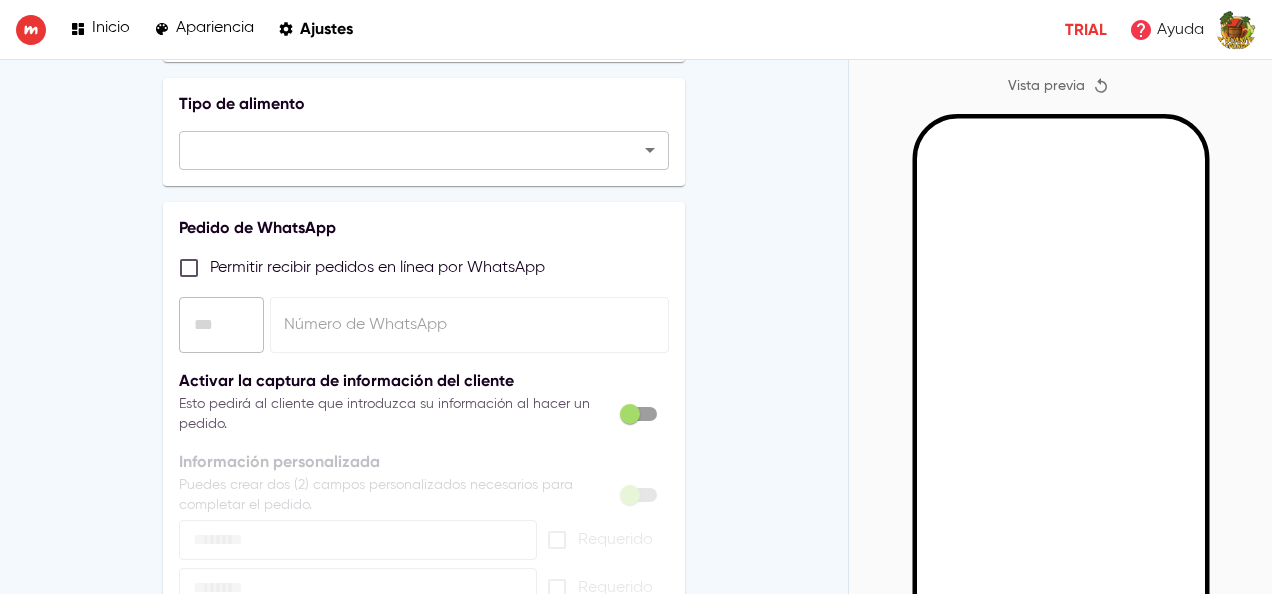 click on "**********" at bounding box center [424, 327] 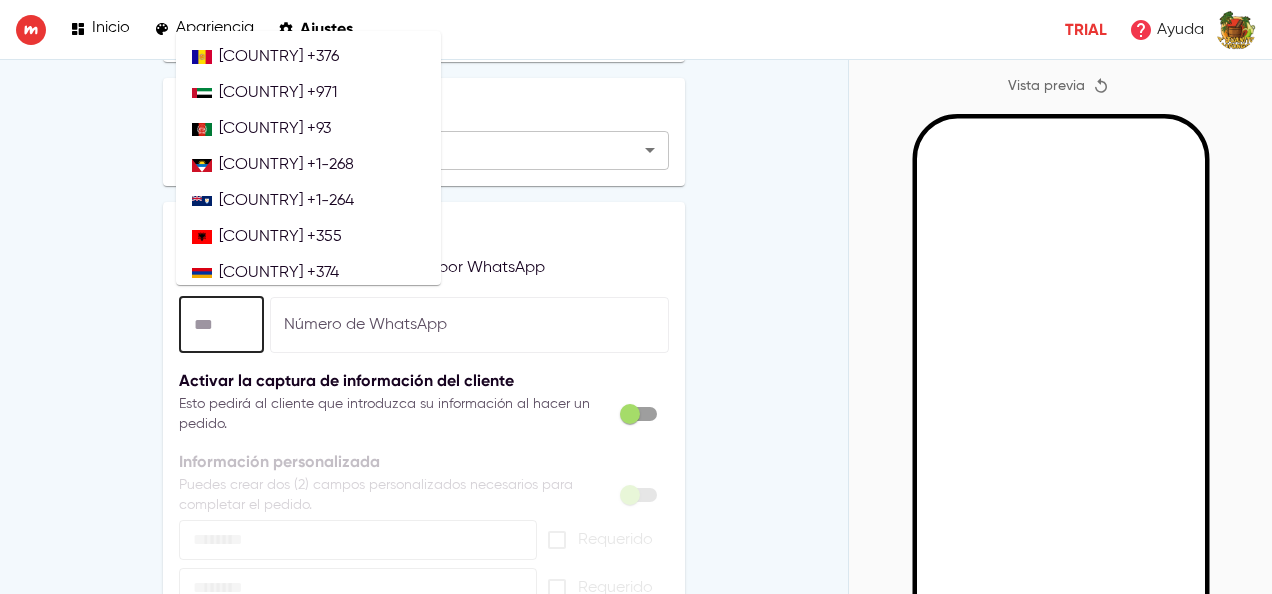 click at bounding box center (221, 325) 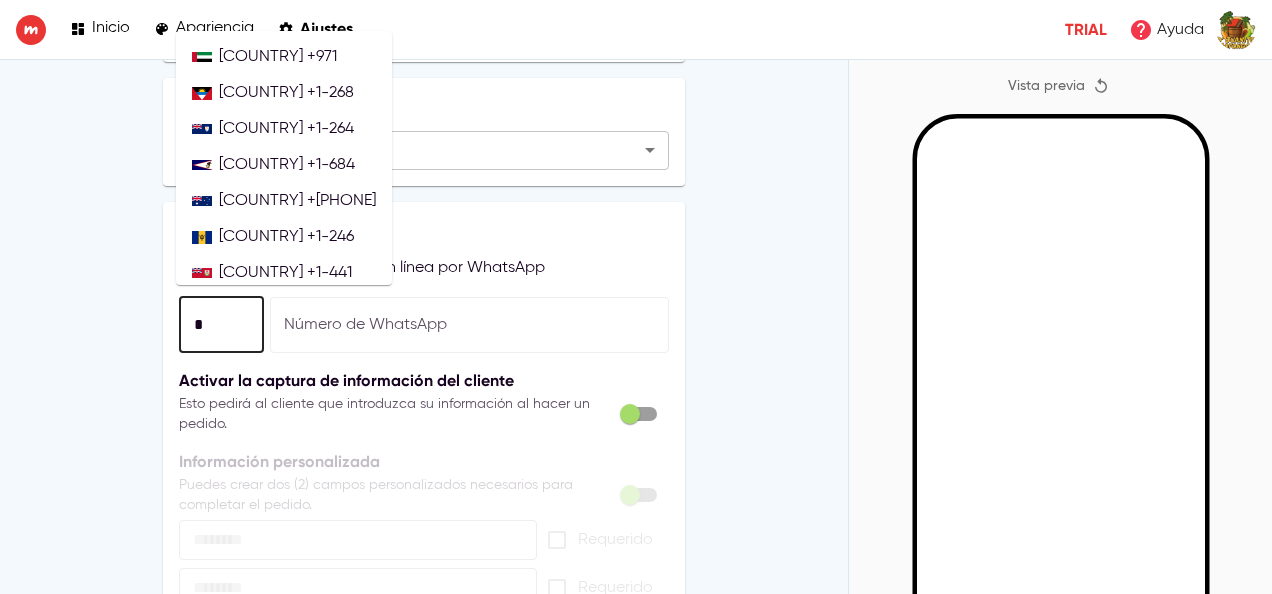 type on "*" 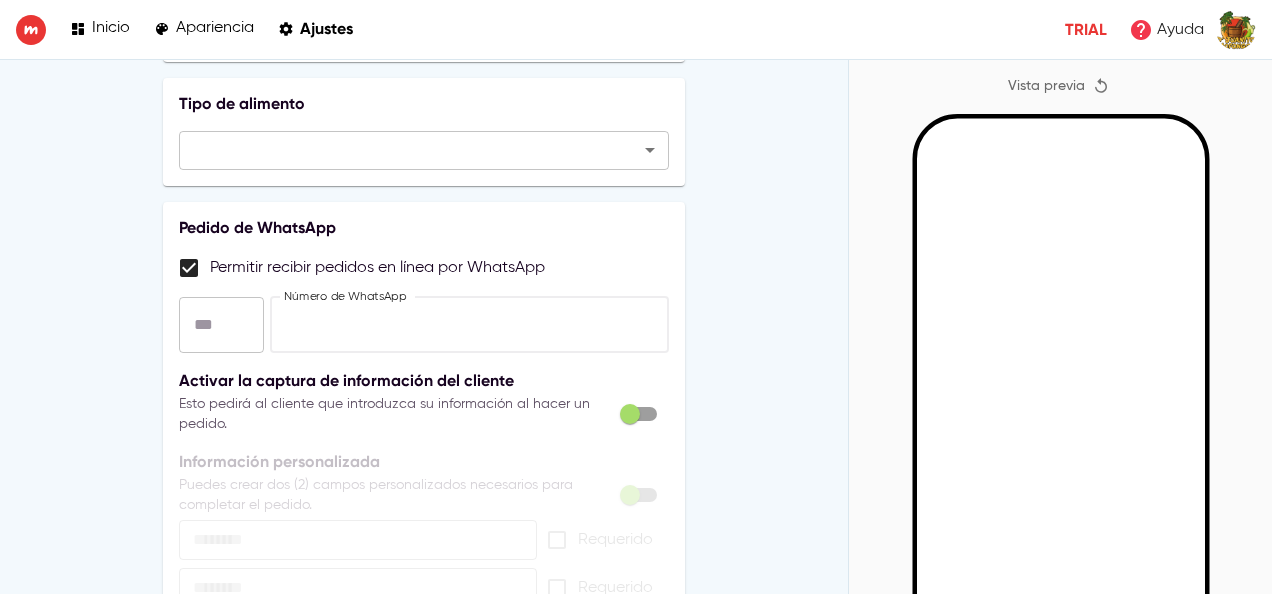 click at bounding box center (470, 325) 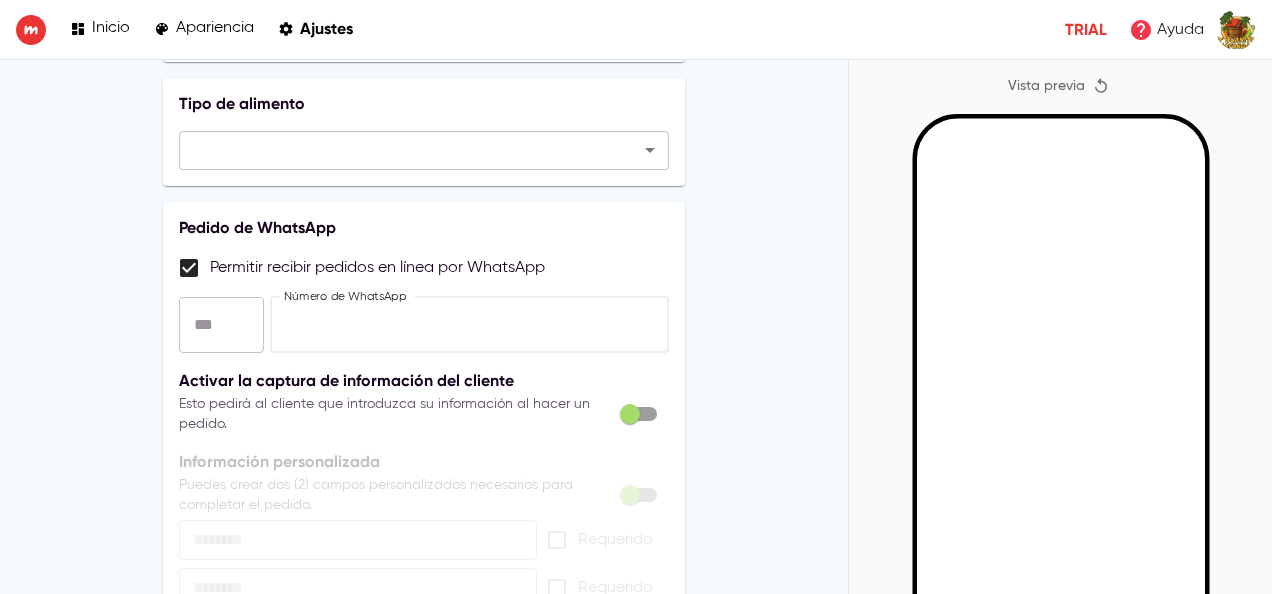 paste on "**********" 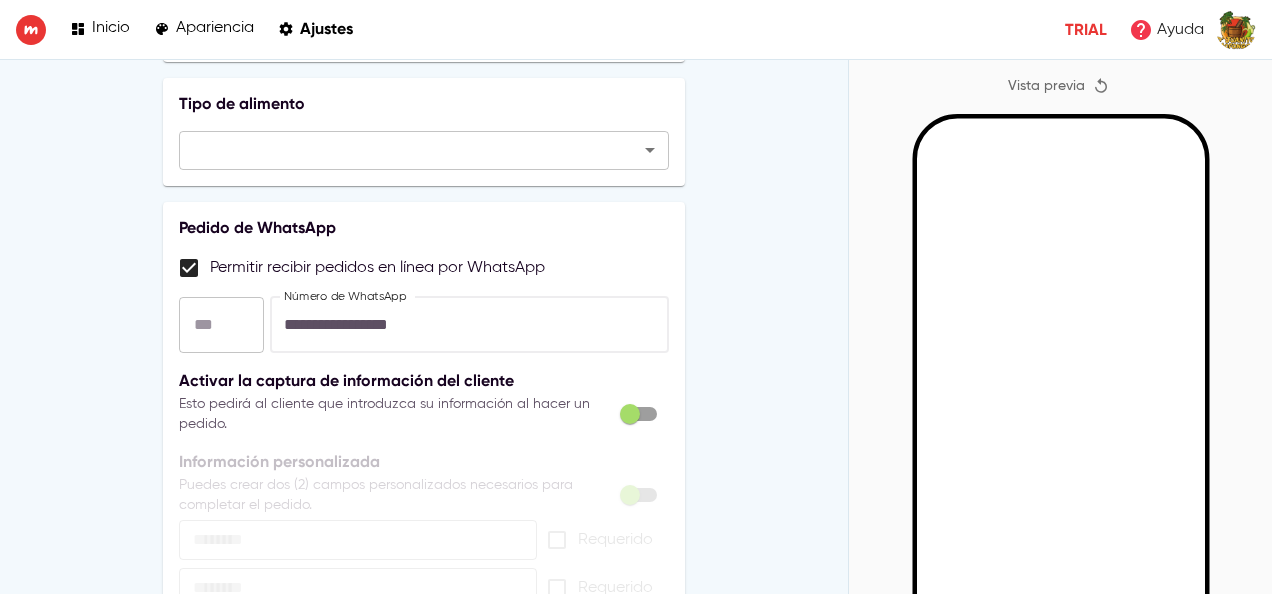 click on "**********" at bounding box center (470, 325) 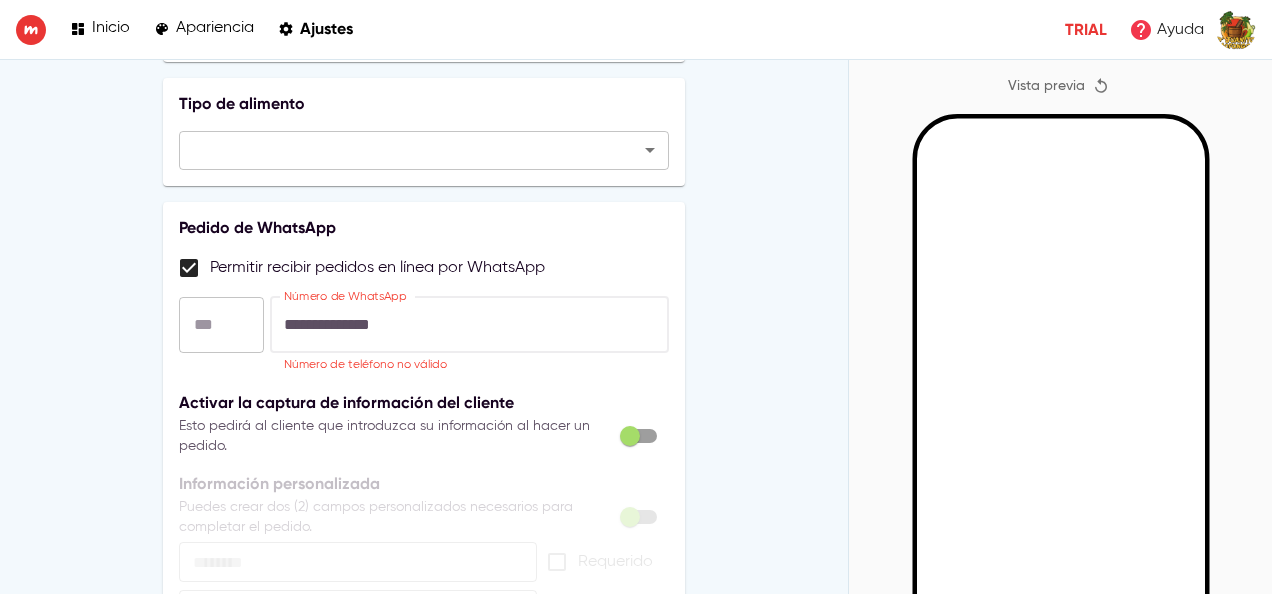 click on "**********" at bounding box center [470, 325] 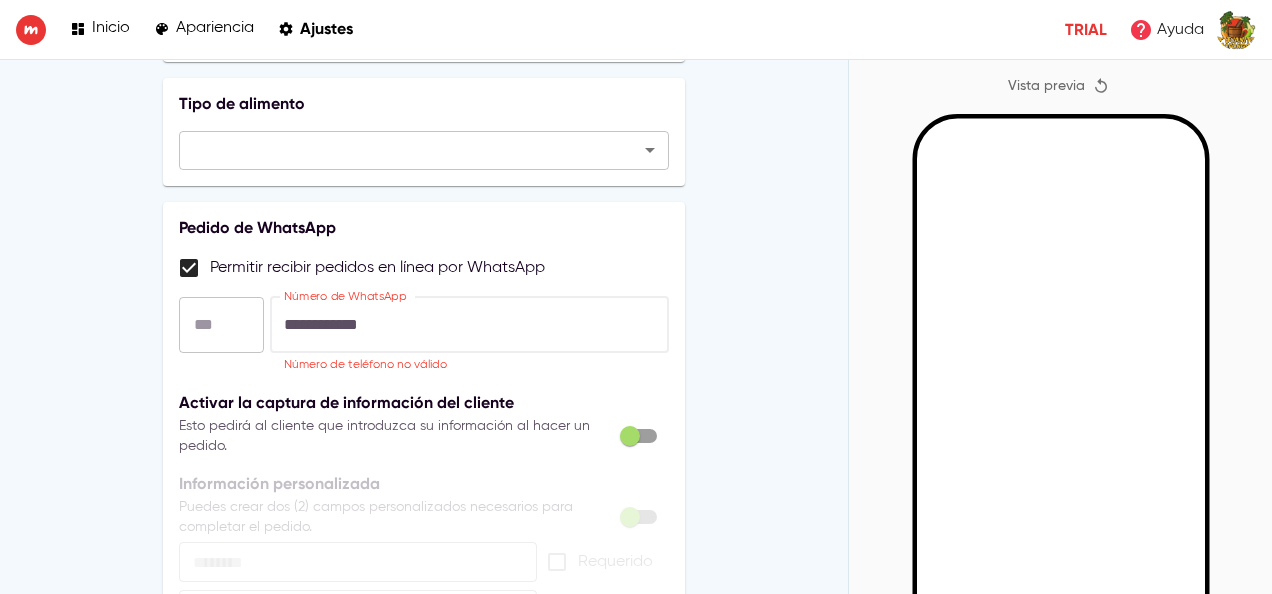 click on "**********" at bounding box center [470, 325] 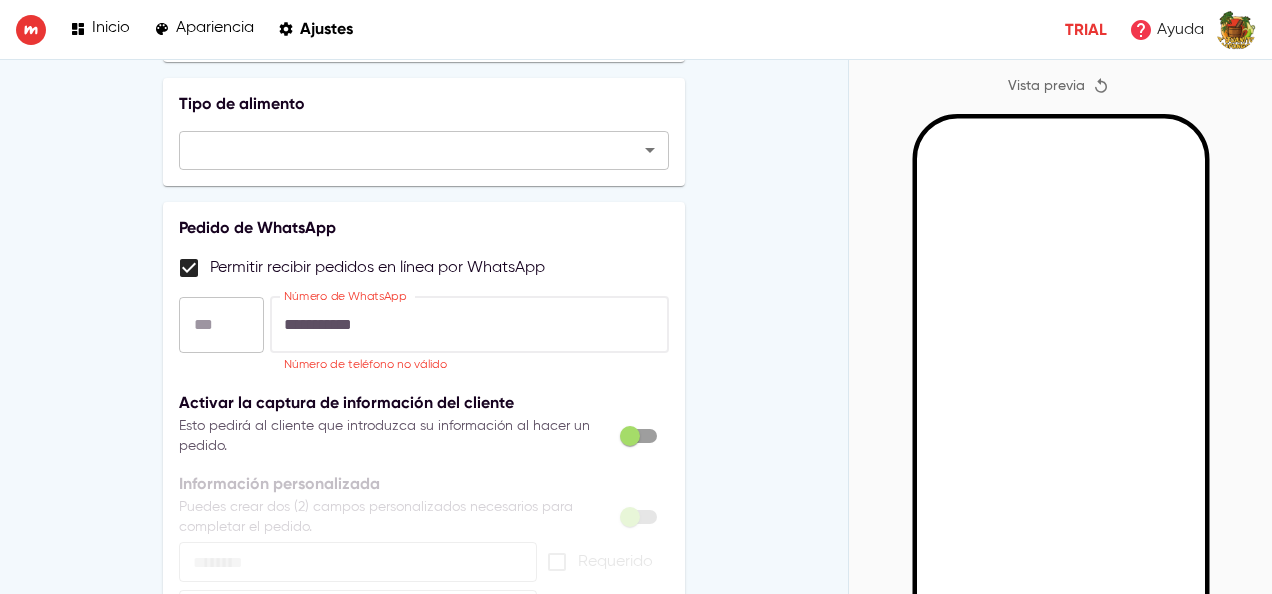 click on "**********" at bounding box center [470, 325] 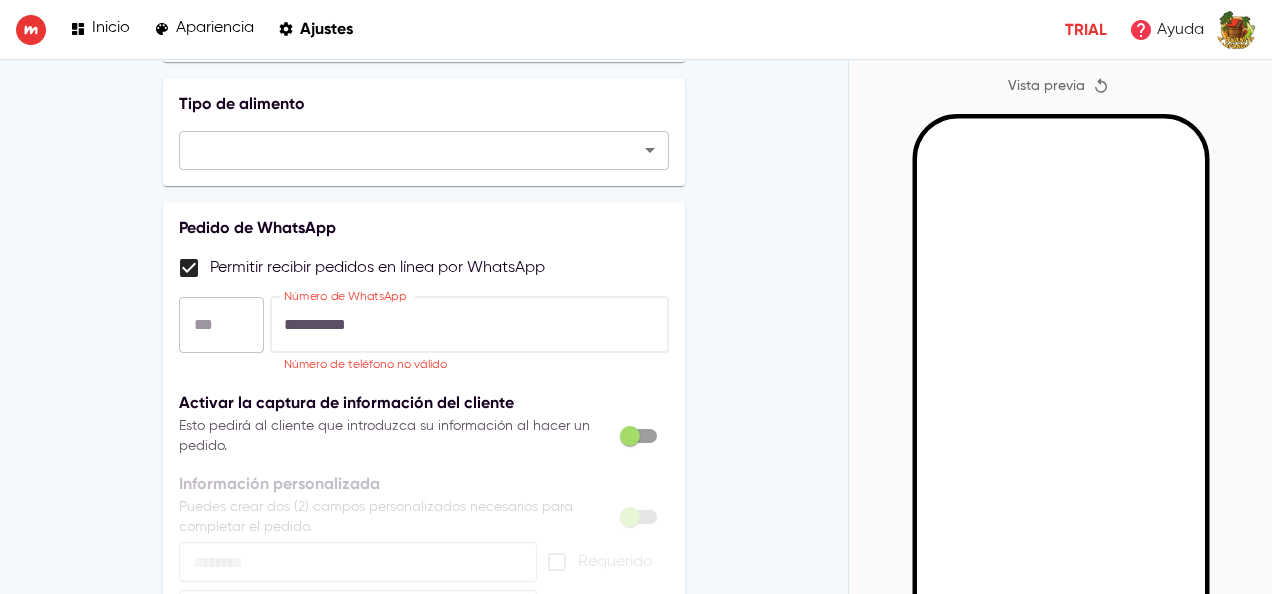 click on "**********" at bounding box center [470, 325] 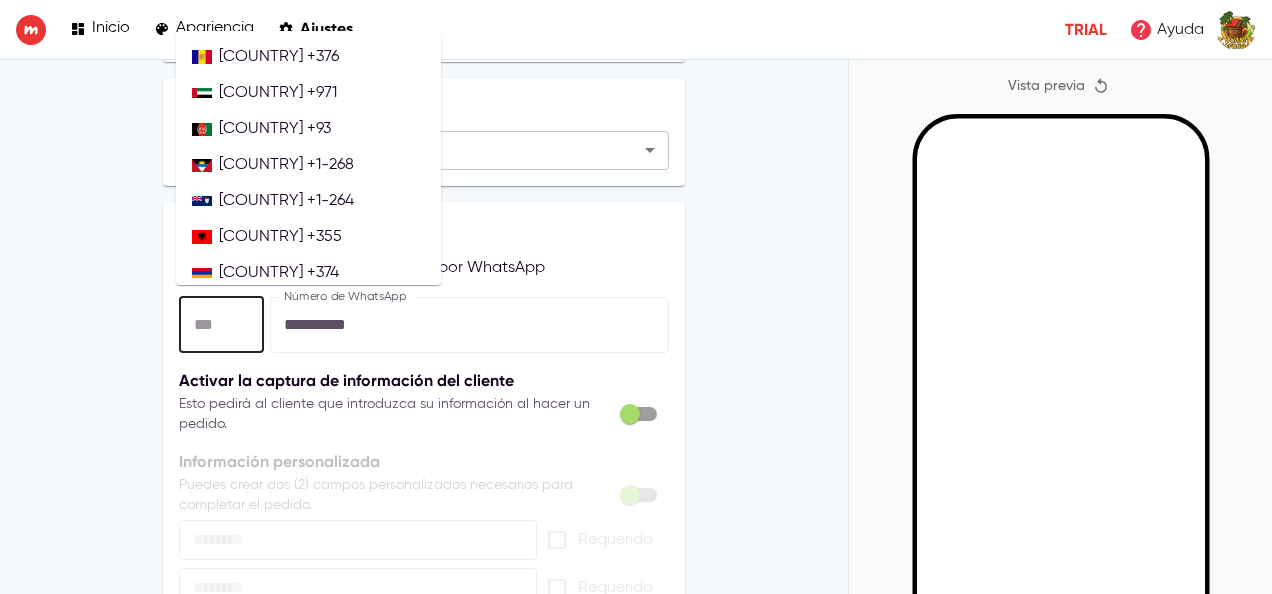 click at bounding box center (221, 325) 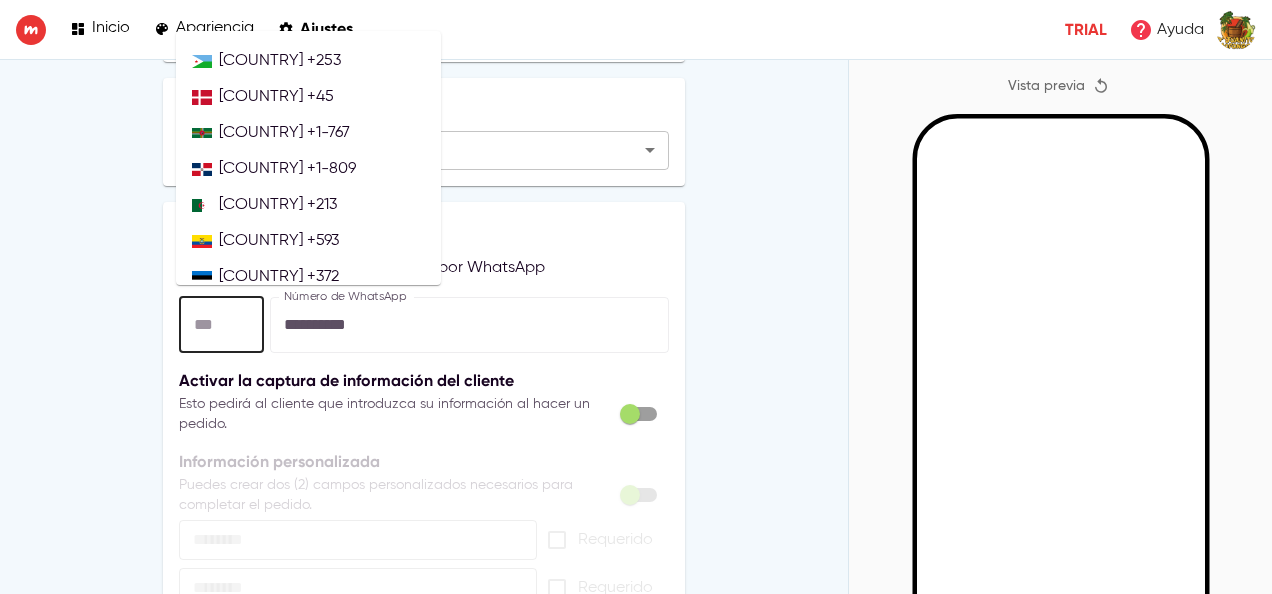 scroll, scrollTop: 1951, scrollLeft: 0, axis: vertical 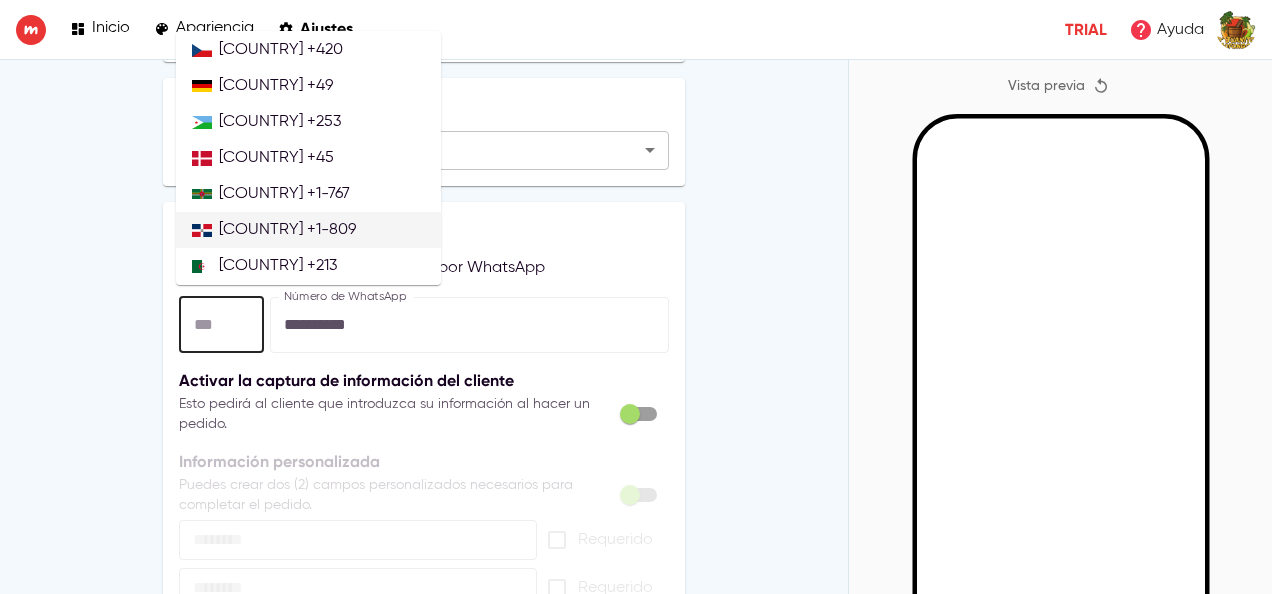 click on "[COUNTRY] +1-809" at bounding box center (287, 230) 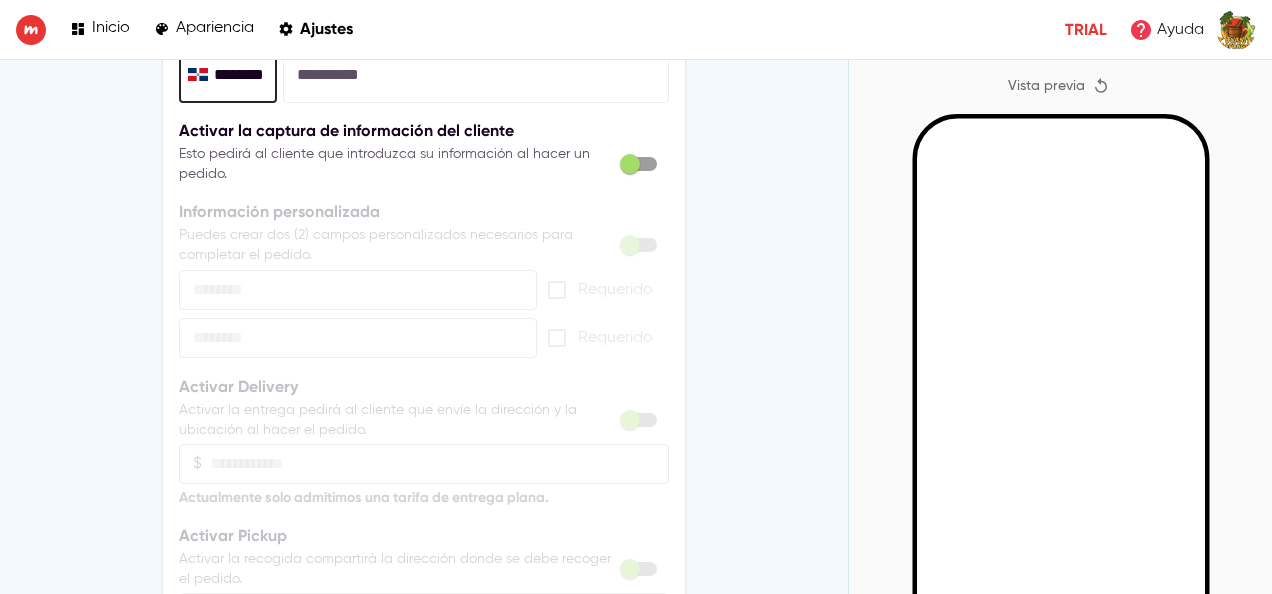scroll, scrollTop: 1204, scrollLeft: 0, axis: vertical 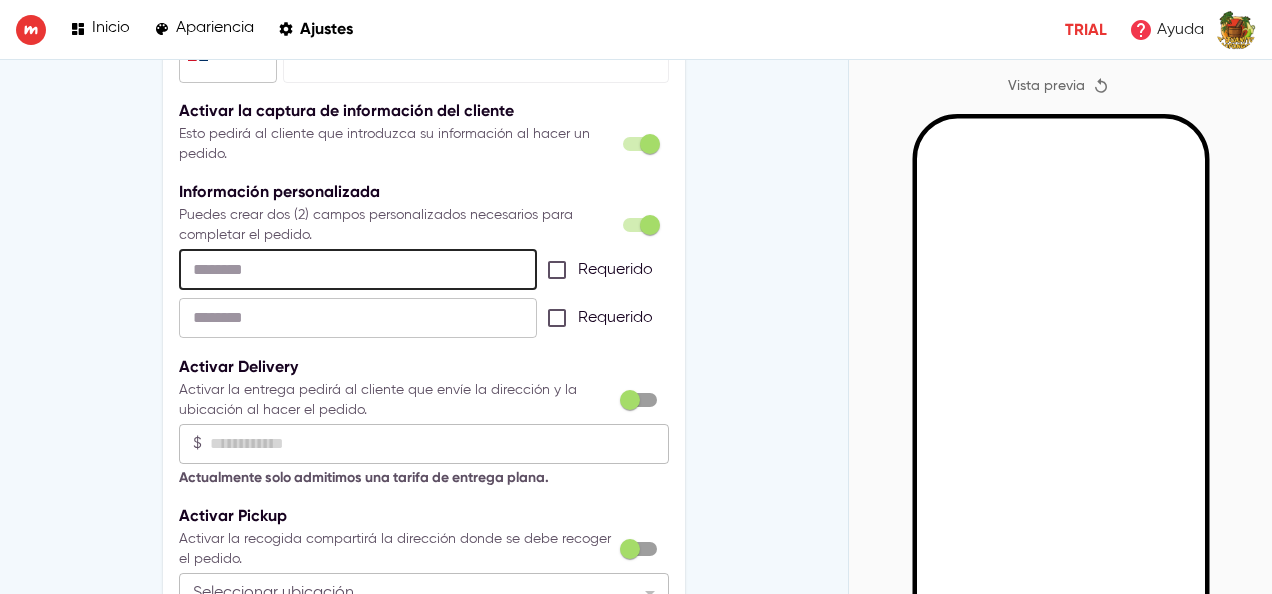 click at bounding box center (358, 270) 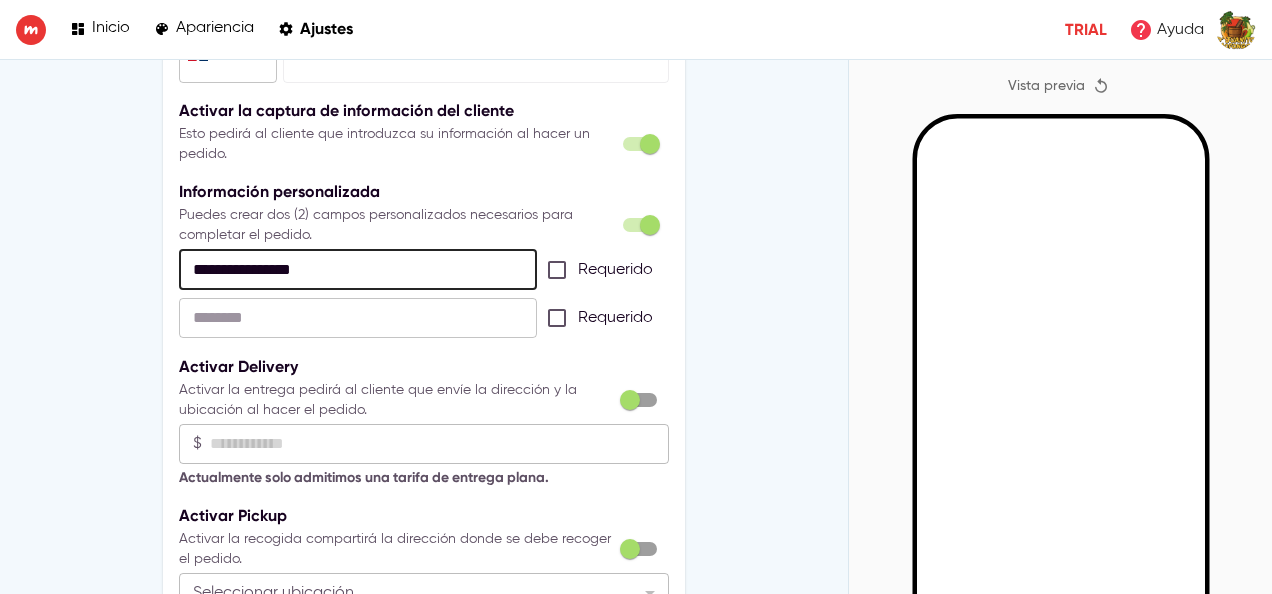 type on "**********" 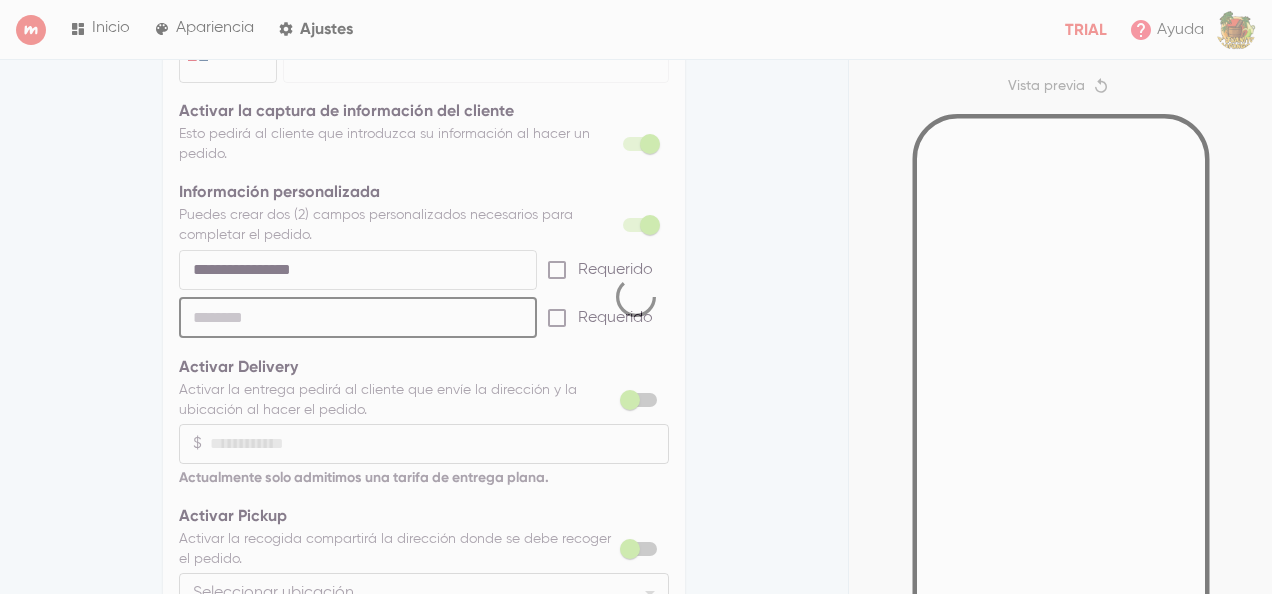 click on "**********" at bounding box center (424, 709) 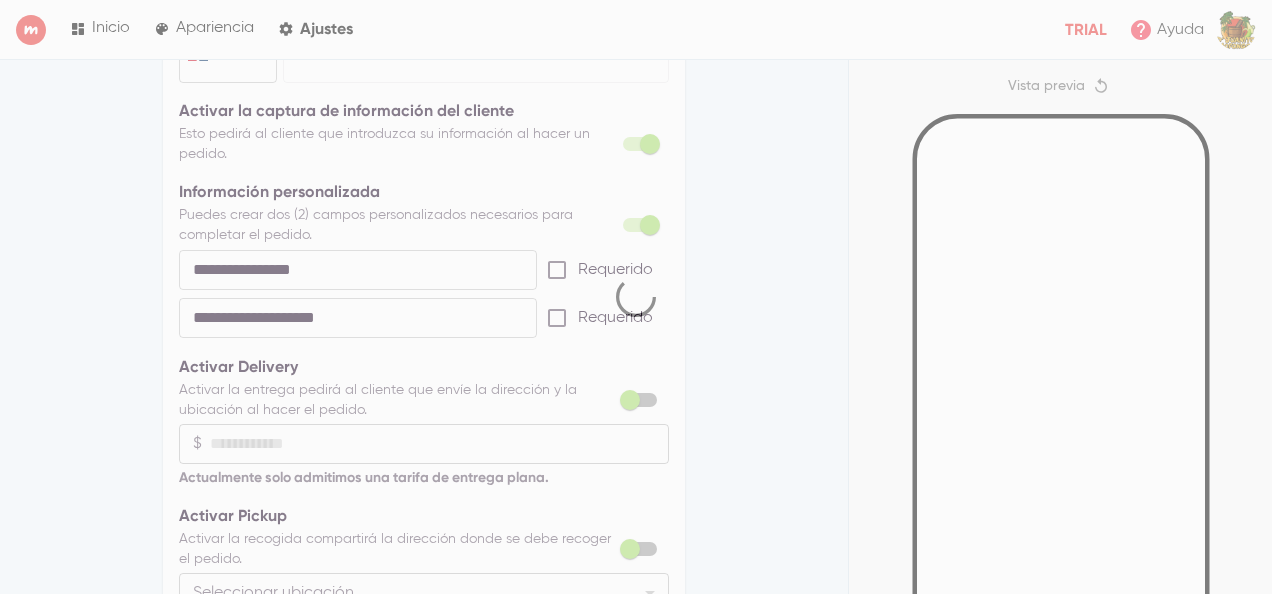click on "**********" at bounding box center [424, 709] 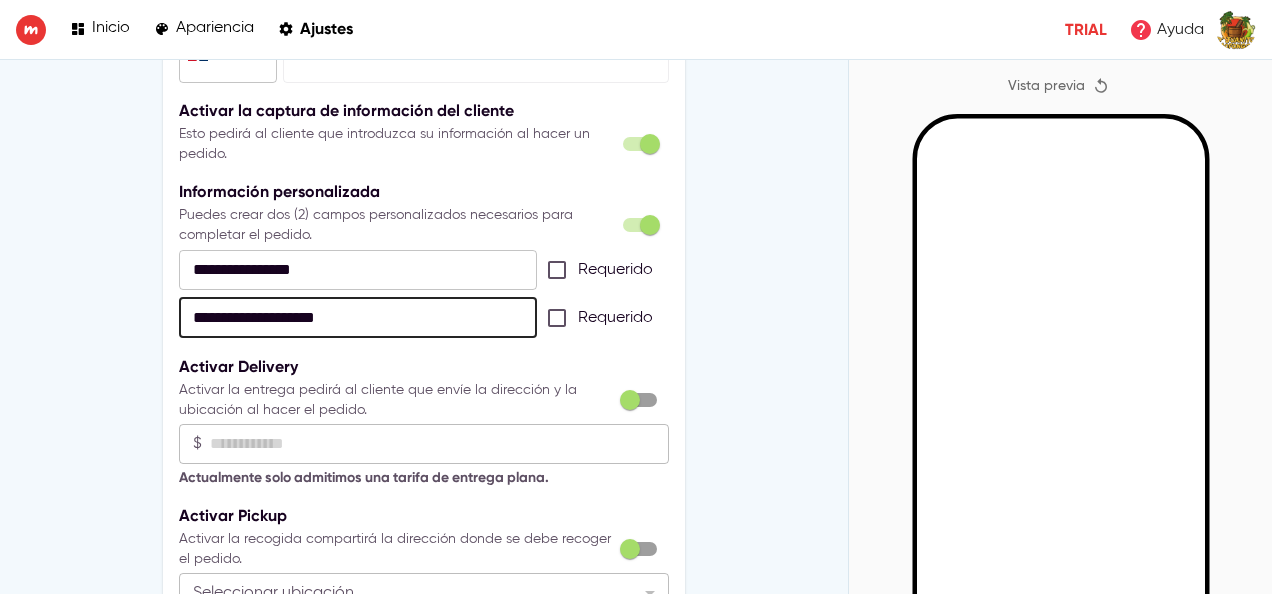 click on "**********" at bounding box center [358, 318] 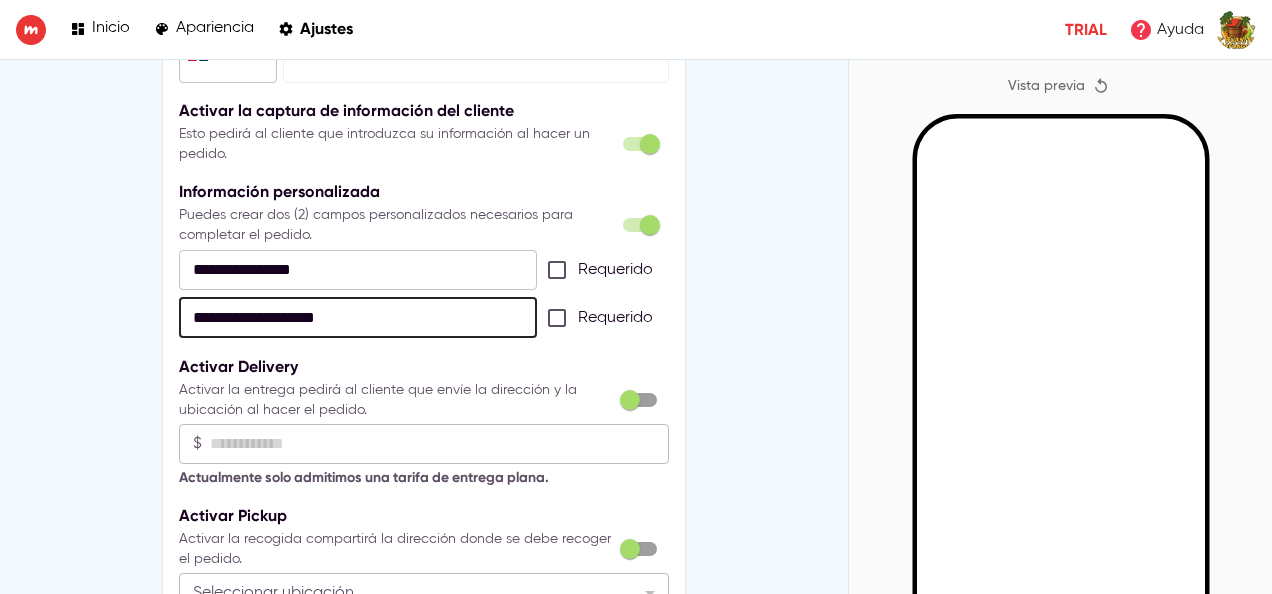 click on "**********" at bounding box center [358, 318] 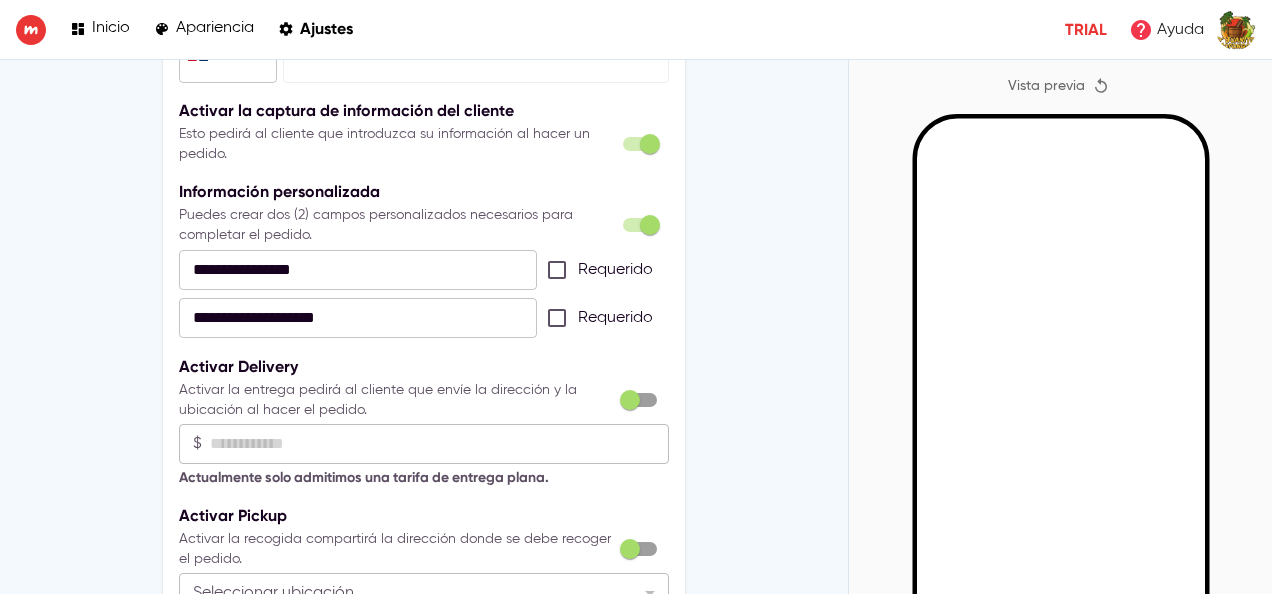 click on "**********" at bounding box center (424, 294) 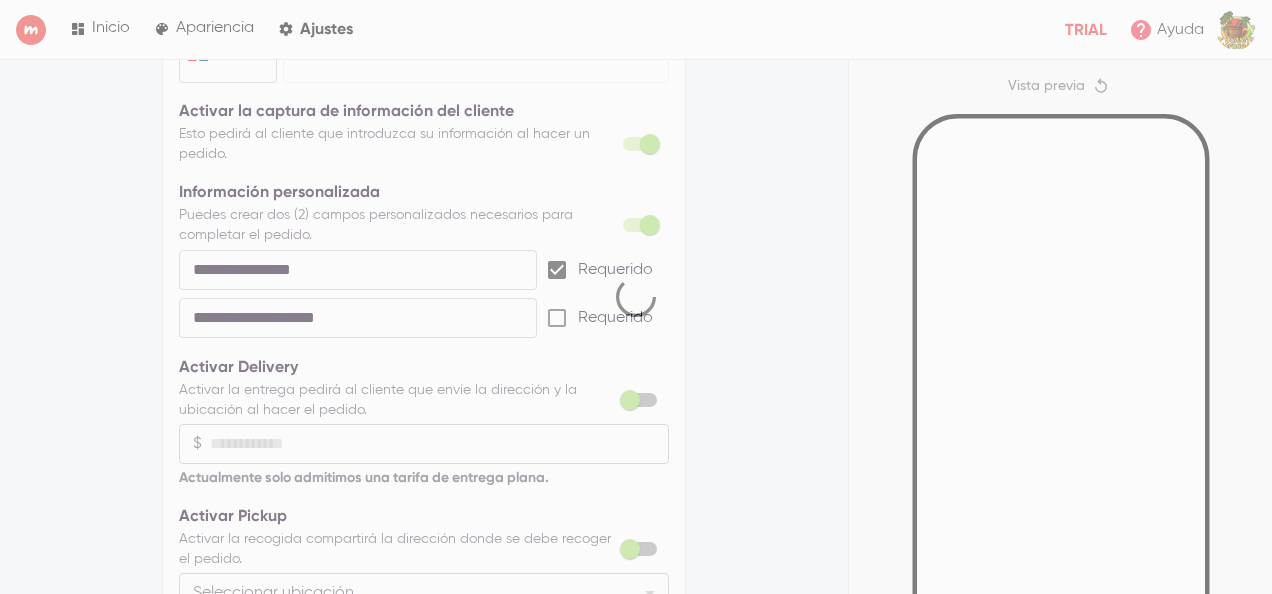 click at bounding box center (636, 297) 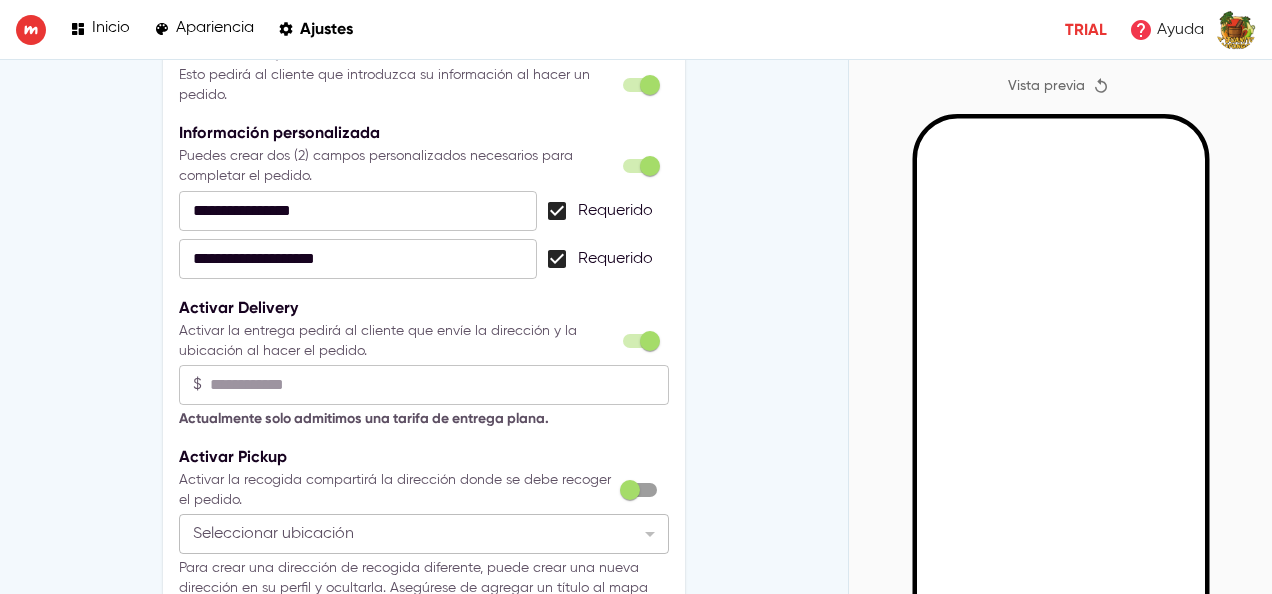 scroll, scrollTop: 1289, scrollLeft: 0, axis: vertical 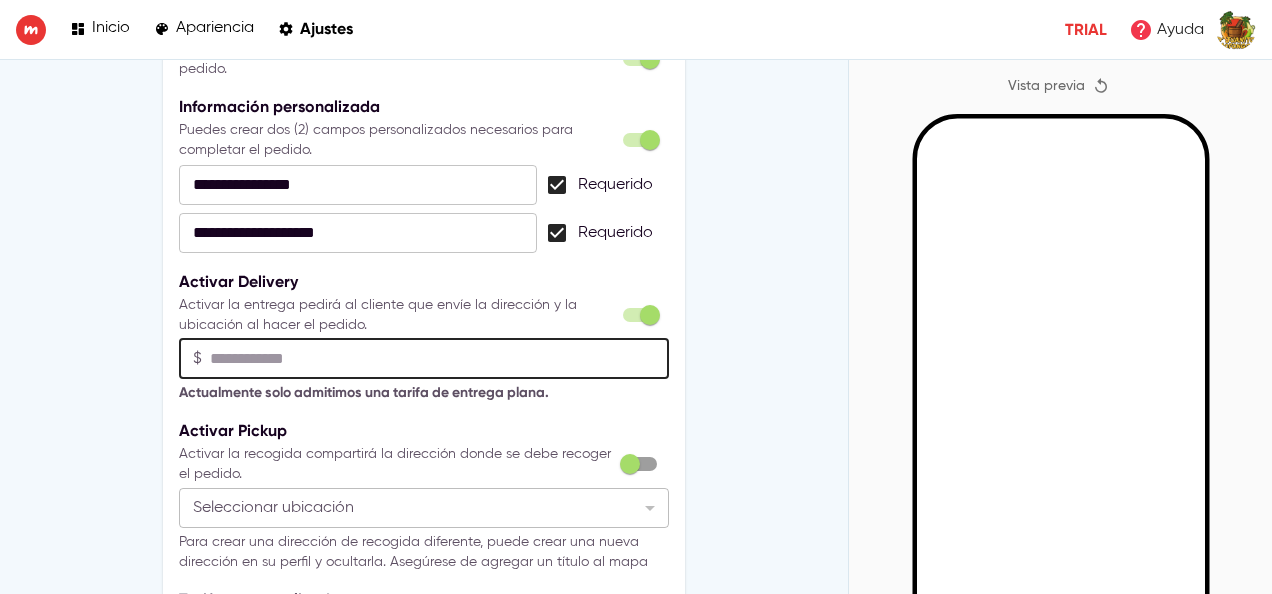 click at bounding box center [440, 359] 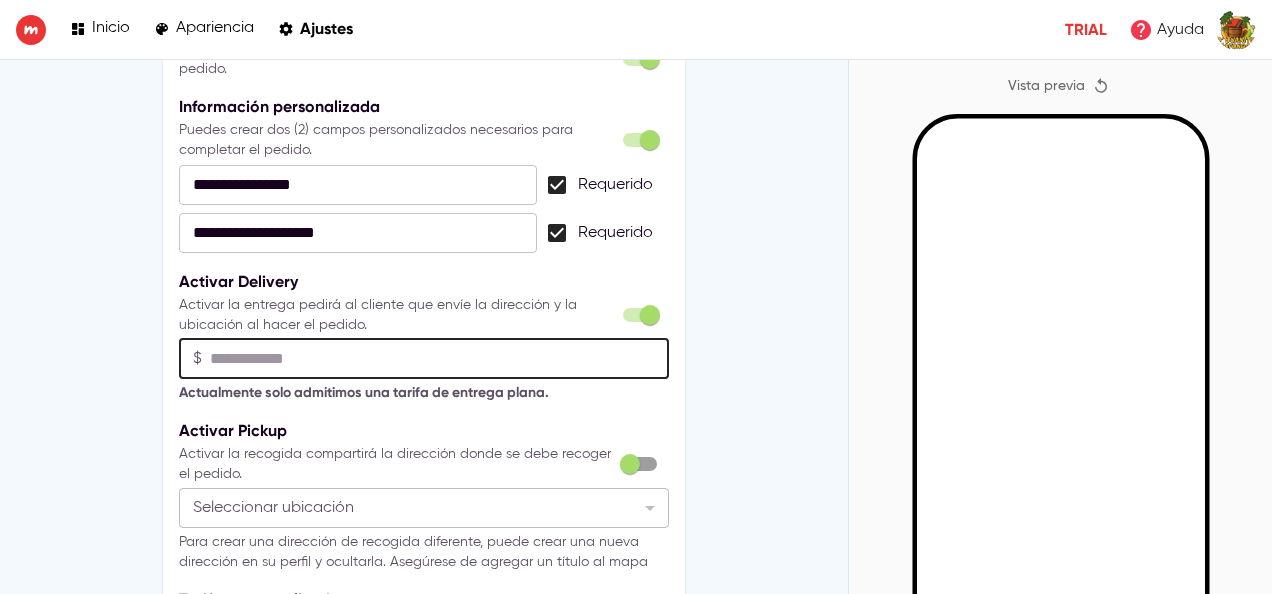 click on "**" at bounding box center (440, 359) 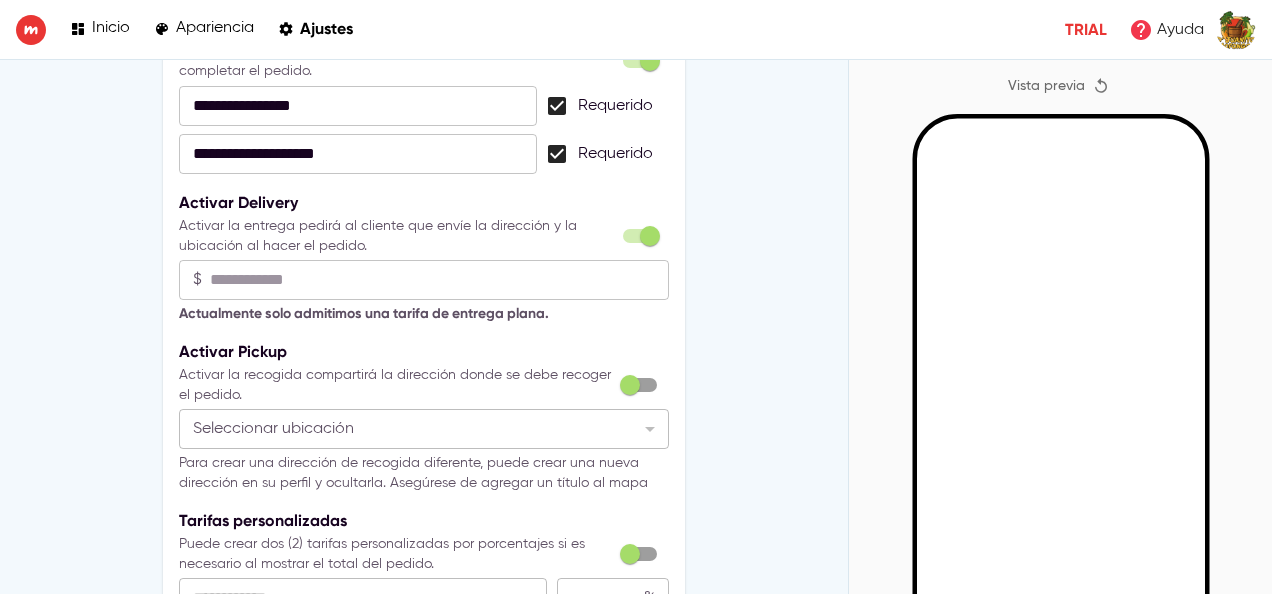 scroll, scrollTop: 1374, scrollLeft: 0, axis: vertical 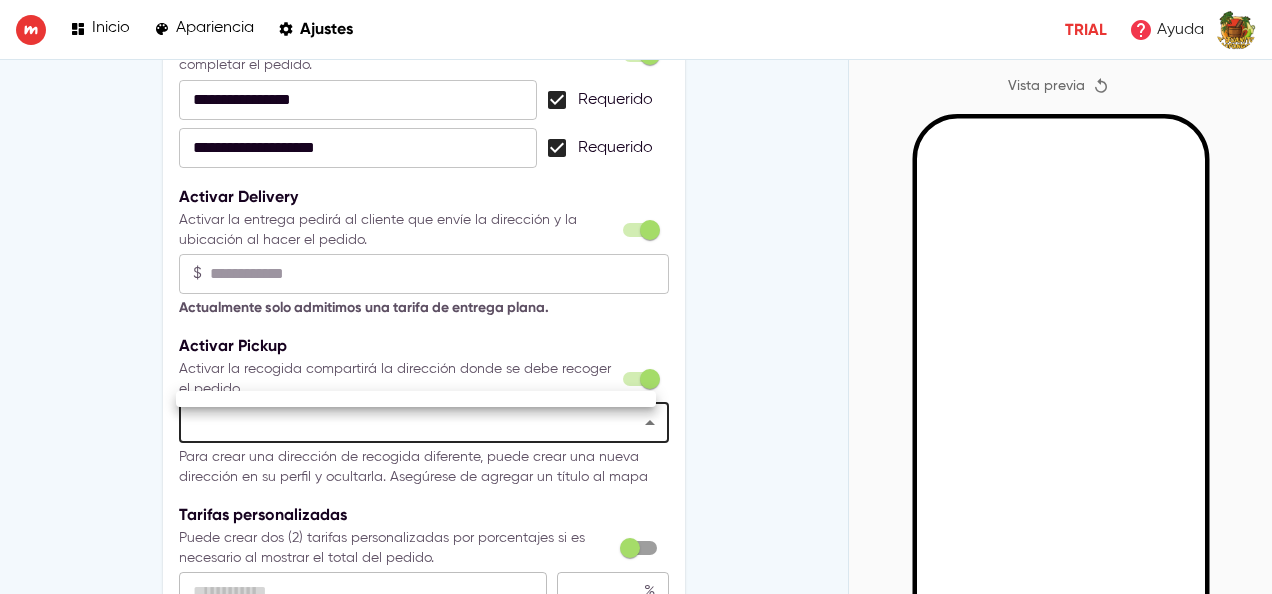 click on "**********" at bounding box center [636, 297] 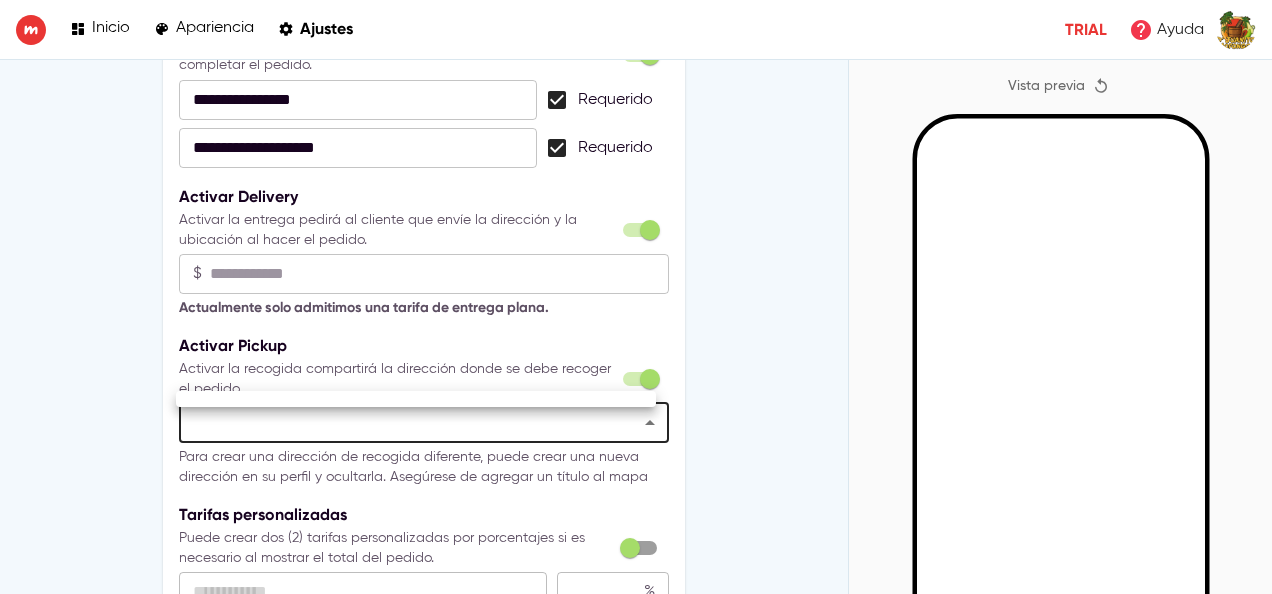 click at bounding box center (636, 297) 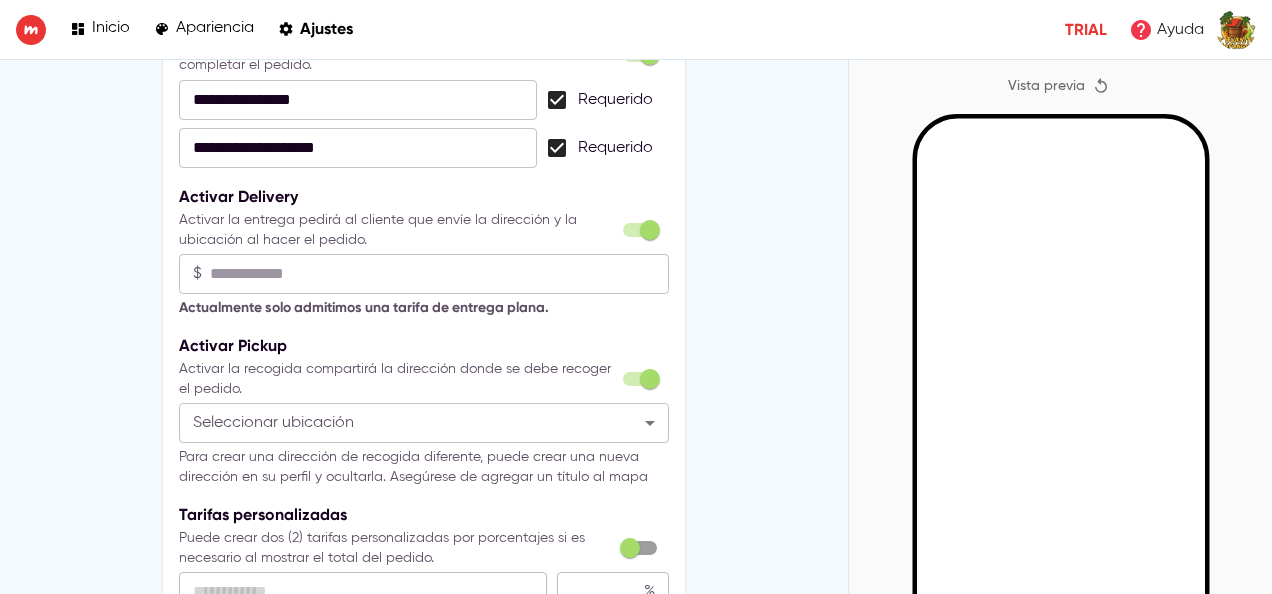 click on "**********" at bounding box center [424, 1090] 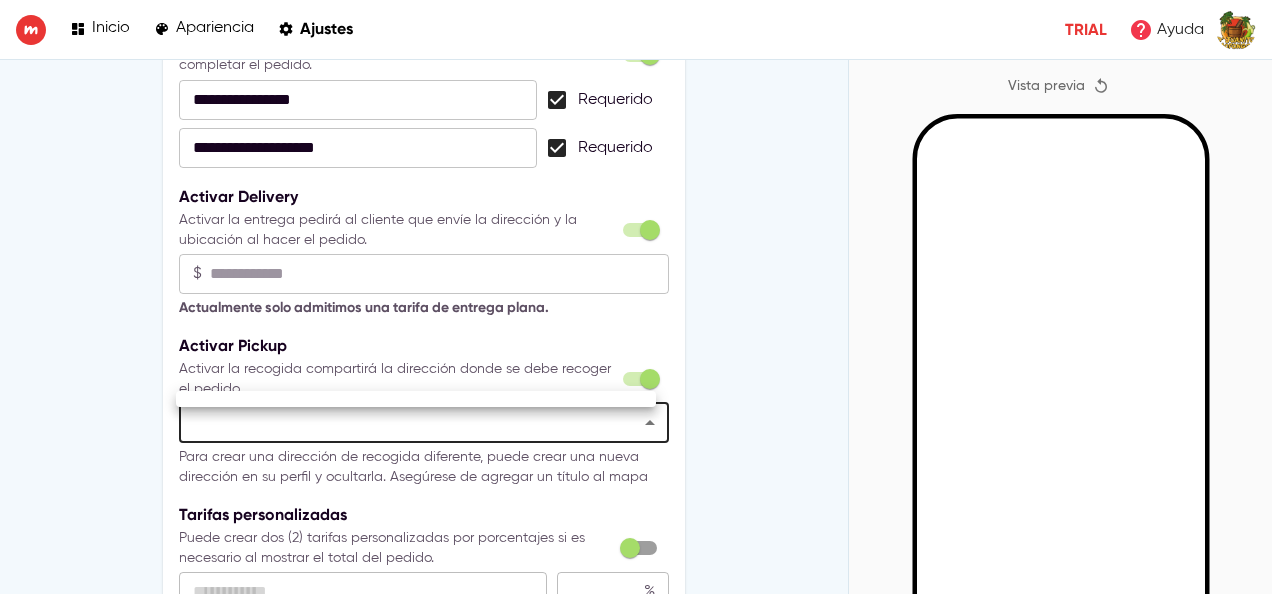 click on "**********" at bounding box center [636, 297] 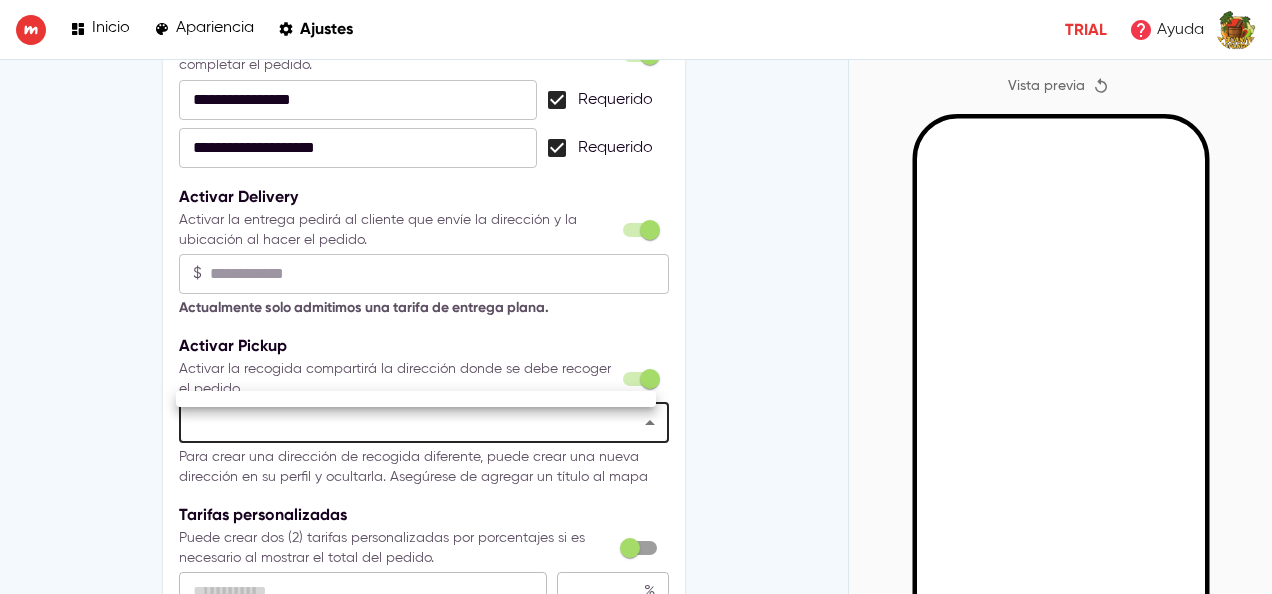 click at bounding box center (416, 399) 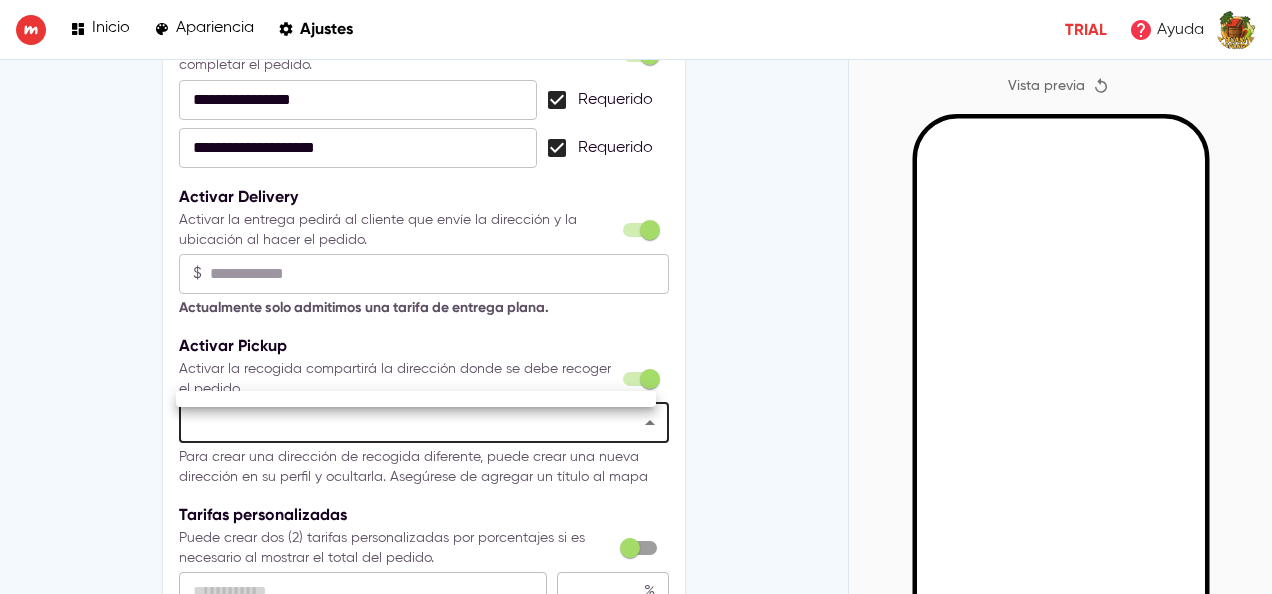 click on "**********" at bounding box center (636, 297) 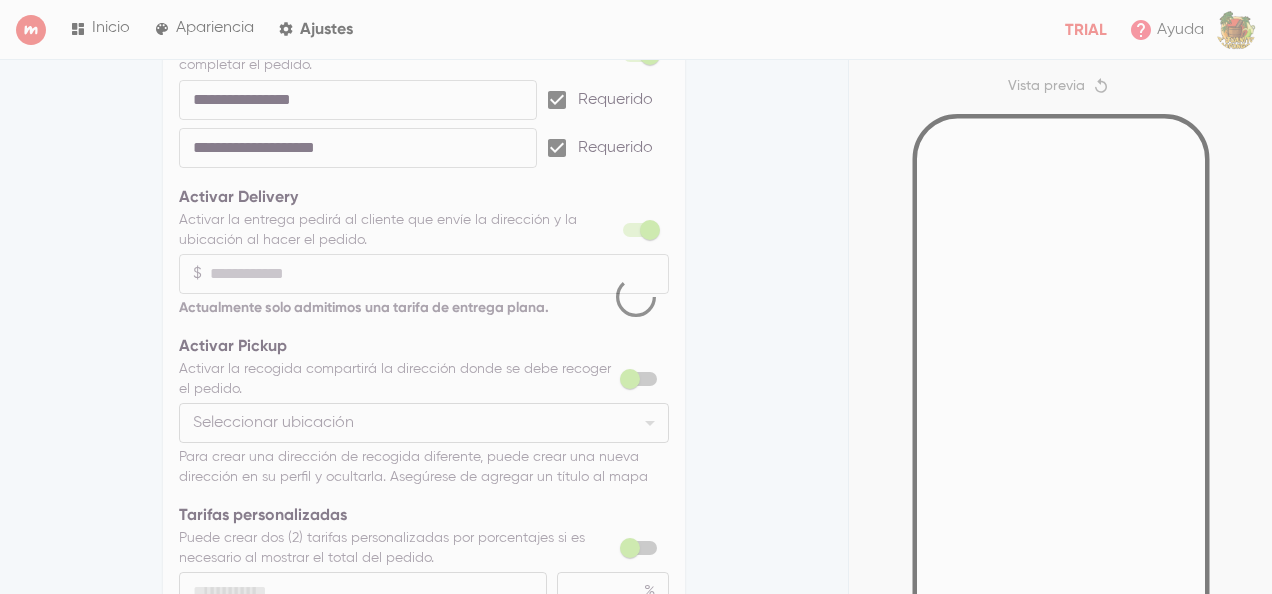 click at bounding box center [636, 297] 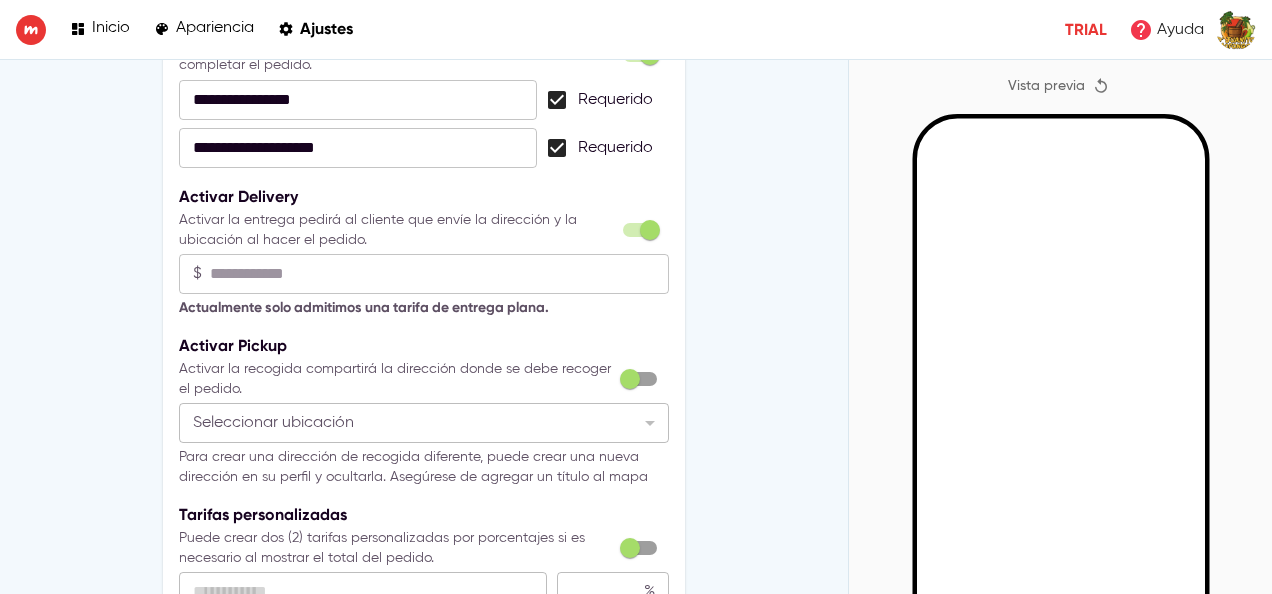 drag, startPoint x: 636, startPoint y: 372, endPoint x: 792, endPoint y: 388, distance: 156.81836 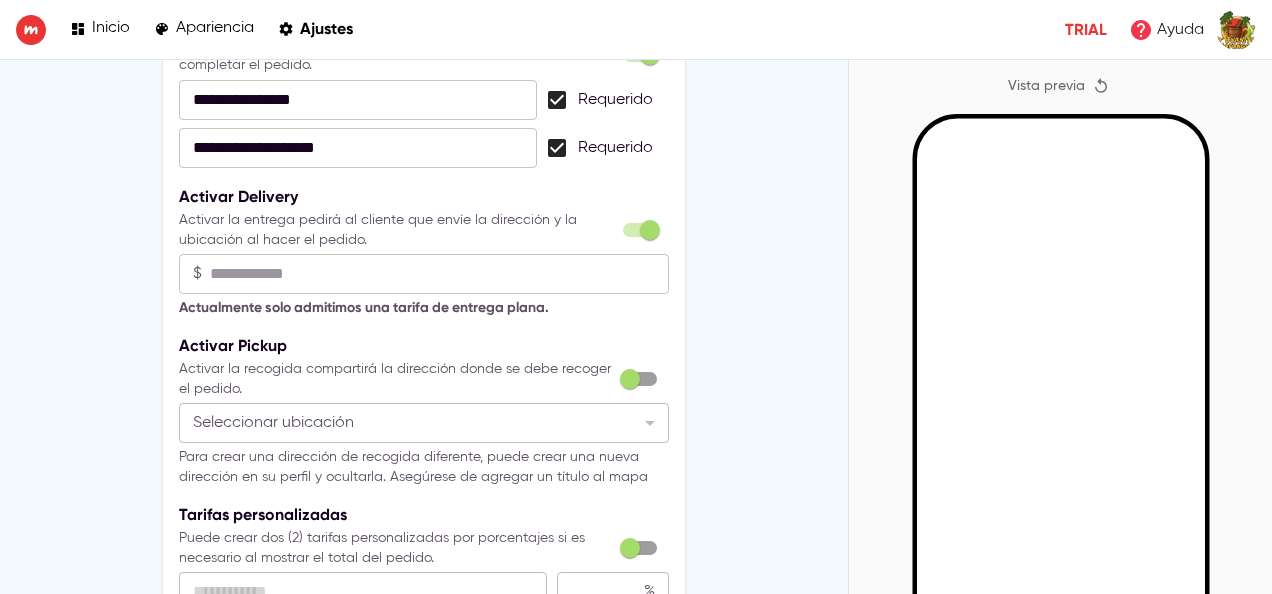 click on "**********" at bounding box center [424, 1090] 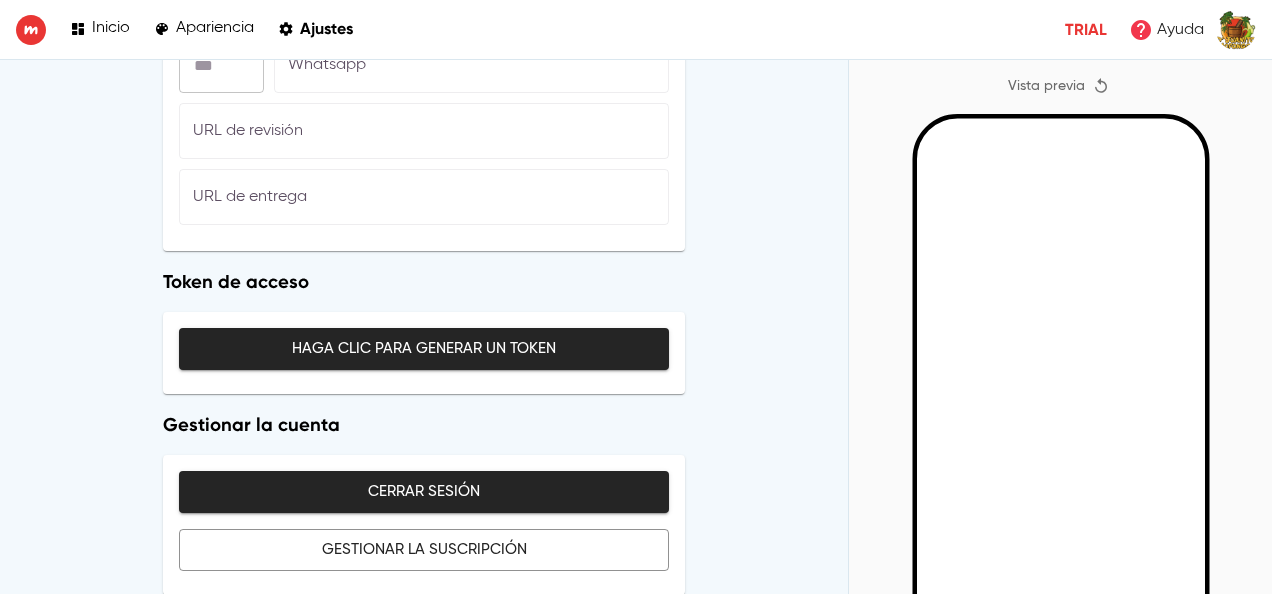 scroll, scrollTop: 4264, scrollLeft: 0, axis: vertical 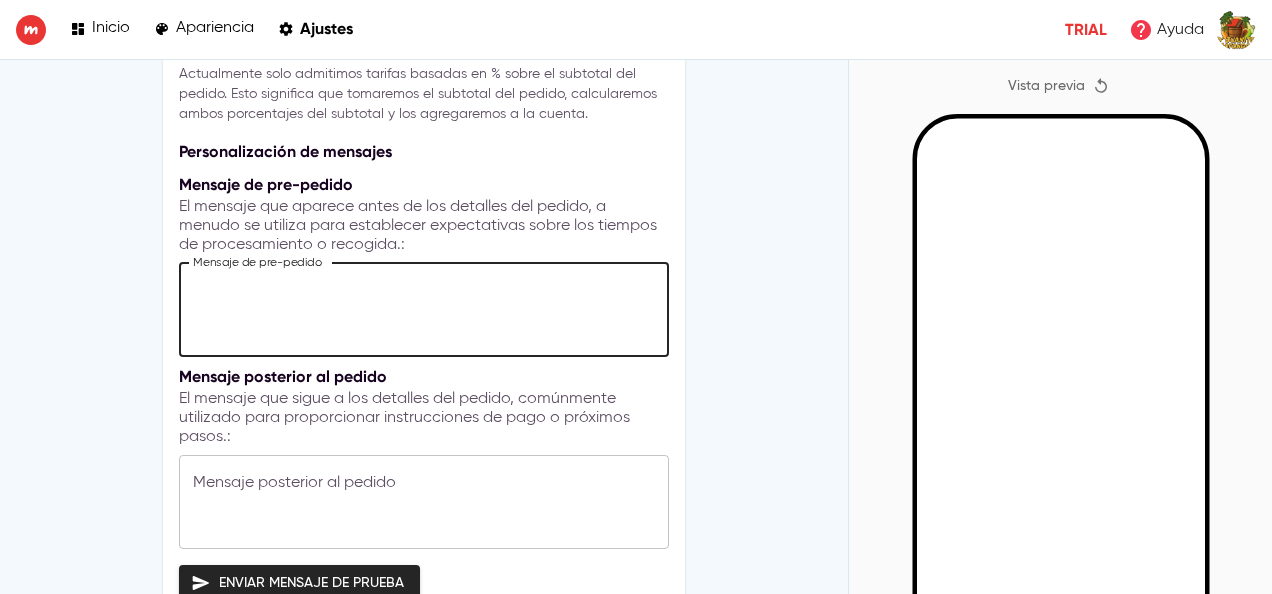 click at bounding box center (424, 309) 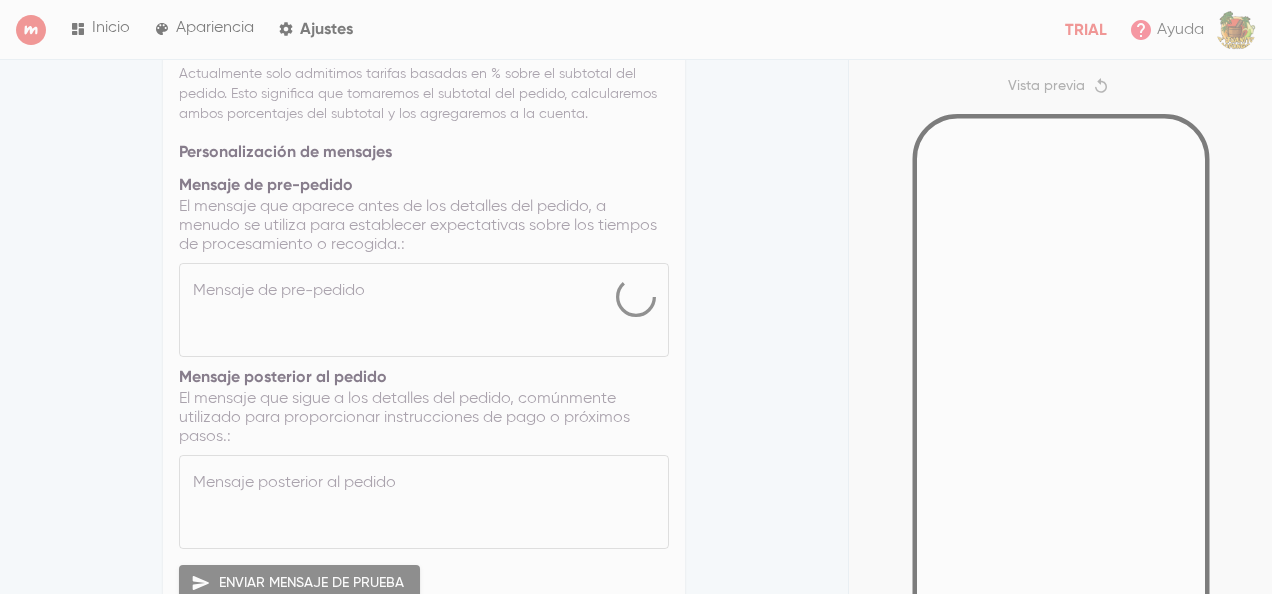 click on "**********" at bounding box center (424, -59) 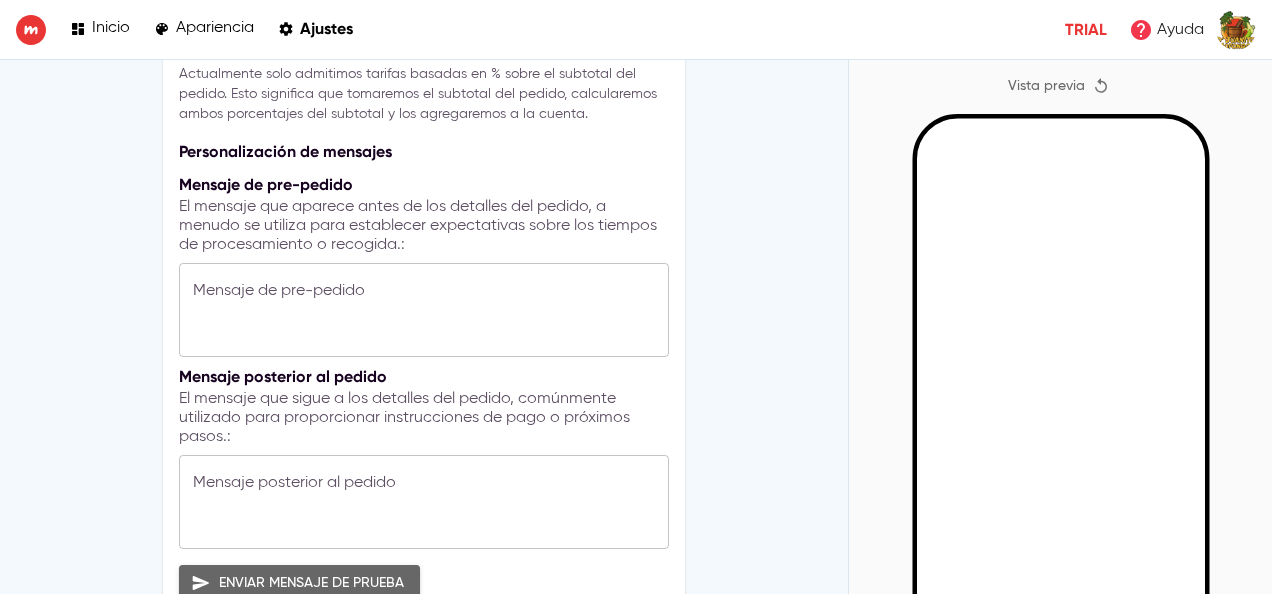 click on "Enviar mensaje de prueba" at bounding box center [299, 583] 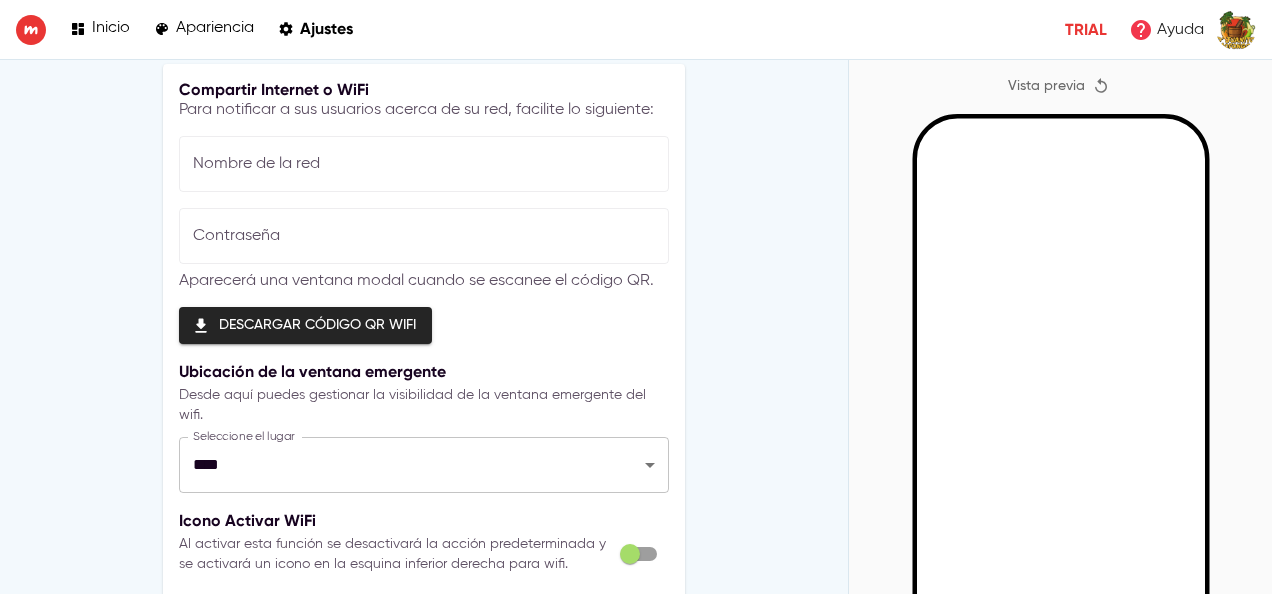 scroll, scrollTop: 2649, scrollLeft: 0, axis: vertical 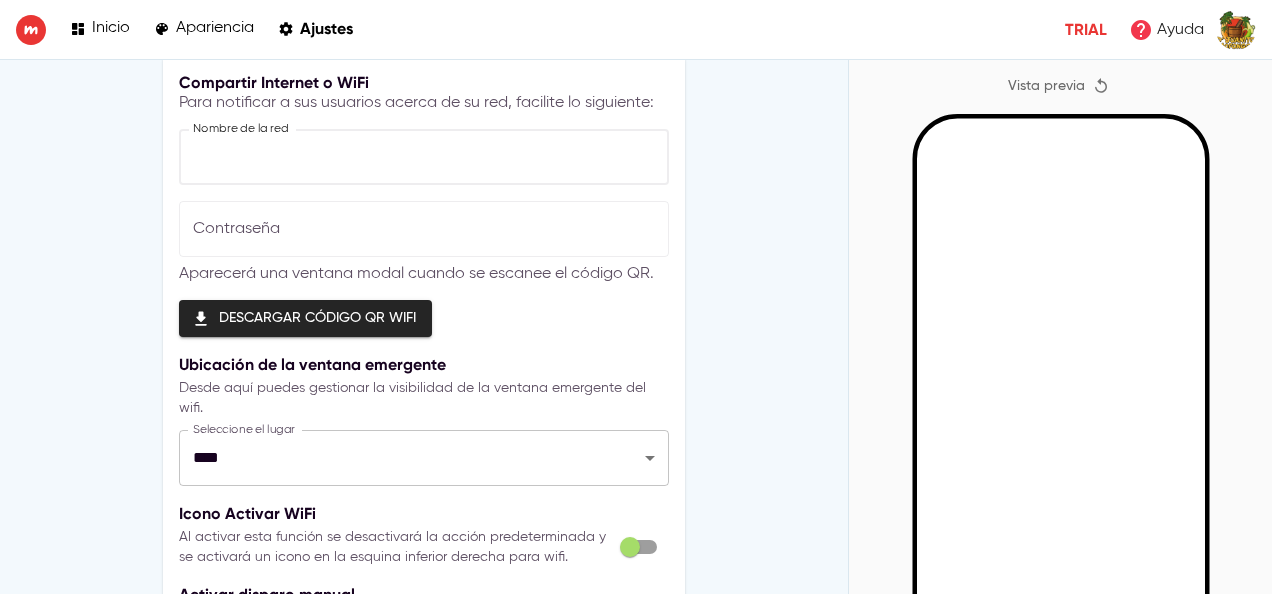 click at bounding box center (424, 157) 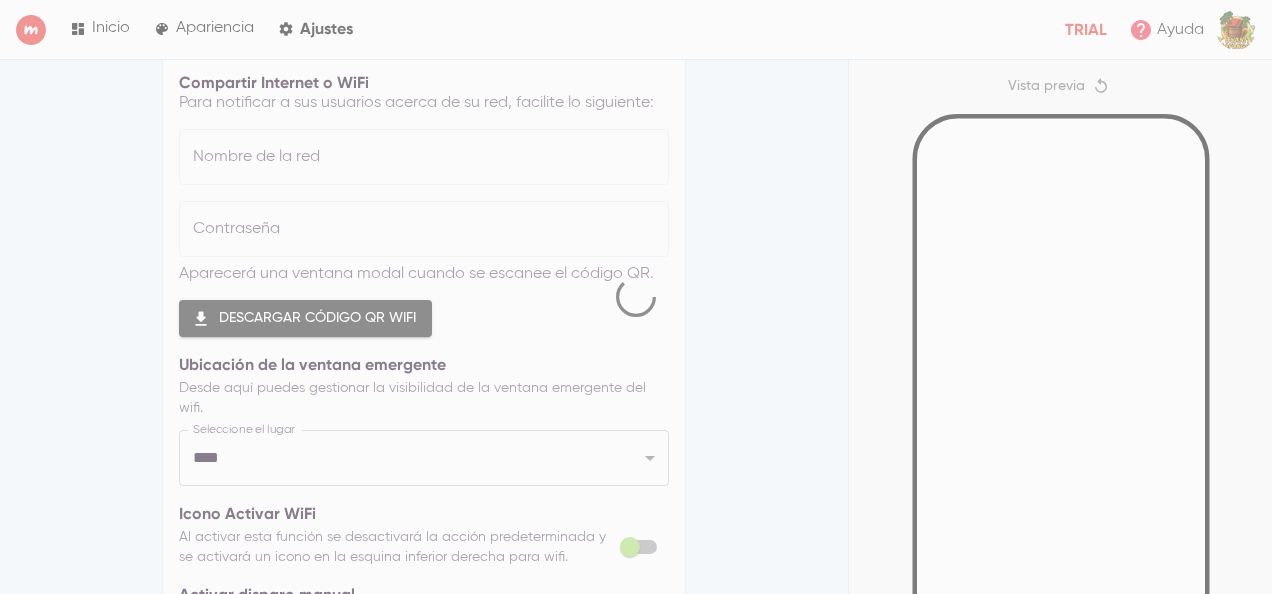 drag, startPoint x: 841, startPoint y: 381, endPoint x: 839, endPoint y: 405, distance: 24.083189 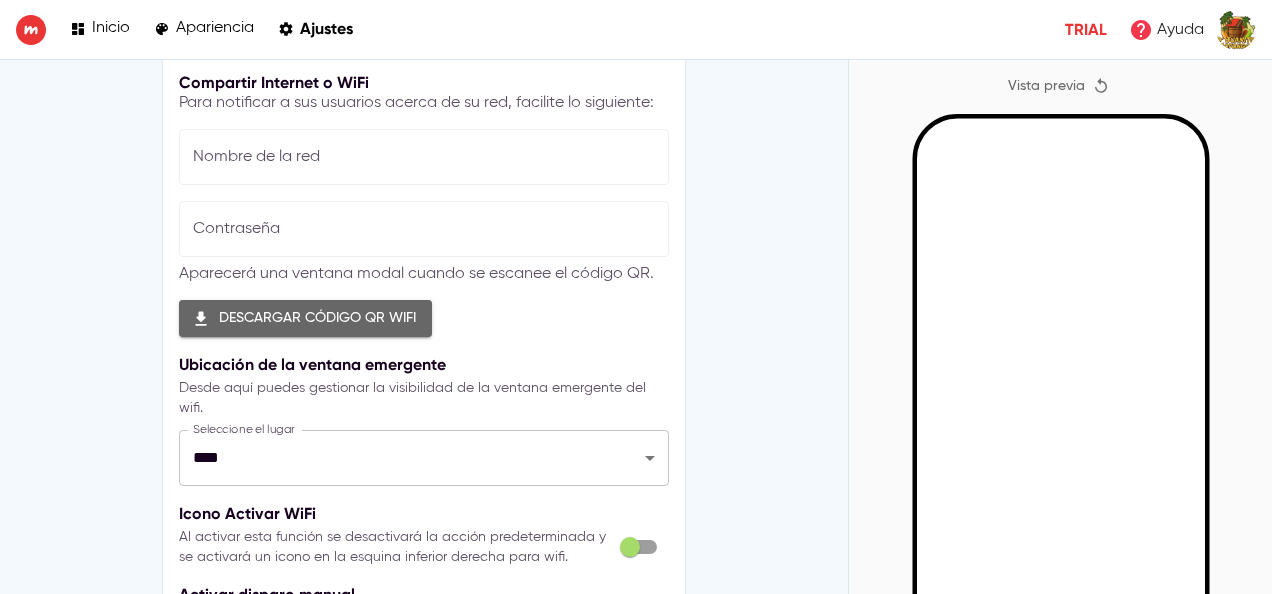 click on "Descargar código QR WIFI" at bounding box center (305, 318) 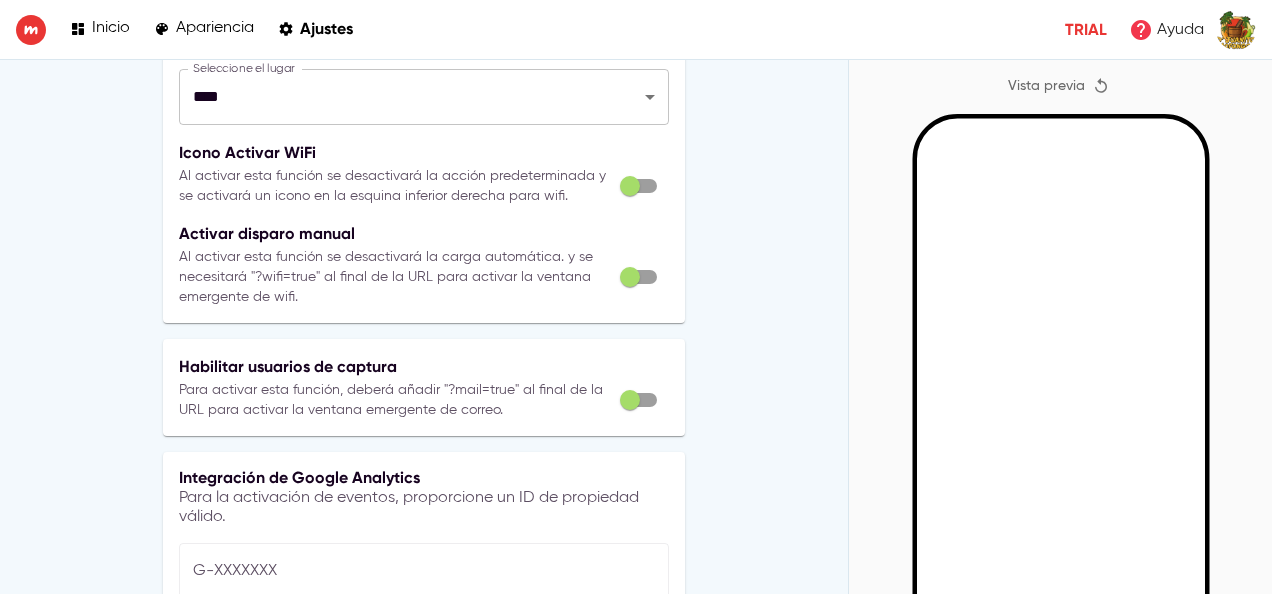 scroll, scrollTop: 3016, scrollLeft: 0, axis: vertical 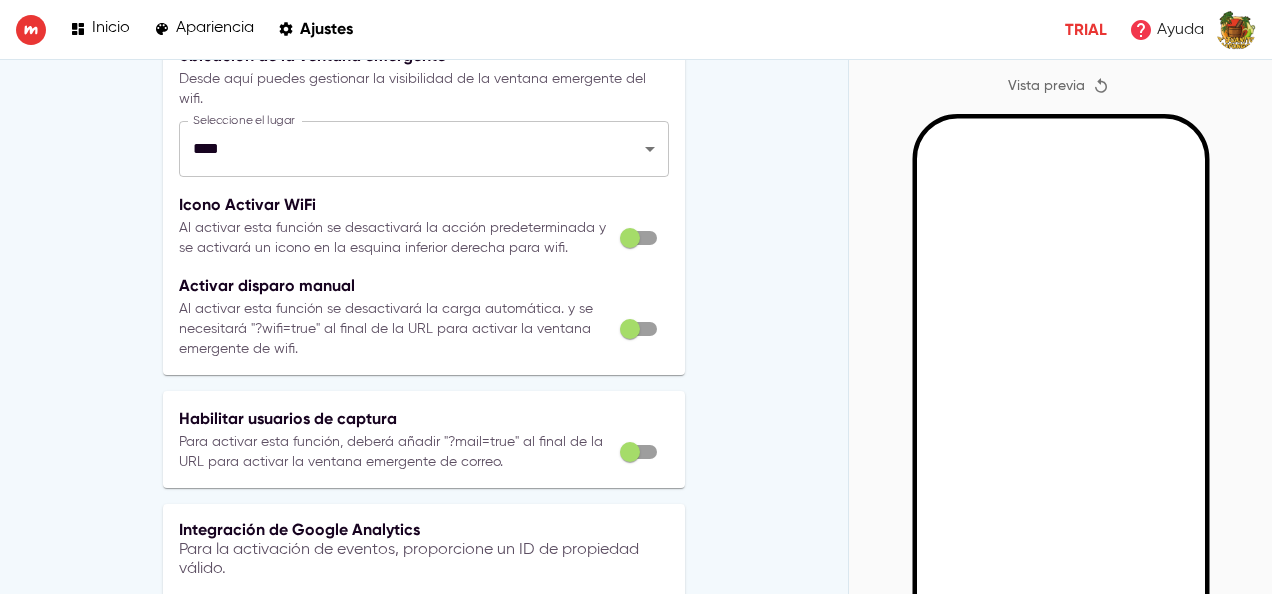 click on "Al activar esta función se desactivará la acción predeterminada y se activará un icono en la esquina inferior derecha para wifi." at bounding box center (395, 238) 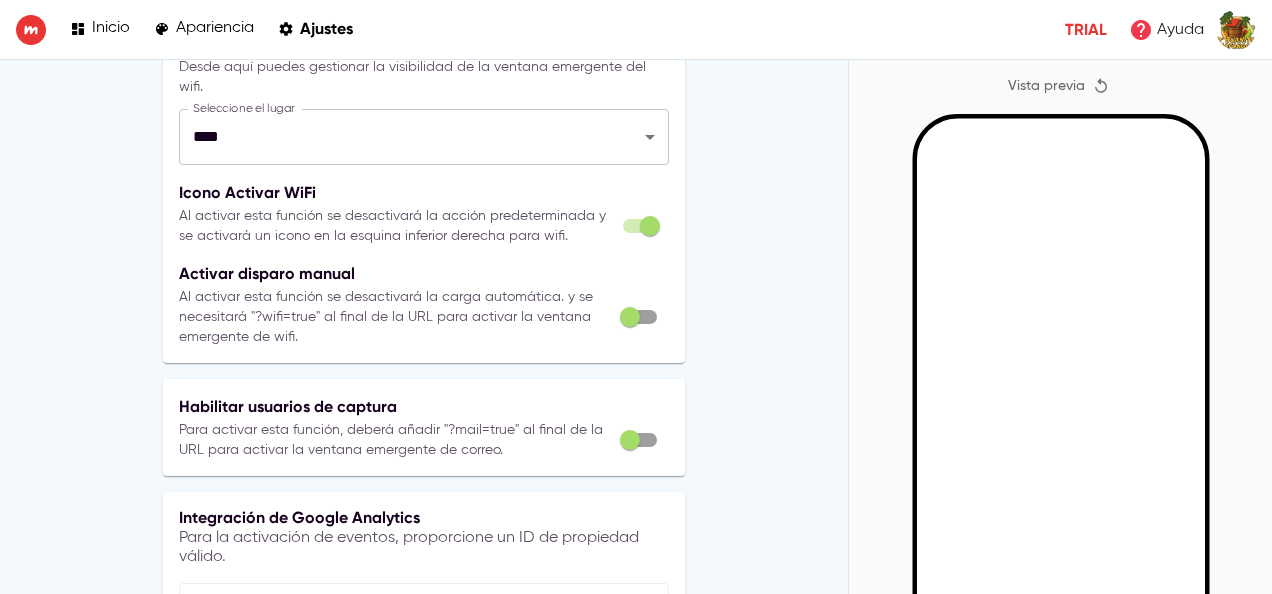 scroll, scrollTop: 2964, scrollLeft: 0, axis: vertical 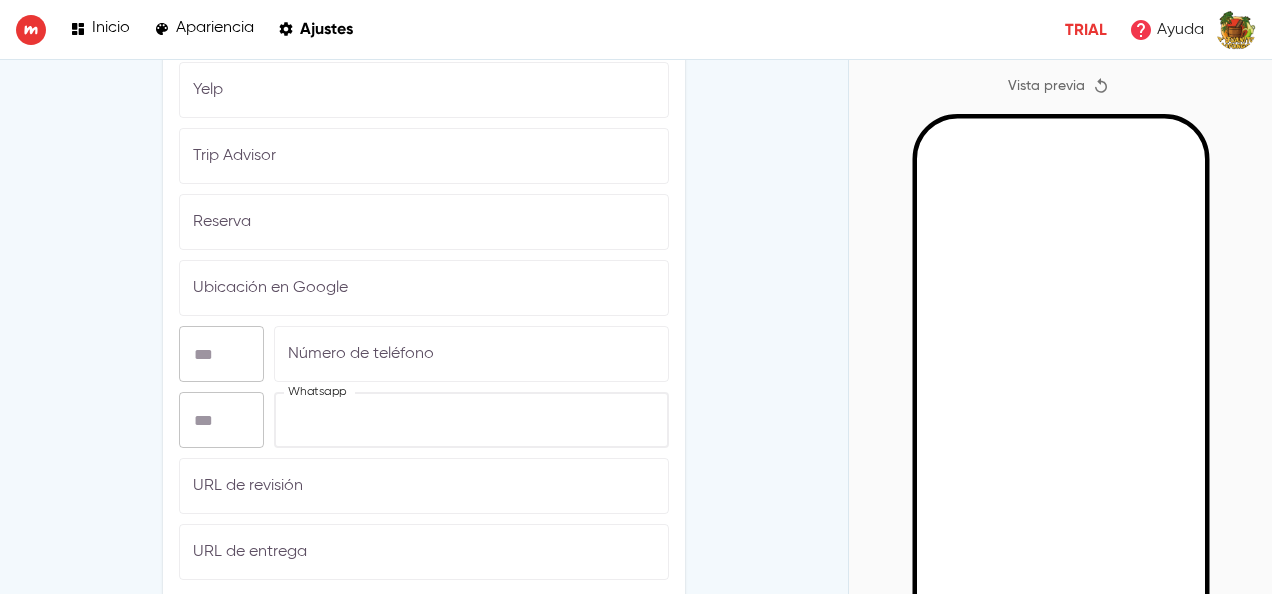 click at bounding box center [472, 420] 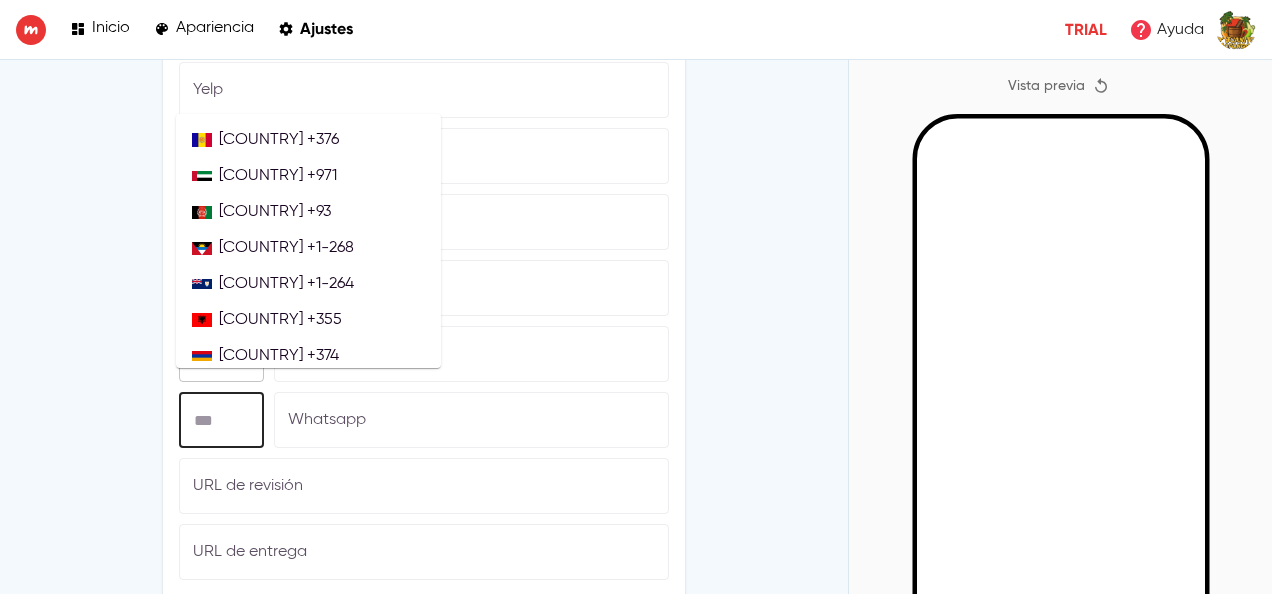 click at bounding box center (221, 420) 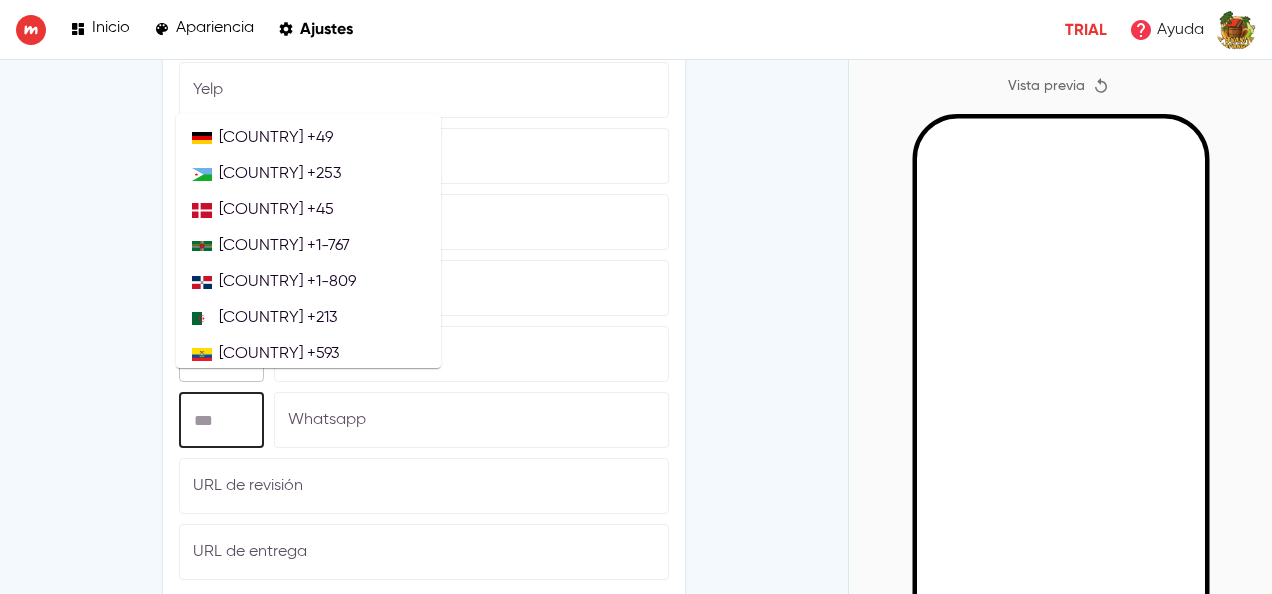 scroll, scrollTop: 1951, scrollLeft: 0, axis: vertical 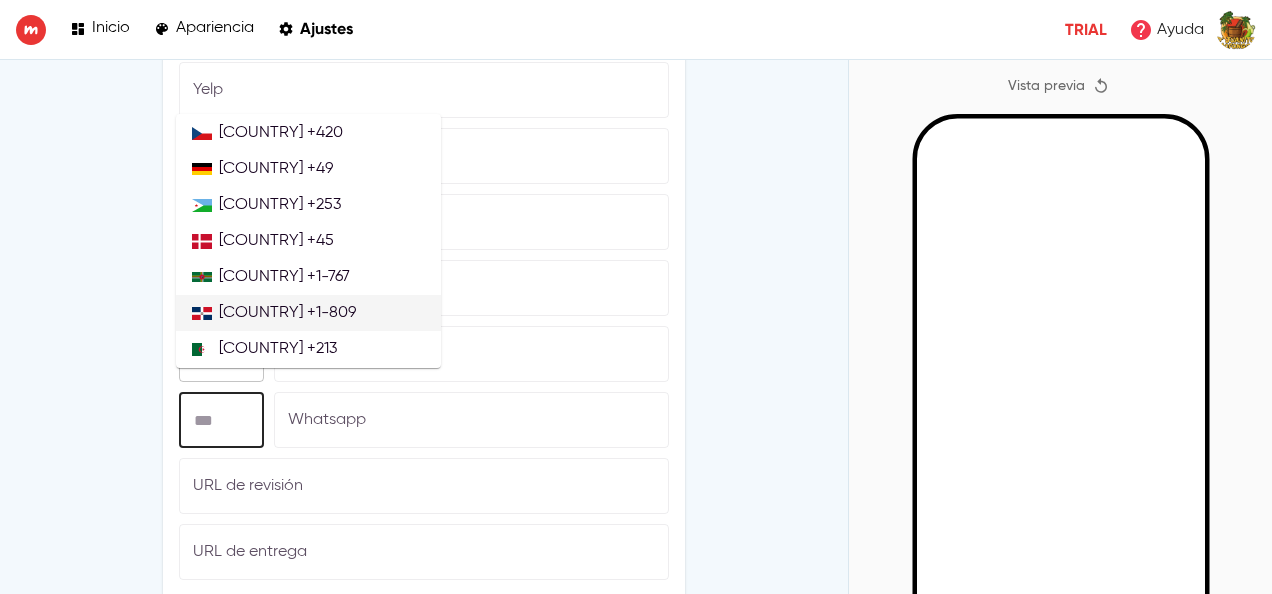 click on "[COUNTRY] +1-809" at bounding box center [287, 313] 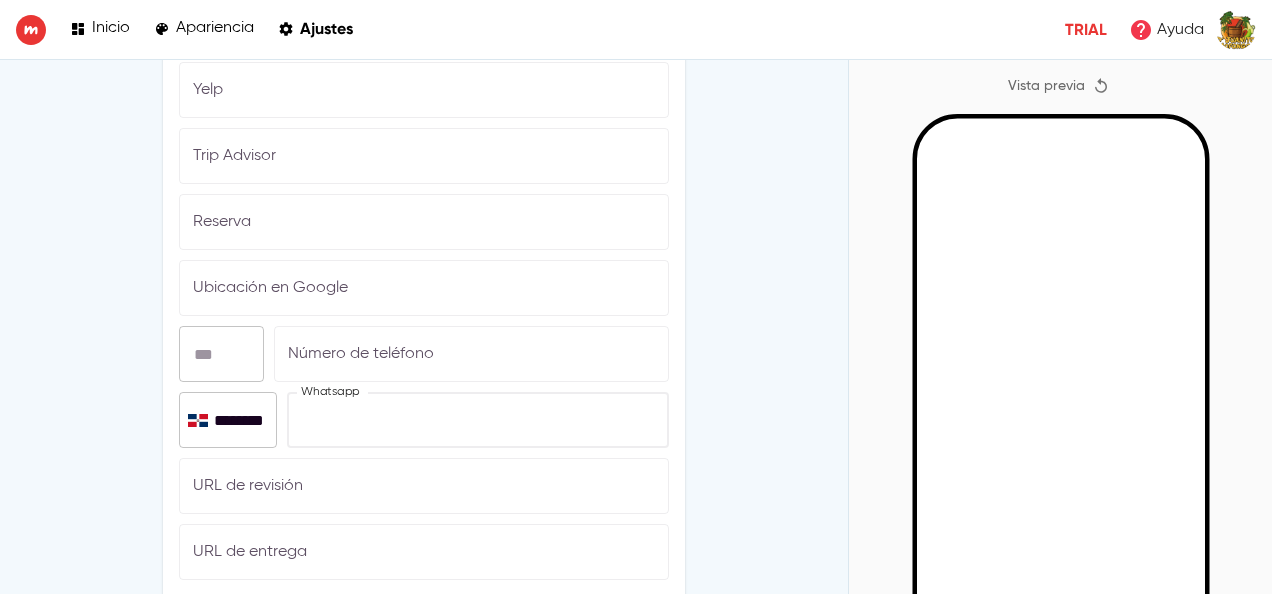 click at bounding box center (478, 420) 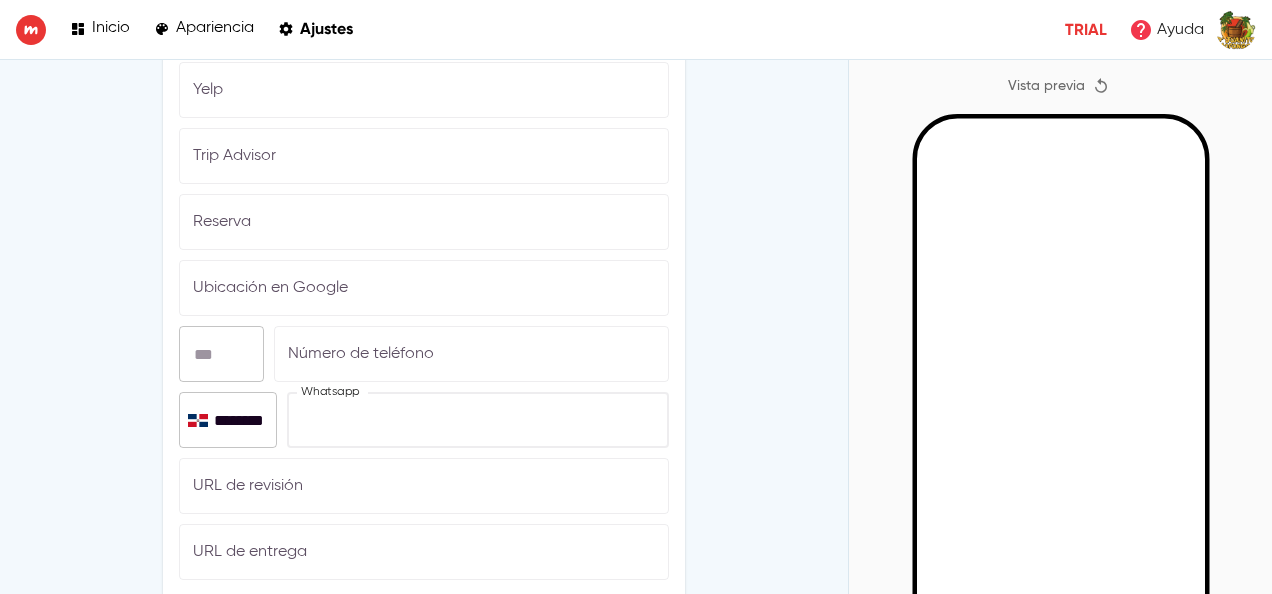 scroll, scrollTop: 3923, scrollLeft: 0, axis: vertical 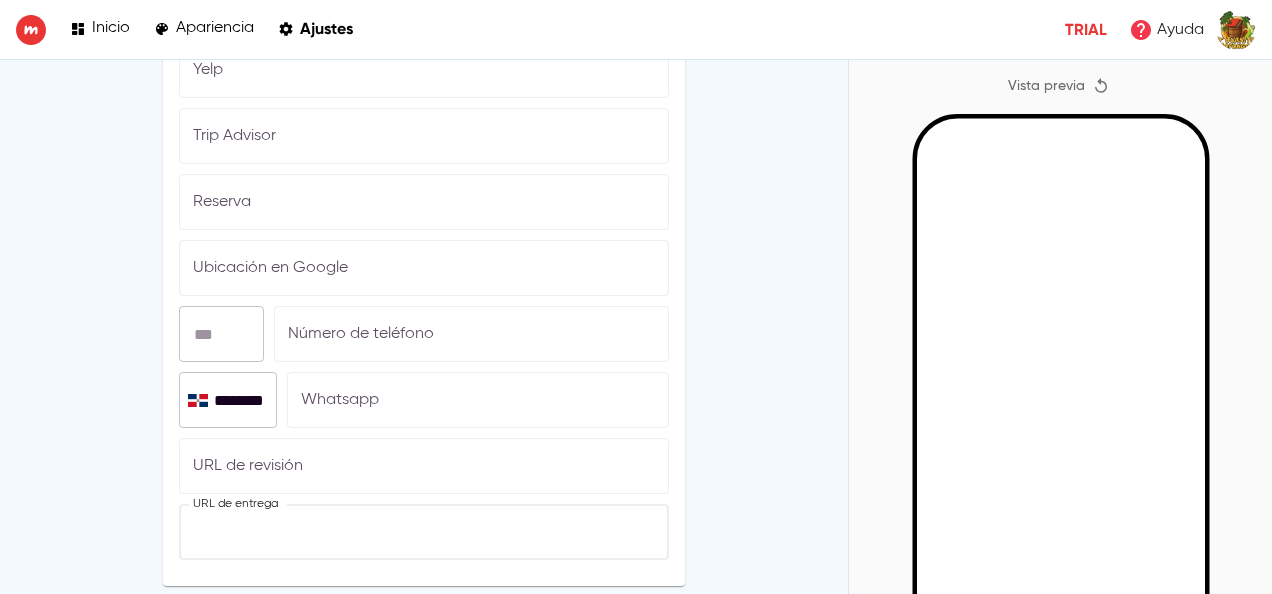 click at bounding box center (424, 532) 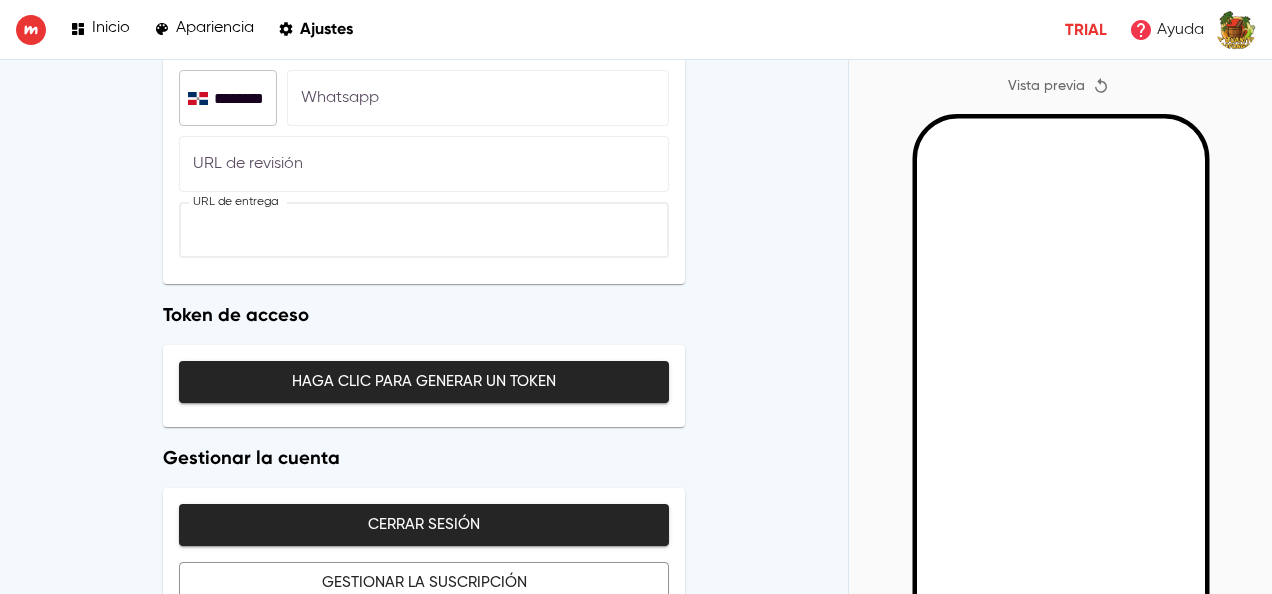 scroll, scrollTop: 4232, scrollLeft: 0, axis: vertical 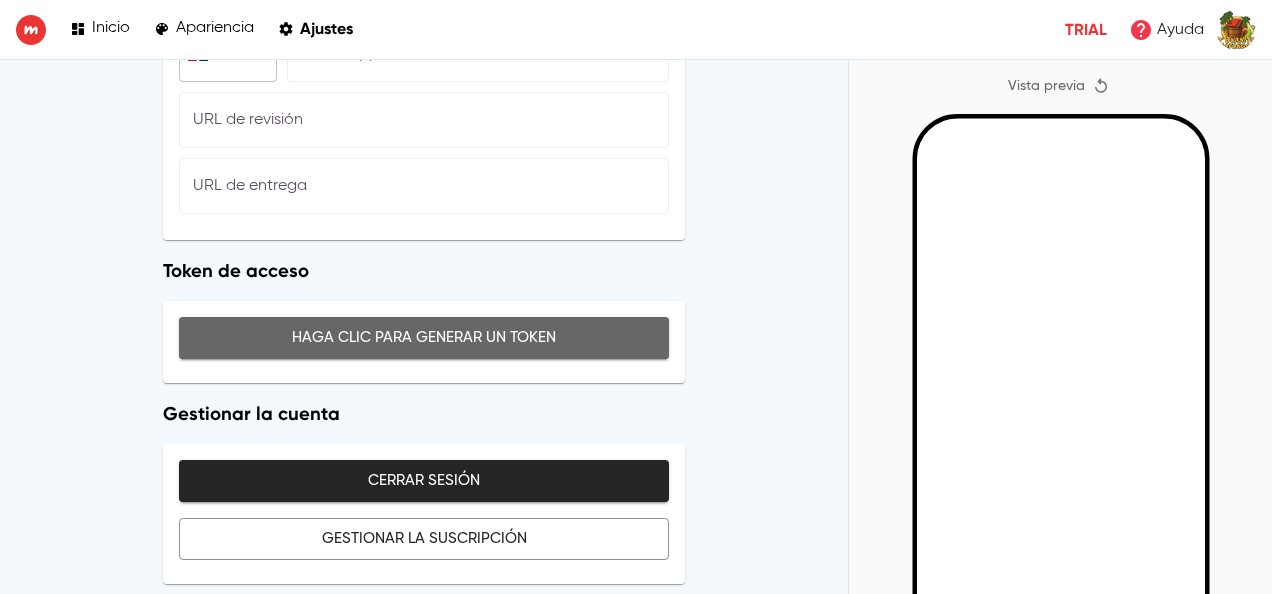 click on "Haga clic para generar un token" at bounding box center [424, 338] 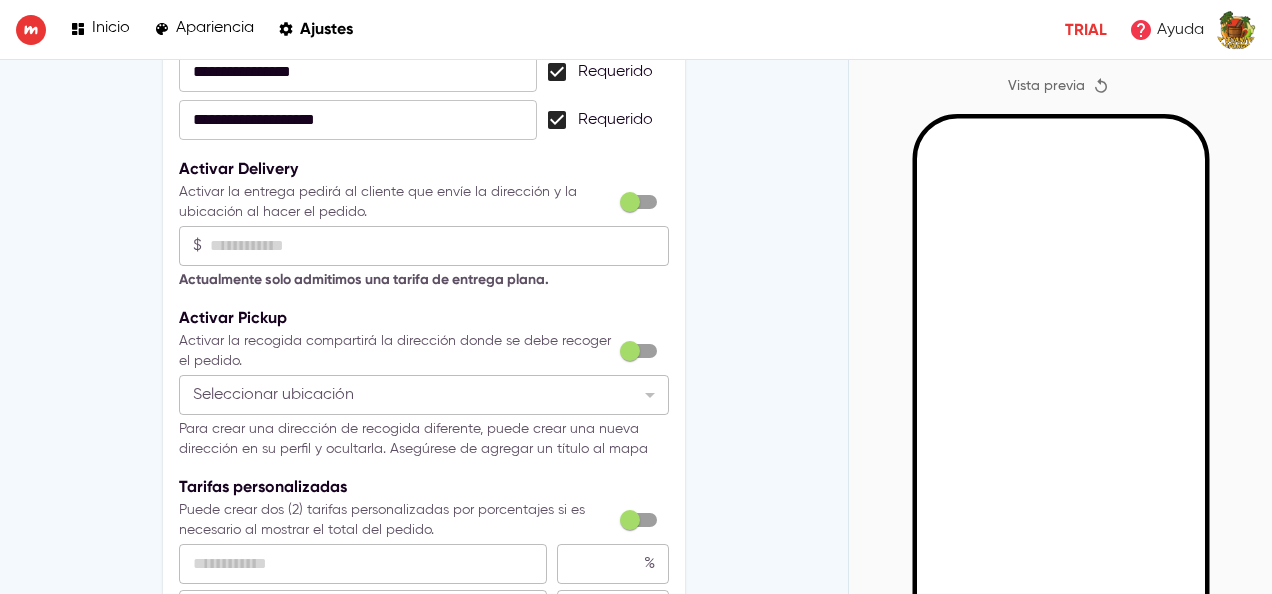 scroll, scrollTop: 0, scrollLeft: 0, axis: both 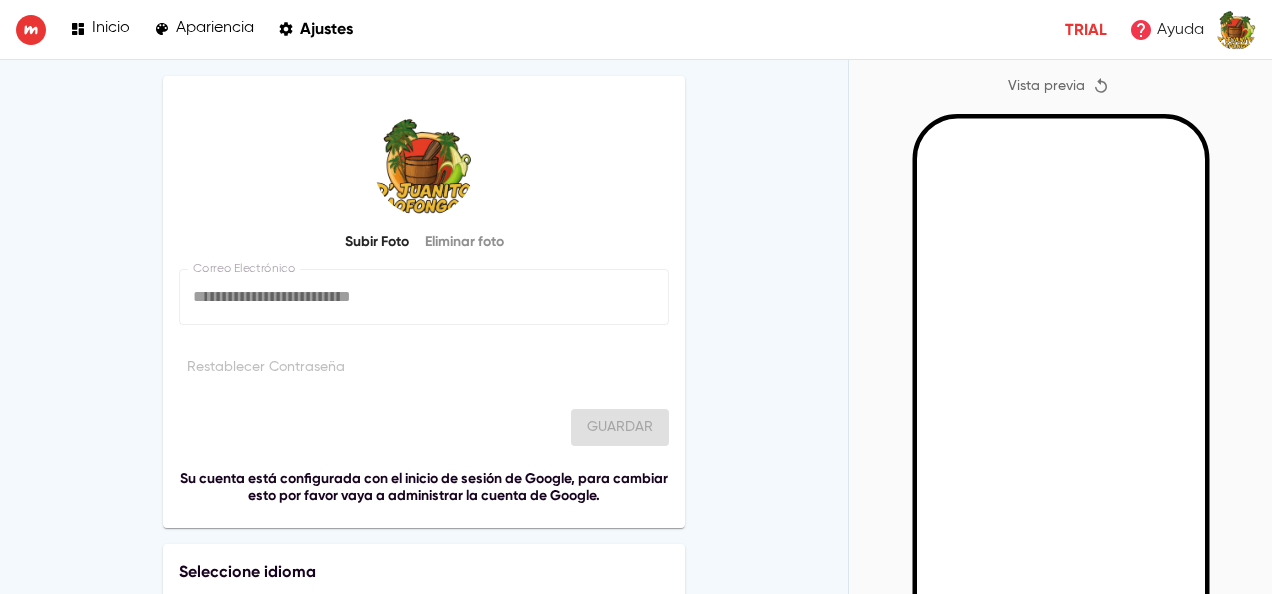 click on "Apariencia" at bounding box center [215, 28] 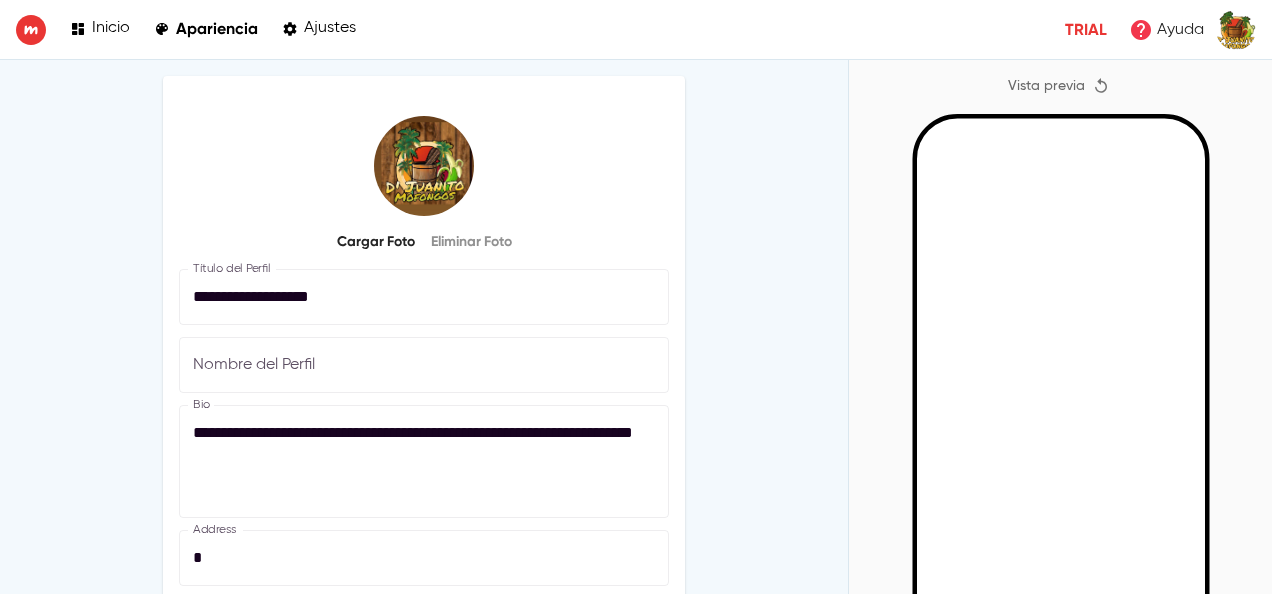 click on "Inicio" at bounding box center (111, 28) 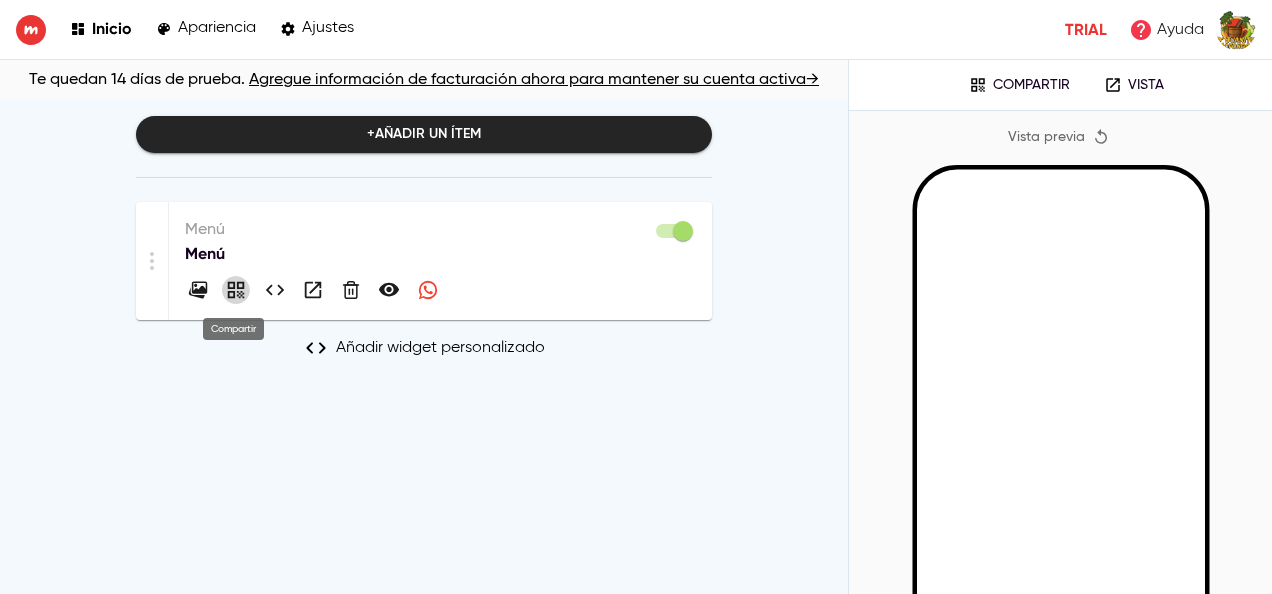 click 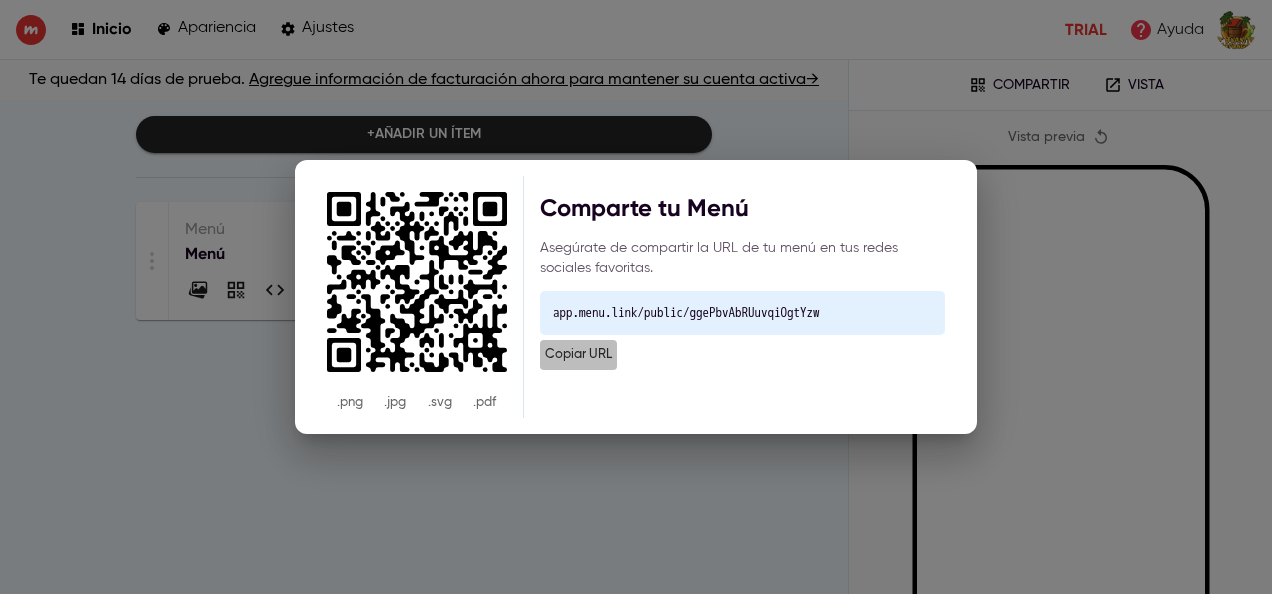 click on "Copiar URL" at bounding box center [578, 355] 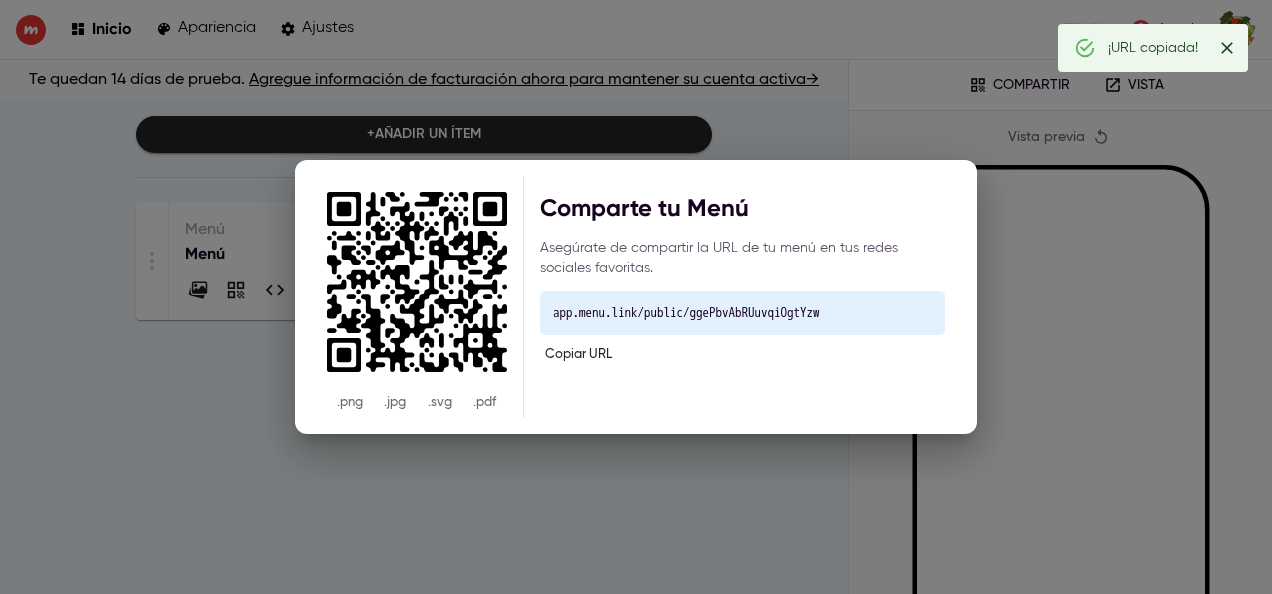 click on ".Png .Jpg .Svg .Pdf Comparte tu Menú Asegúrate de compartir la URL de tu menú en tus redes sociales favoritas. app.menu.link/public/ggePbvAbRUuvqiOgtYzw Copiar URL ¡URL copiada!" at bounding box center [636, 297] 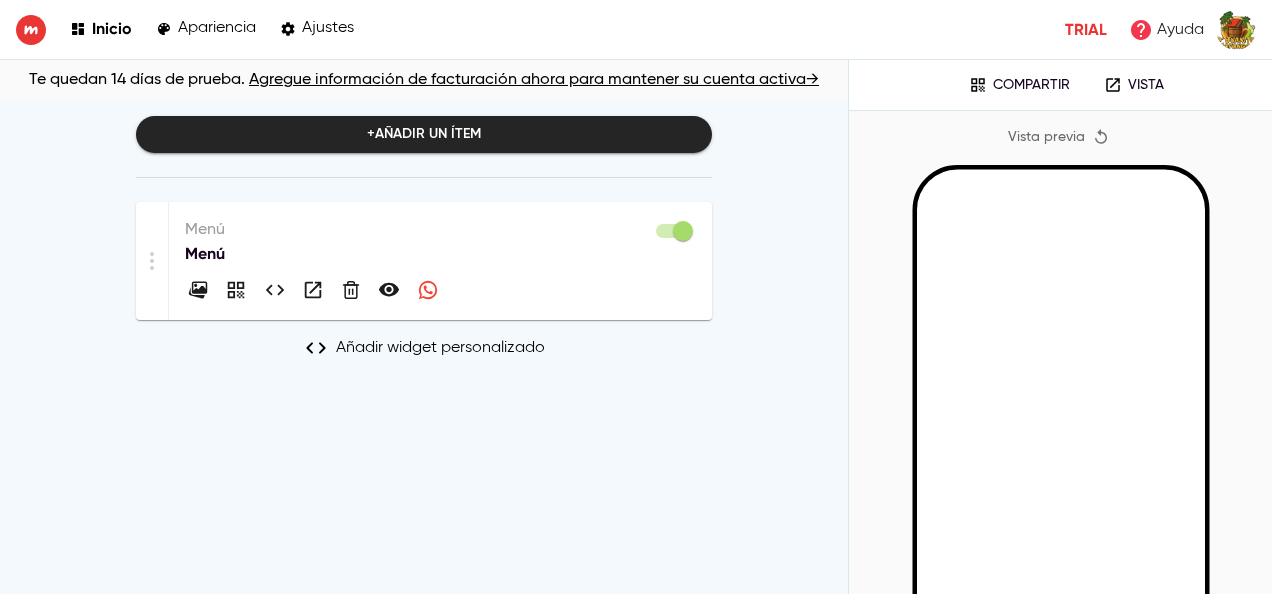 click on "Menú" at bounding box center [440, 254] 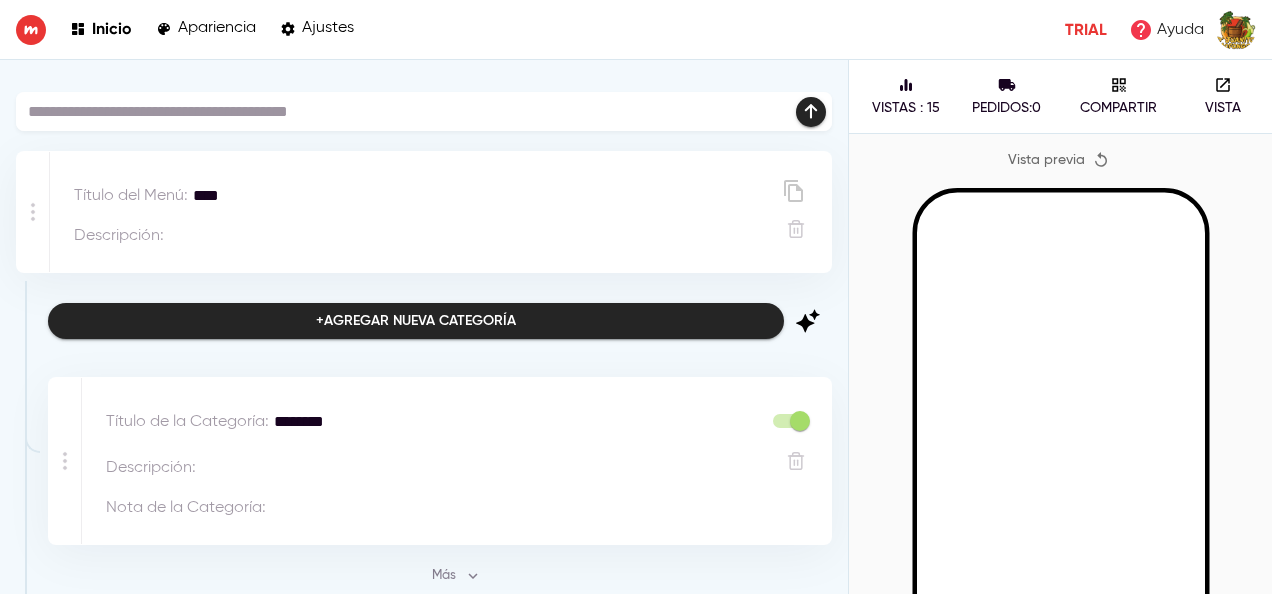 click on "Apariencia" at bounding box center (217, 28) 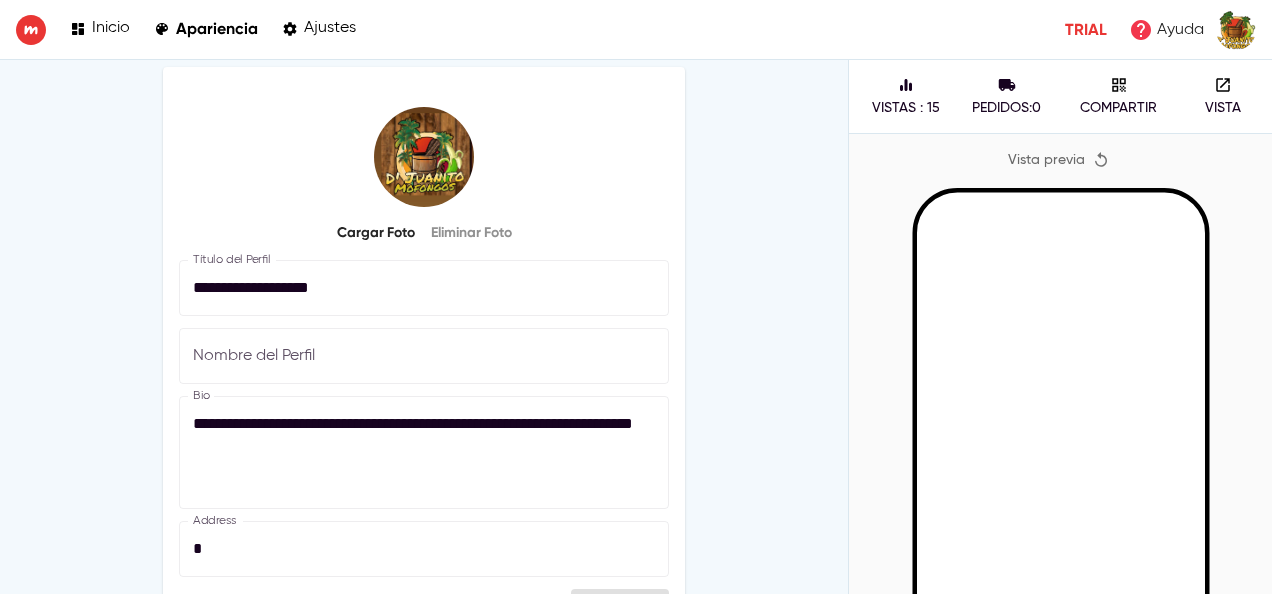scroll, scrollTop: 0, scrollLeft: 0, axis: both 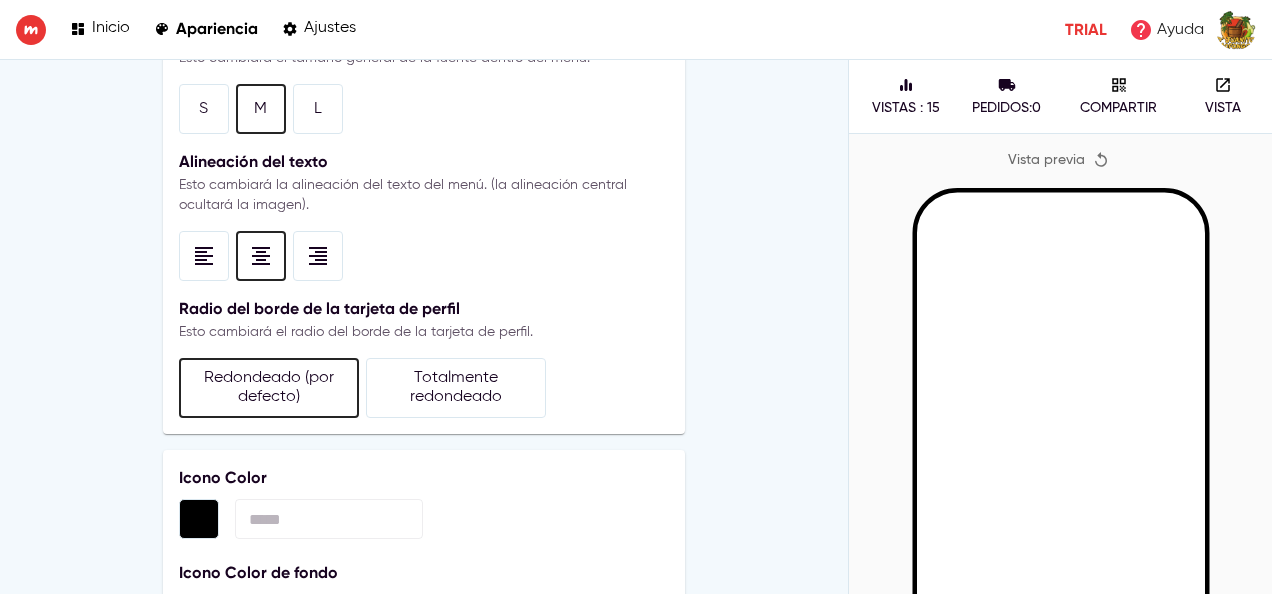 click 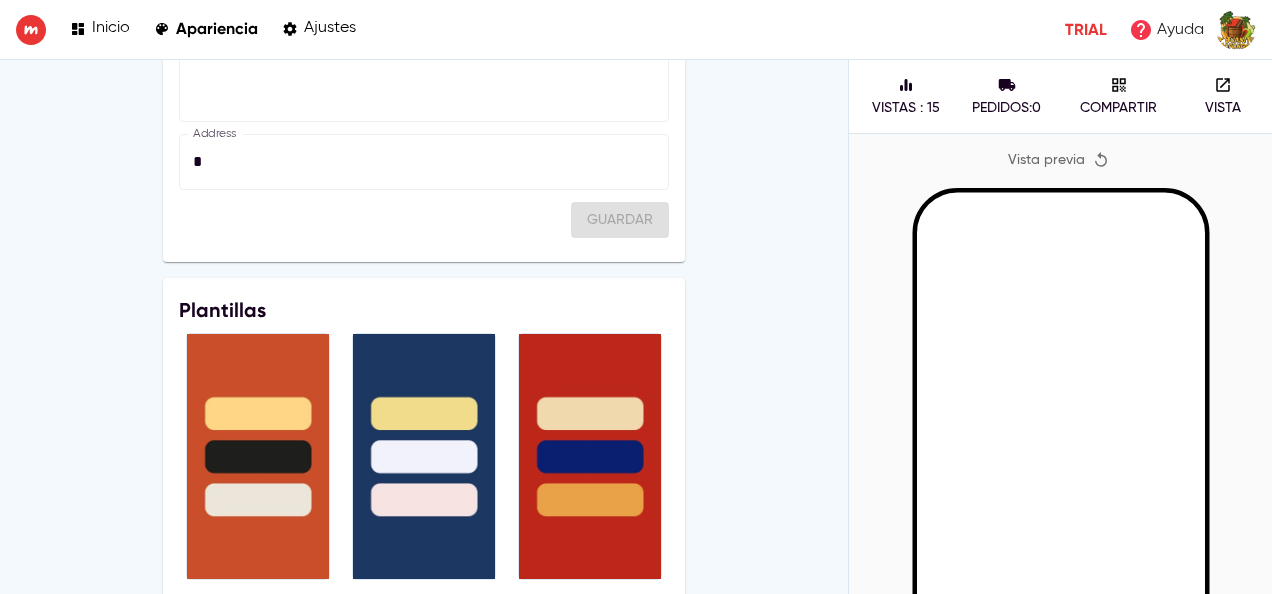 scroll, scrollTop: 0, scrollLeft: 0, axis: both 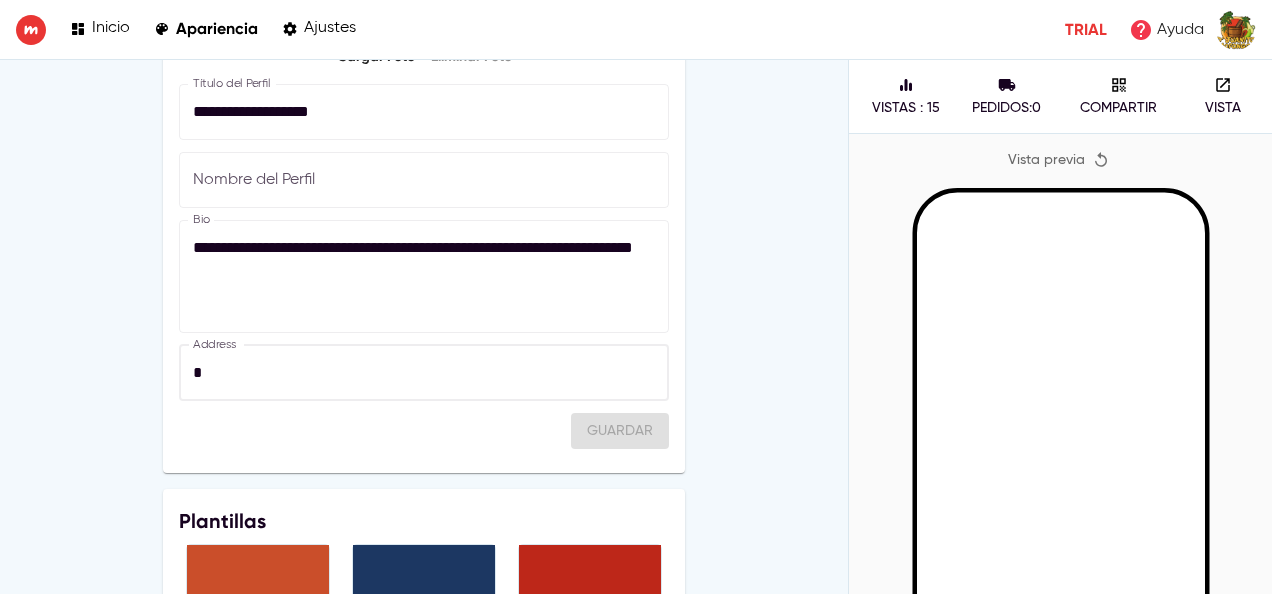 click on "*" at bounding box center [424, 373] 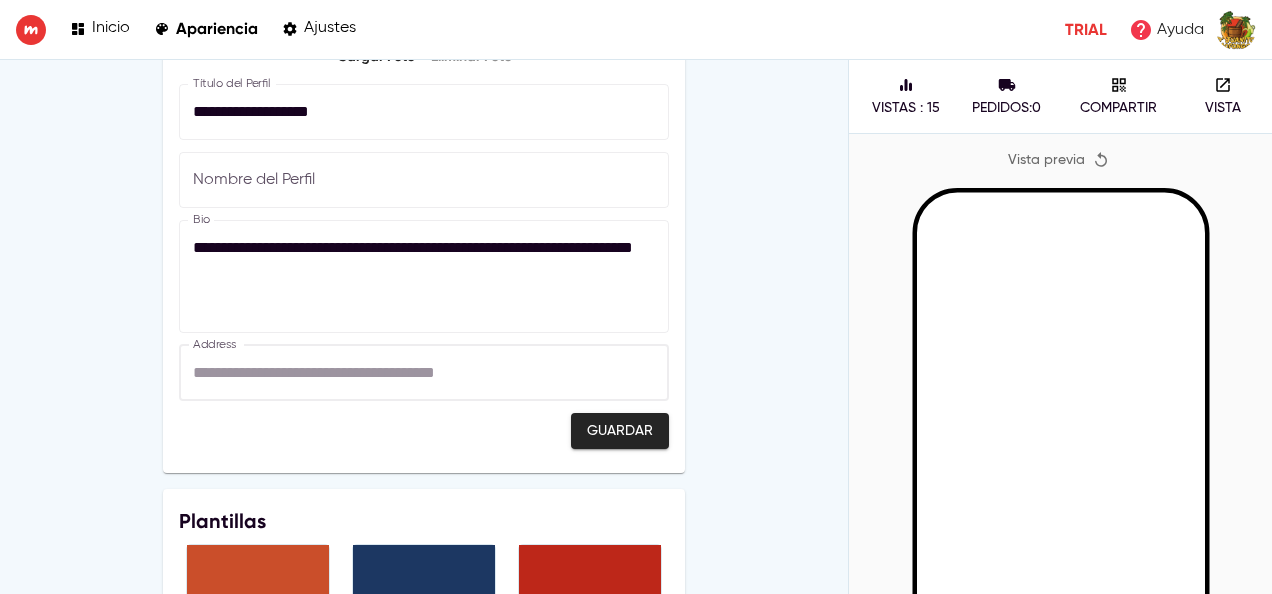 type 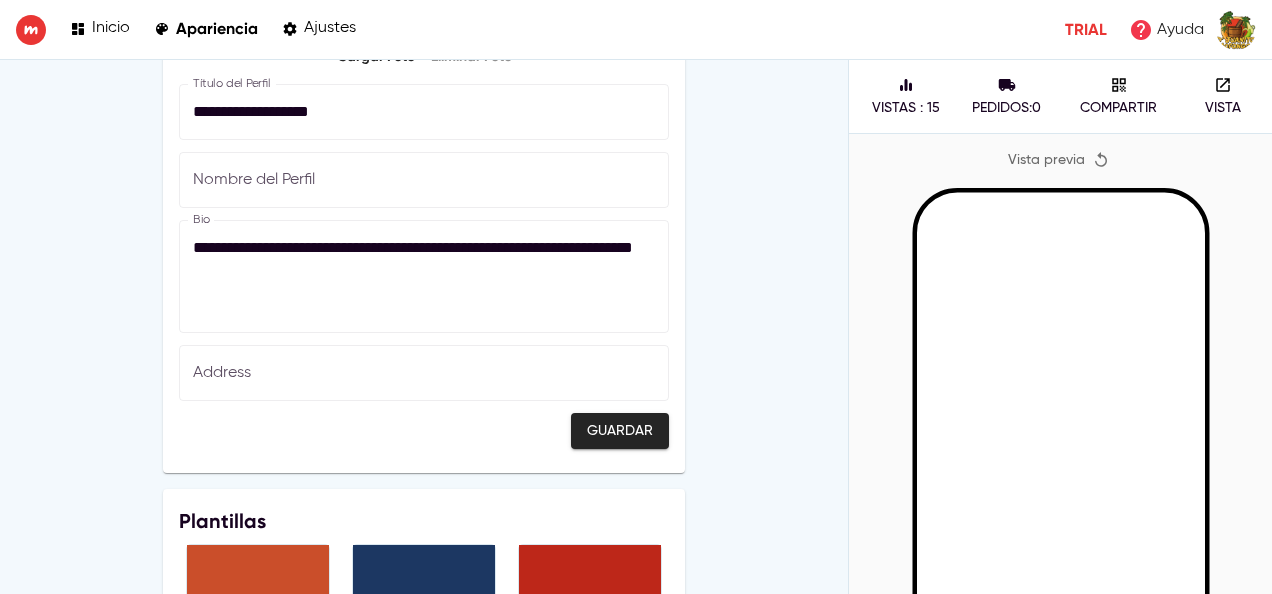 click on "Vistas : 15 Pedidos  :  0 Compartir Vista" at bounding box center [1061, 97] 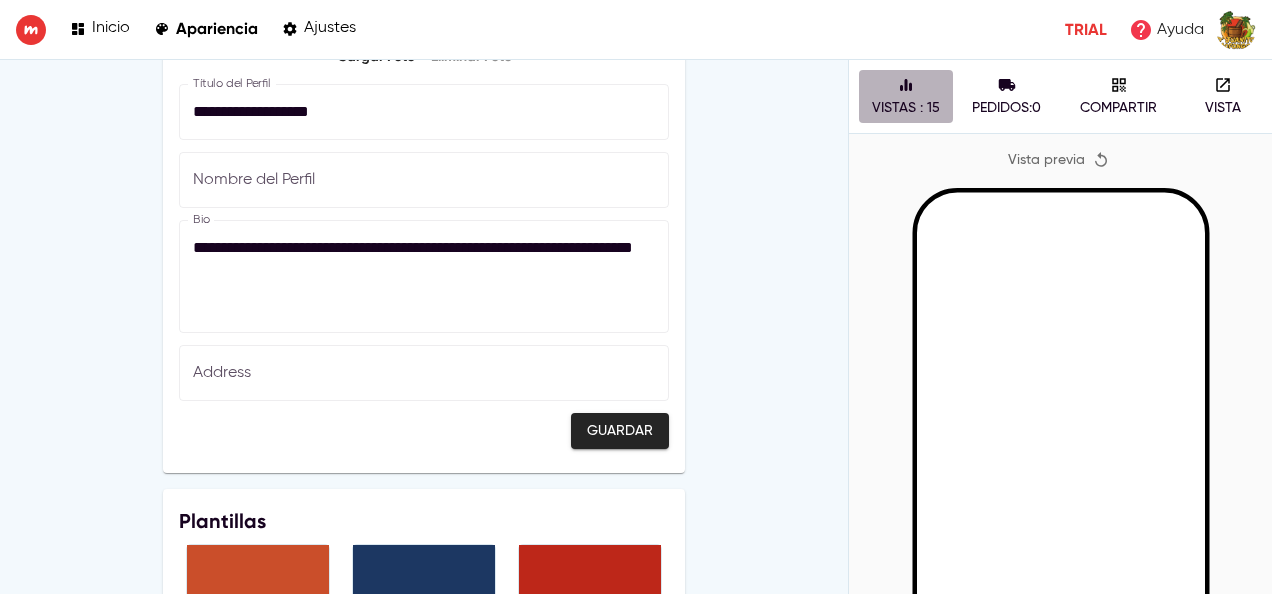 click on "Vistas : 15" at bounding box center [906, 108] 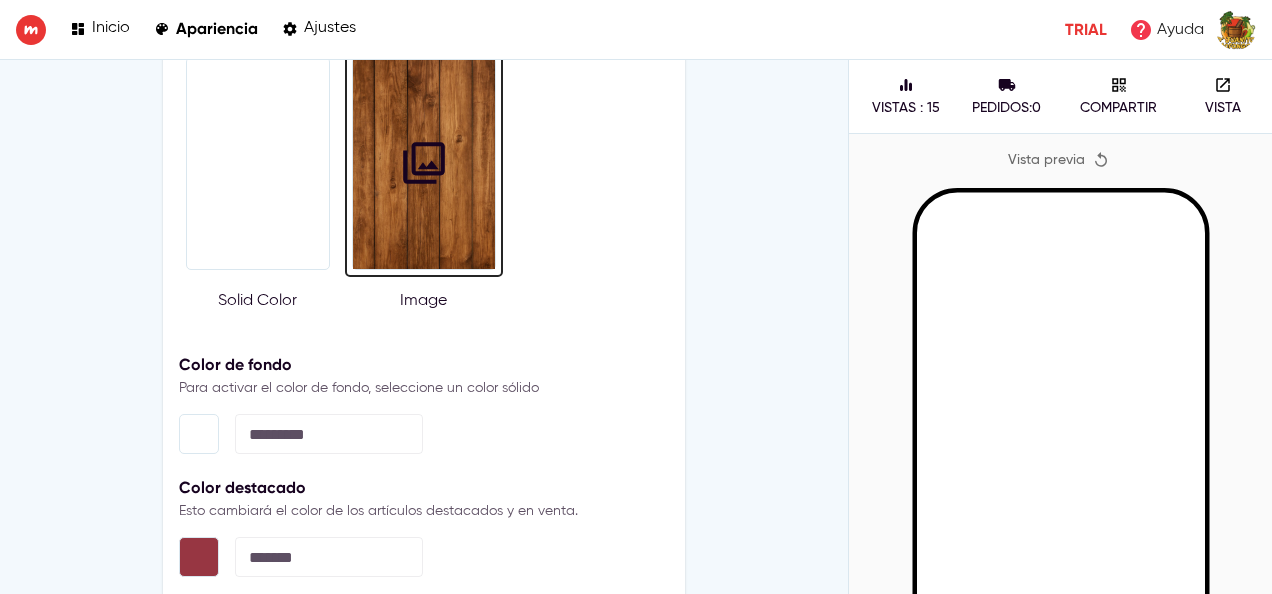 scroll, scrollTop: 2534, scrollLeft: 0, axis: vertical 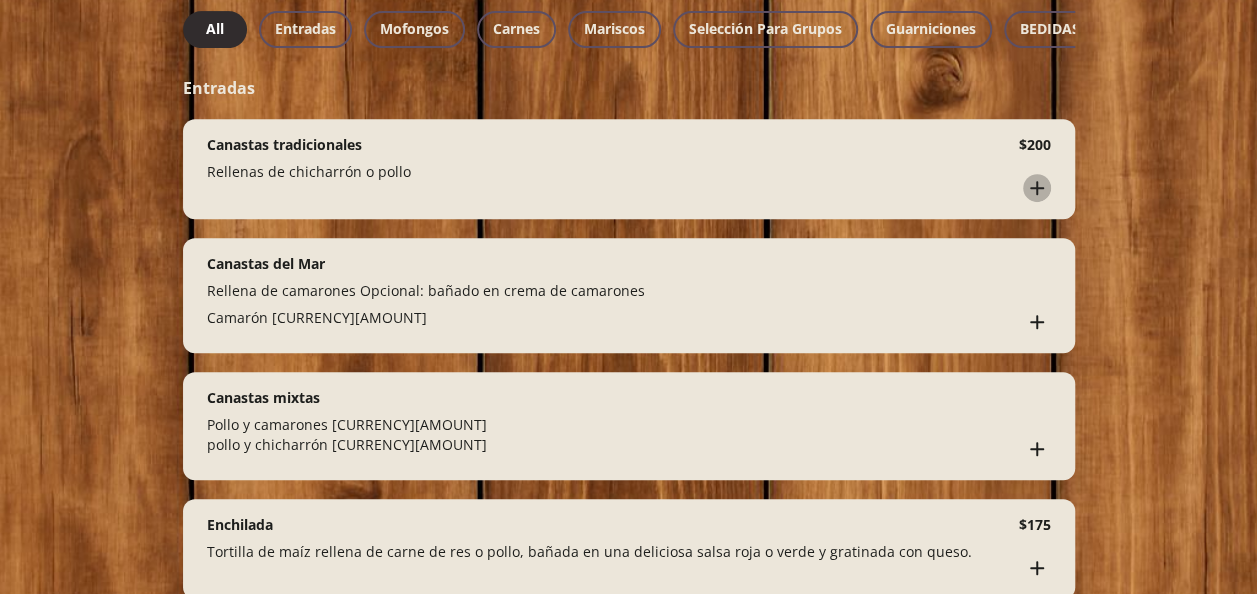 click 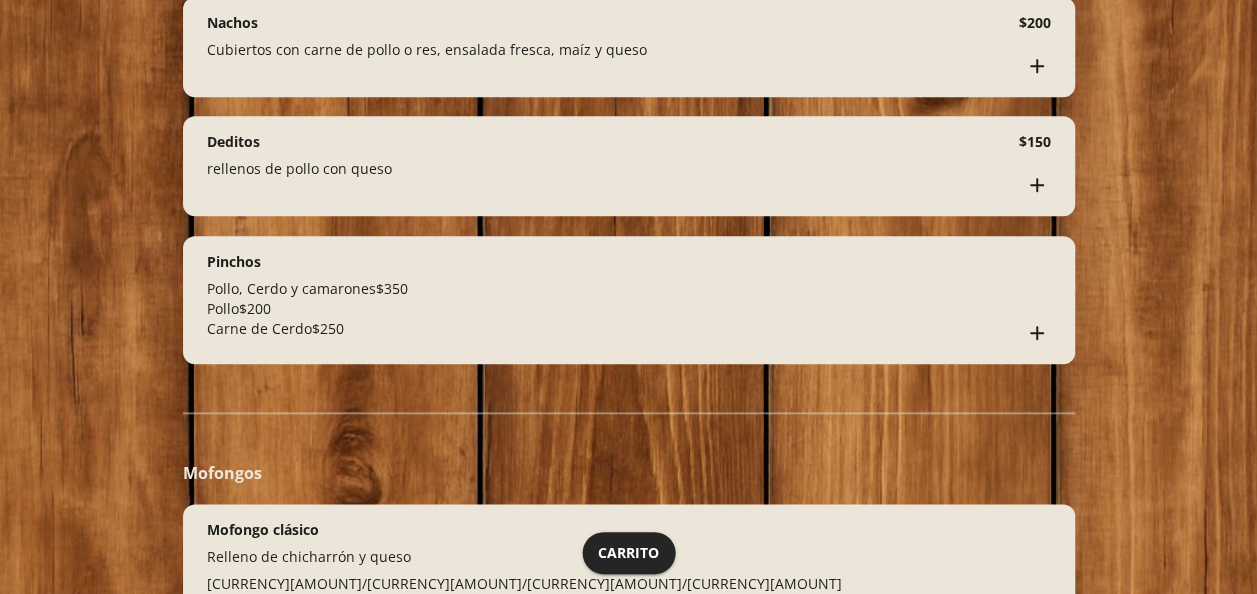 scroll, scrollTop: 1015, scrollLeft: 0, axis: vertical 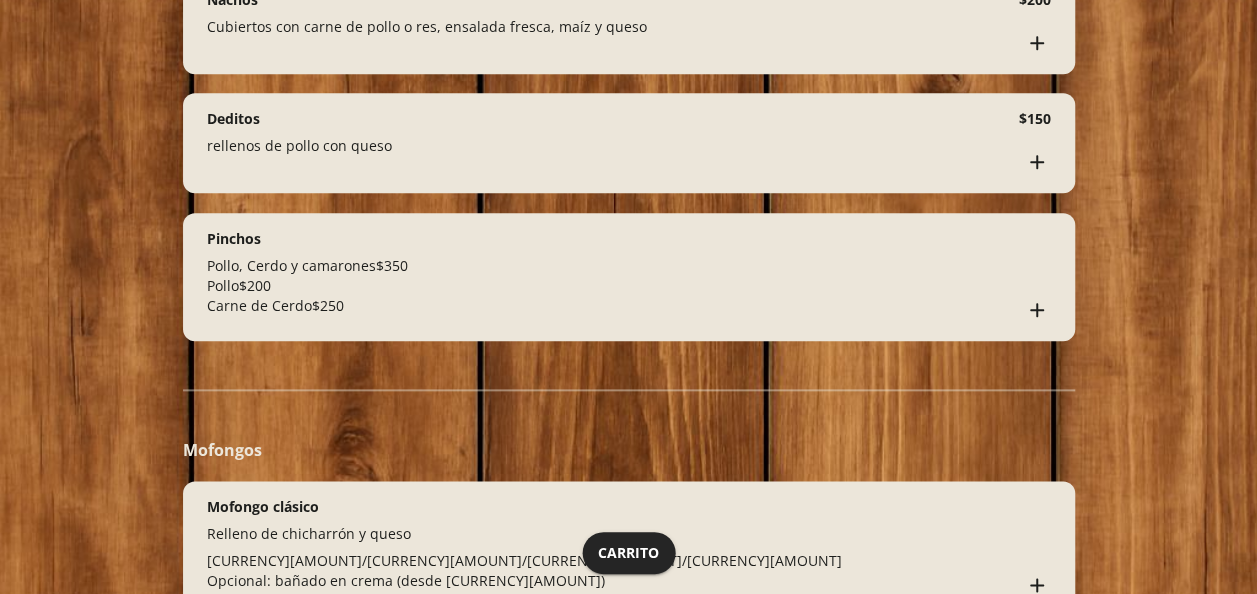 click 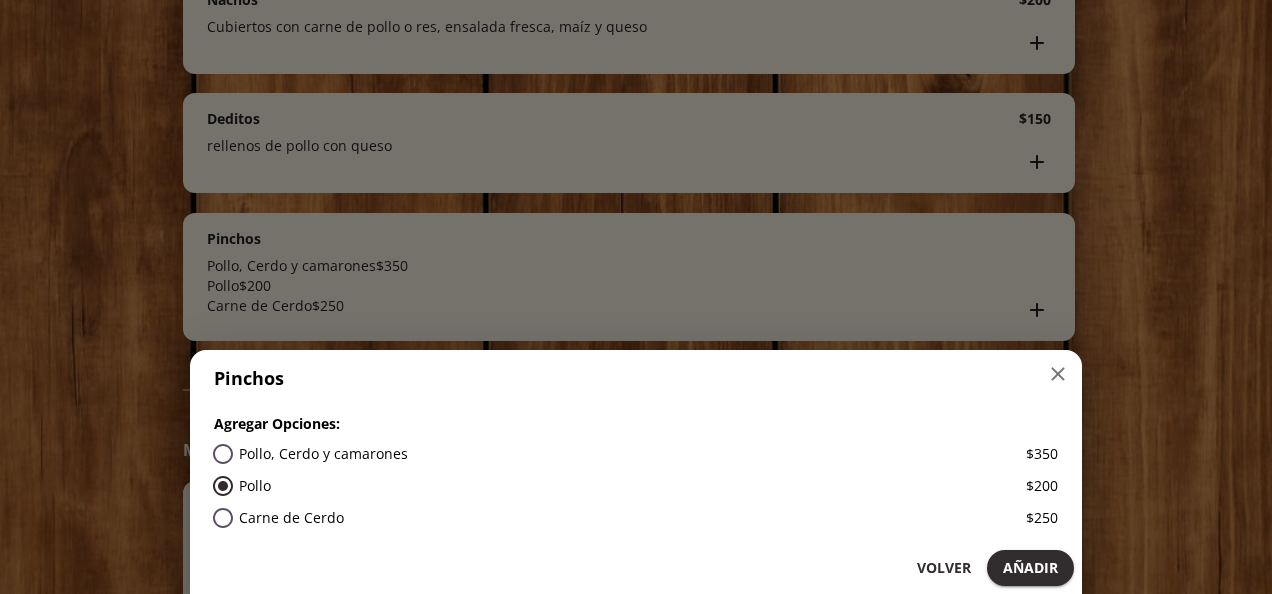 click on "Añadir" at bounding box center (1030, 568) 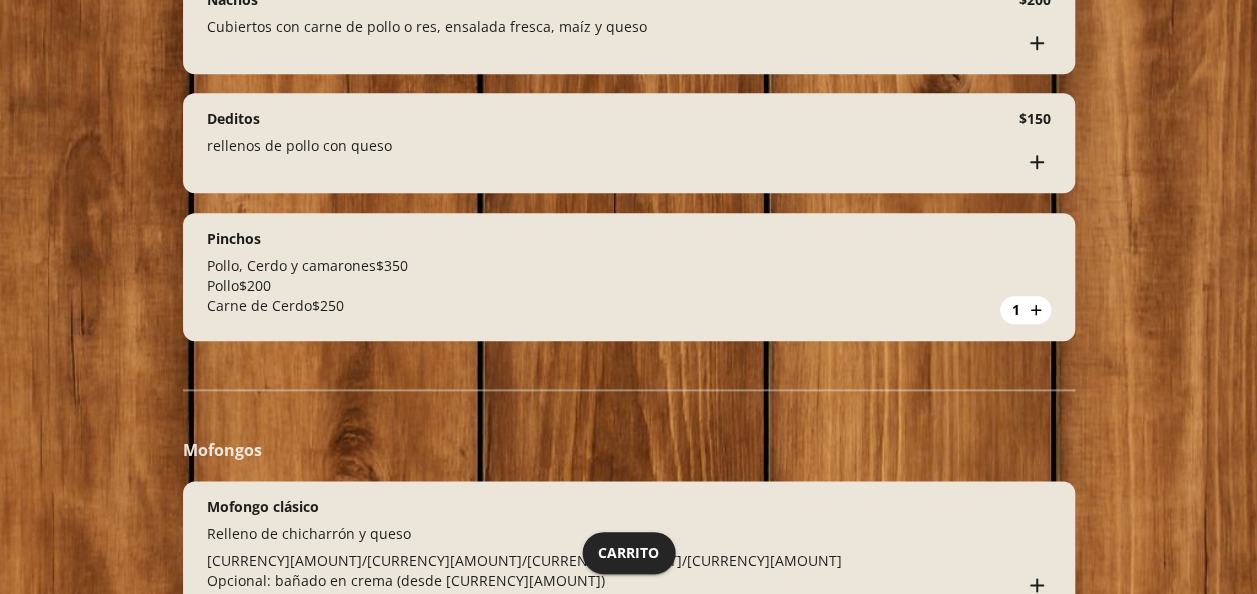 click on "Carrito" at bounding box center [628, 553] 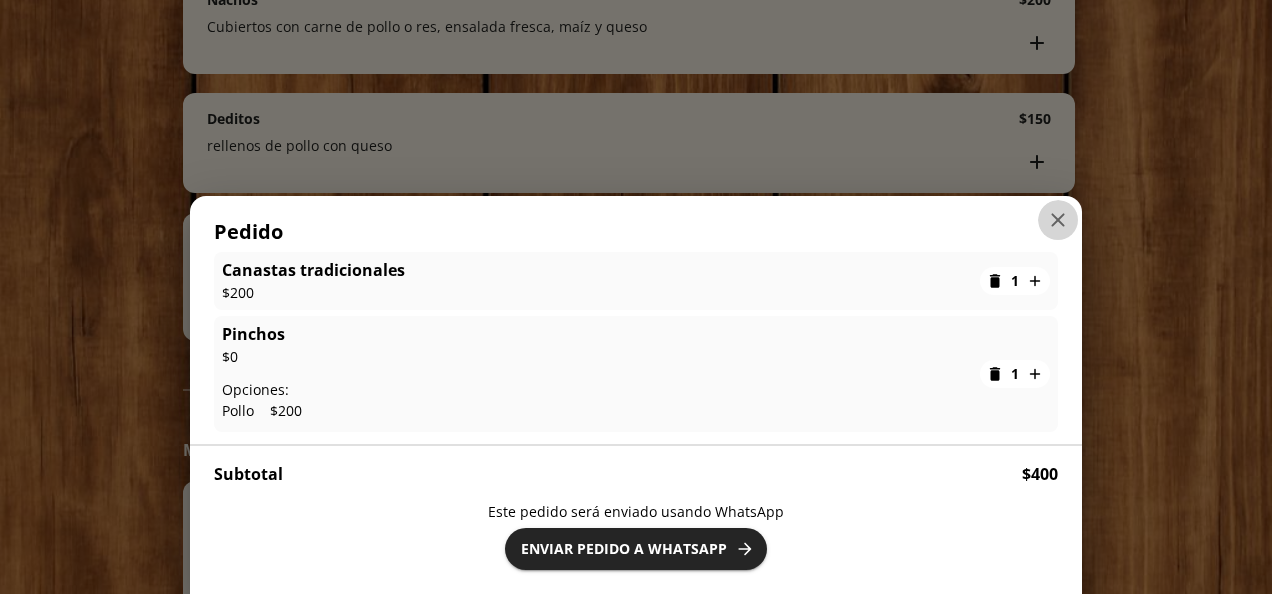 click 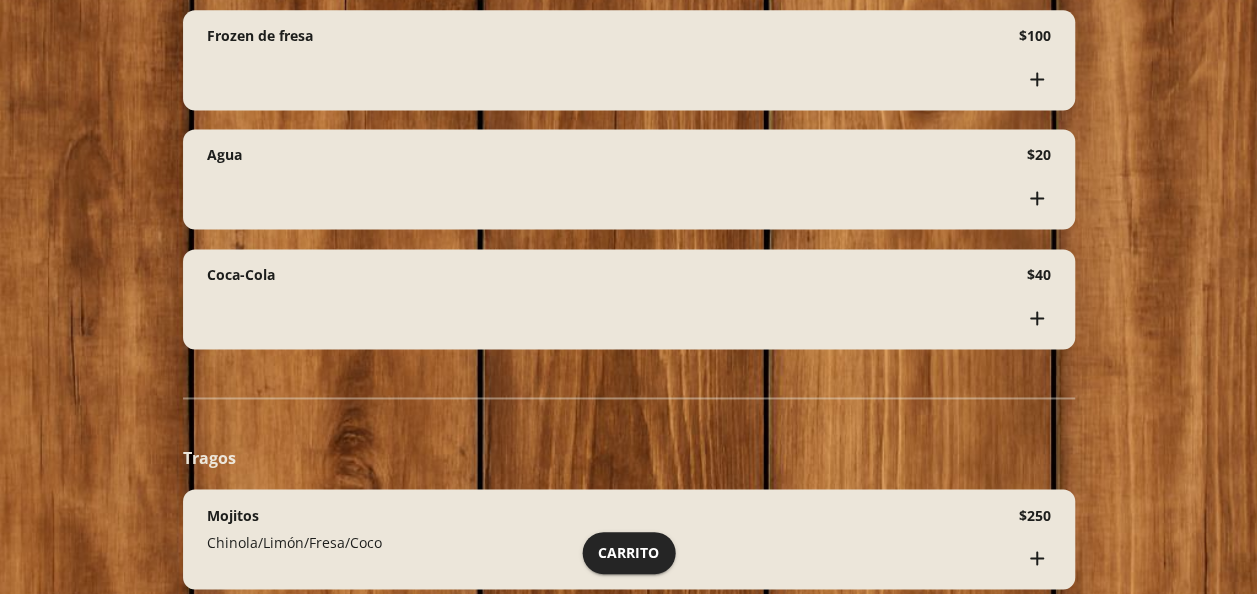 scroll, scrollTop: 0, scrollLeft: 0, axis: both 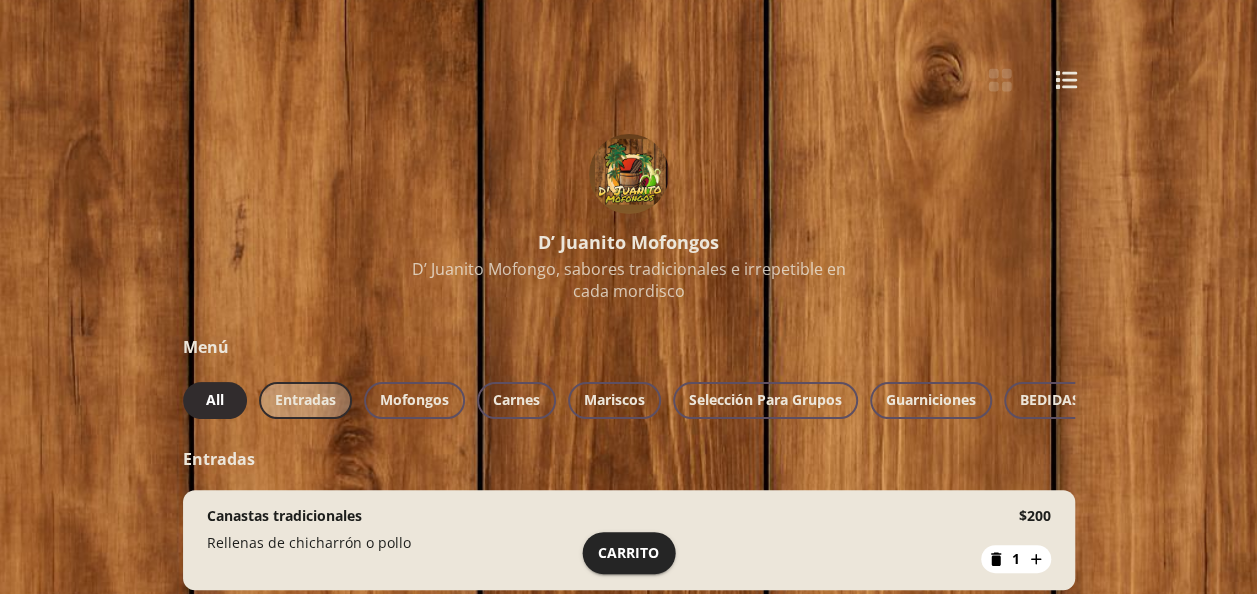 click on "Entradas" at bounding box center (305, 400) 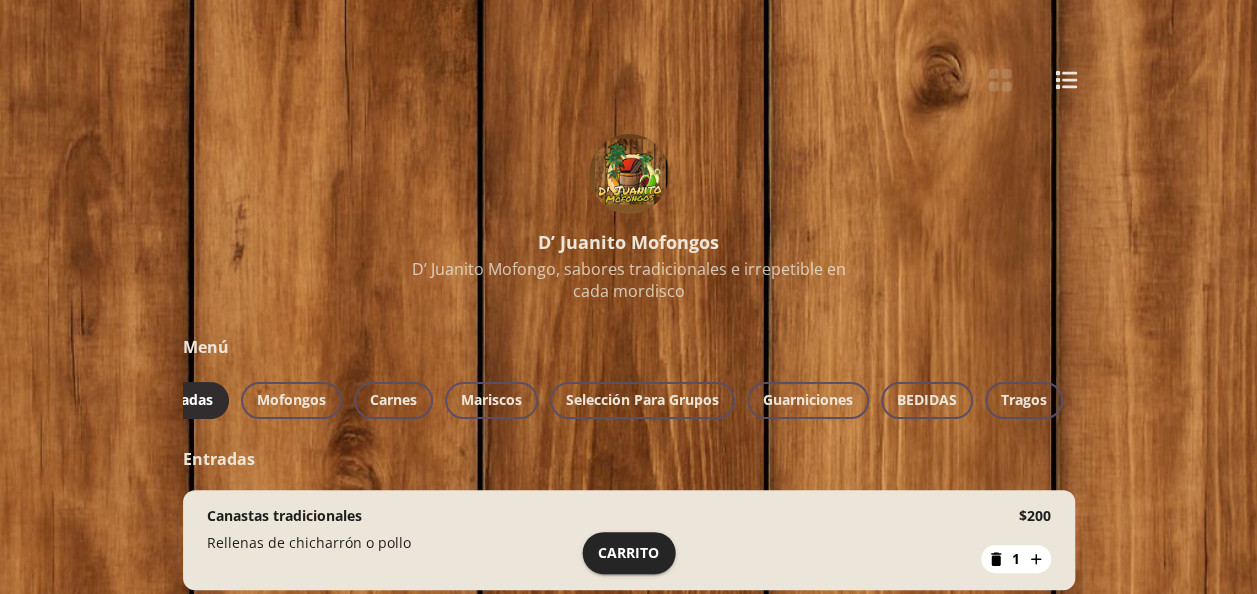 scroll, scrollTop: 0, scrollLeft: 0, axis: both 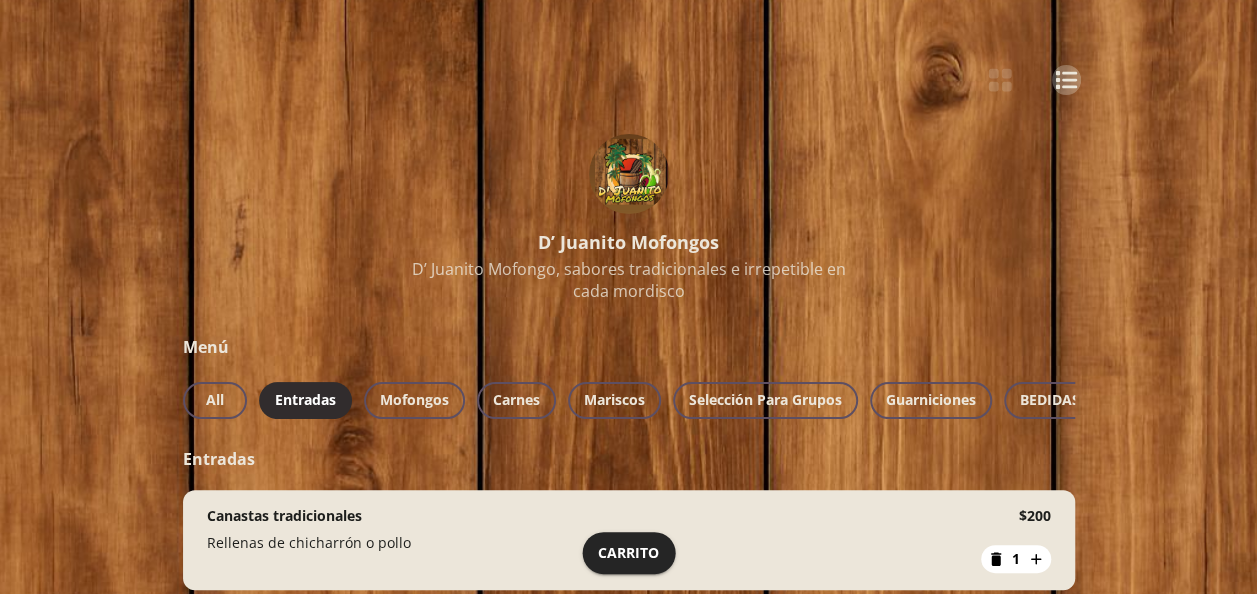click 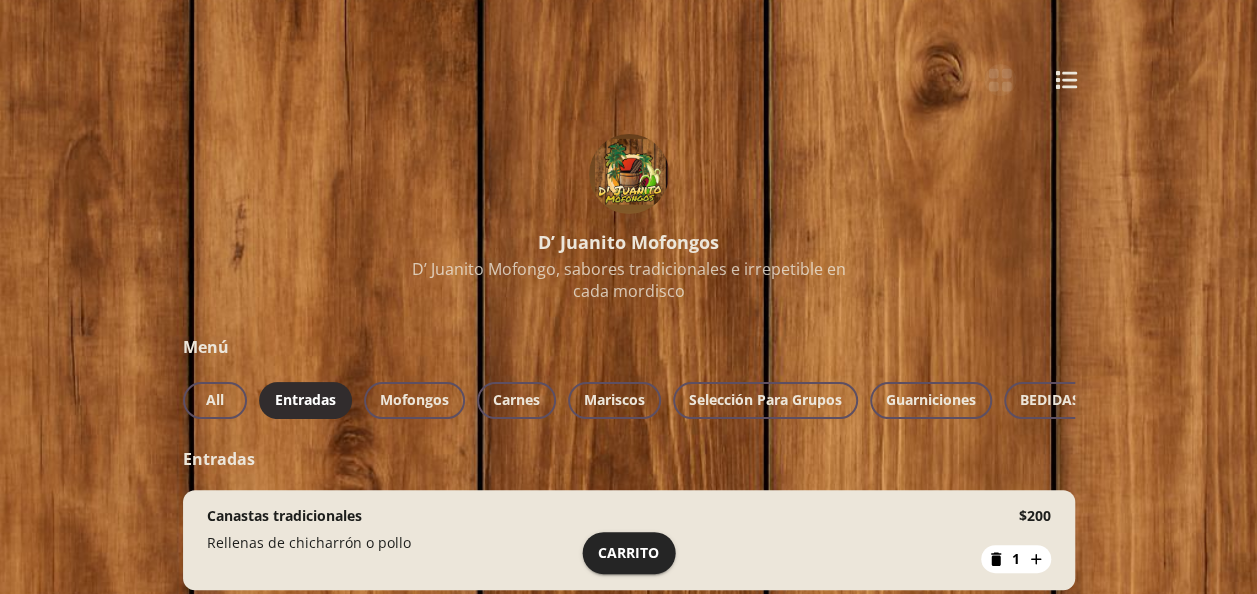 click 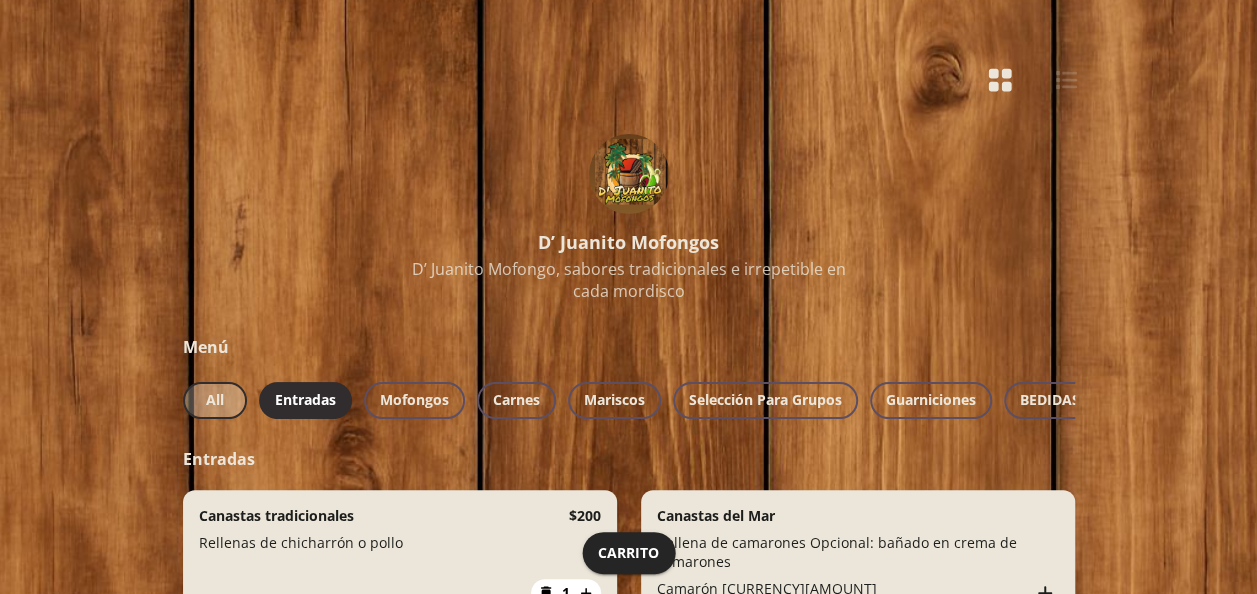 click on "All" at bounding box center [215, 400] 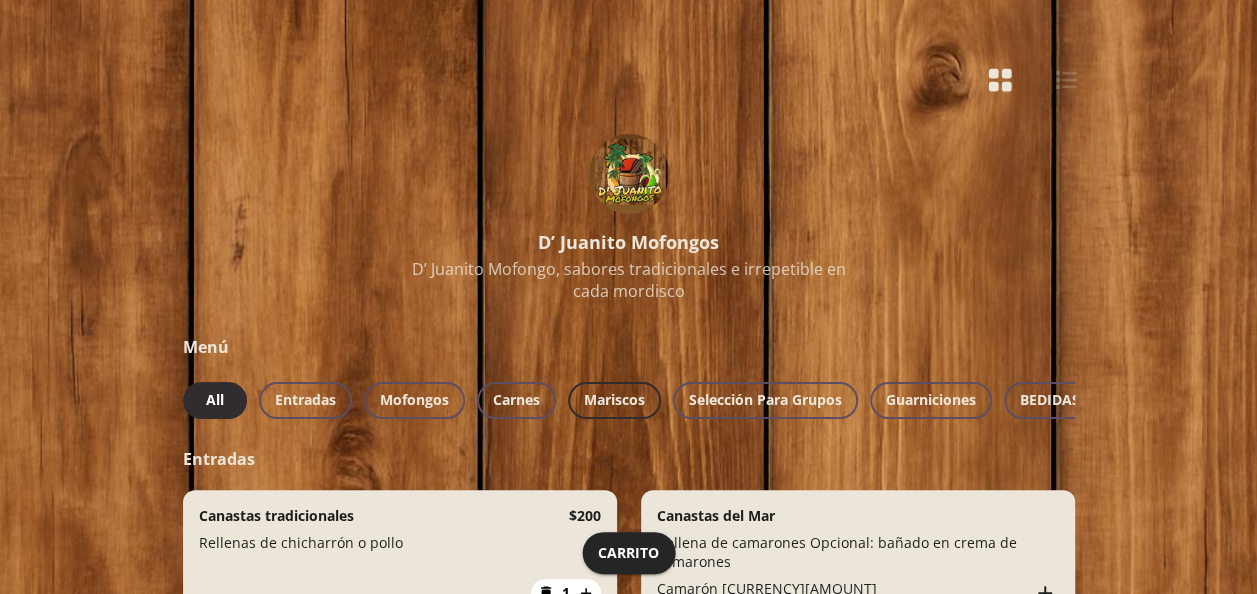 drag, startPoint x: 685, startPoint y: 418, endPoint x: 644, endPoint y: 414, distance: 41.19466 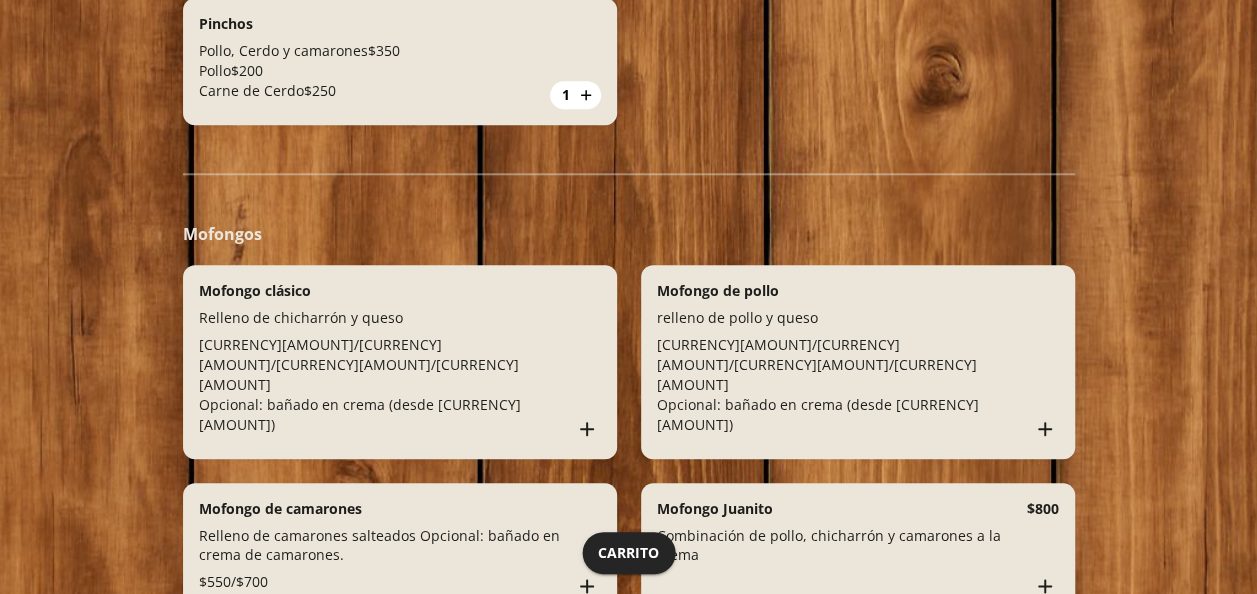 scroll, scrollTop: 0, scrollLeft: 0, axis: both 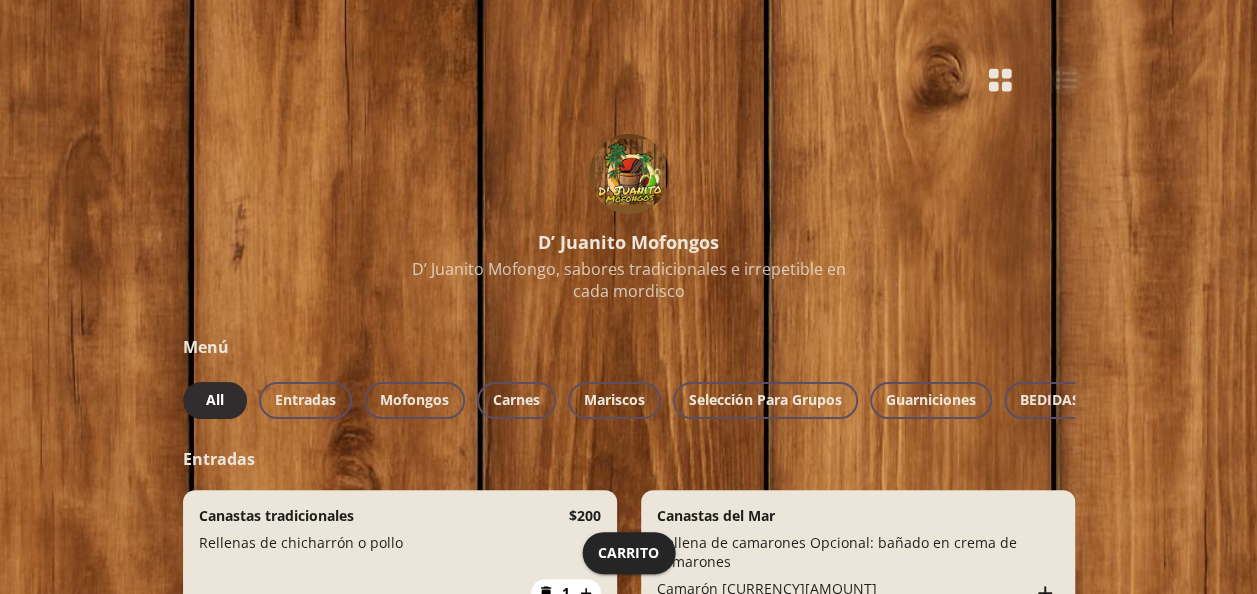 click at bounding box center (1066, 80) 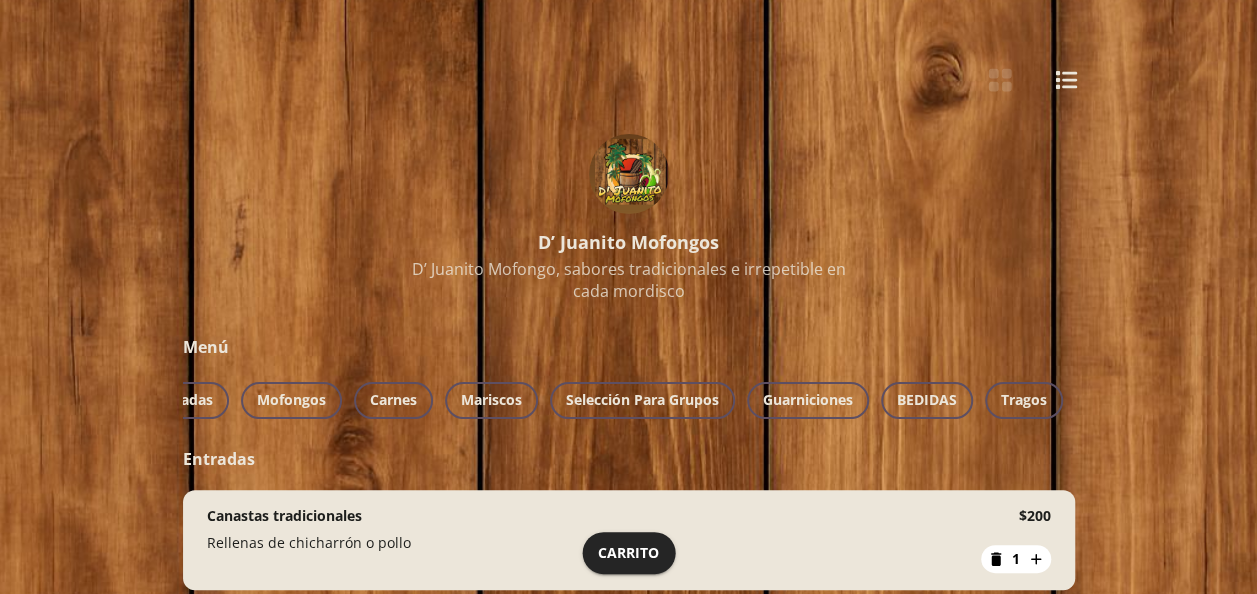 scroll, scrollTop: 0, scrollLeft: 0, axis: both 